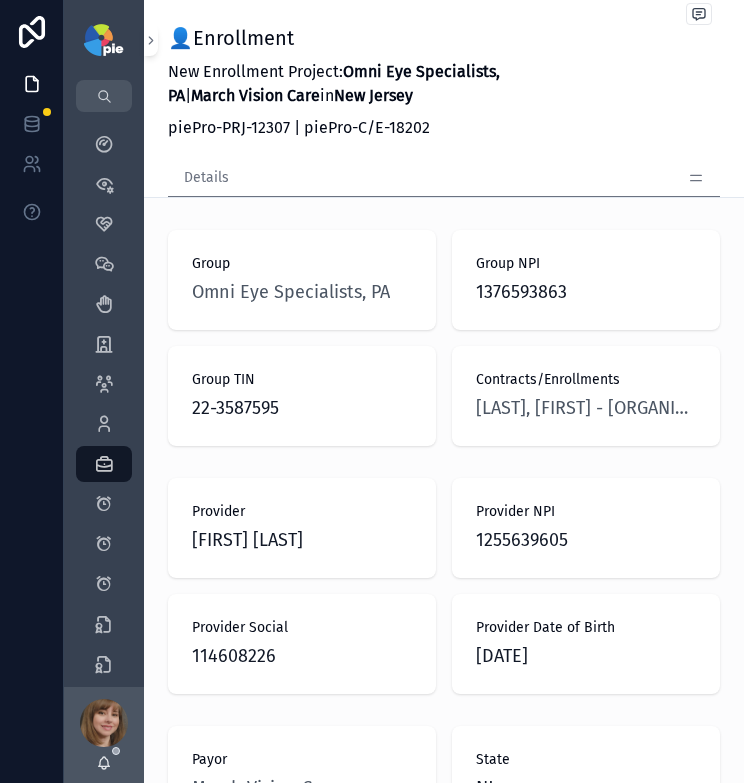scroll, scrollTop: 0, scrollLeft: 0, axis: both 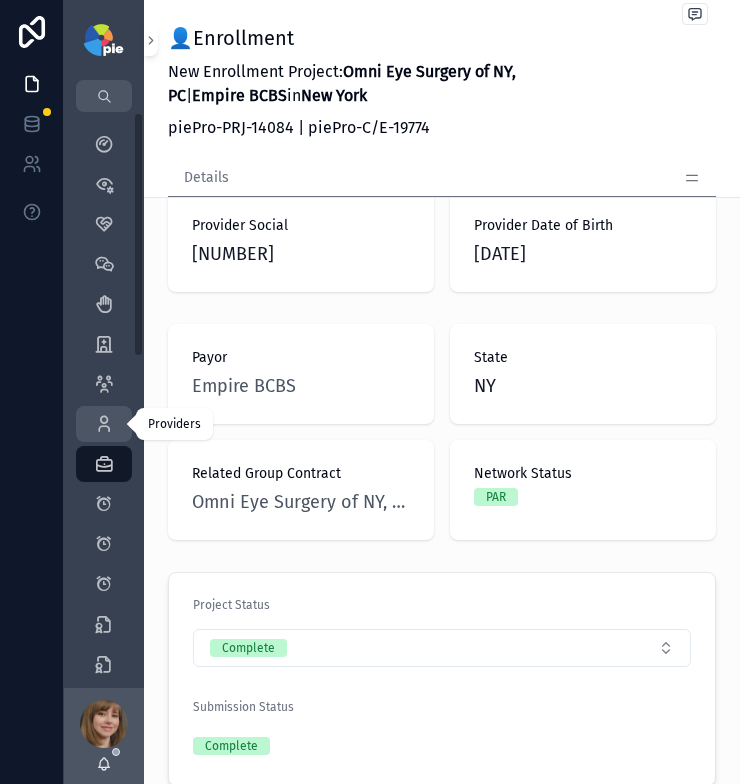 click on "Providers 160" at bounding box center (104, 424) 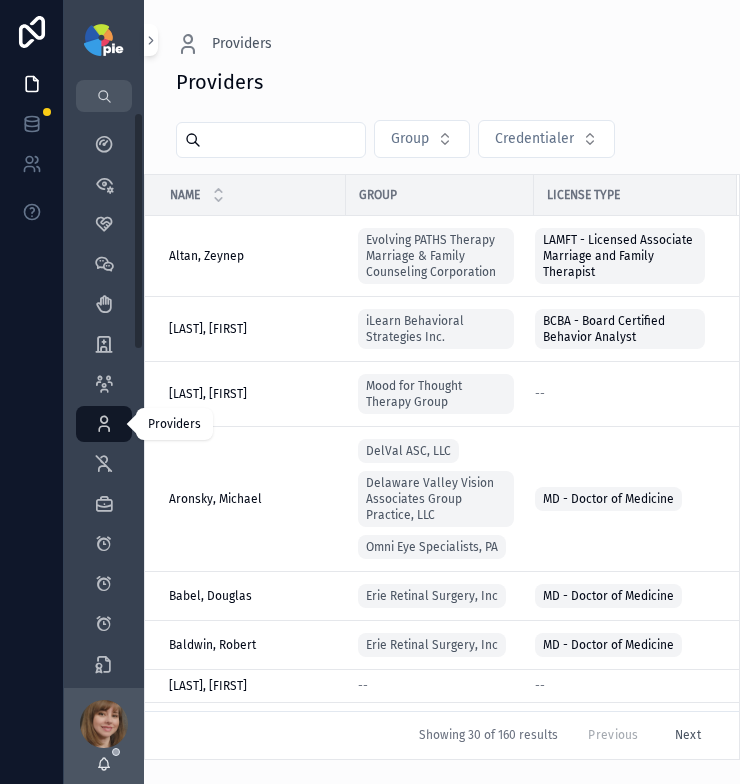 scroll, scrollTop: 0, scrollLeft: 0, axis: both 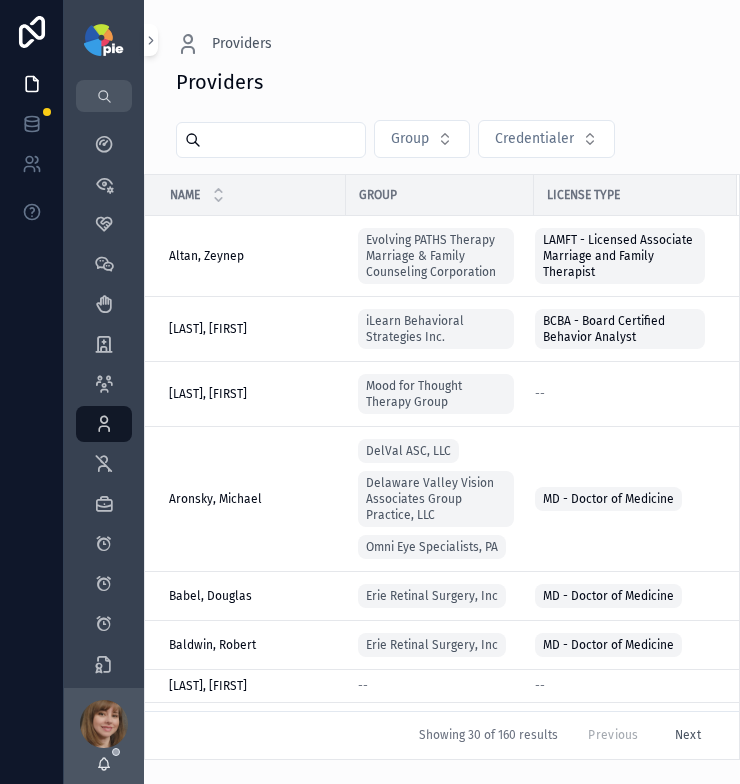 click at bounding box center [283, 140] 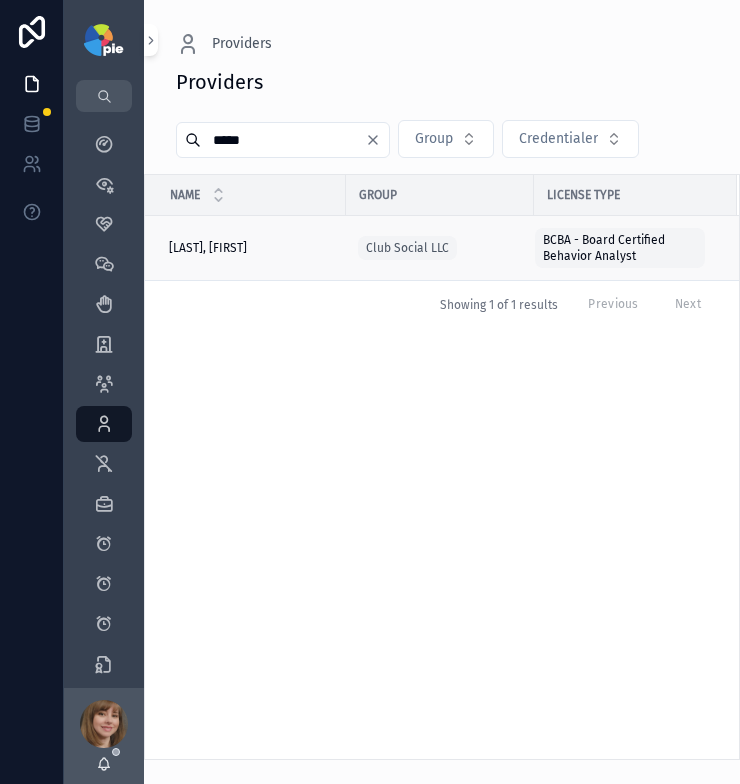 type on "*****" 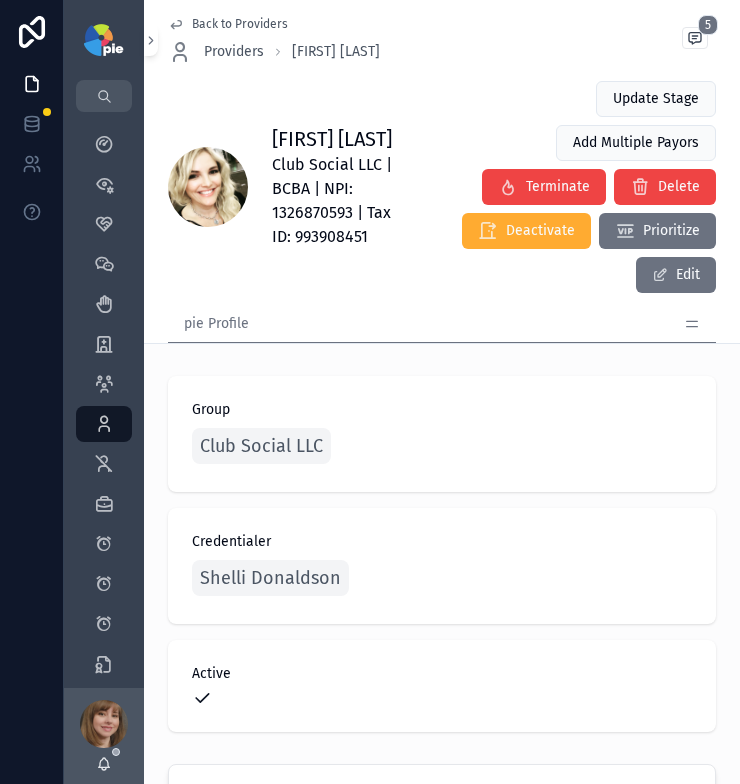 click on "pie Profile" at bounding box center (442, 324) 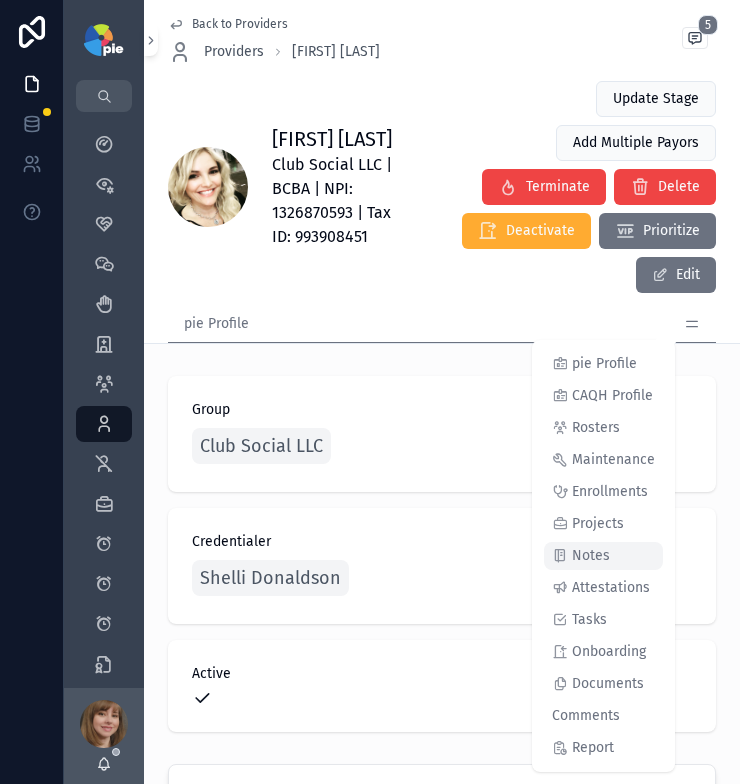 click on "Notes" at bounding box center [603, 556] 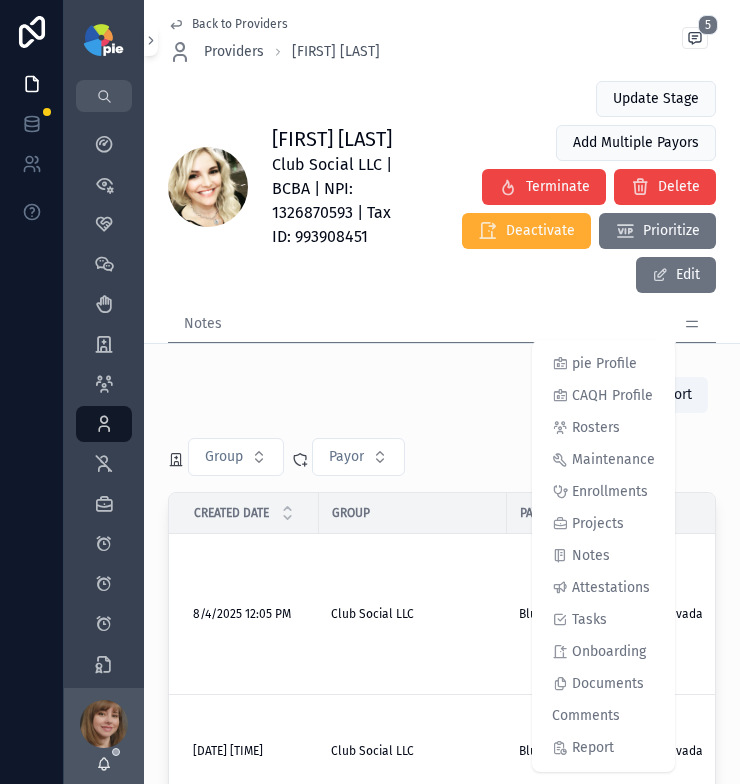 click on "Notes" at bounding box center [442, 324] 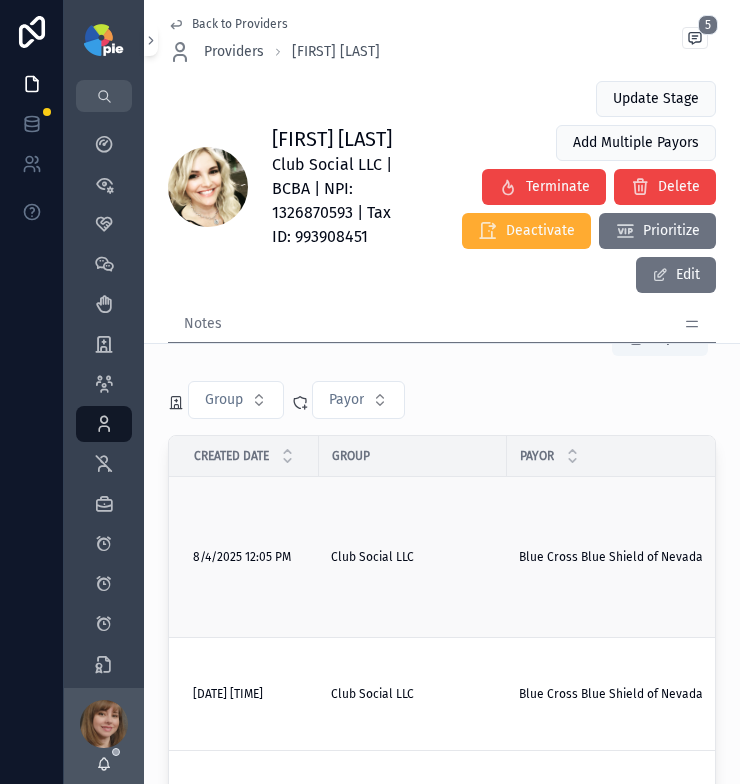 scroll, scrollTop: 104, scrollLeft: 0, axis: vertical 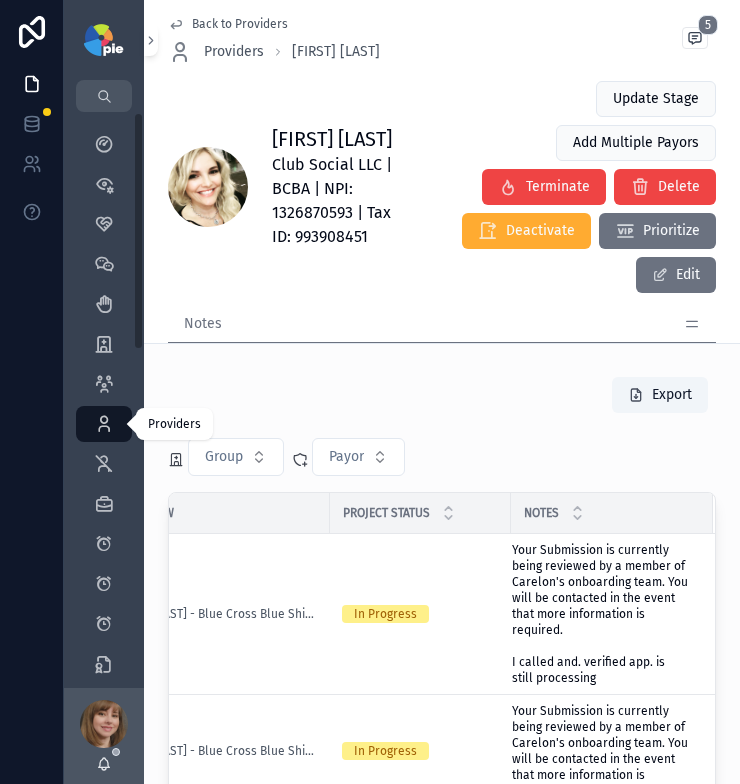 click on "Providers 160" at bounding box center (104, 424) 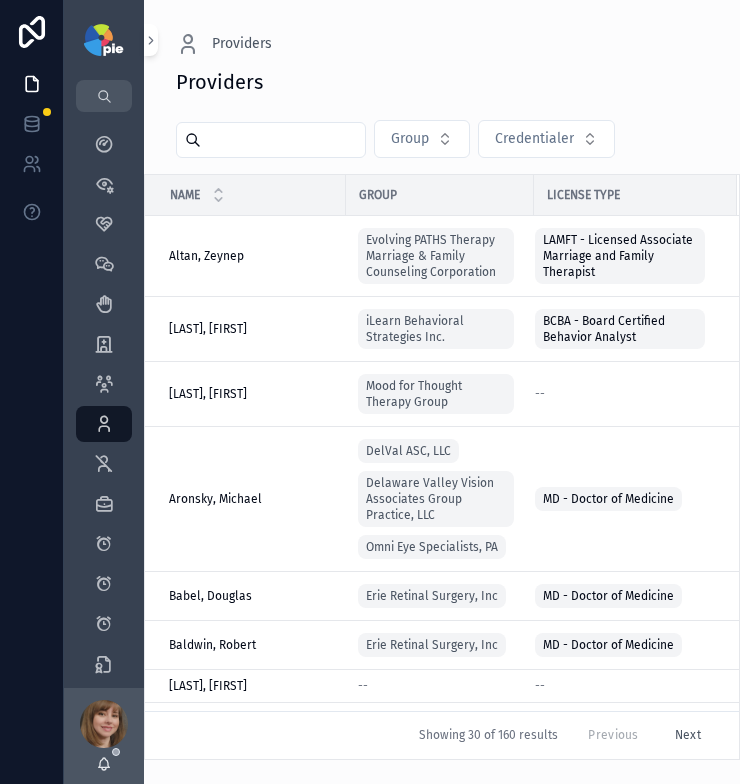 click at bounding box center (283, 140) 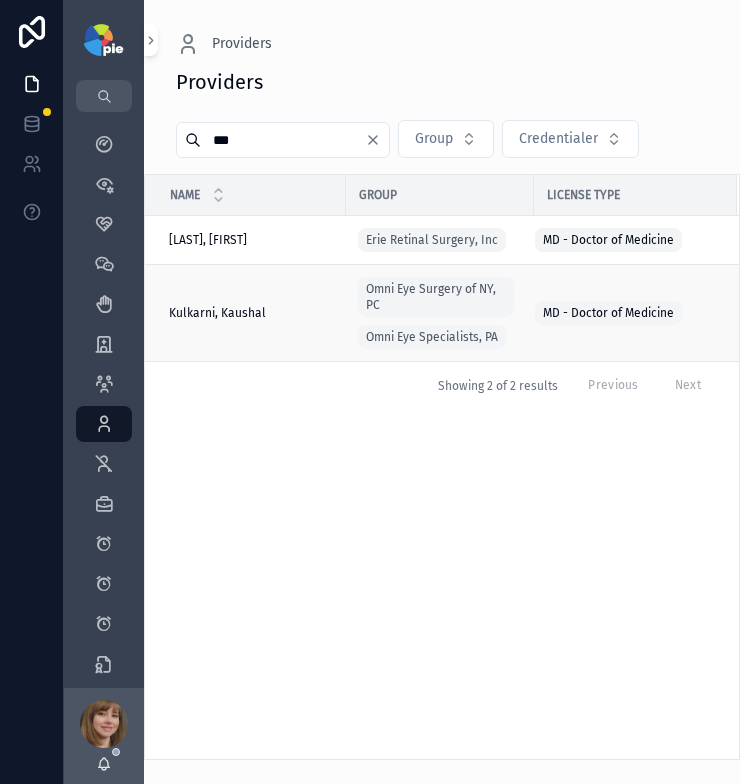 type on "***" 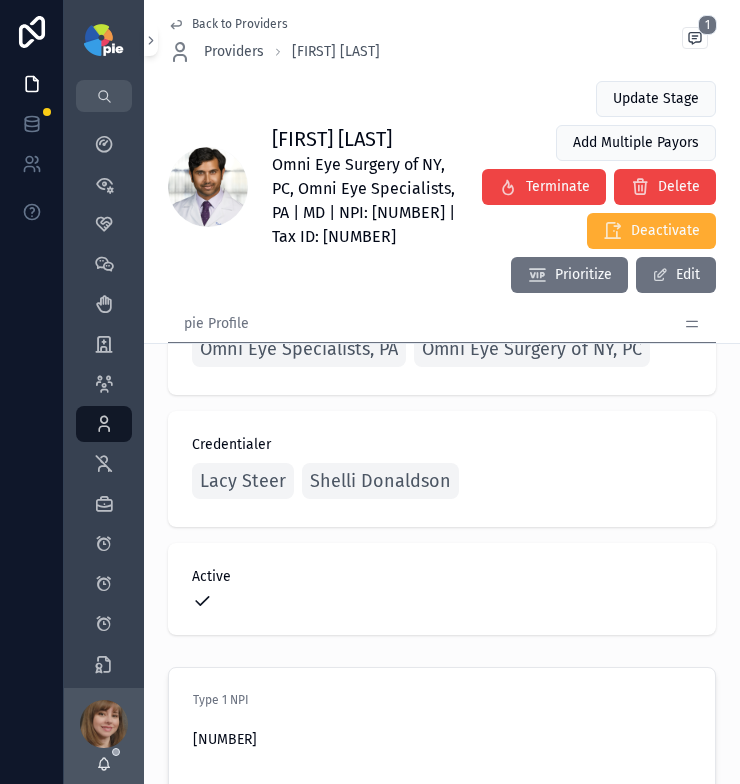 scroll, scrollTop: 111, scrollLeft: 0, axis: vertical 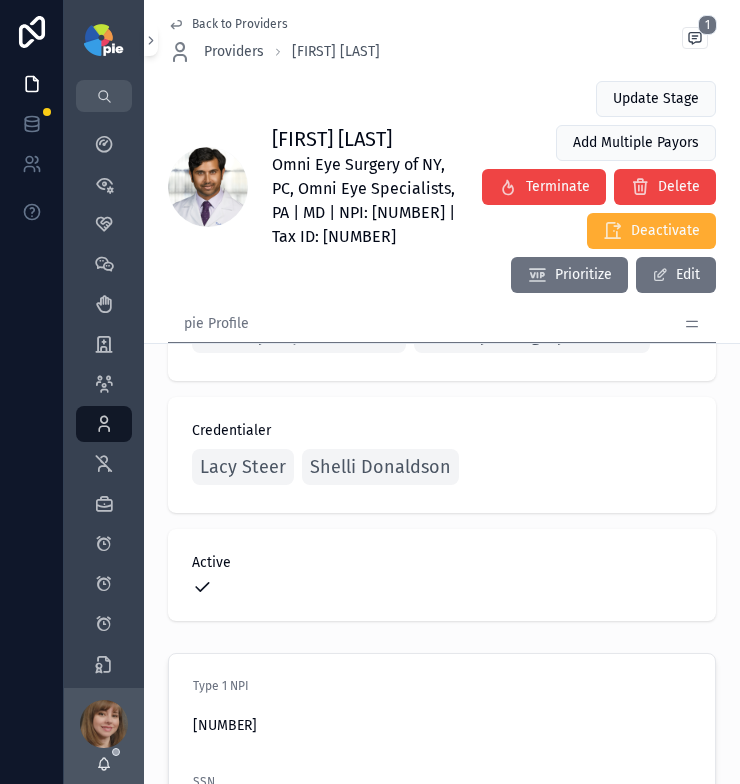 click 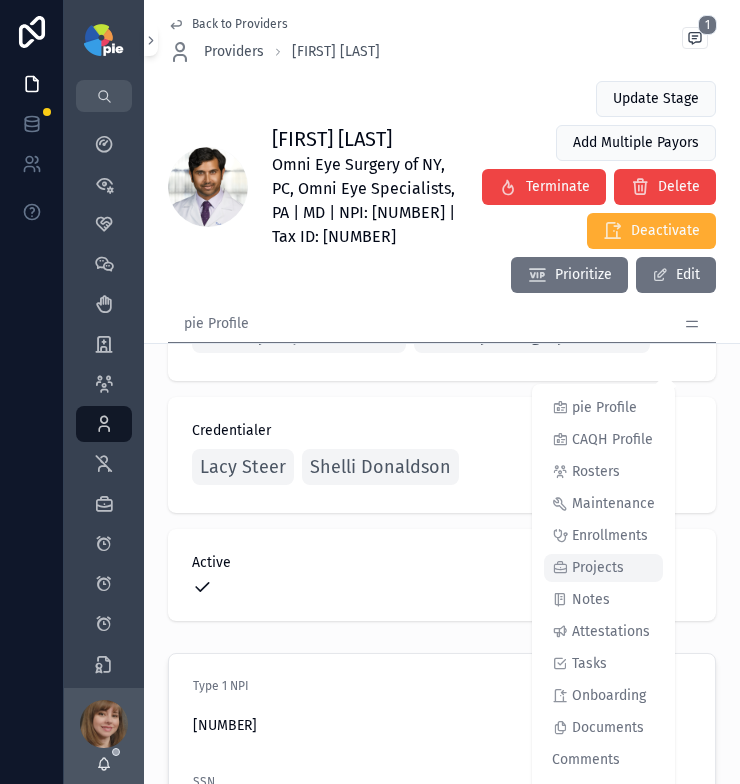 click on "Projects" at bounding box center (598, 568) 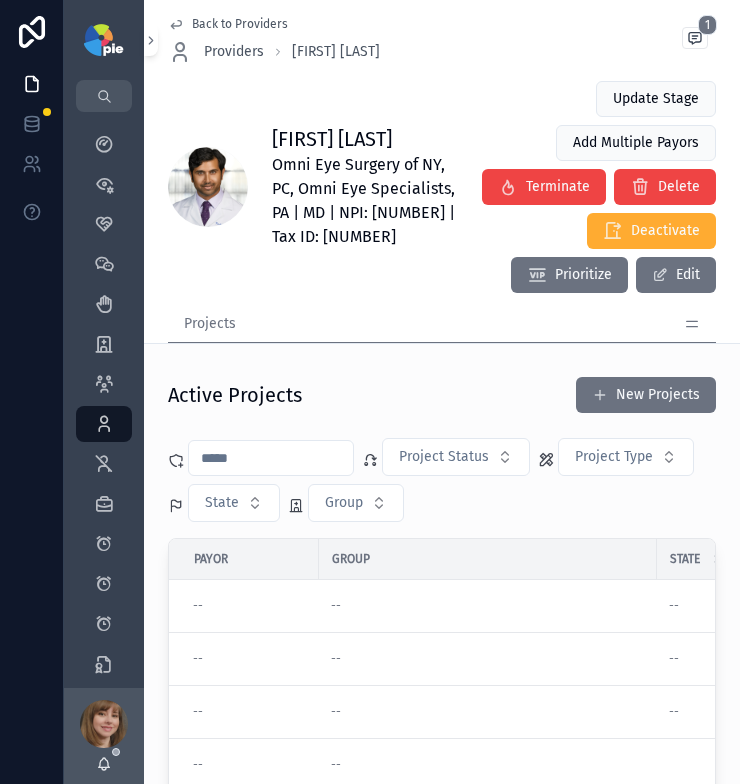 click at bounding box center [271, 458] 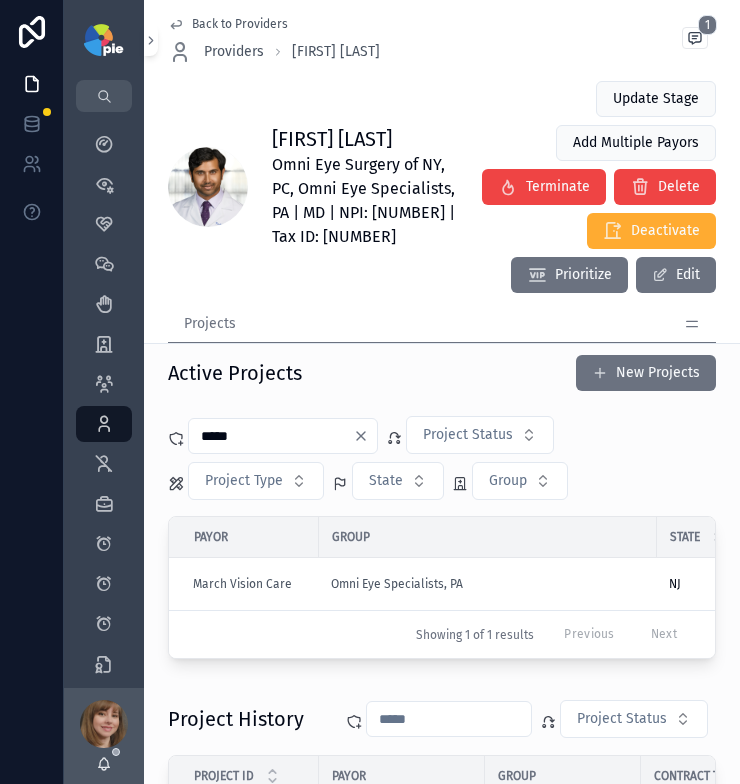 scroll, scrollTop: 0, scrollLeft: 0, axis: both 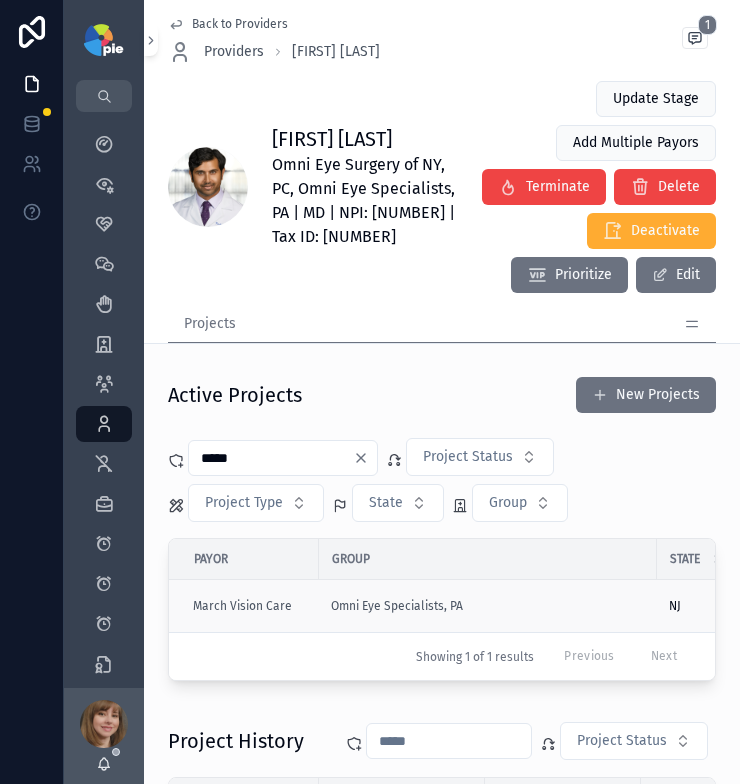 type on "*****" 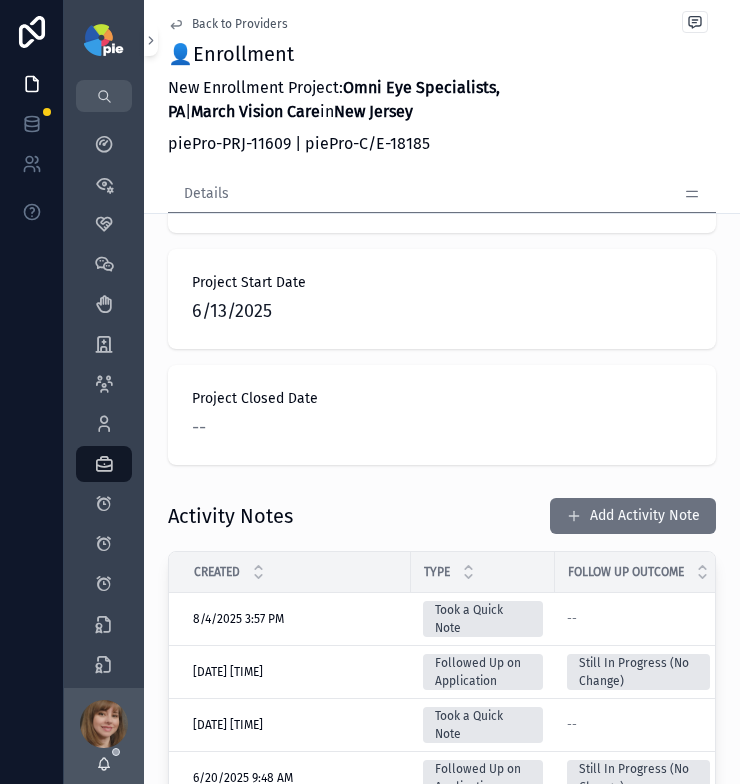 scroll, scrollTop: 1454, scrollLeft: 0, axis: vertical 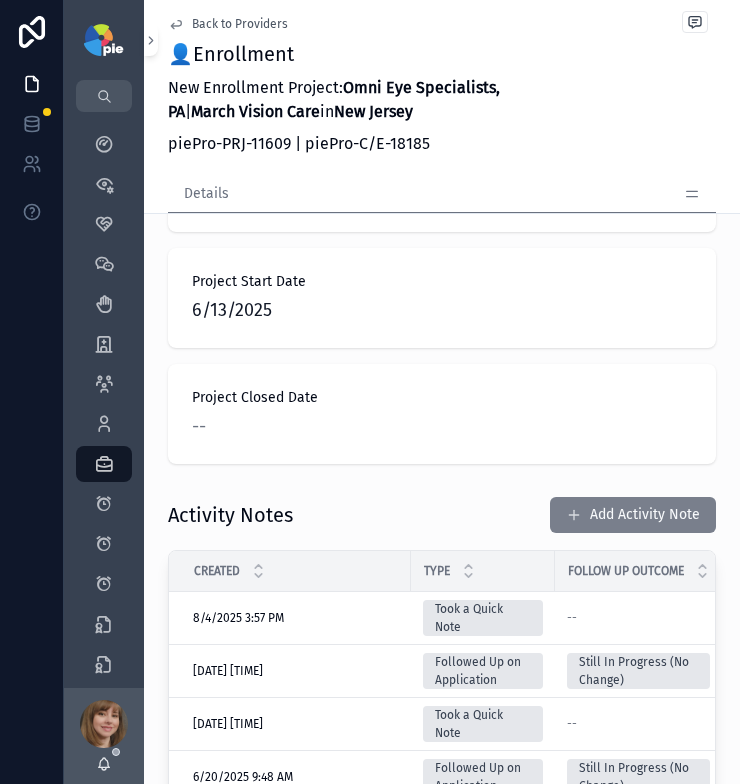 click on "Add Activity Note" at bounding box center [633, 515] 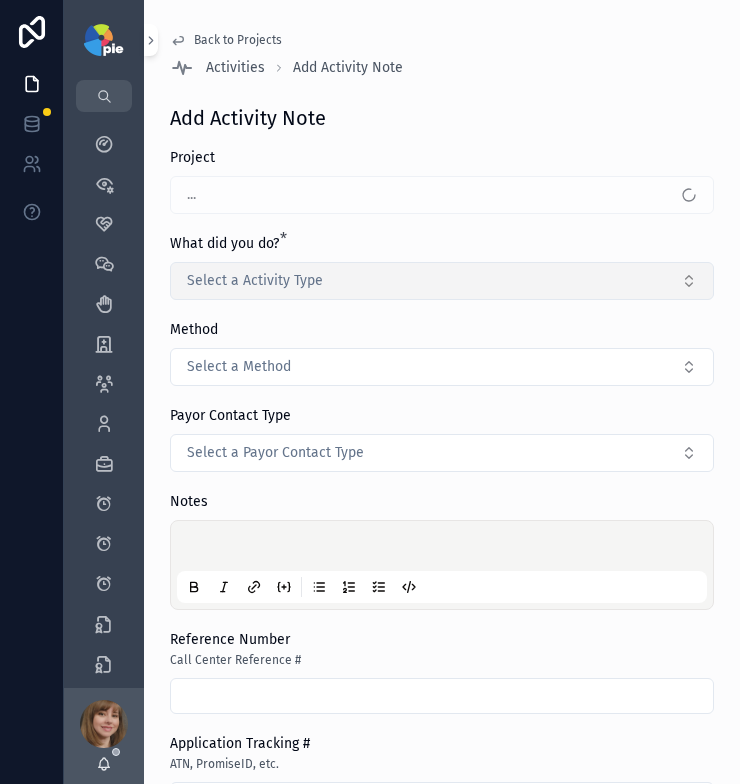click on "Select a Activity Type" at bounding box center (442, 281) 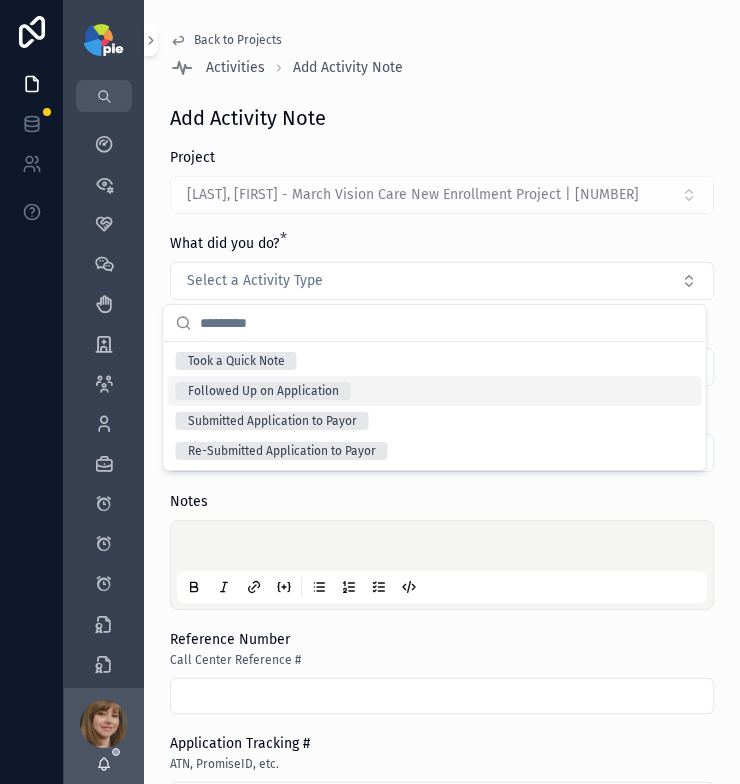 click on "Followed Up on Application" at bounding box center [435, 391] 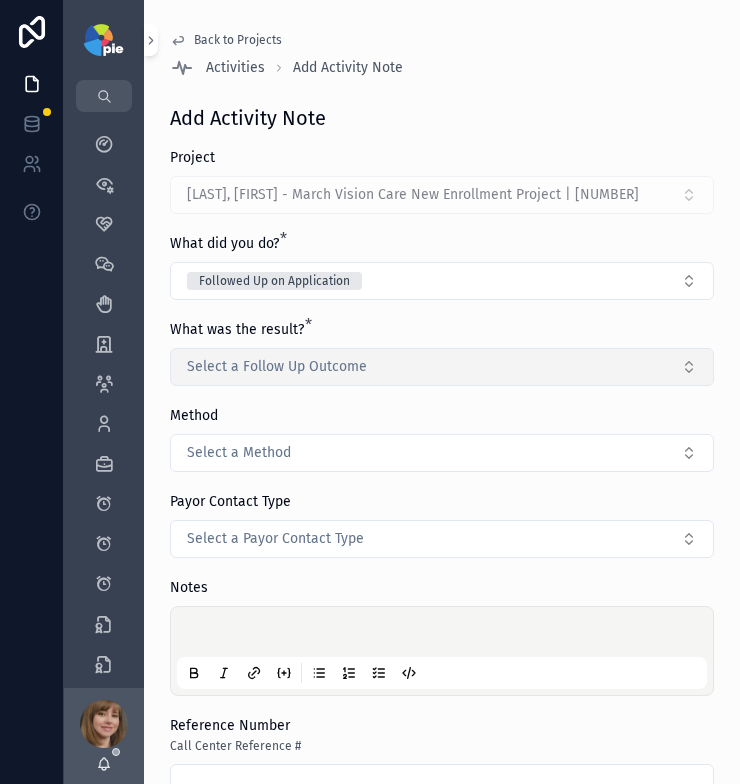 click on "Select a Follow Up Outcome" at bounding box center [442, 367] 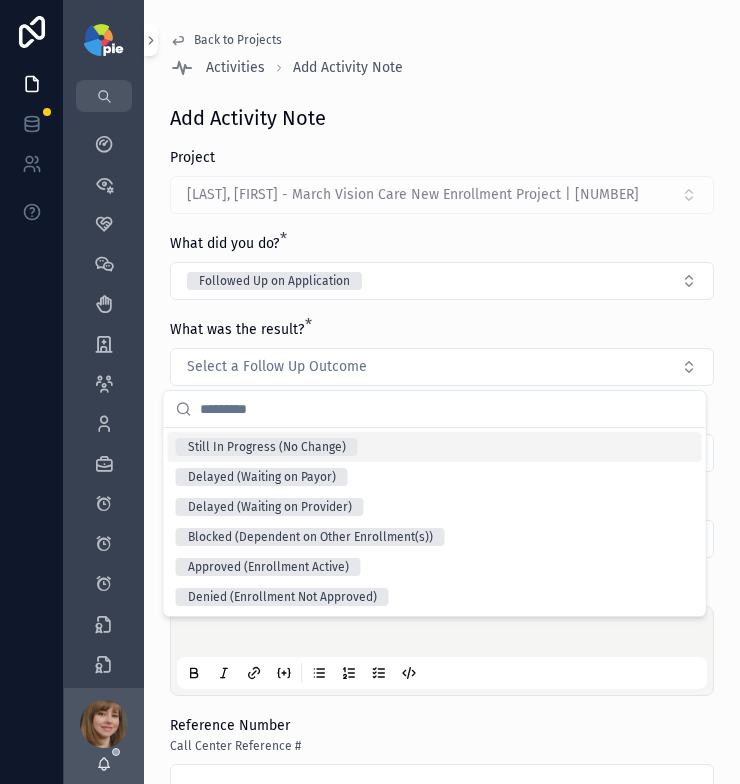 click on "Still In Progress (No Change)" at bounding box center (435, 447) 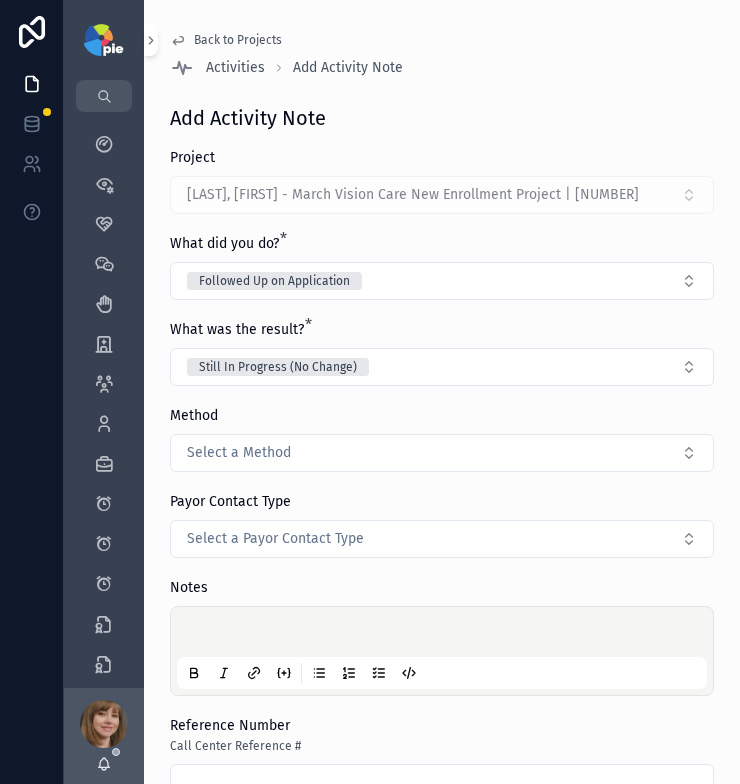 click at bounding box center (442, 651) 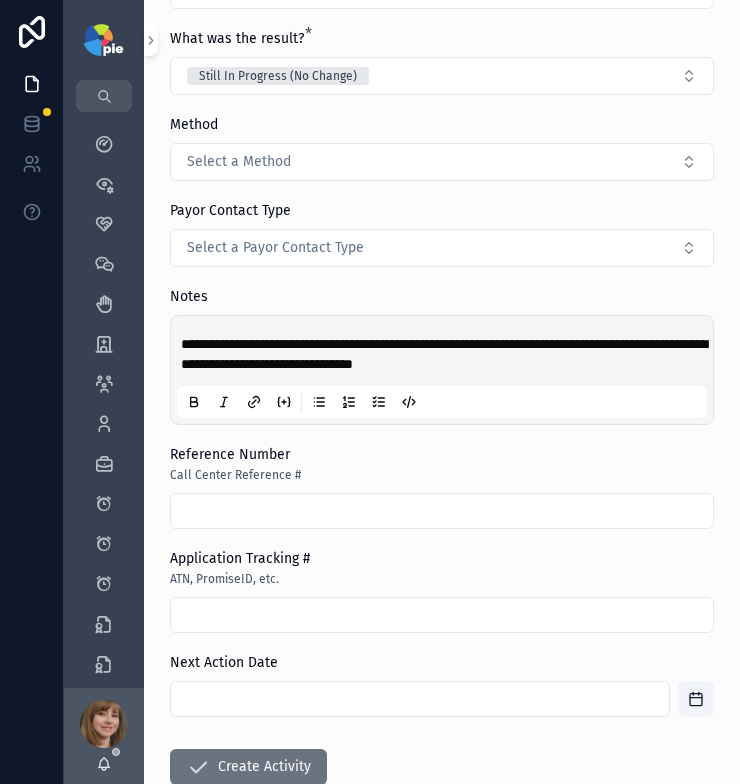 scroll, scrollTop: 341, scrollLeft: 0, axis: vertical 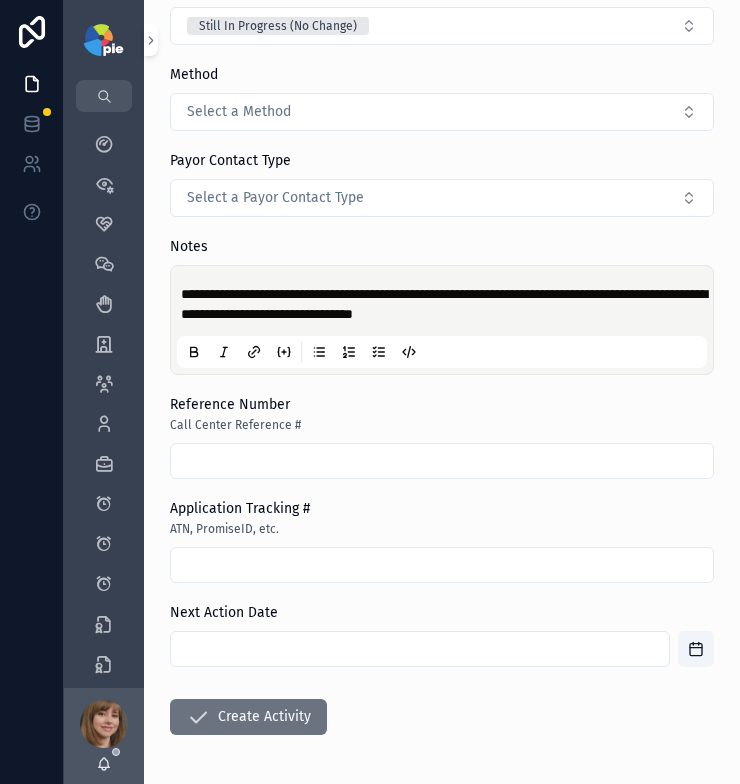 click at bounding box center (420, 649) 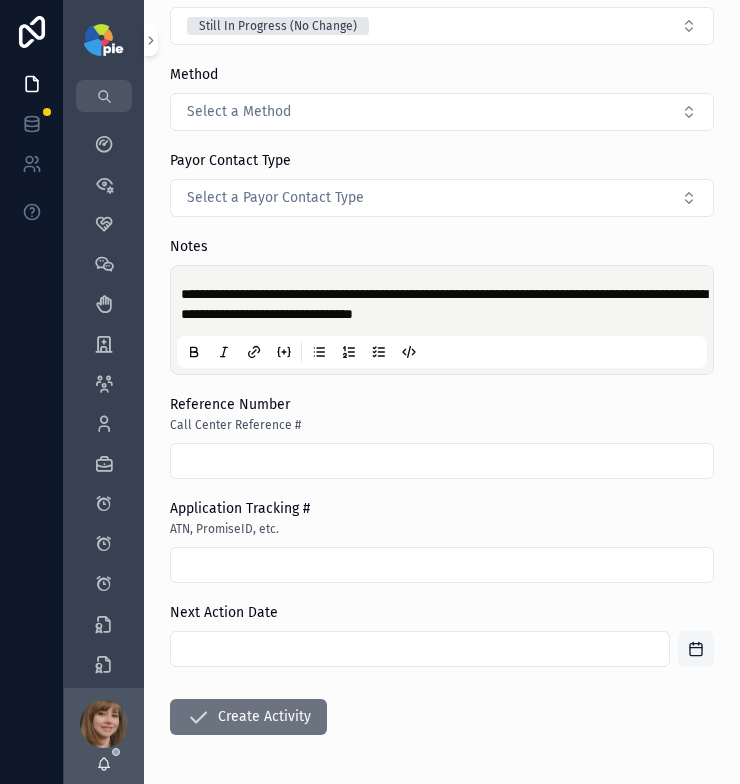 click at bounding box center [696, 649] 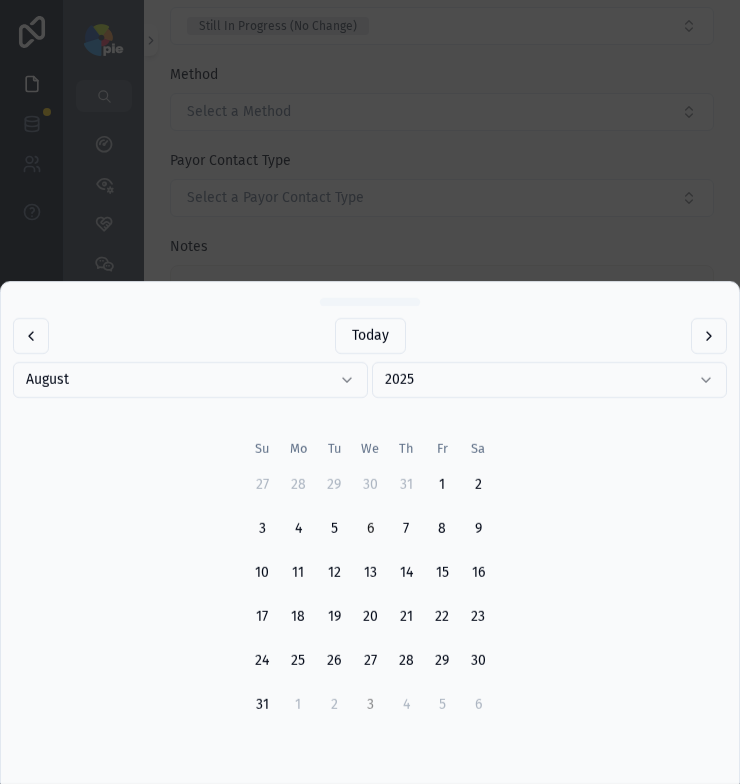 click on "3" at bounding box center (370, 705) 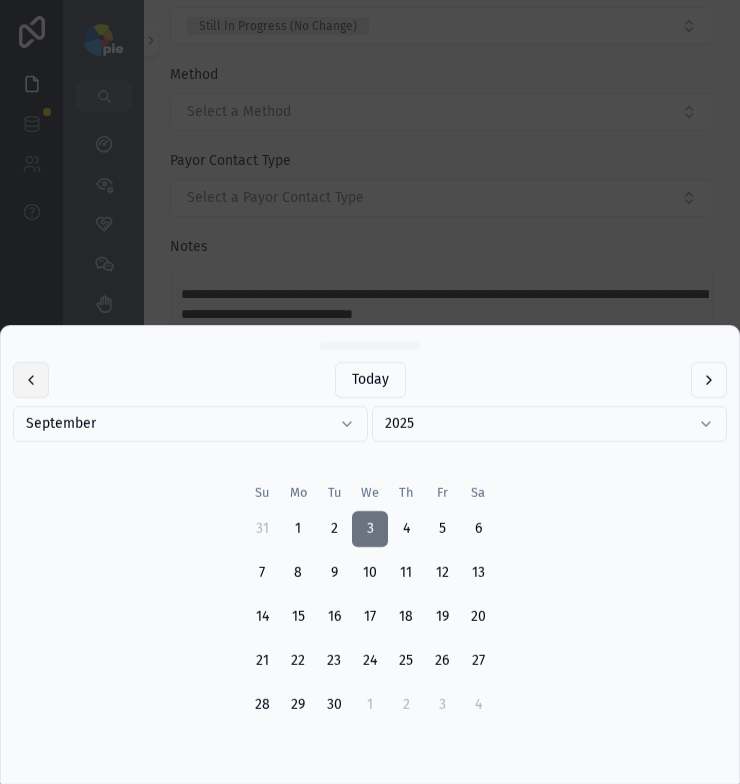 click at bounding box center [31, 380] 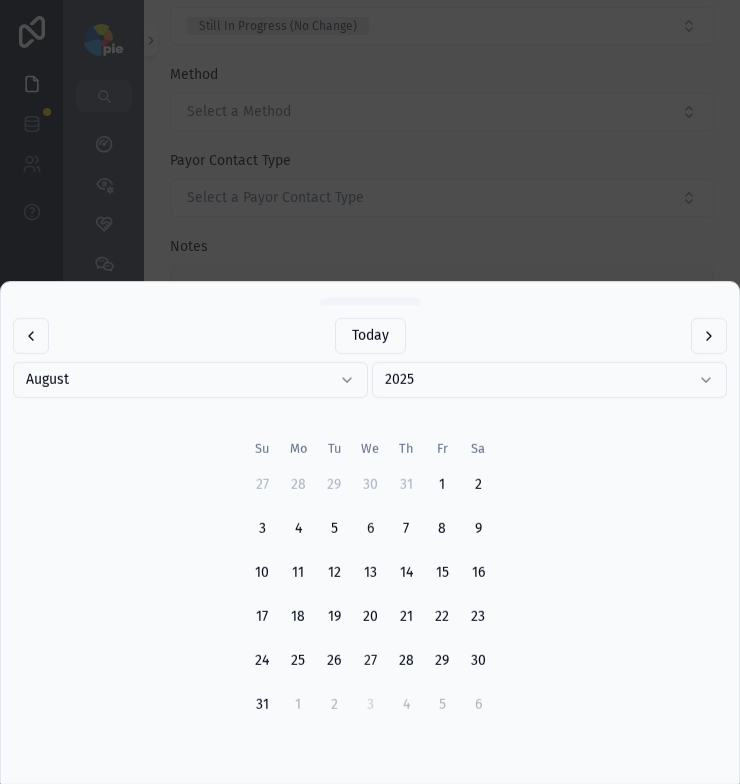 click on "27" at bounding box center [370, 661] 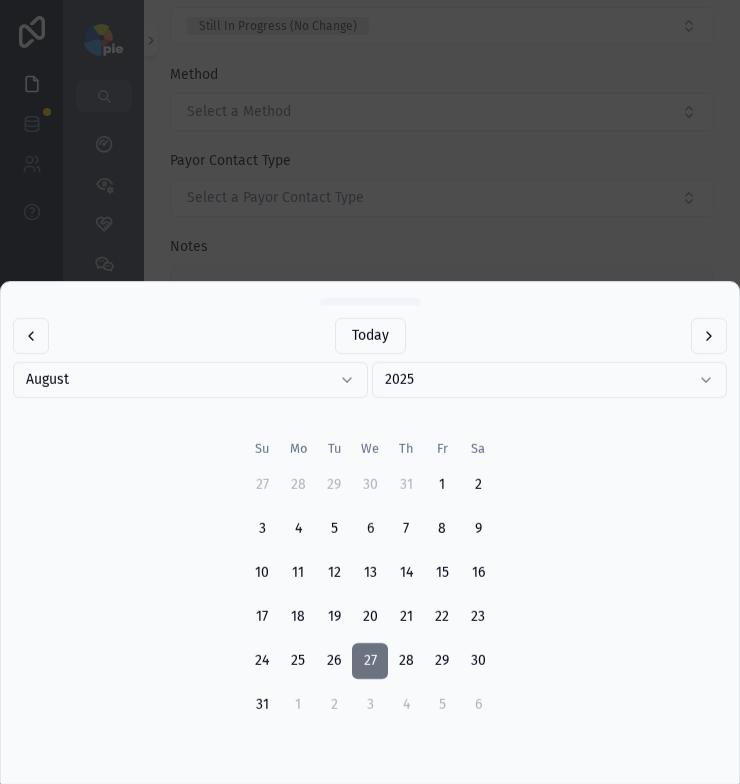 type on "*********" 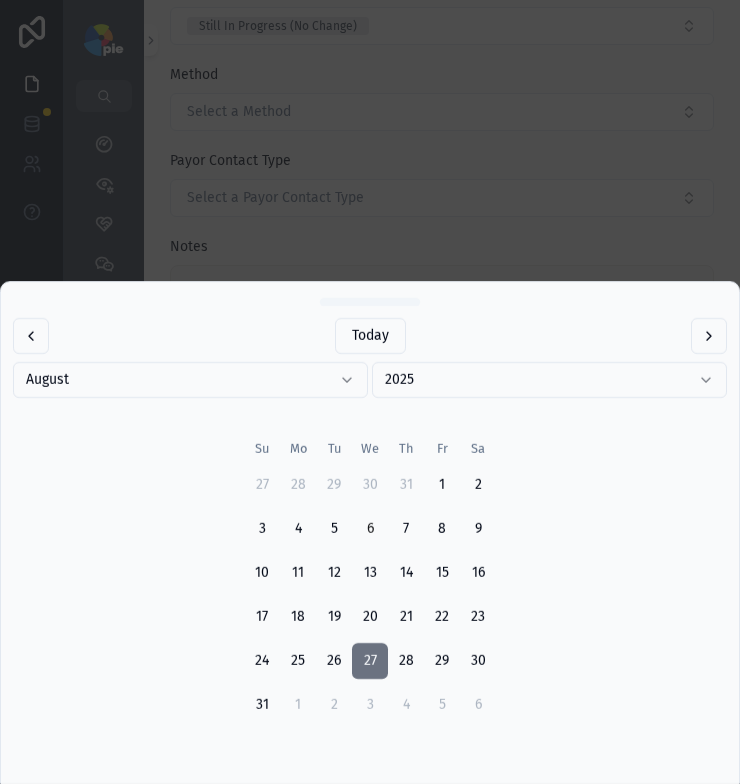 click at bounding box center [370, 392] 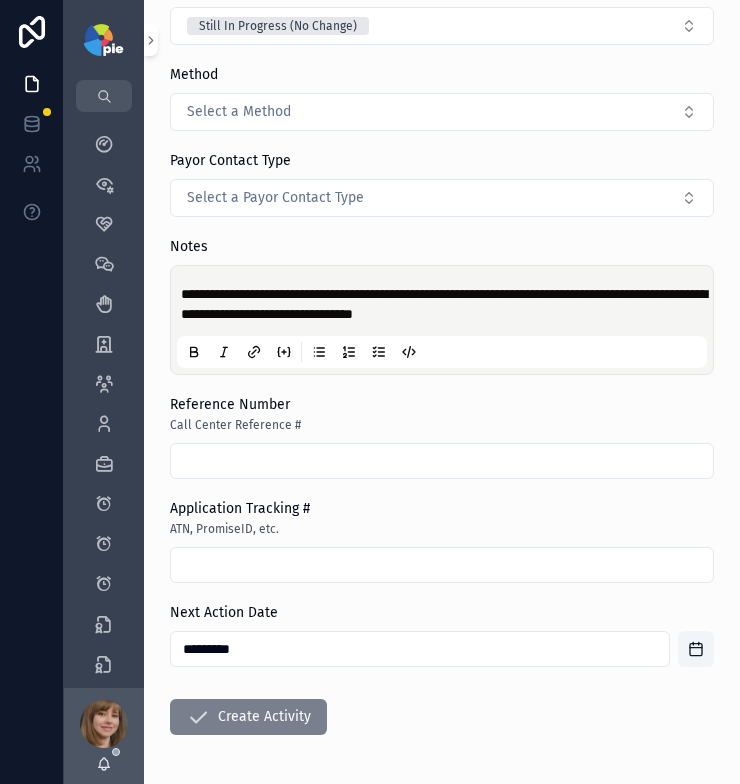 click on "Create Activity" at bounding box center (248, 717) 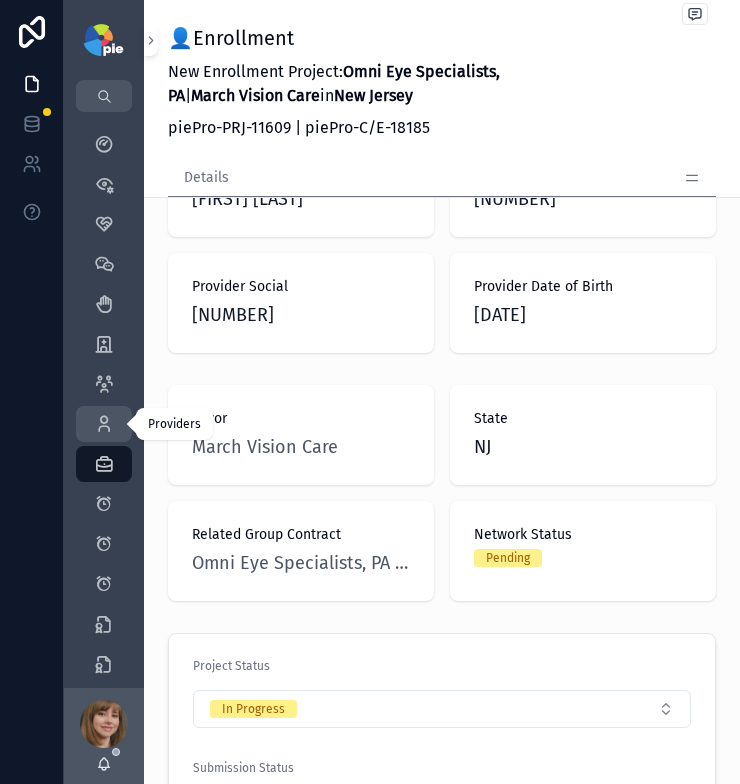 click at bounding box center [104, 424] 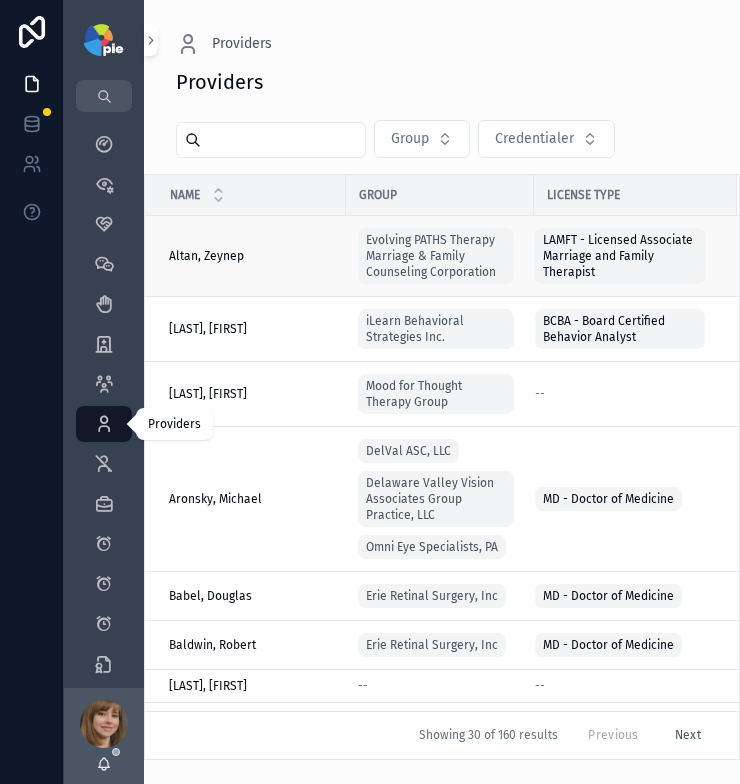 scroll, scrollTop: 0, scrollLeft: 0, axis: both 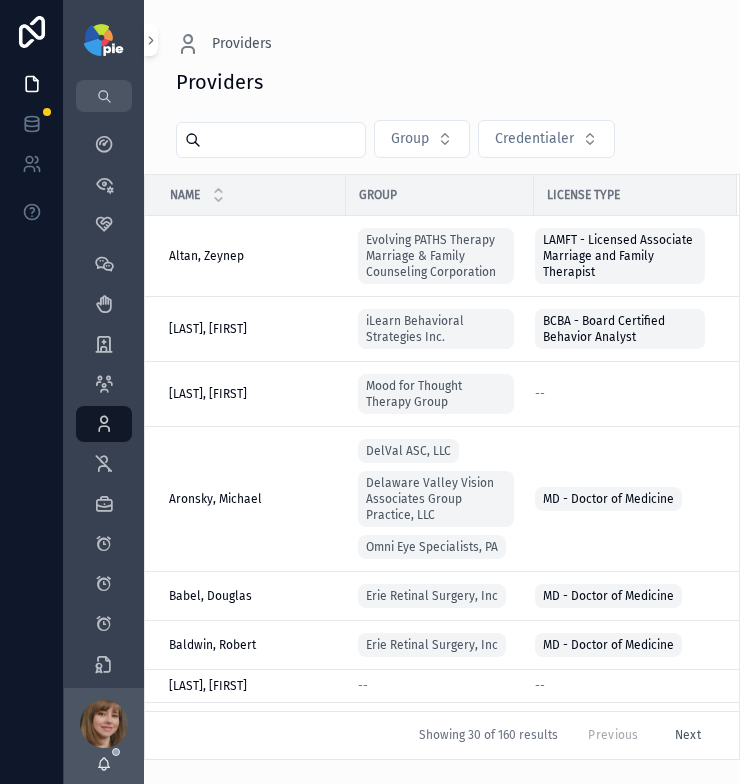 click at bounding box center [283, 140] 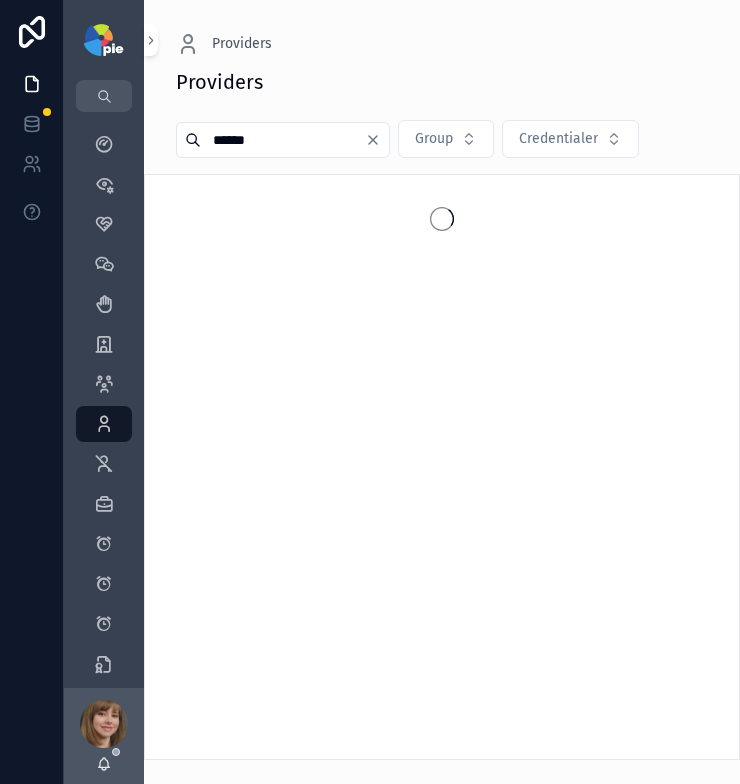 type on "******" 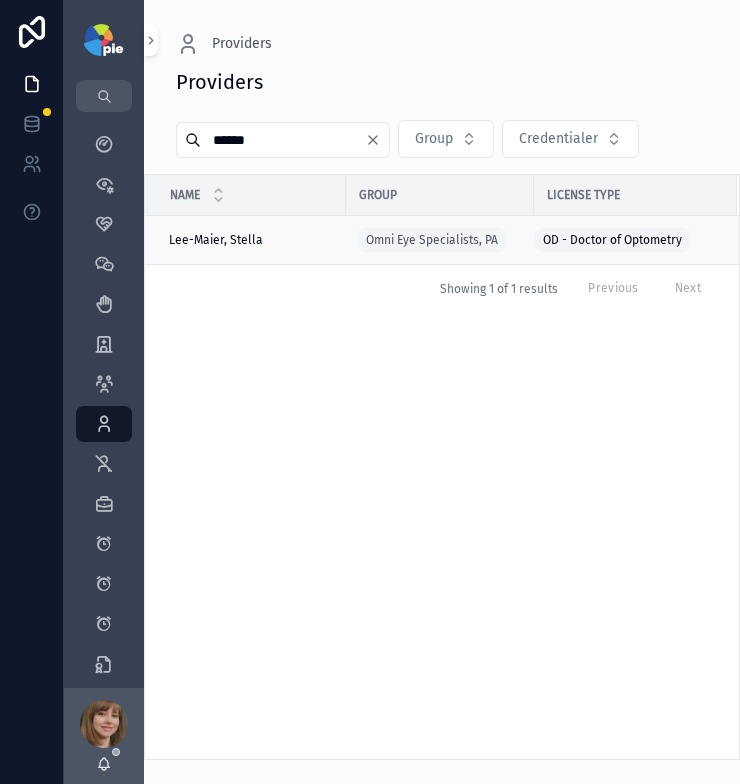 click on "Lee-Maier, Stella Lee-Maier, Stella" at bounding box center (251, 240) 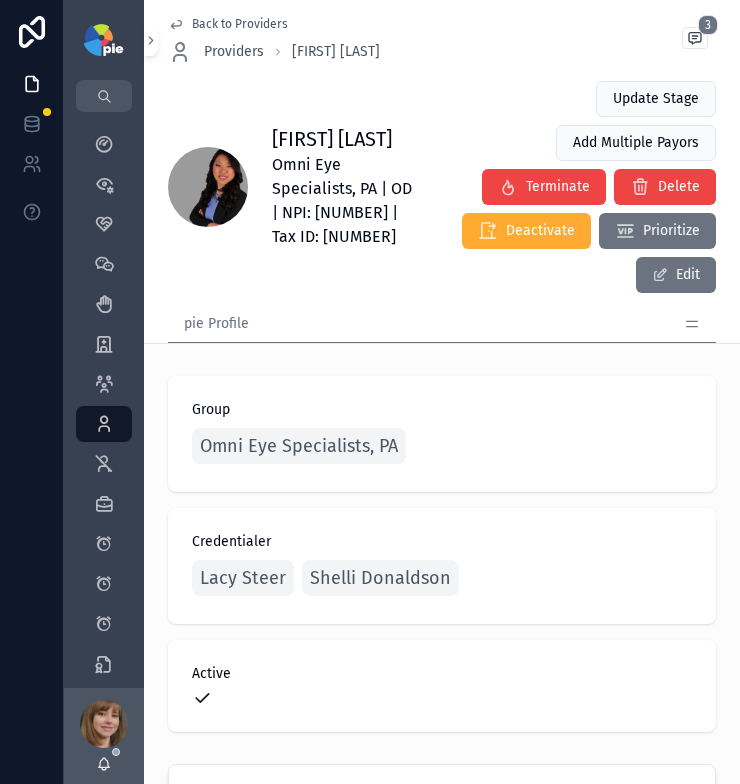click 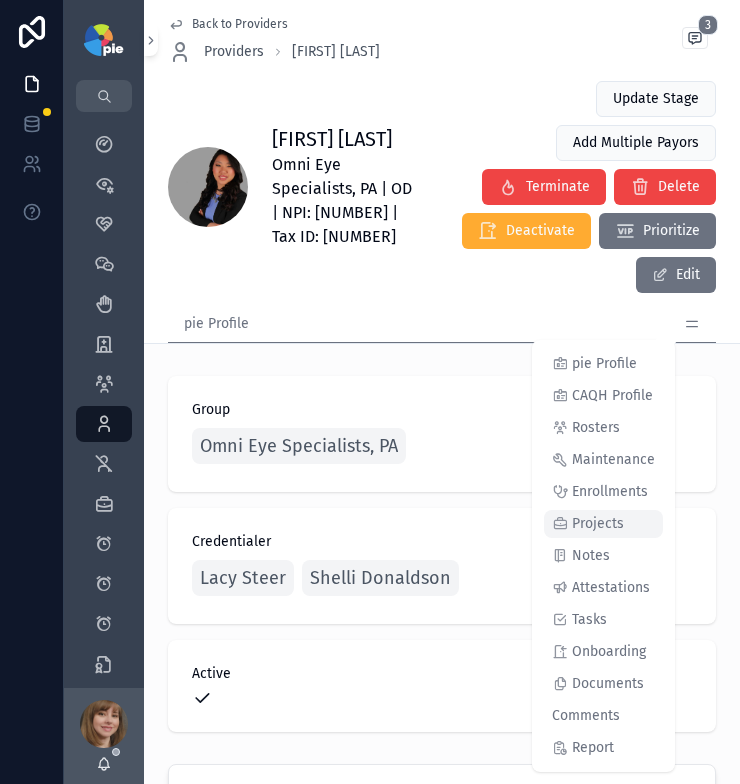 click on "Projects" at bounding box center [603, 524] 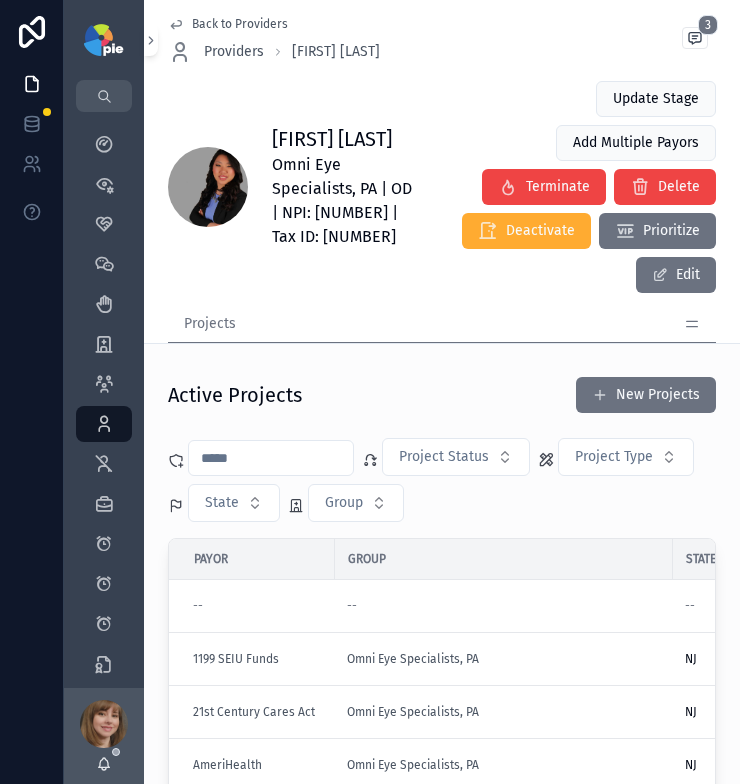 click at bounding box center (271, 458) 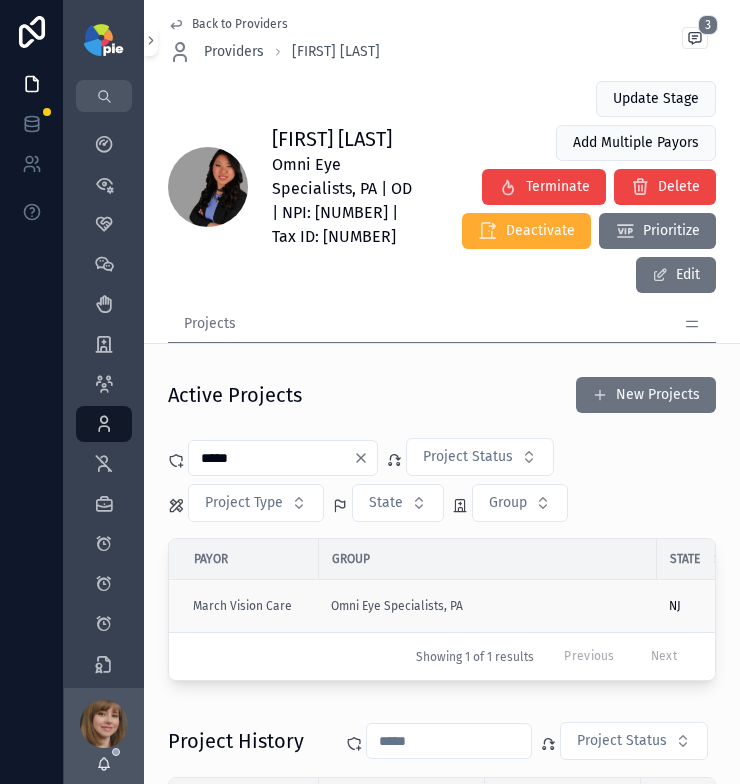type on "*****" 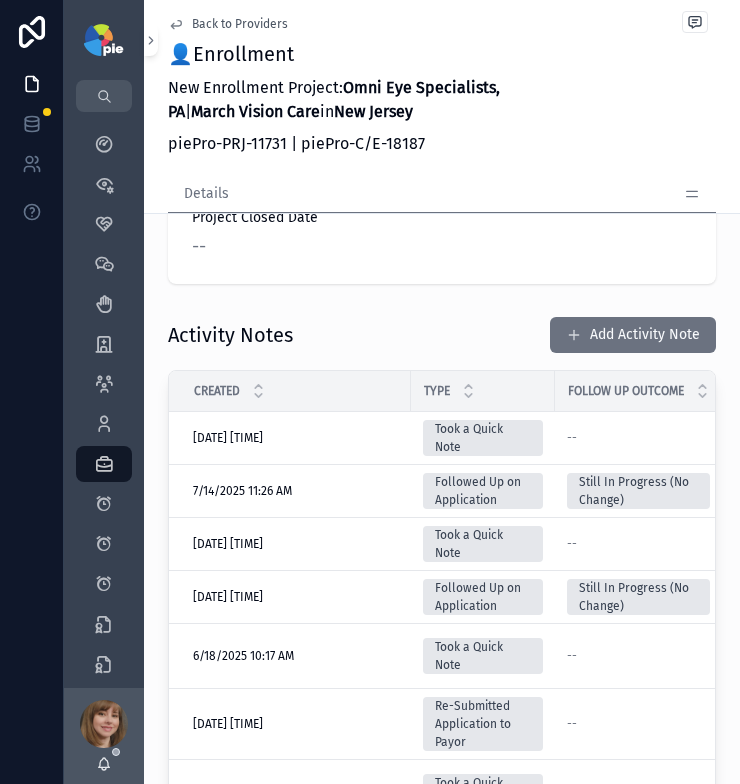 scroll, scrollTop: 1777, scrollLeft: 0, axis: vertical 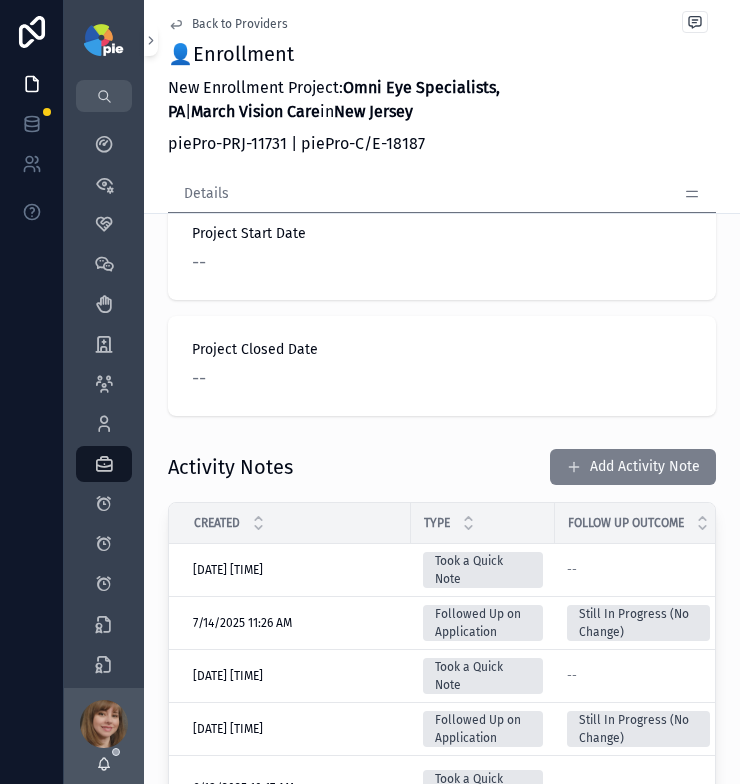 click on "Add Activity Note" at bounding box center [633, 467] 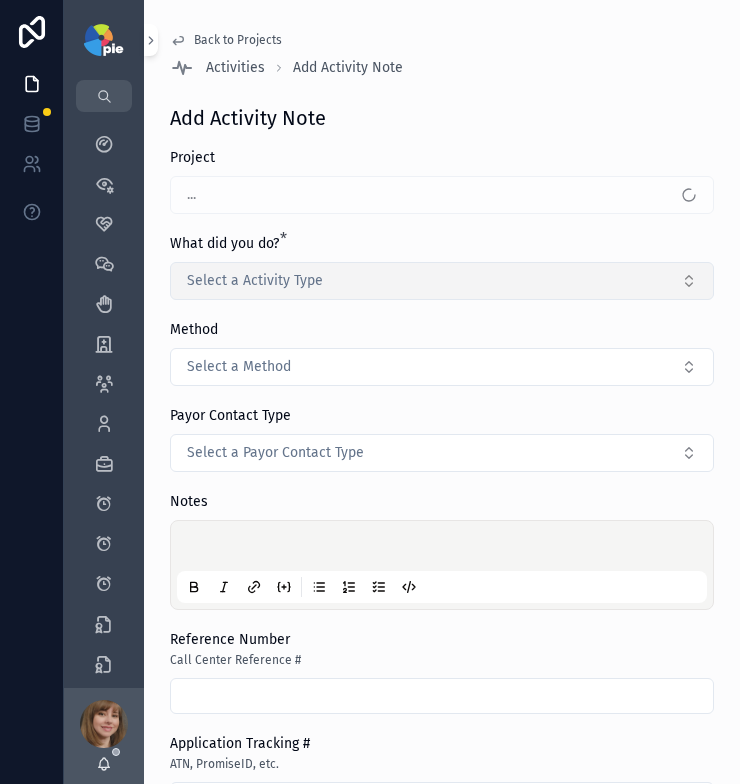 click on "Select a Activity Type" at bounding box center [442, 281] 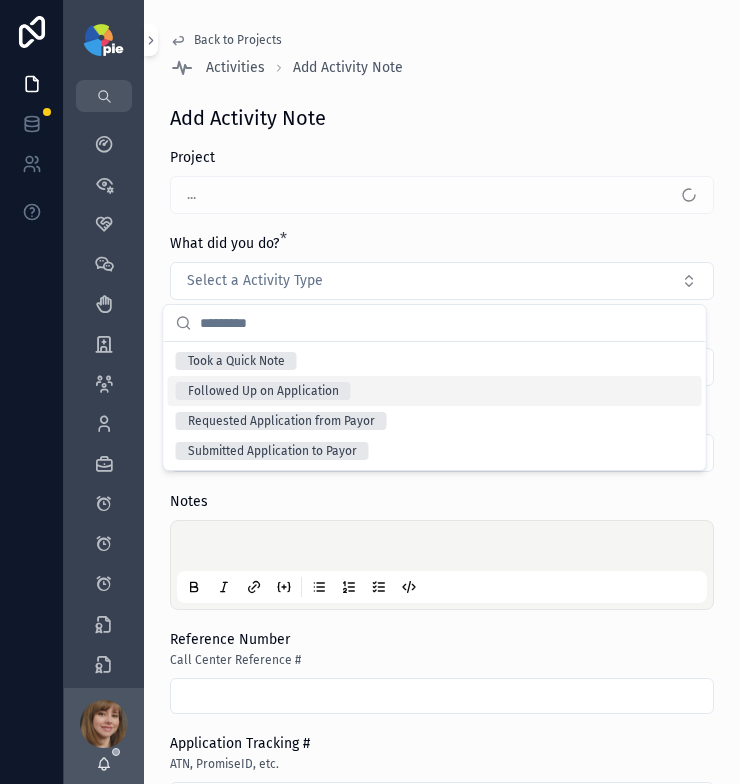 click on "Followed Up on Application" at bounding box center [435, 391] 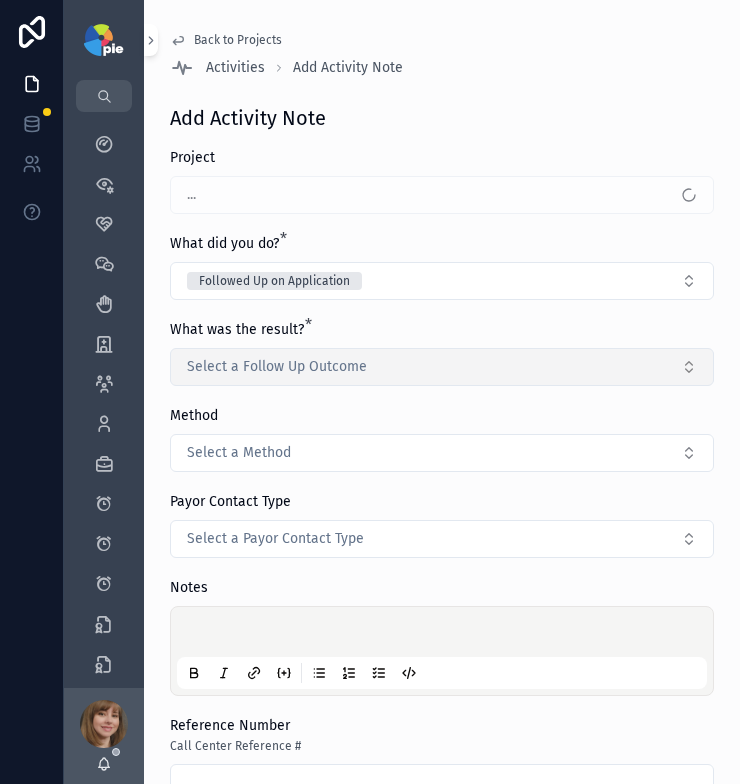 click on "Select a Follow Up Outcome" at bounding box center [442, 367] 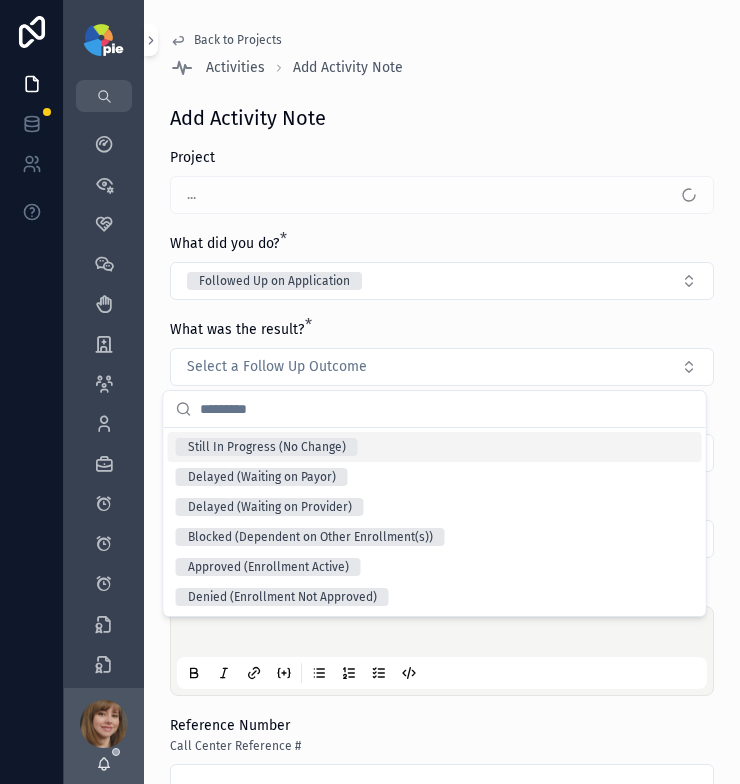 click on "Still In Progress (No Change)" at bounding box center (435, 447) 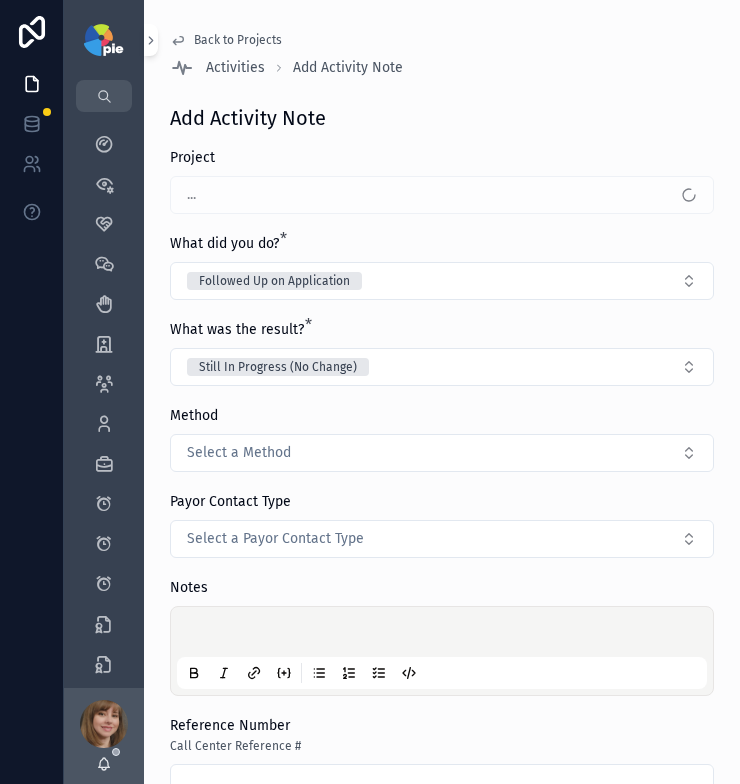 click at bounding box center [442, 651] 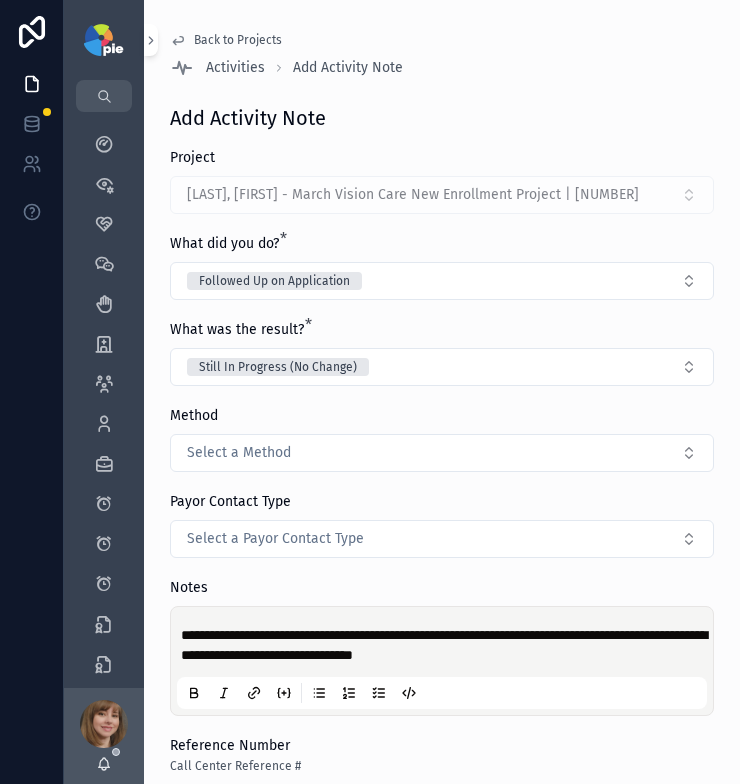 scroll, scrollTop: 349, scrollLeft: 0, axis: vertical 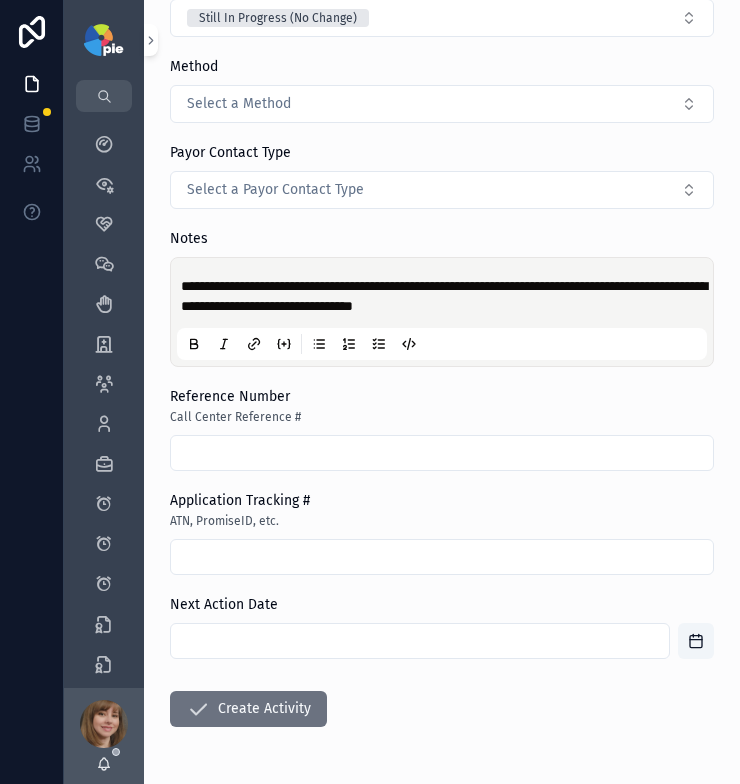 click at bounding box center (420, 641) 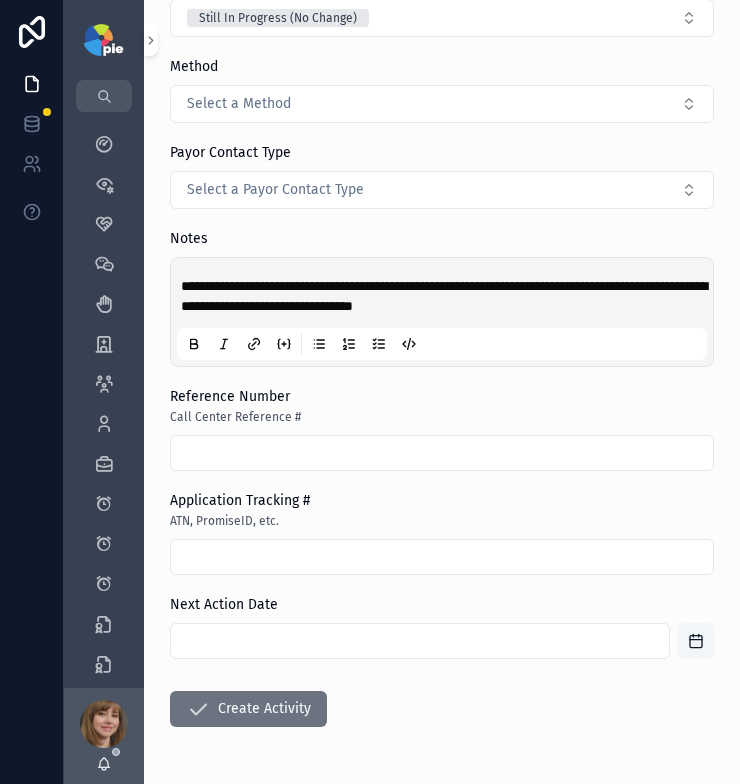 click at bounding box center (696, 641) 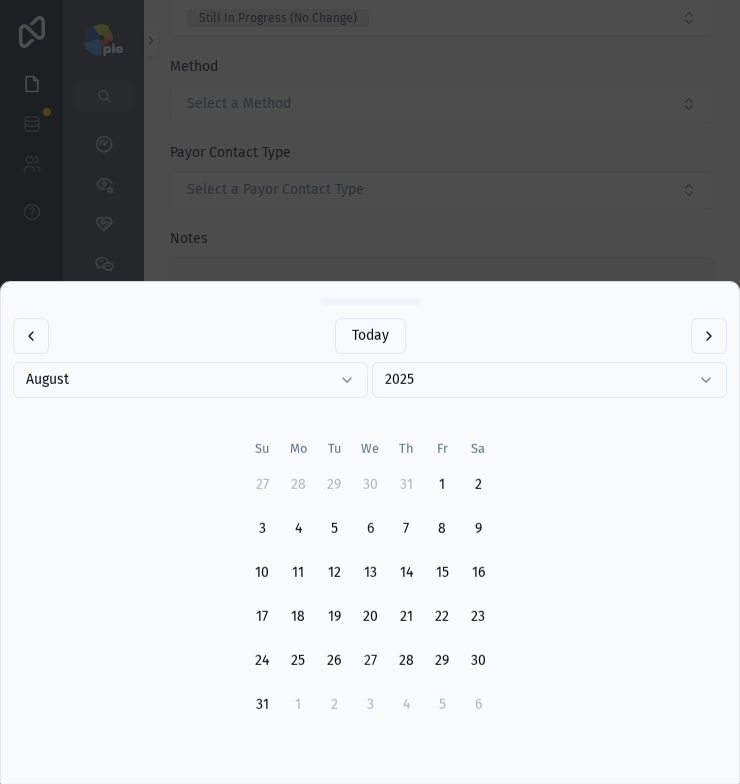 click on "27" at bounding box center [370, 661] 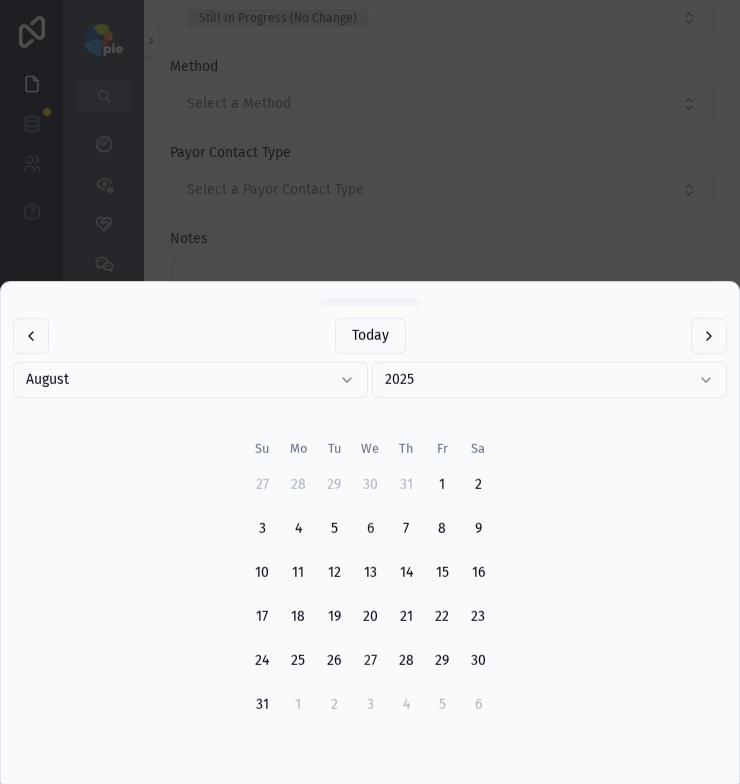 type on "*********" 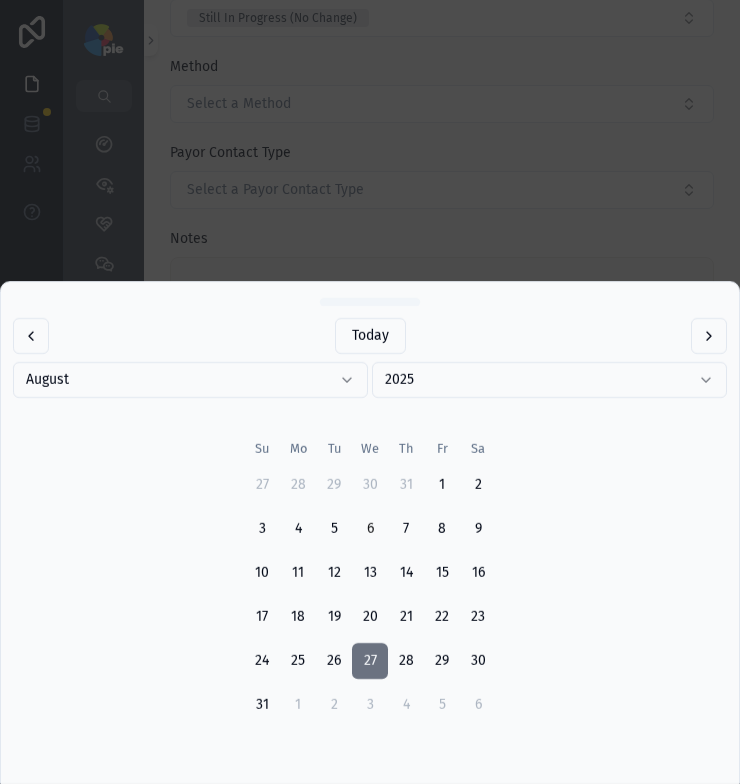 click at bounding box center [370, 392] 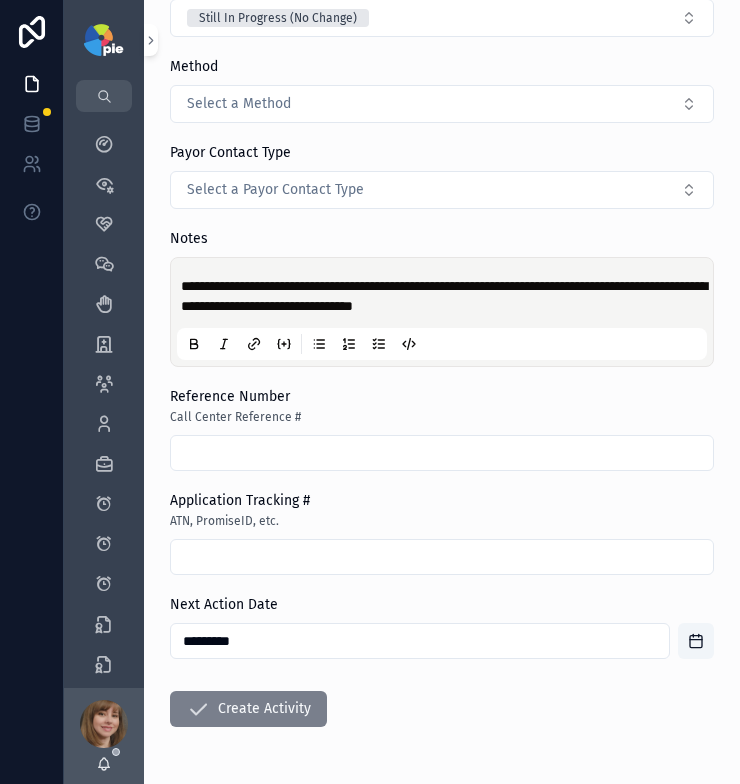 click on "Create Activity" at bounding box center (248, 709) 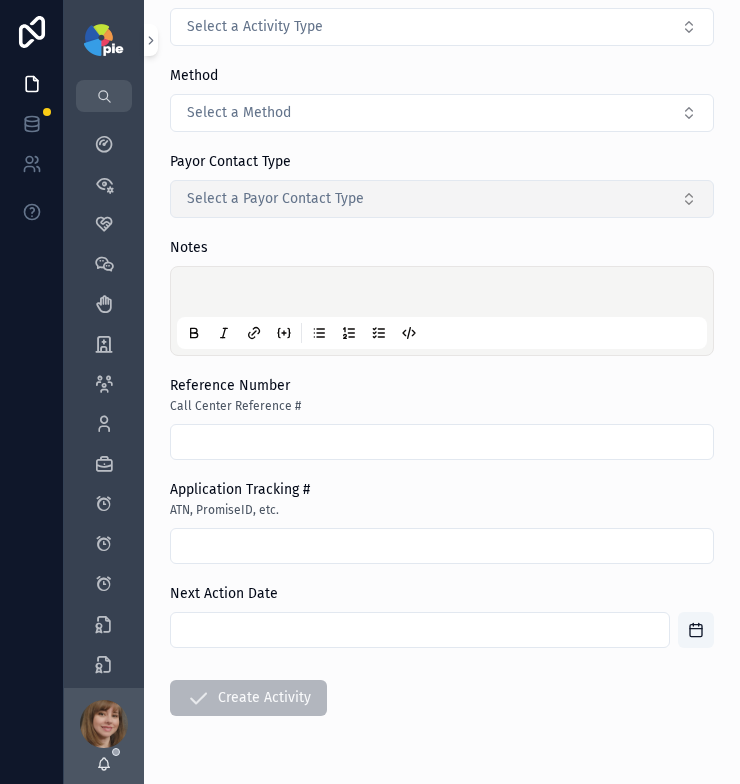 scroll, scrollTop: 0, scrollLeft: 0, axis: both 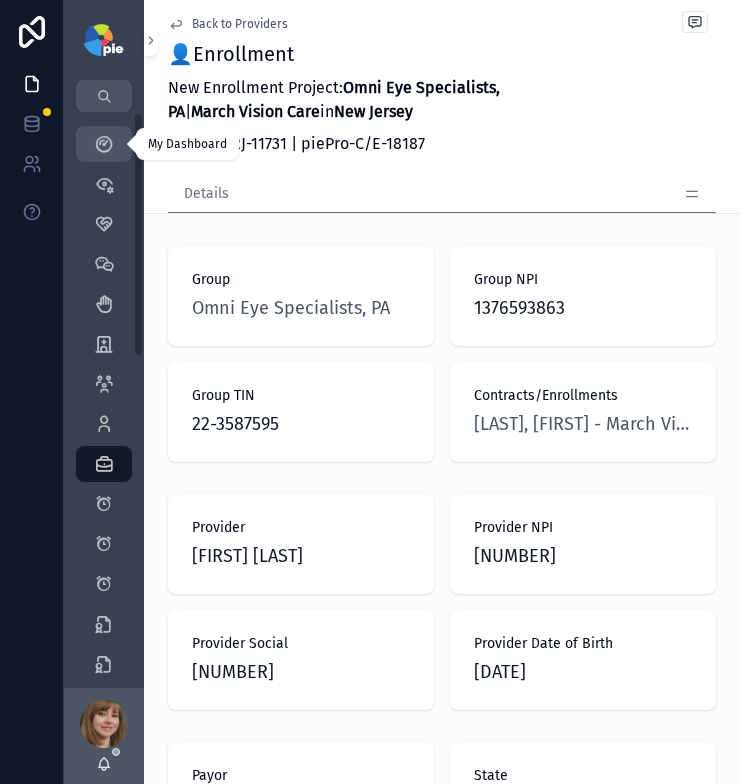 click on "My Dashboard" at bounding box center [104, 144] 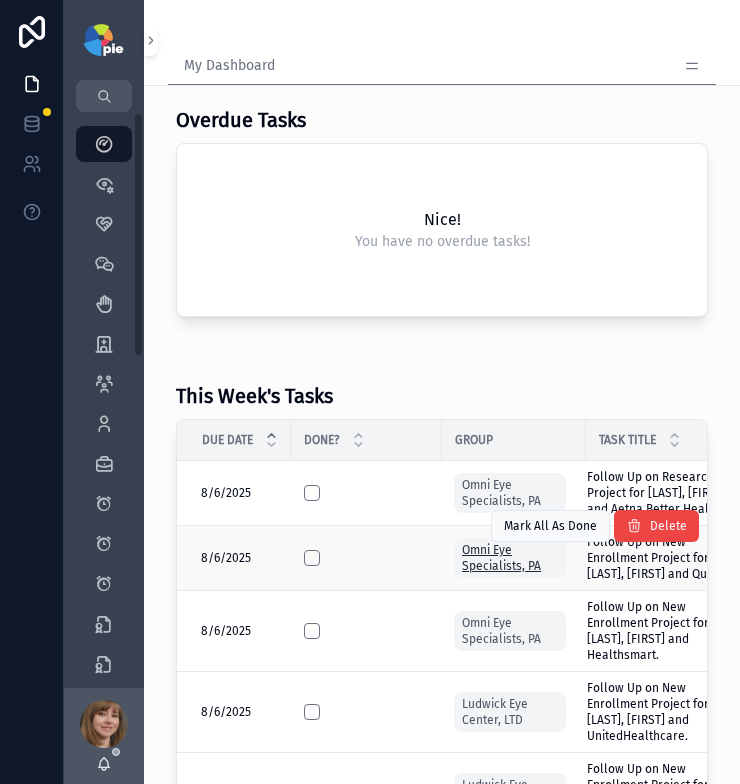scroll, scrollTop: 150, scrollLeft: 0, axis: vertical 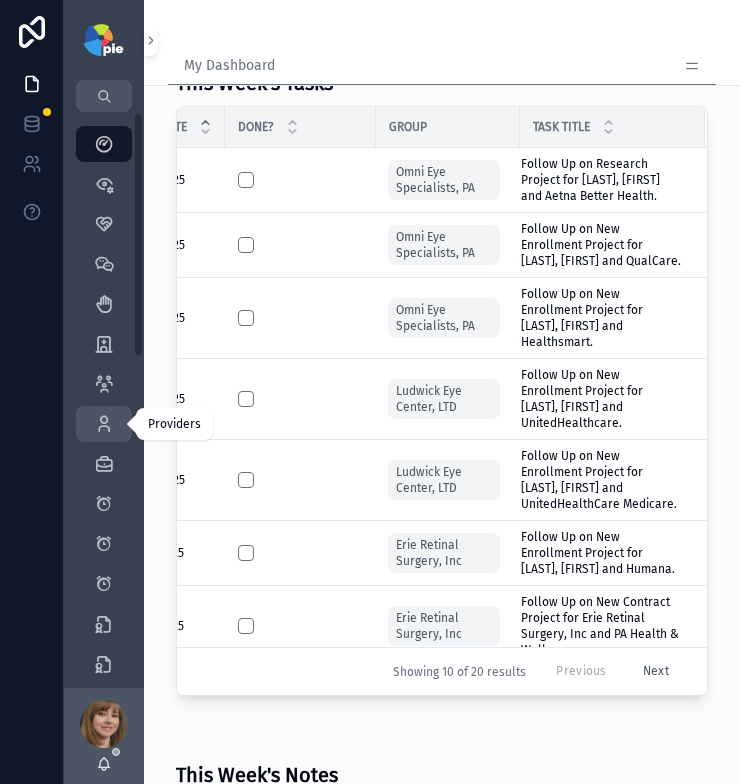 click at bounding box center [104, 424] 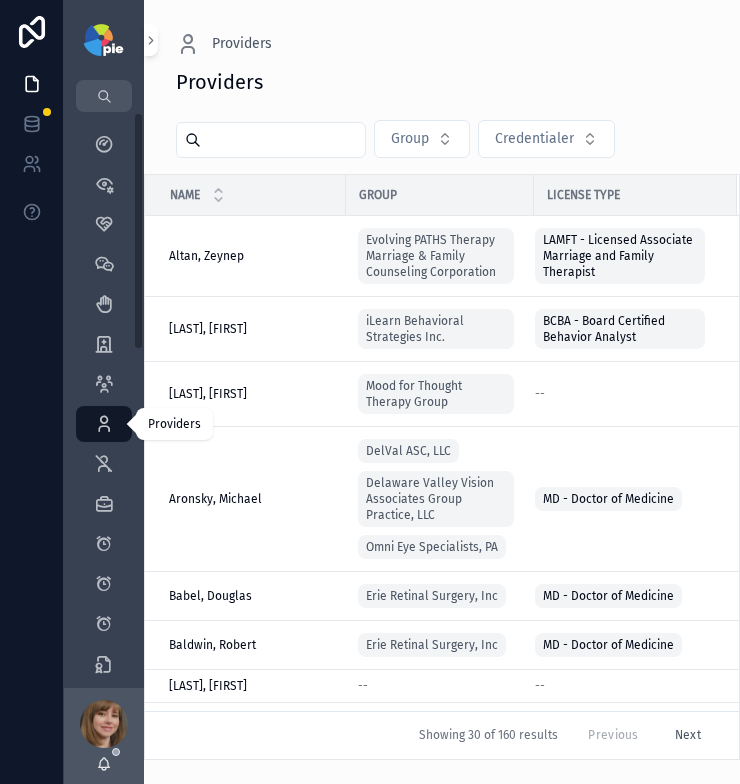 scroll, scrollTop: 0, scrollLeft: 0, axis: both 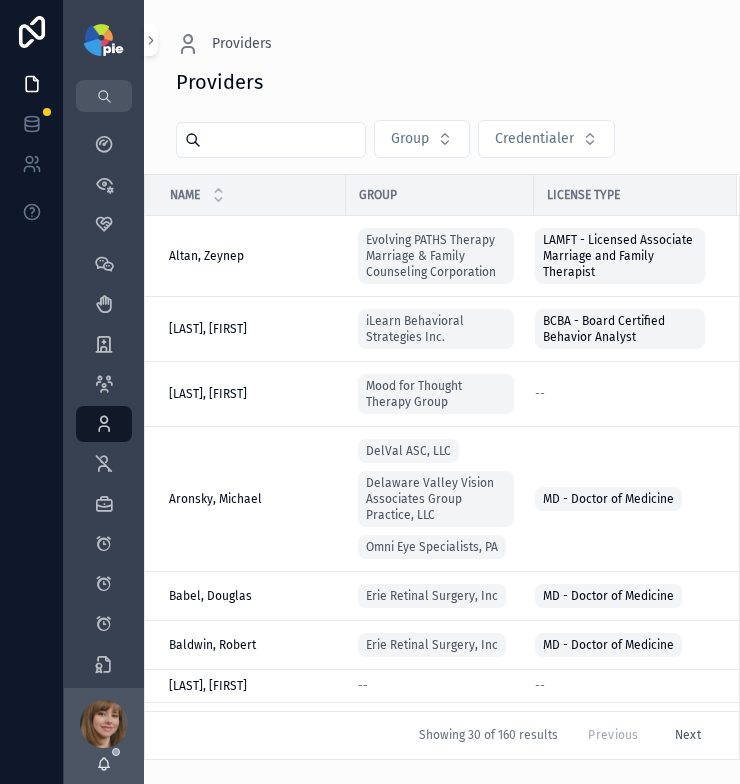click at bounding box center (283, 140) 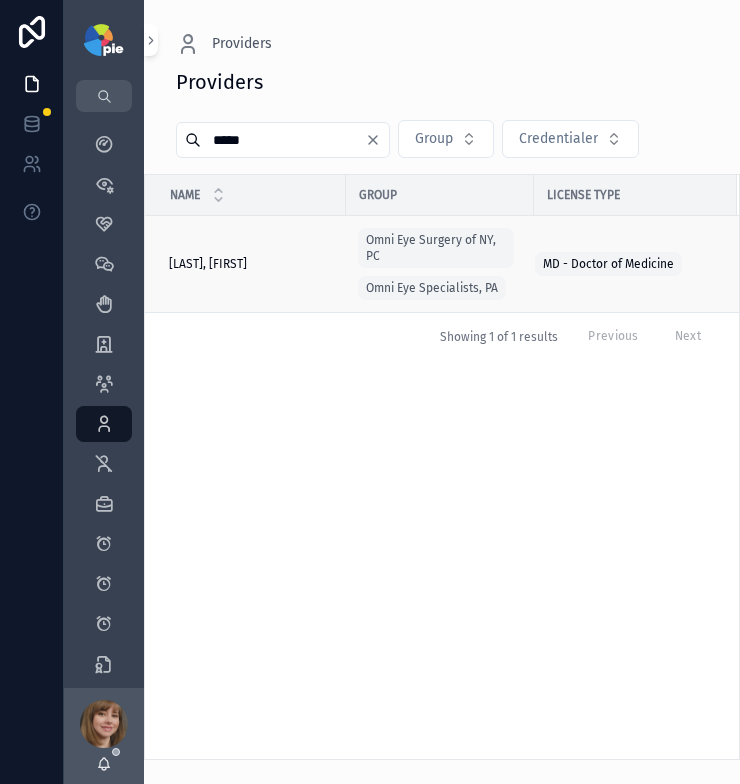 type on "*****" 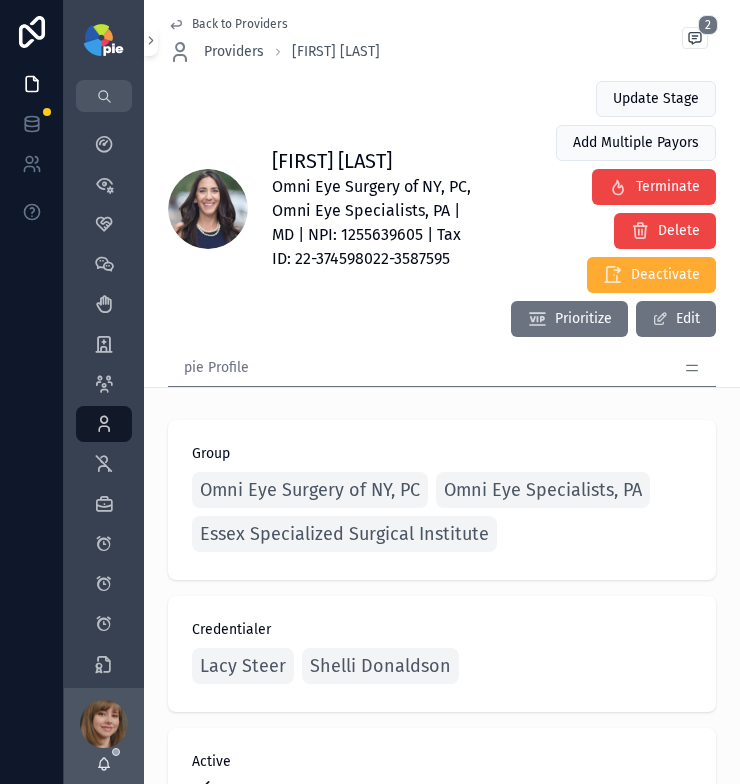 click on "Elana Rosenberg Omni Eye Surgery of NY, PC, Omni Eye Specialists, PA | MD | NPI: 1255639605 | Tax ID: 22-374598022-3587595 Update Stage Add Multiple Payors Terminate Delete Deactivate Prioritize Edit" at bounding box center (442, 209) 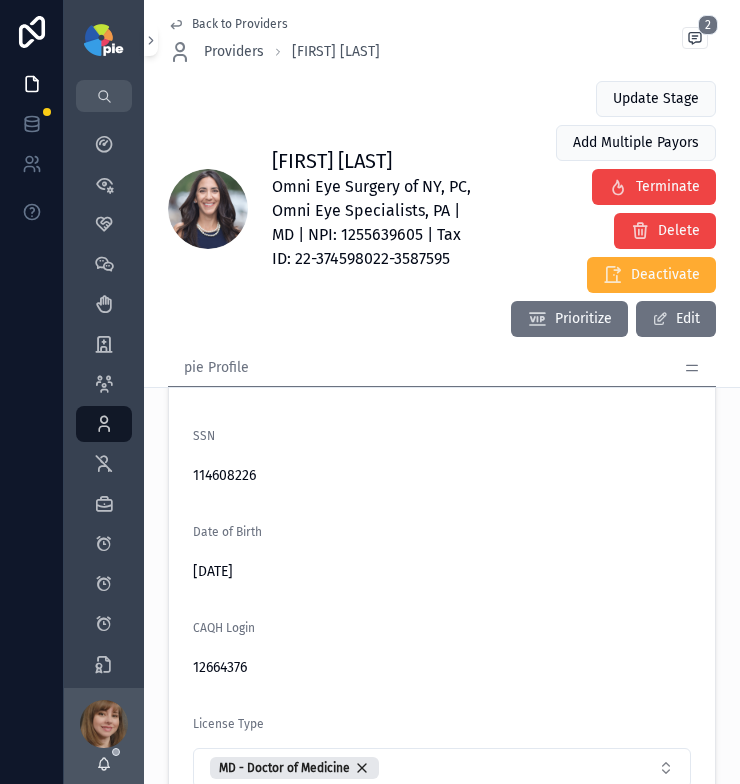 scroll, scrollTop: 710, scrollLeft: 0, axis: vertical 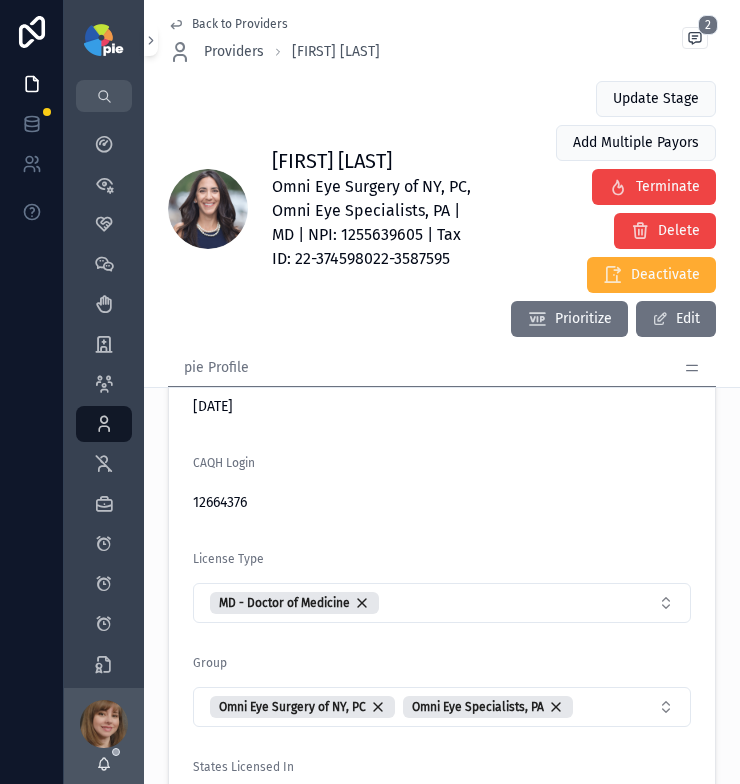 click 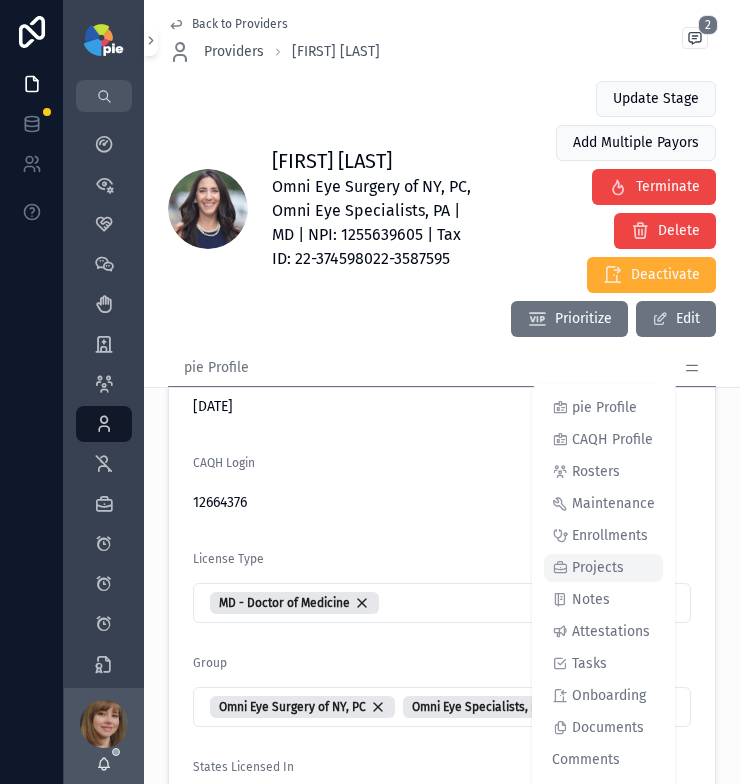 click on "Projects" at bounding box center [603, 568] 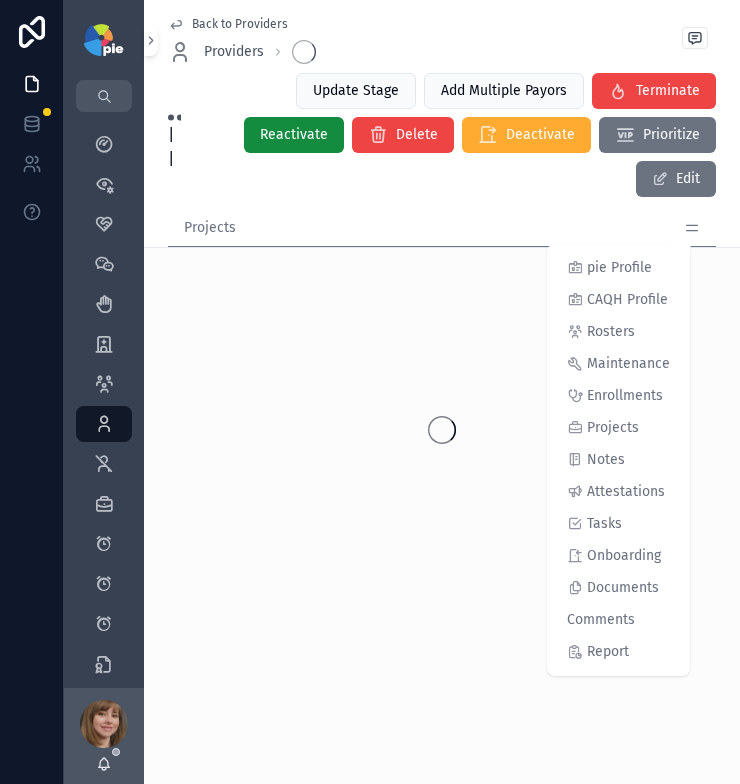 scroll, scrollTop: 0, scrollLeft: 0, axis: both 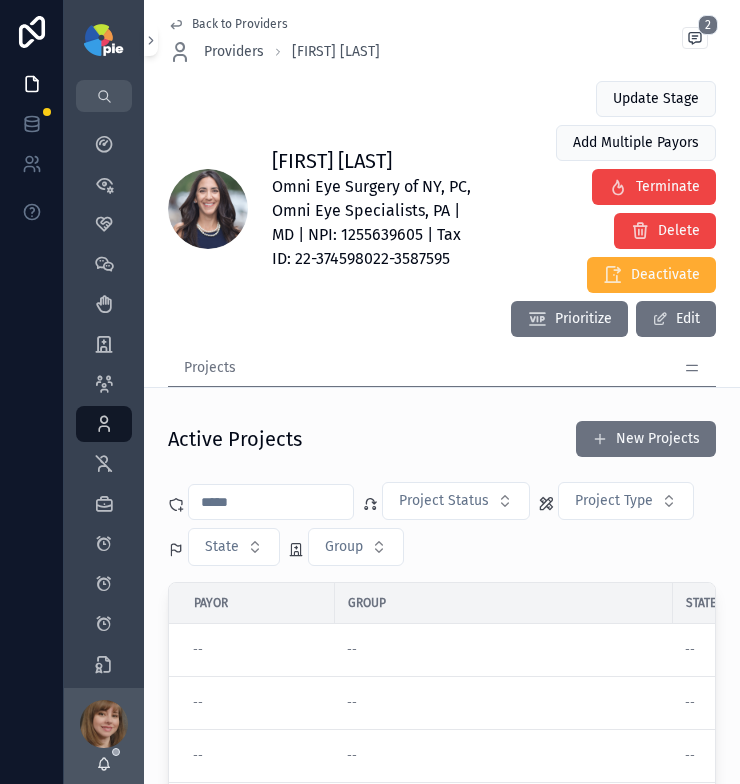 click at bounding box center [271, 502] 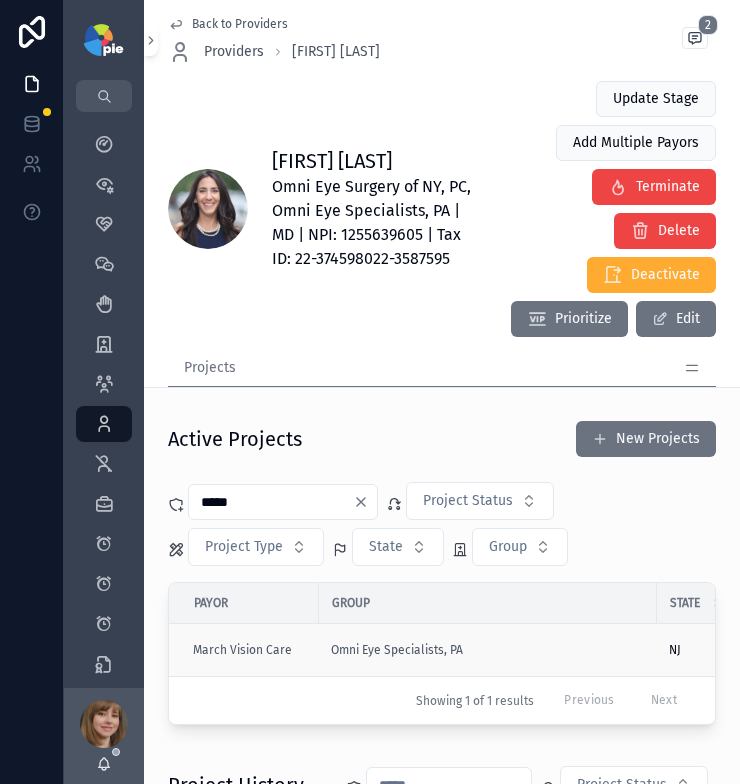 type on "*****" 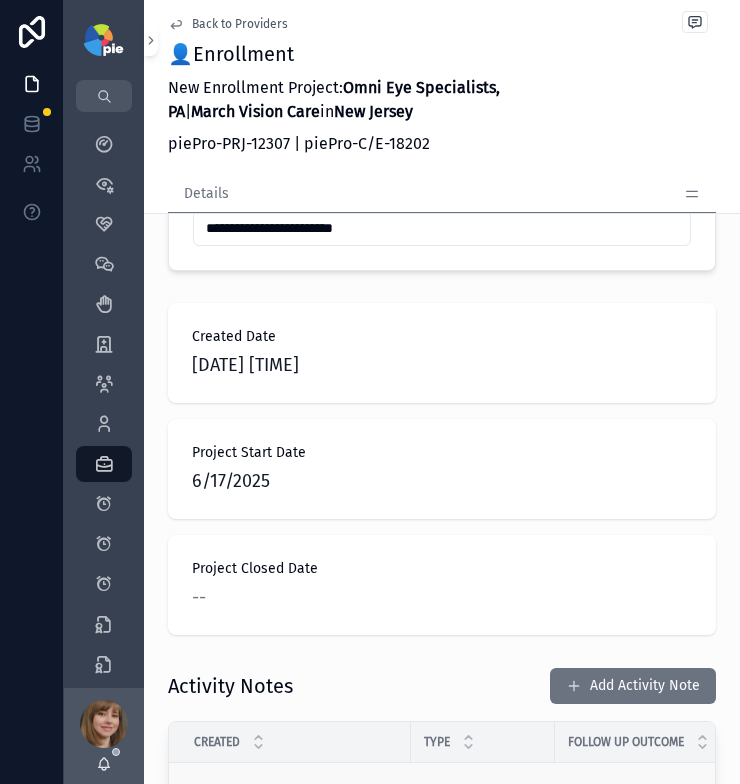 scroll, scrollTop: 1593, scrollLeft: 0, axis: vertical 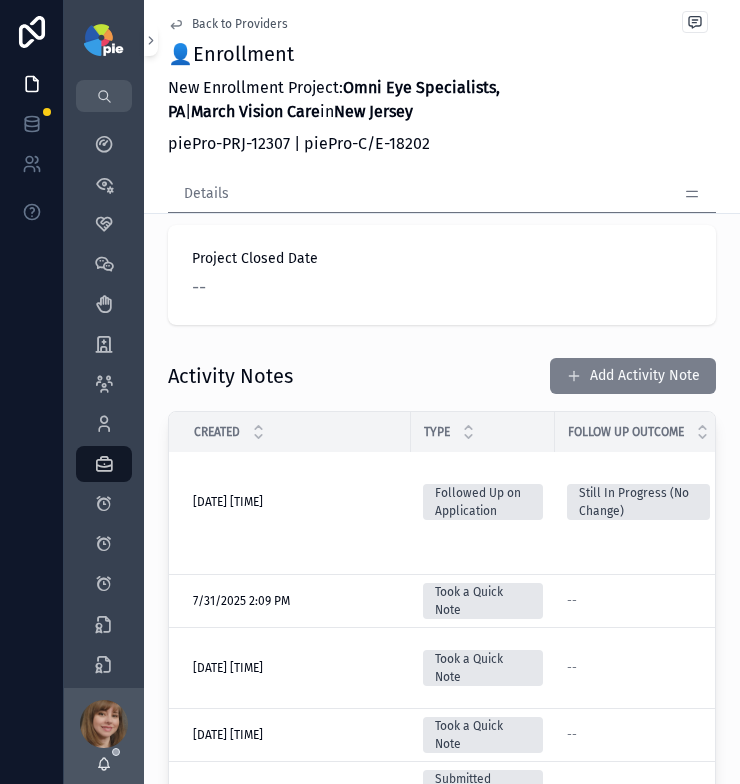 click on "Add Activity Note" at bounding box center (633, 376) 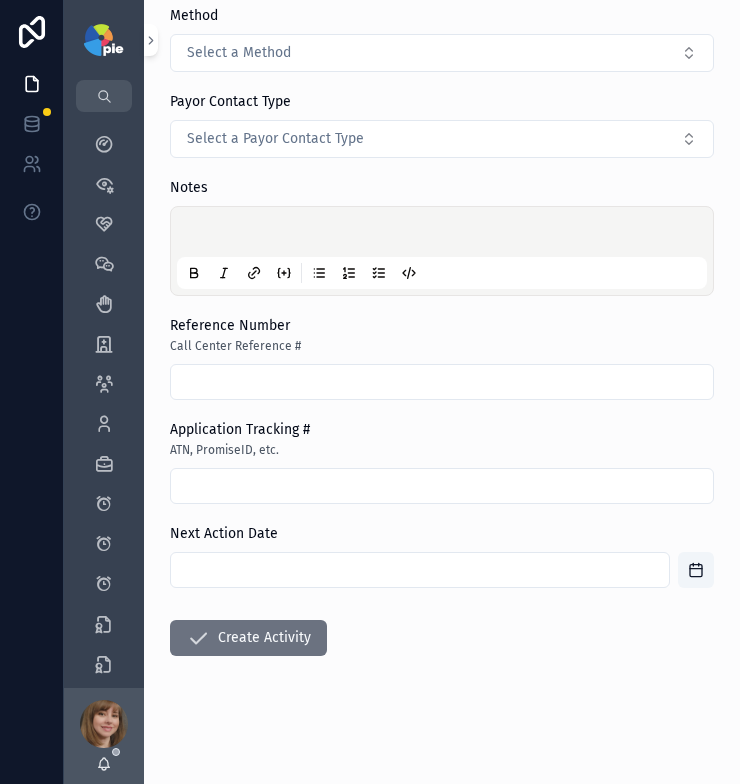 scroll, scrollTop: 0, scrollLeft: 0, axis: both 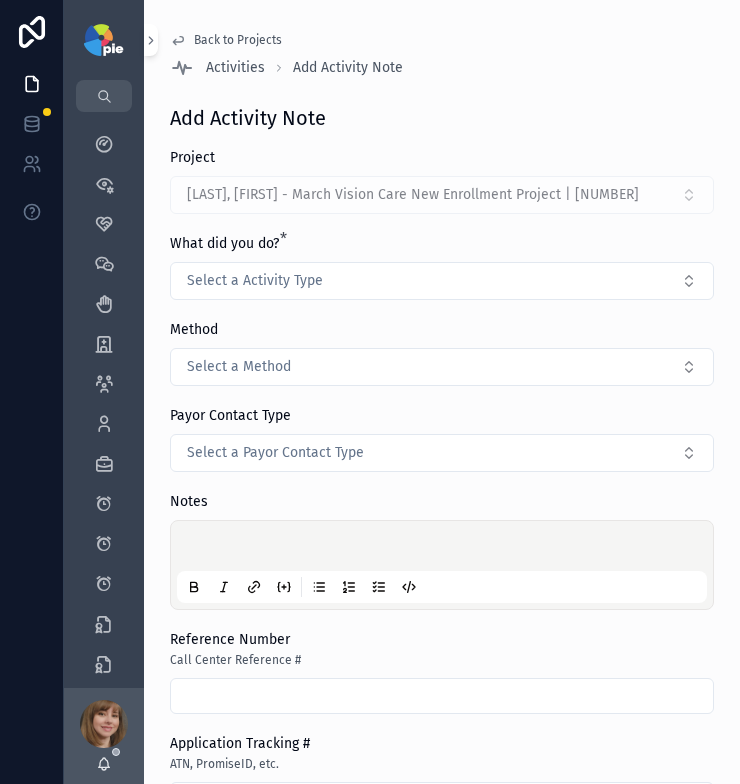 click on "Back to Projects" at bounding box center (238, 40) 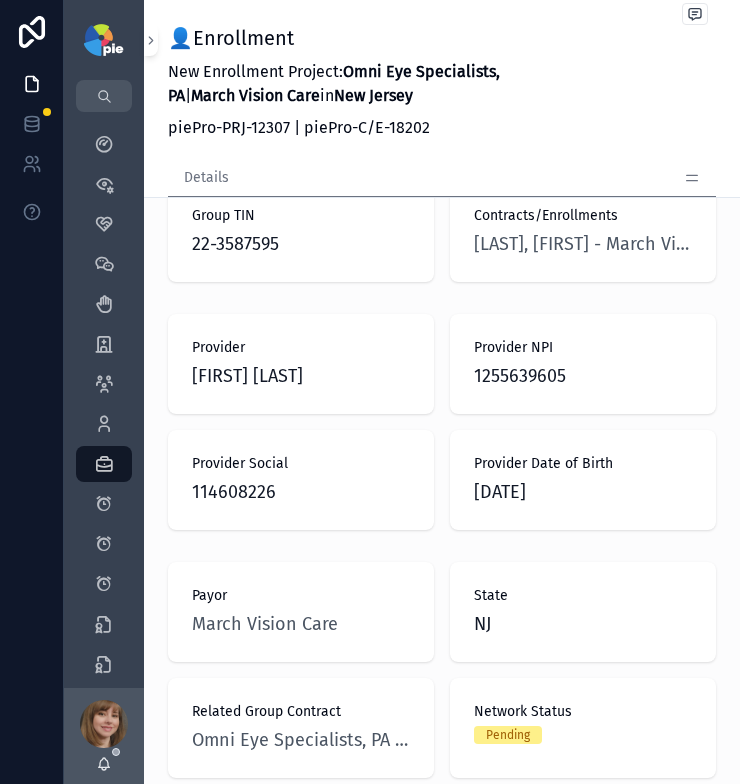 scroll, scrollTop: 193, scrollLeft: 0, axis: vertical 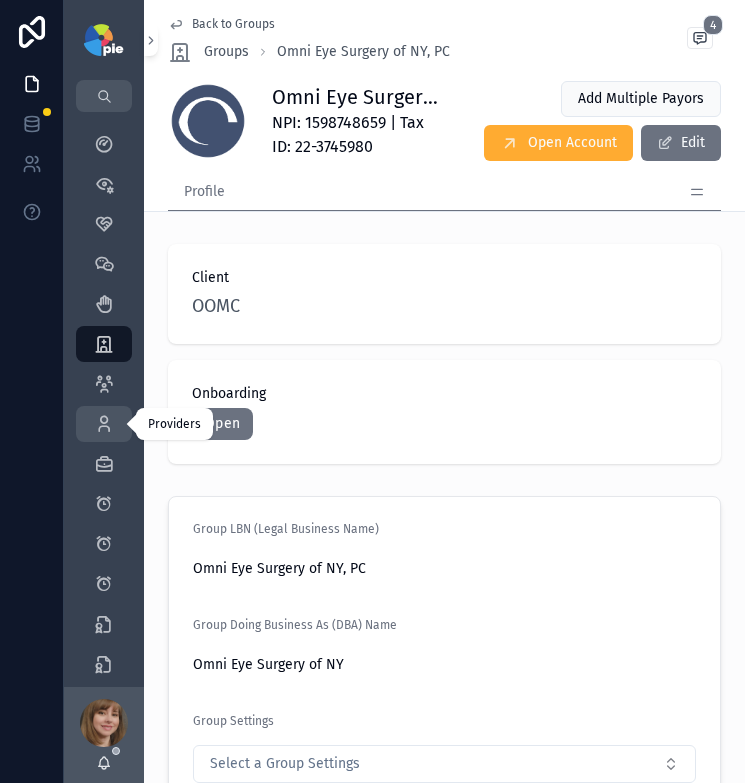 click on "Providers 160" at bounding box center [104, 424] 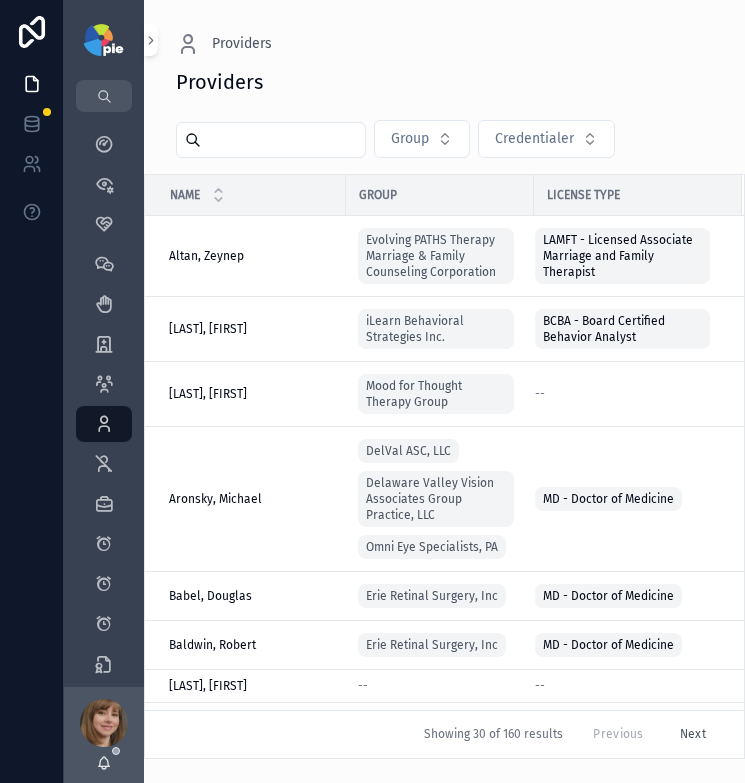 click at bounding box center [283, 140] 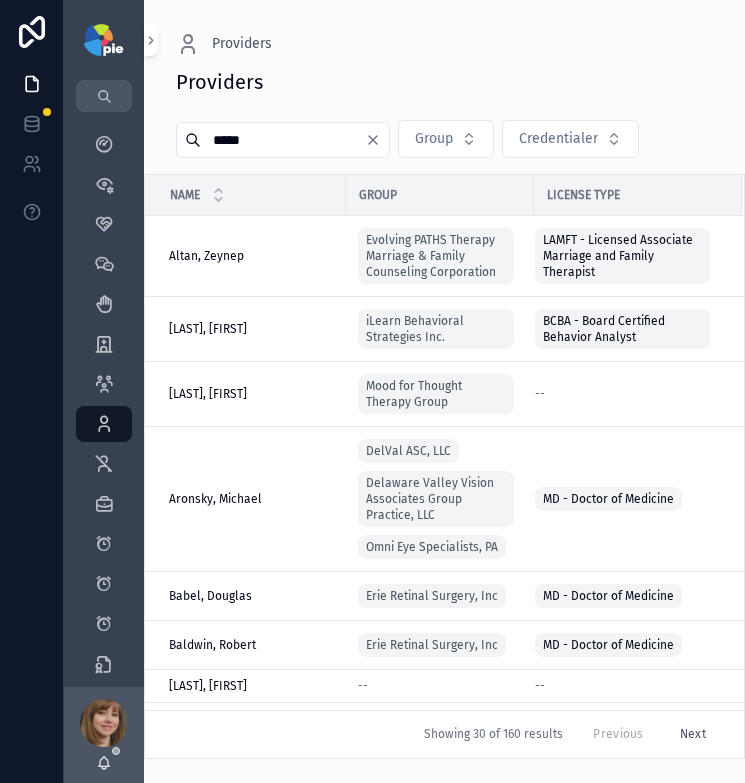 type on "*****" 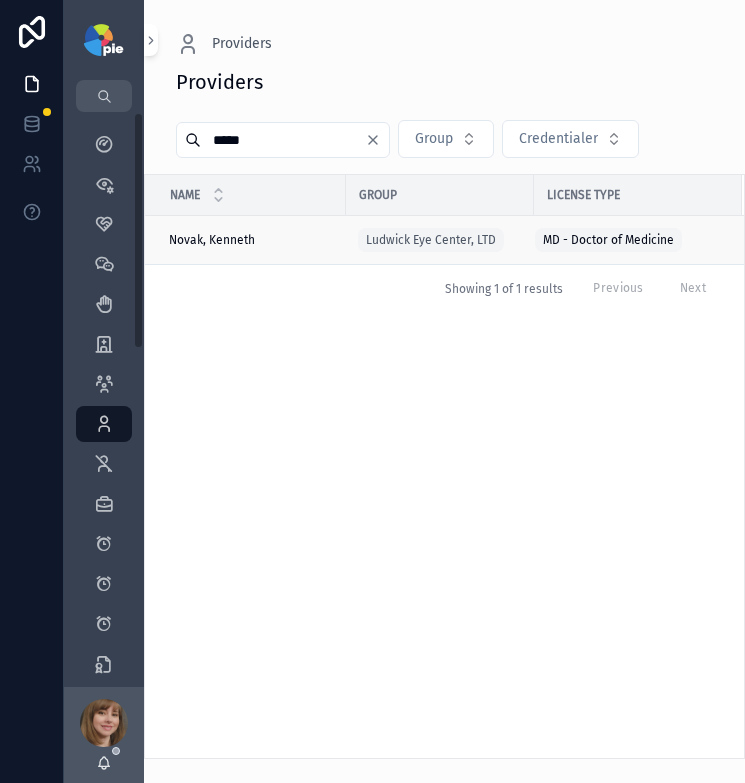 click on "Novak, Kenneth Novak, Kenneth" at bounding box center (251, 240) 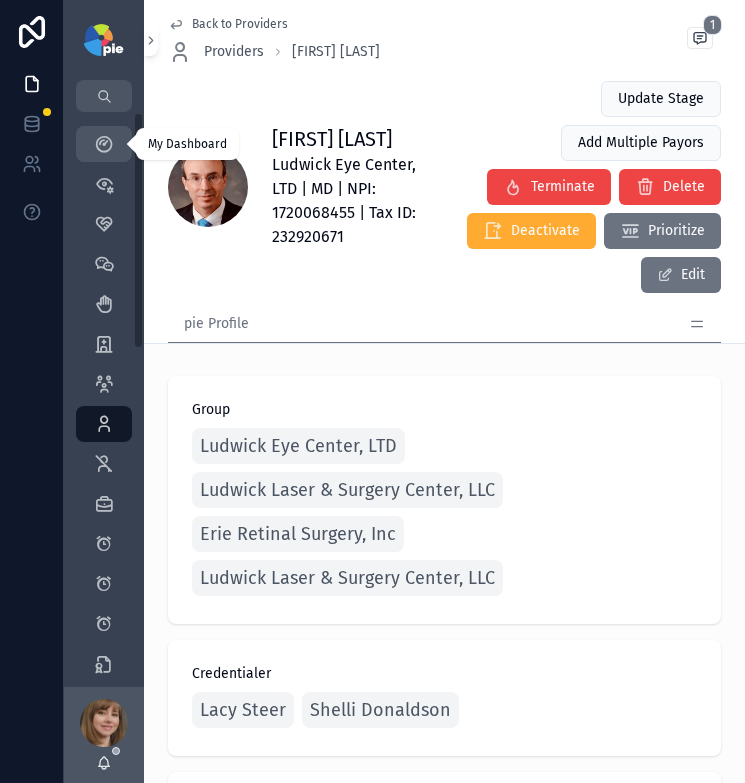 click at bounding box center (104, 144) 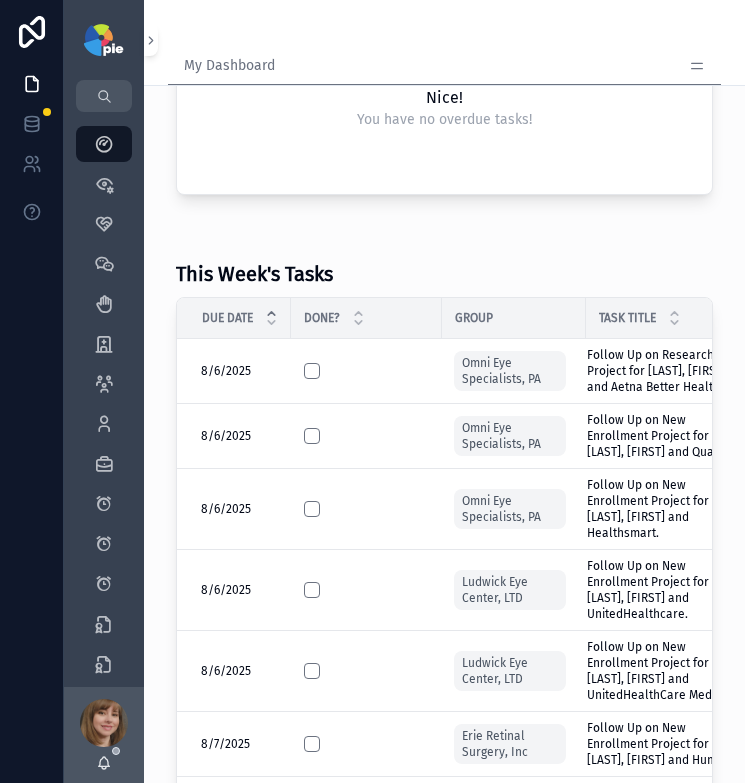 scroll, scrollTop: 382, scrollLeft: 0, axis: vertical 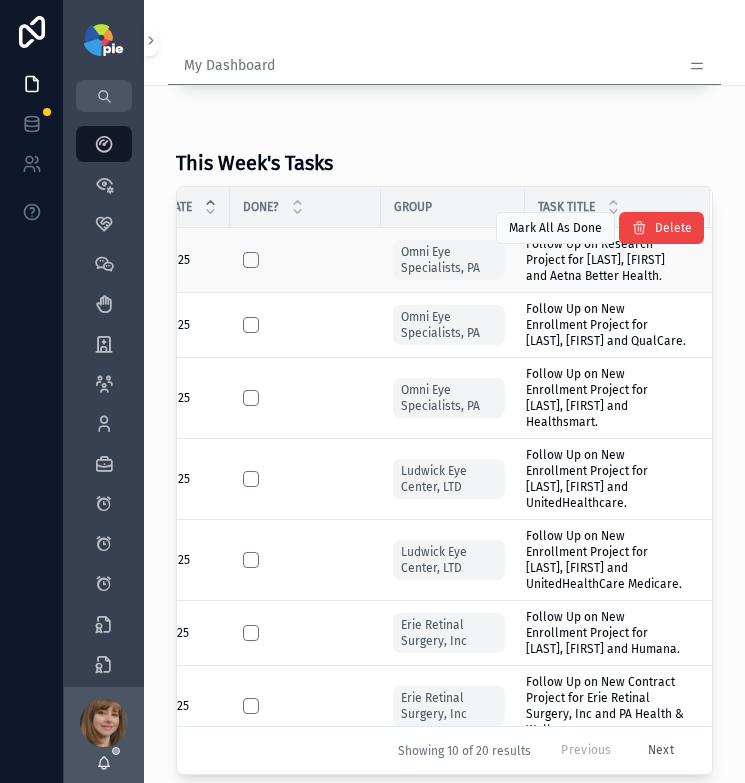click on "Follow Up on Research Project for [LAST], [FIRST] and Aetna Better Health." at bounding box center [606, 260] 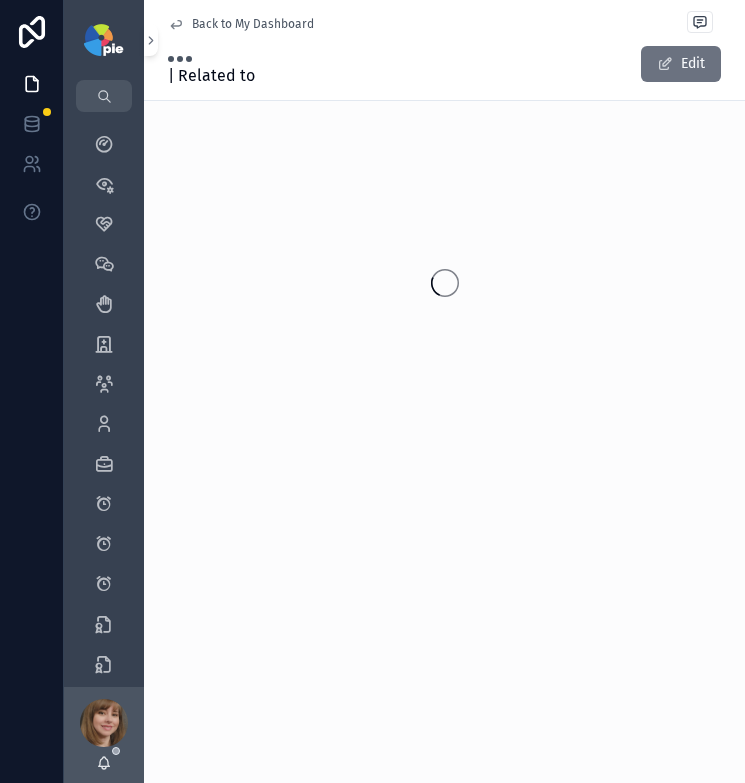 scroll, scrollTop: 0, scrollLeft: 0, axis: both 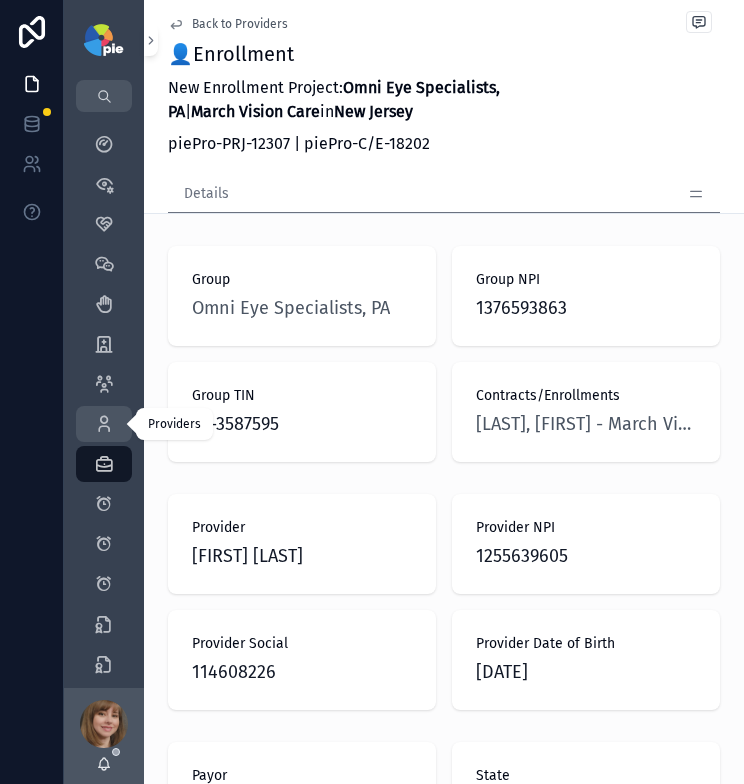click at bounding box center (104, 424) 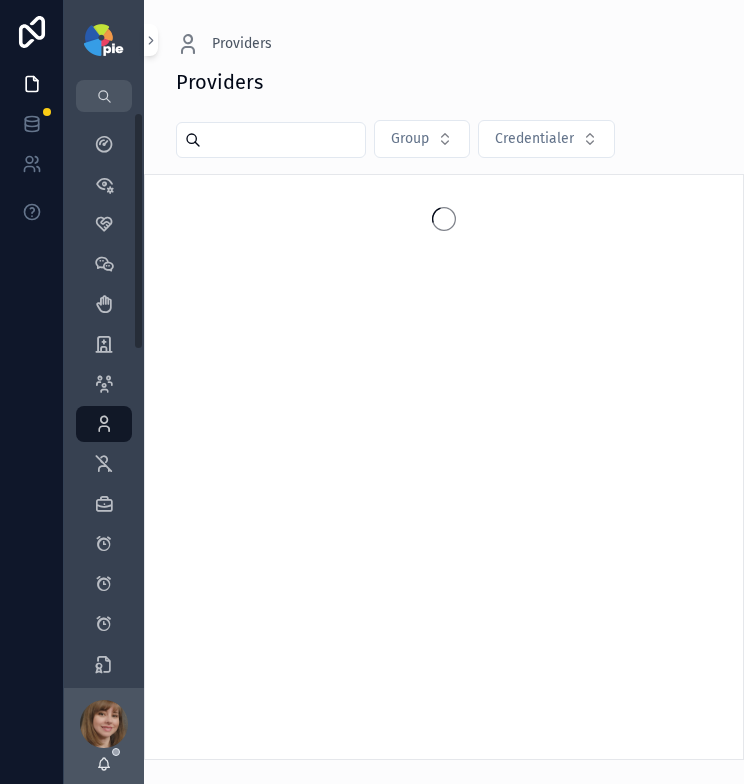 click at bounding box center (283, 140) 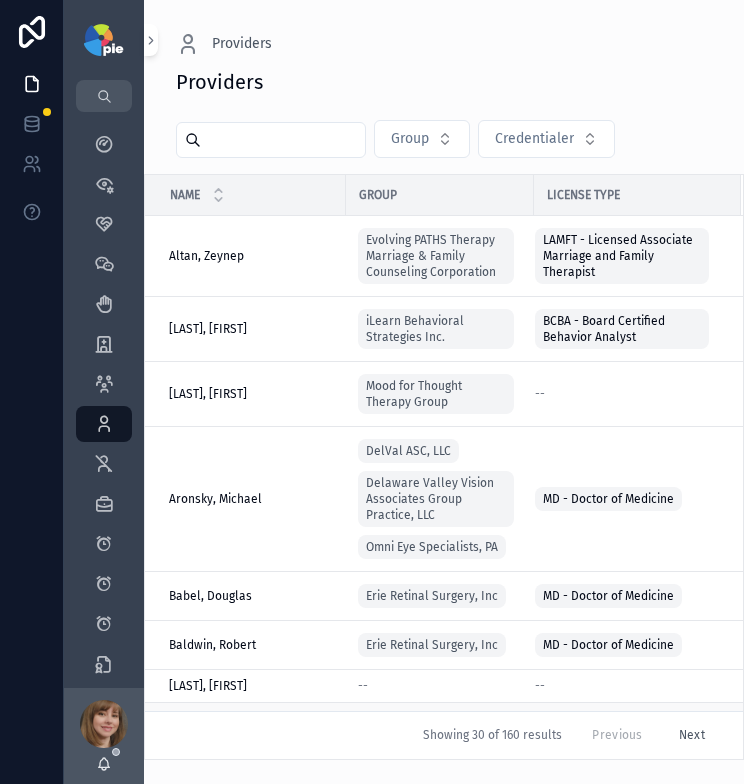 scroll, scrollTop: 0, scrollLeft: 0, axis: both 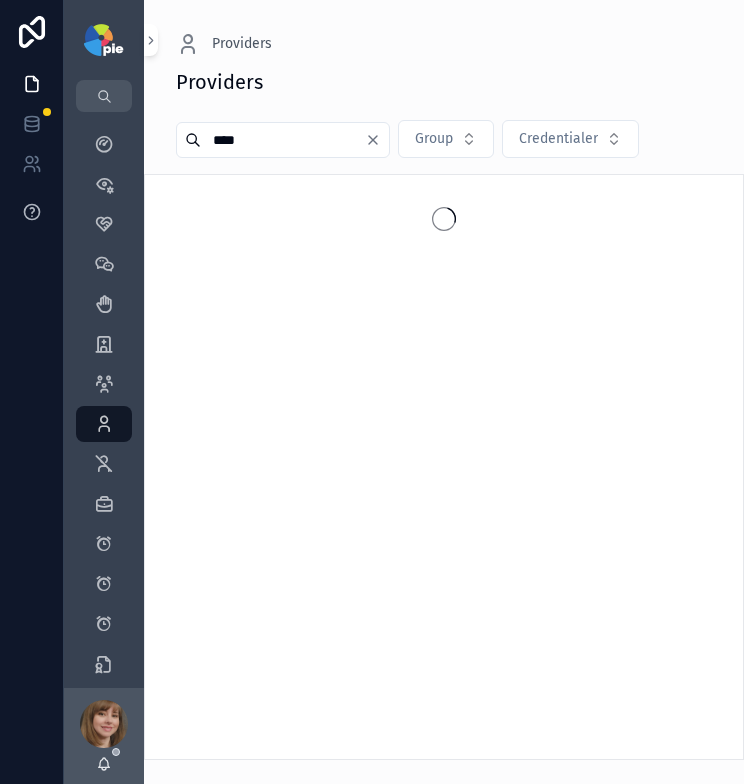type on "****" 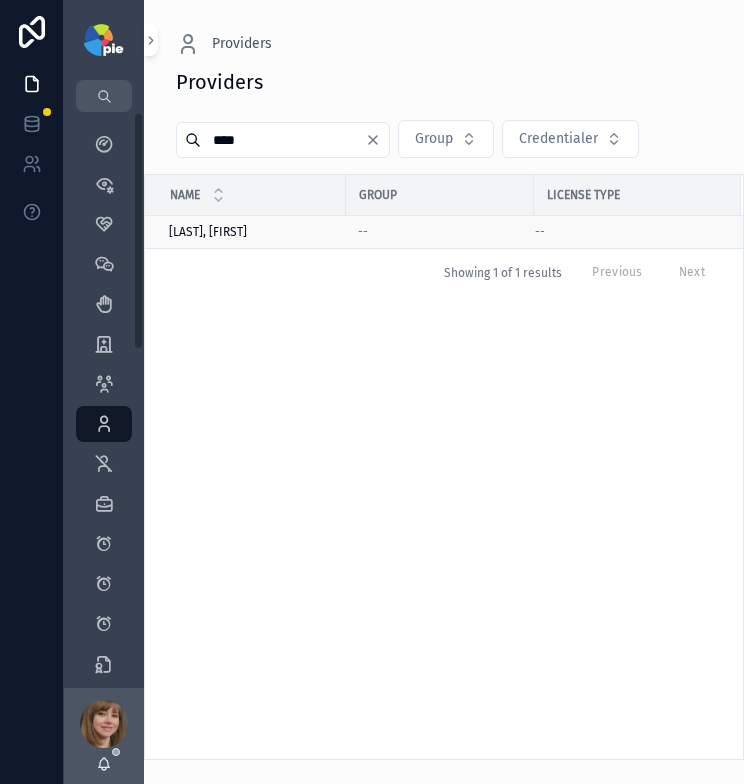 click on "Frey, Tiffany Frey, Tiffany" at bounding box center (251, 232) 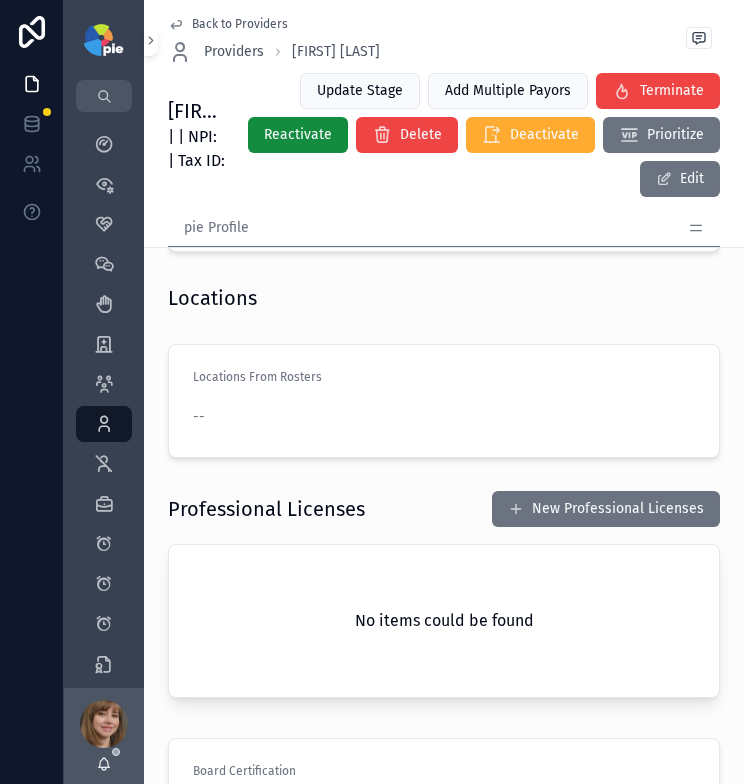 scroll, scrollTop: 3432, scrollLeft: 0, axis: vertical 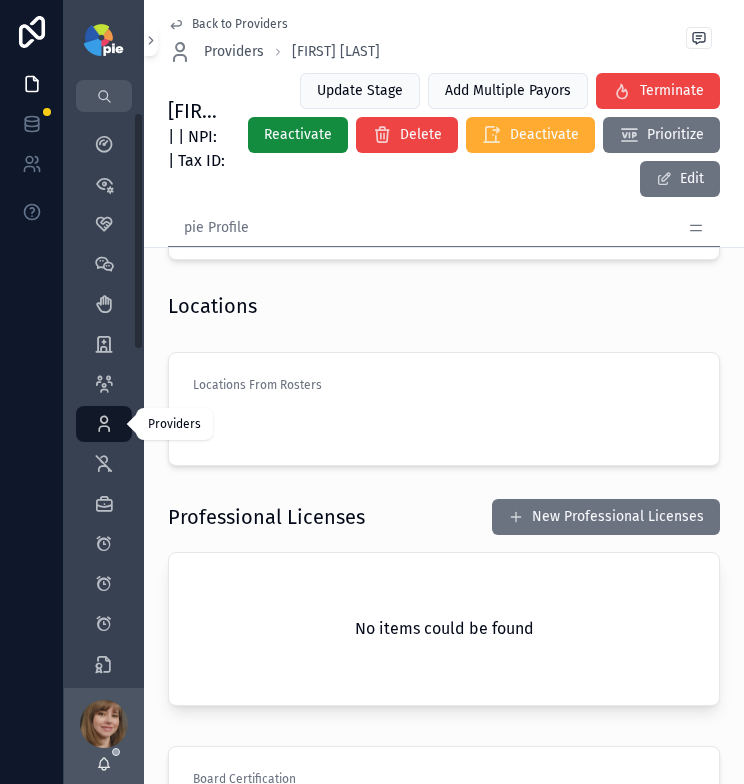 click on "Providers 160" at bounding box center (104, 424) 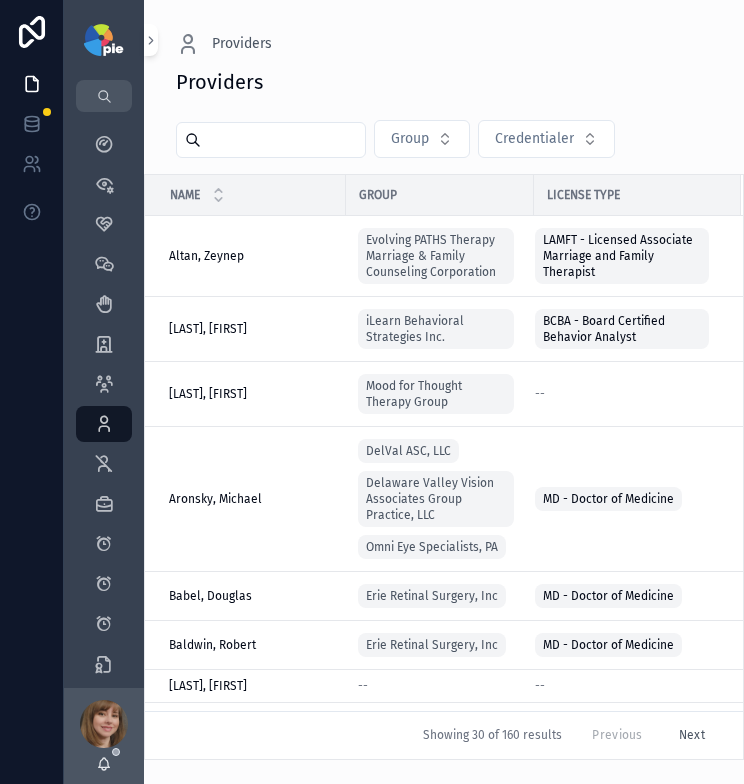 click at bounding box center [283, 140] 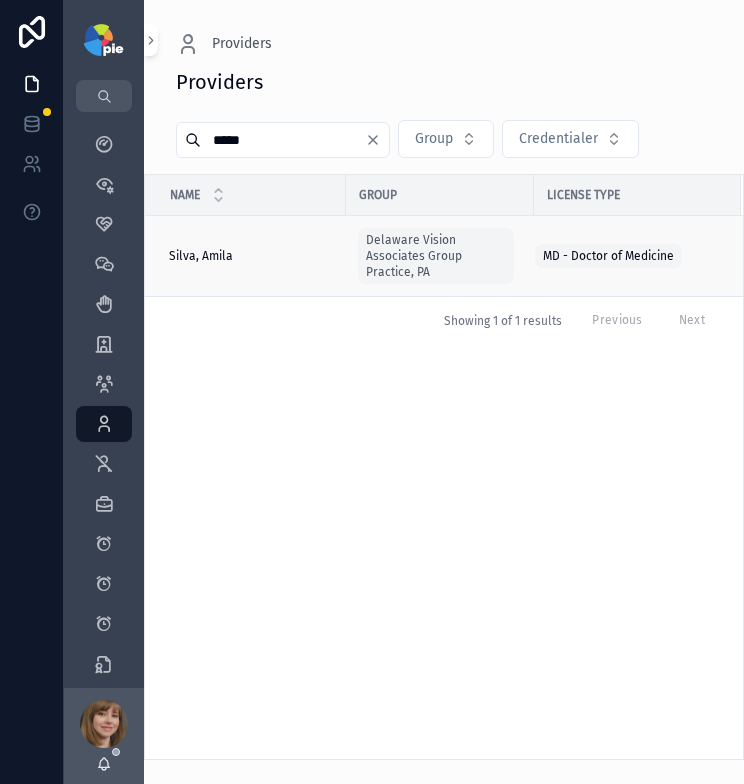 type on "*****" 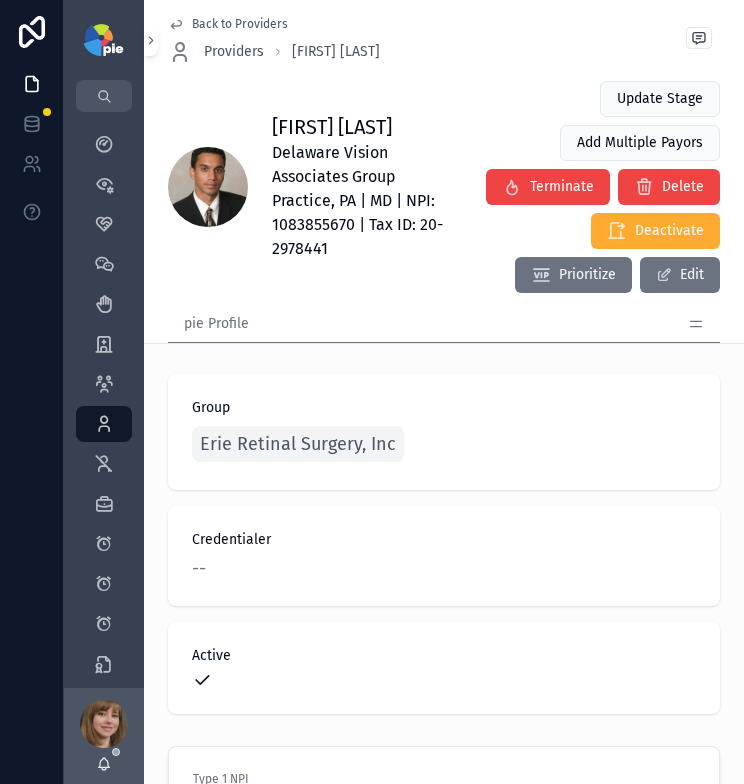 scroll, scrollTop: 0, scrollLeft: 0, axis: both 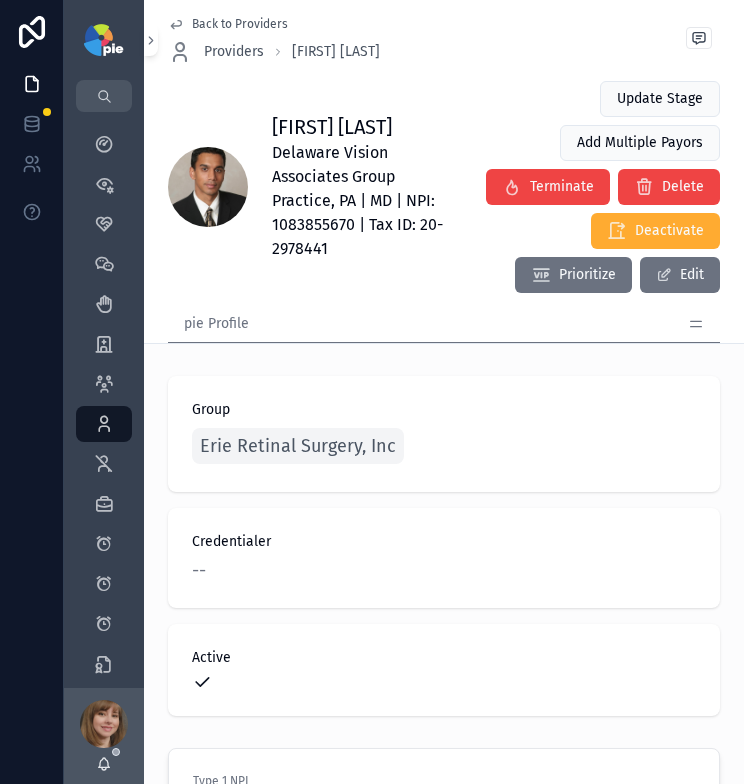click 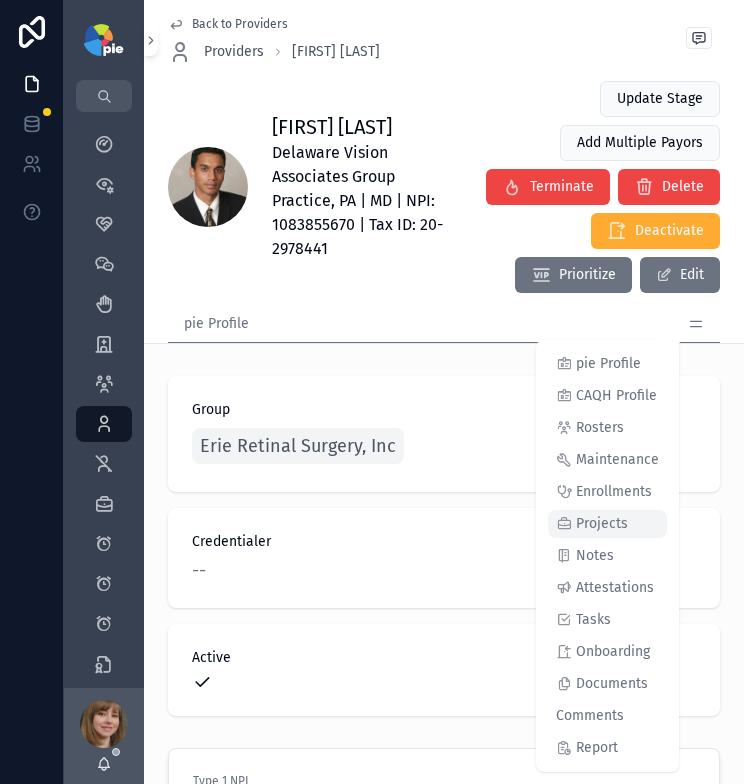 click on "Projects" at bounding box center (602, 524) 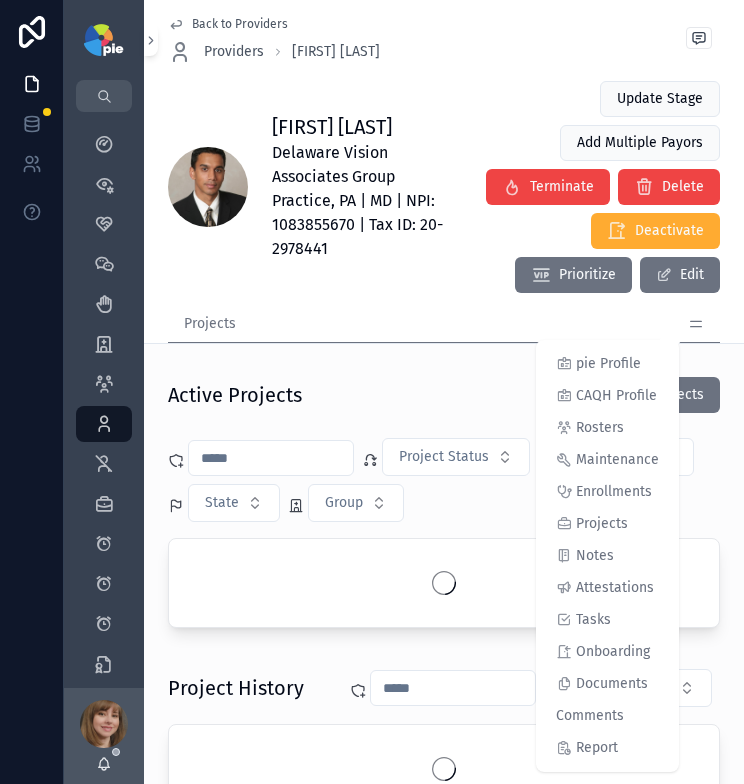 click at bounding box center (271, 458) 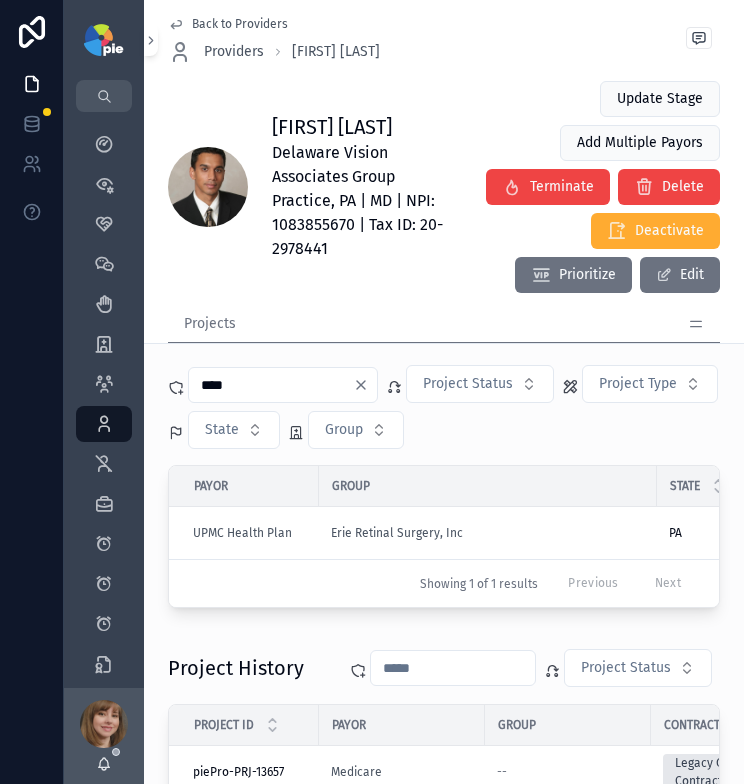 scroll, scrollTop: 84, scrollLeft: 0, axis: vertical 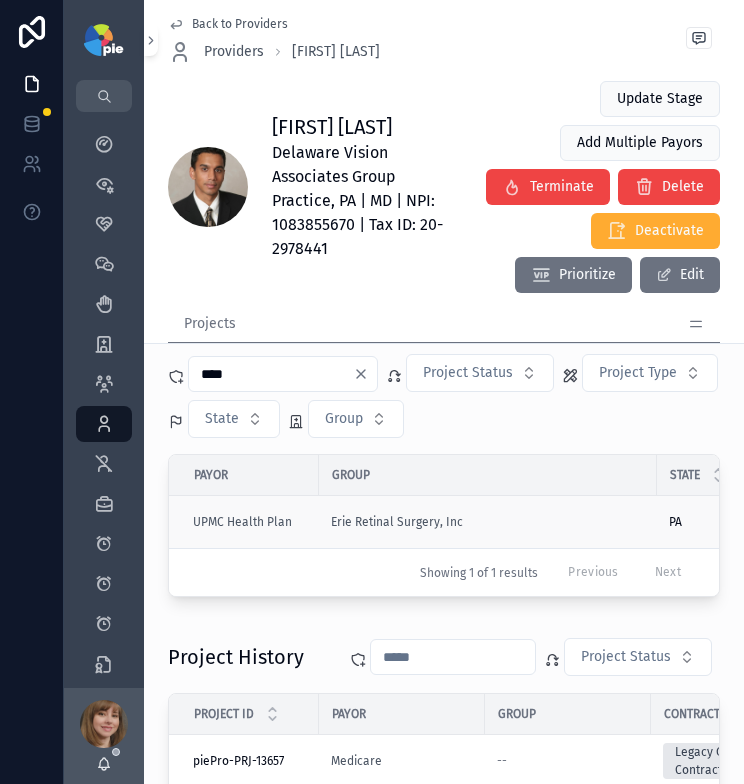 type on "****" 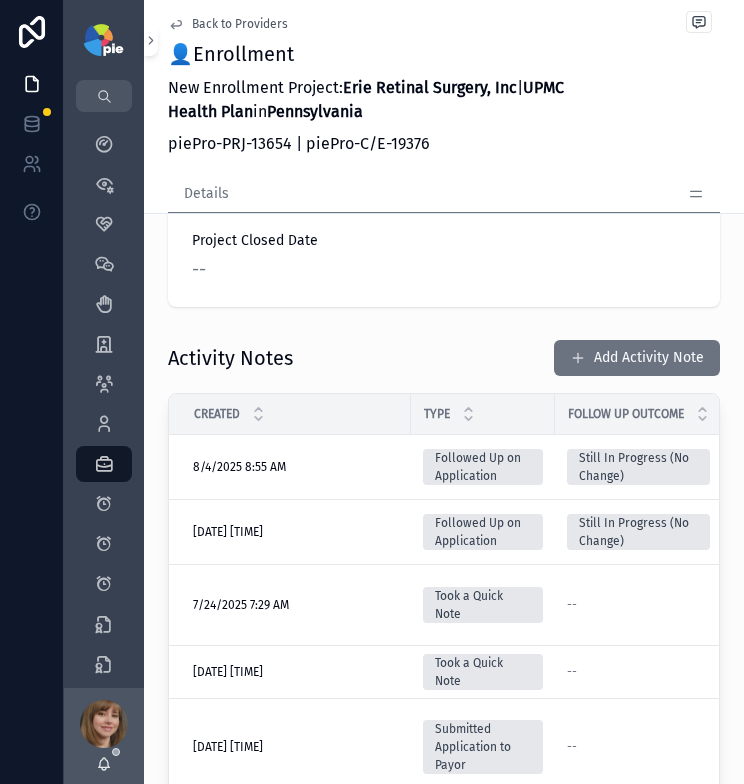 scroll, scrollTop: 1830, scrollLeft: 0, axis: vertical 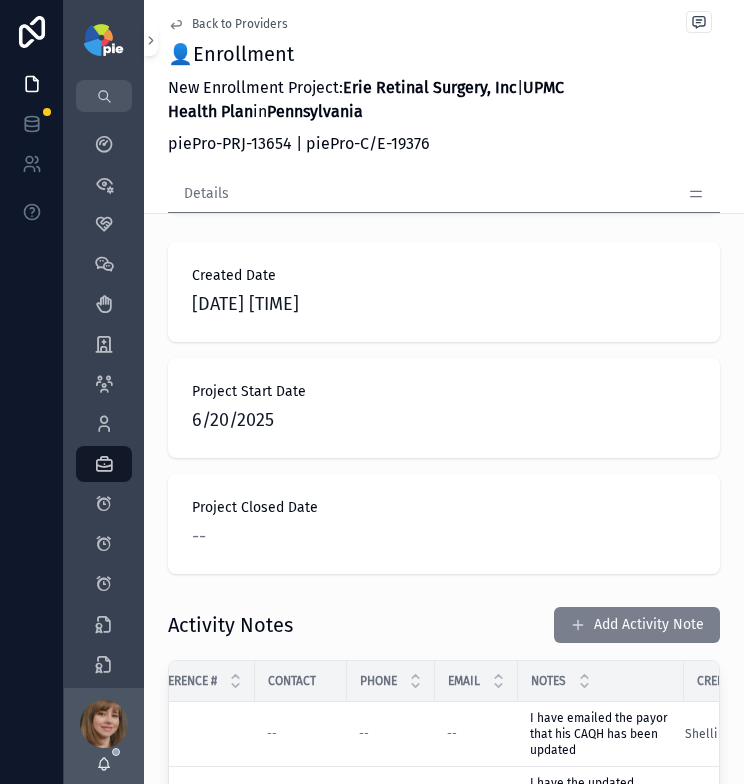 click on "Add Activity Note" at bounding box center (637, 625) 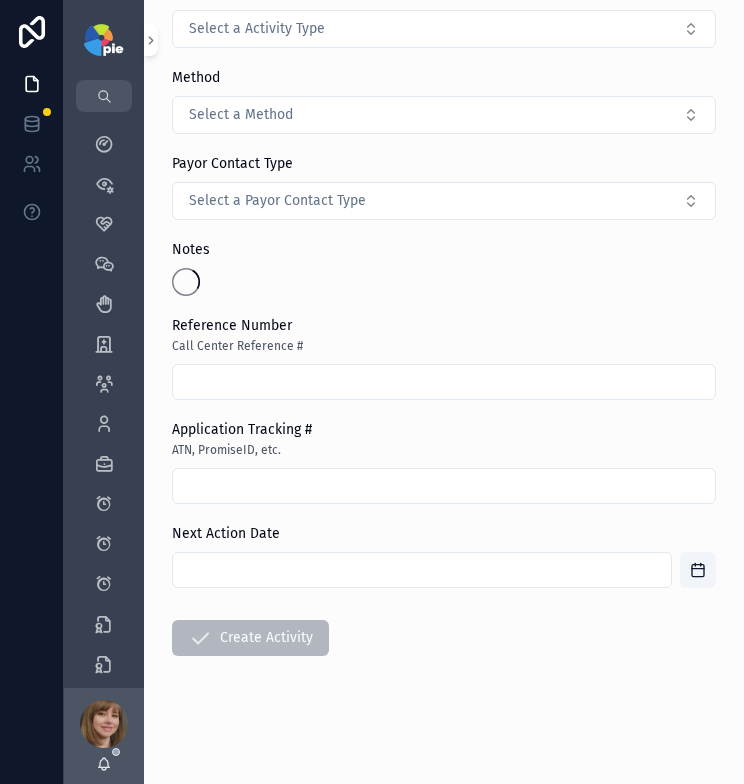 scroll, scrollTop: 0, scrollLeft: 0, axis: both 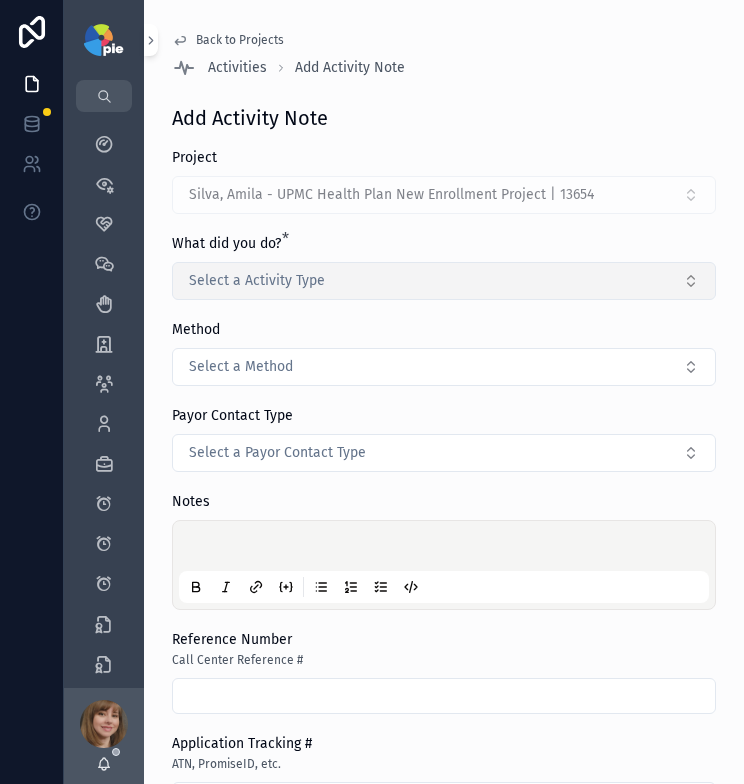 click on "Select a Activity Type" at bounding box center (444, 281) 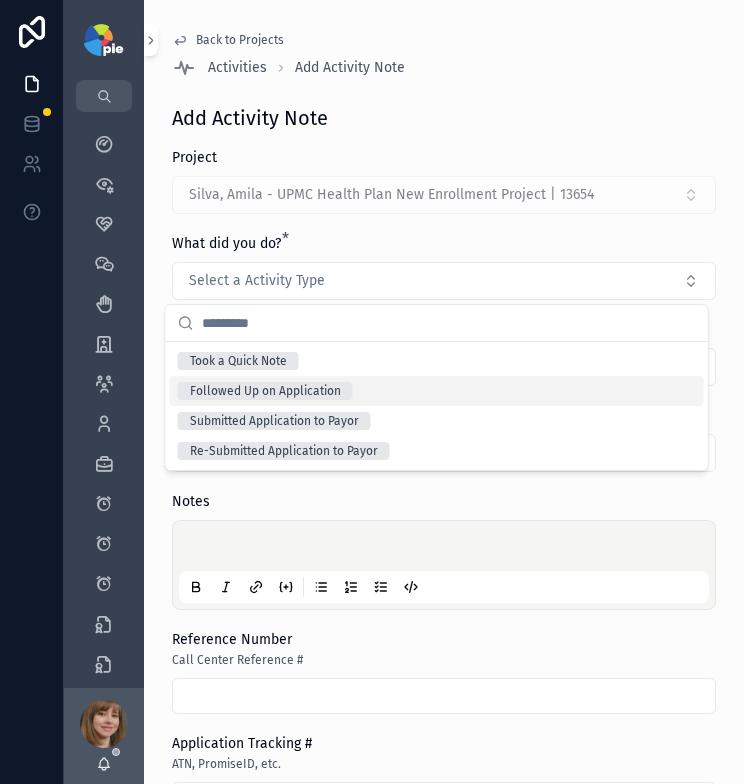 click on "Followed Up on Application" at bounding box center (437, 391) 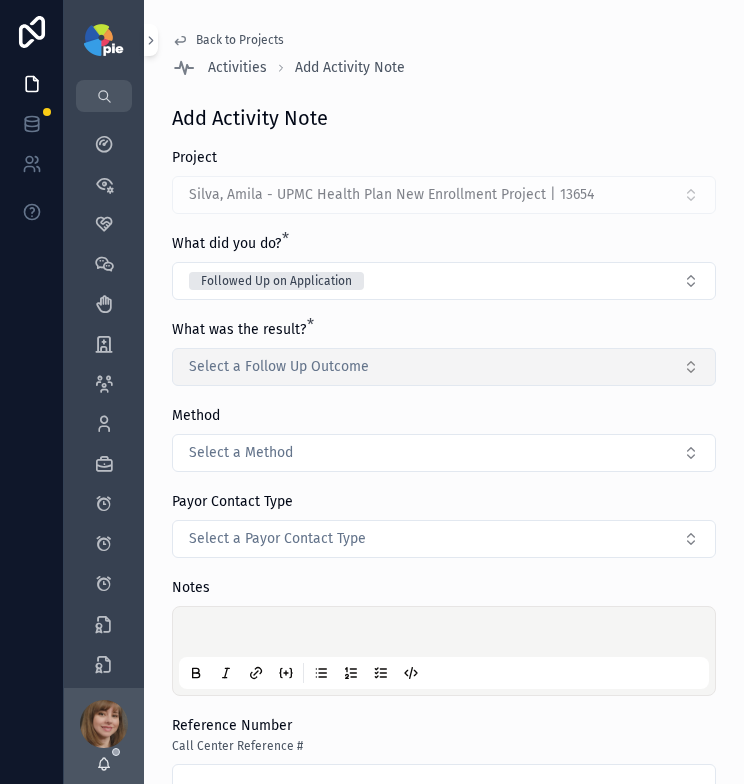 click on "Select a Follow Up Outcome" at bounding box center (444, 367) 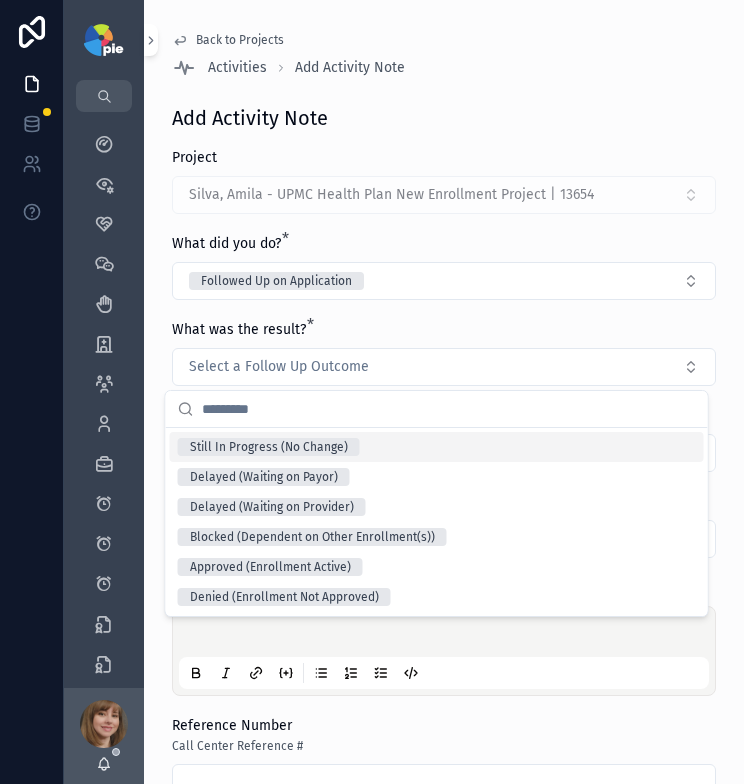 click on "Still In Progress (No Change)" at bounding box center [437, 447] 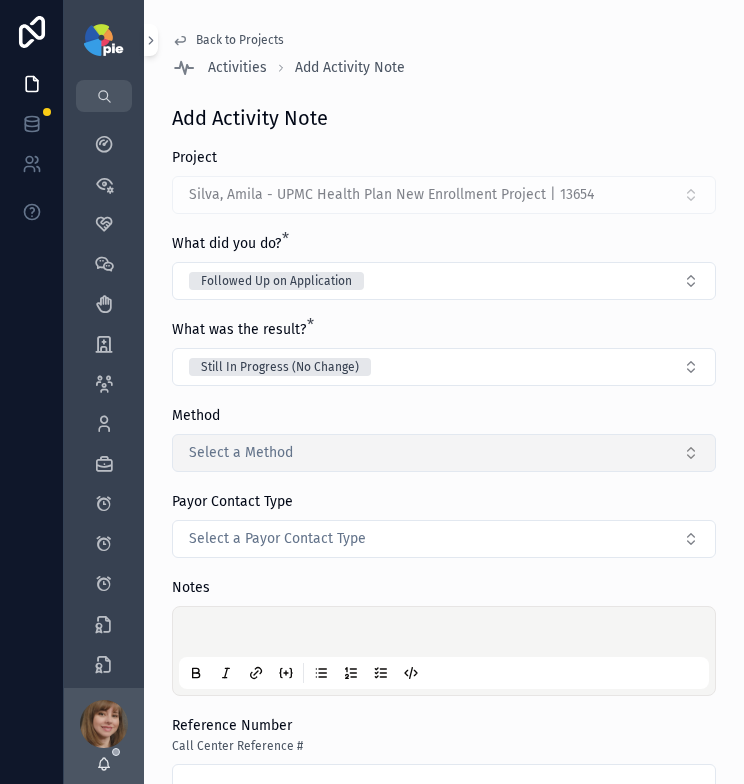 click on "Select a Method" at bounding box center [444, 453] 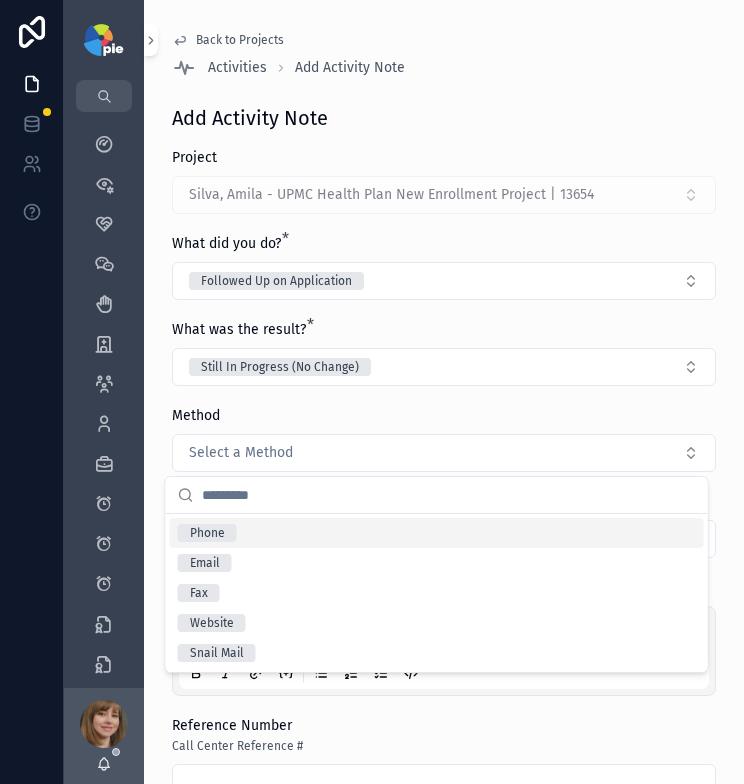 click on "Method" at bounding box center (444, 416) 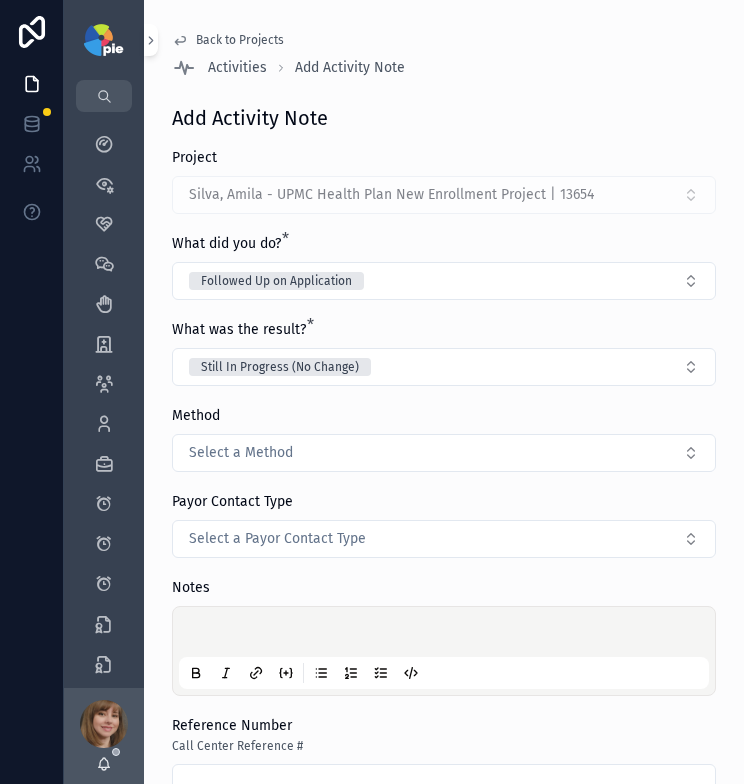 click at bounding box center (448, 635) 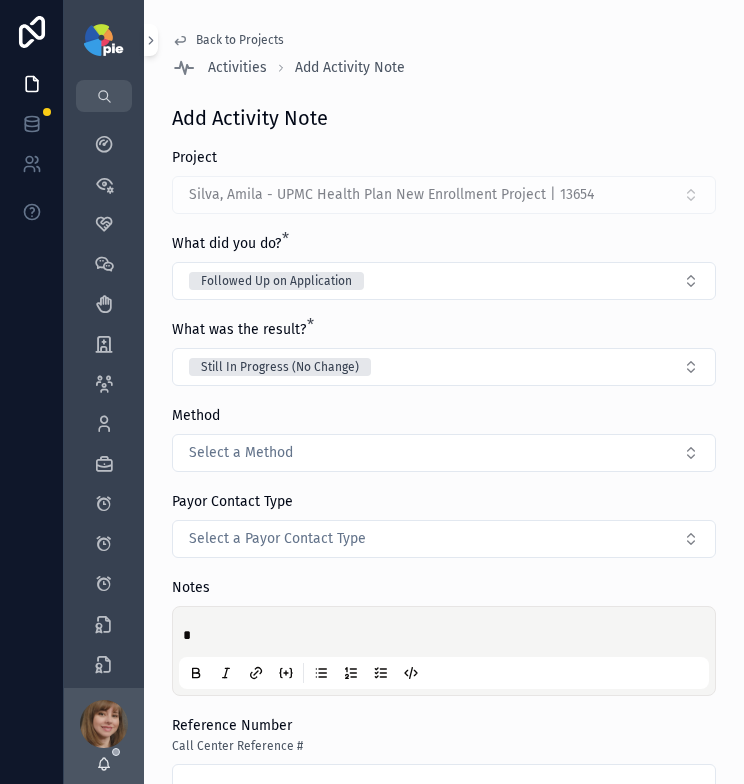type 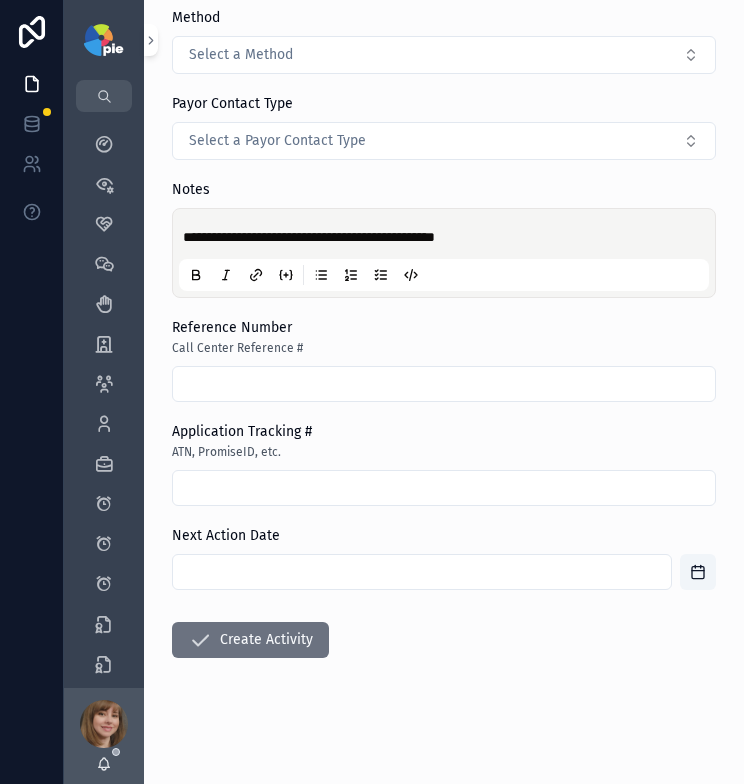 scroll, scrollTop: 400, scrollLeft: 0, axis: vertical 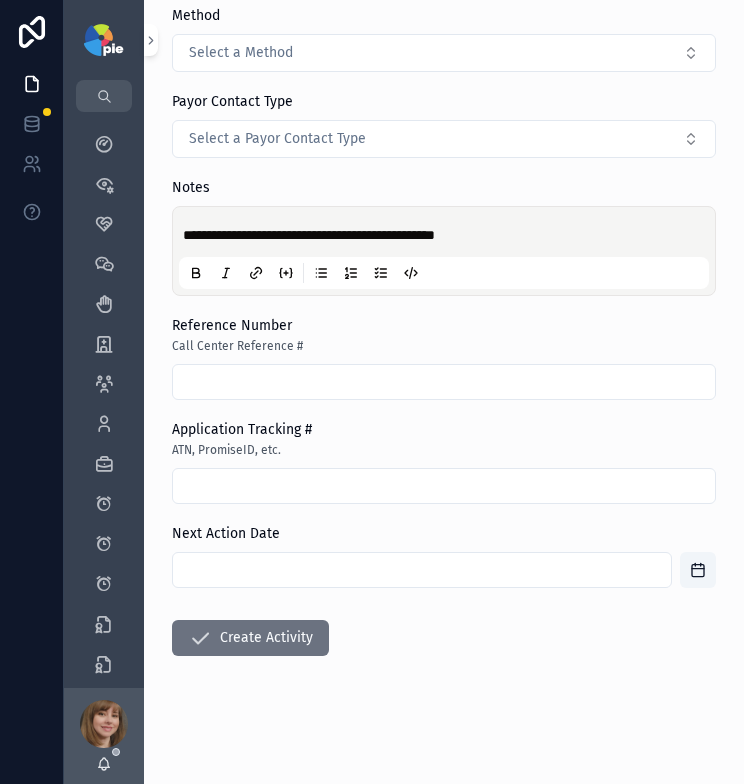 click at bounding box center (422, 570) 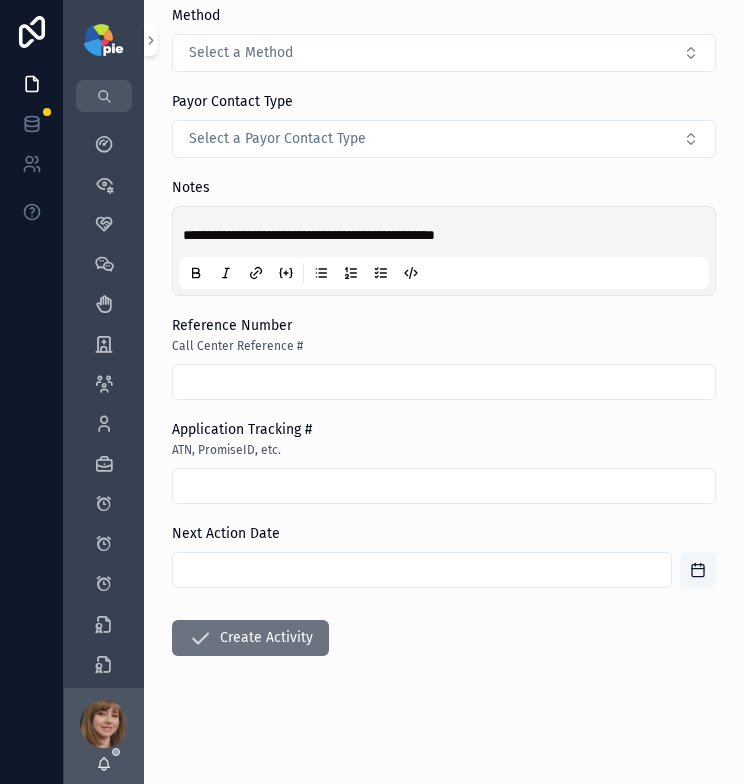 click at bounding box center [698, 570] 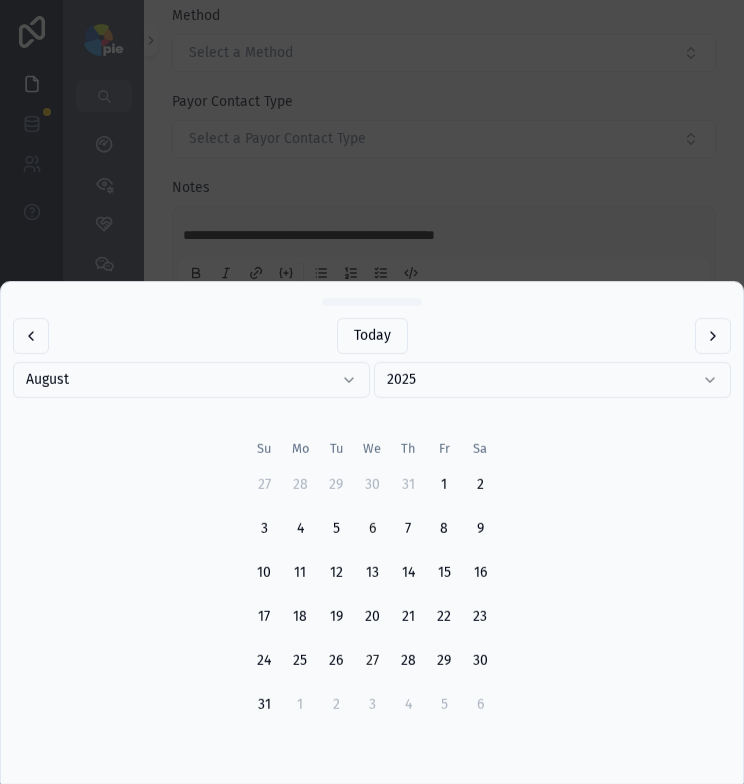 click on "27" at bounding box center (372, 661) 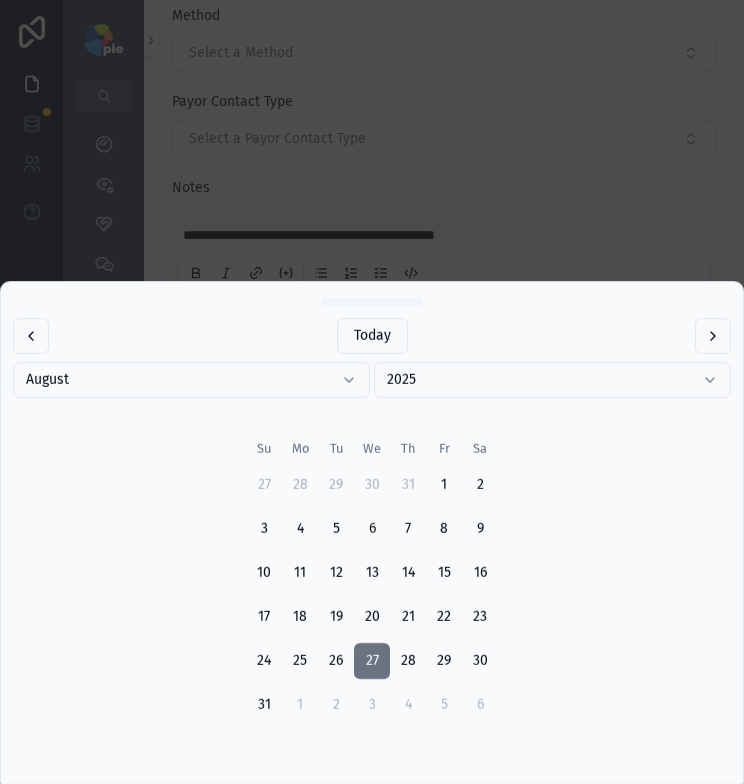 type on "*********" 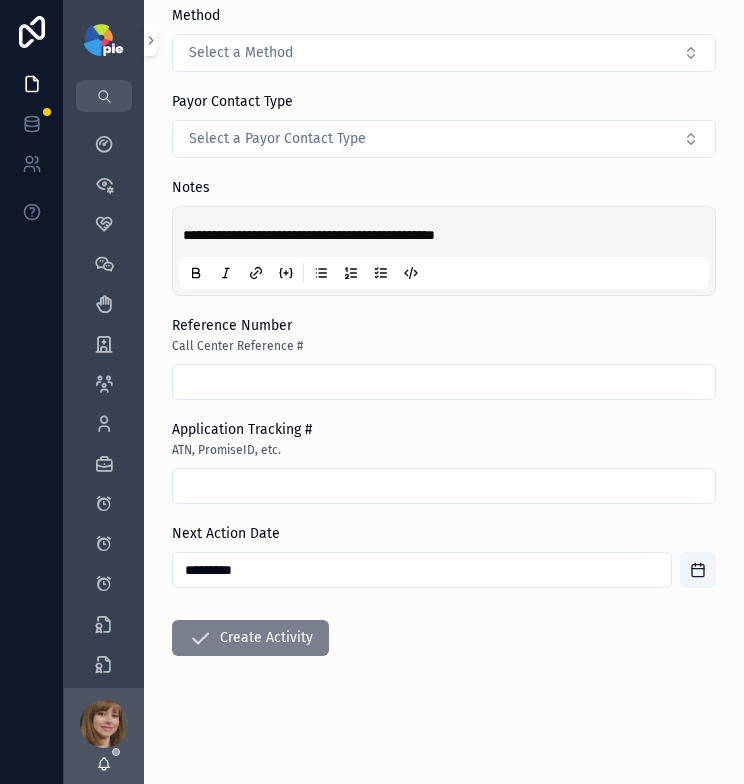 click on "Create Activity" at bounding box center (250, 638) 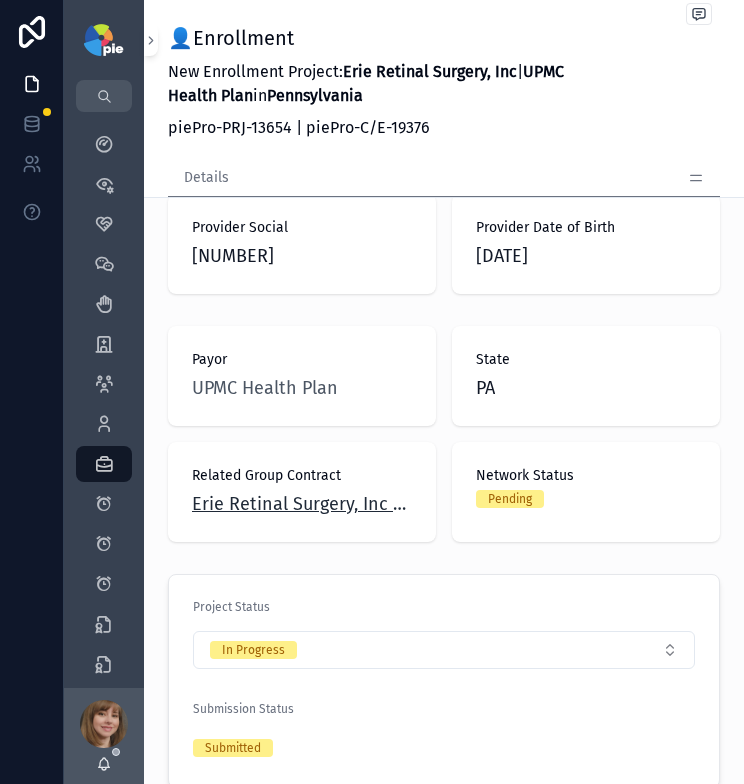 scroll, scrollTop: 609, scrollLeft: 0, axis: vertical 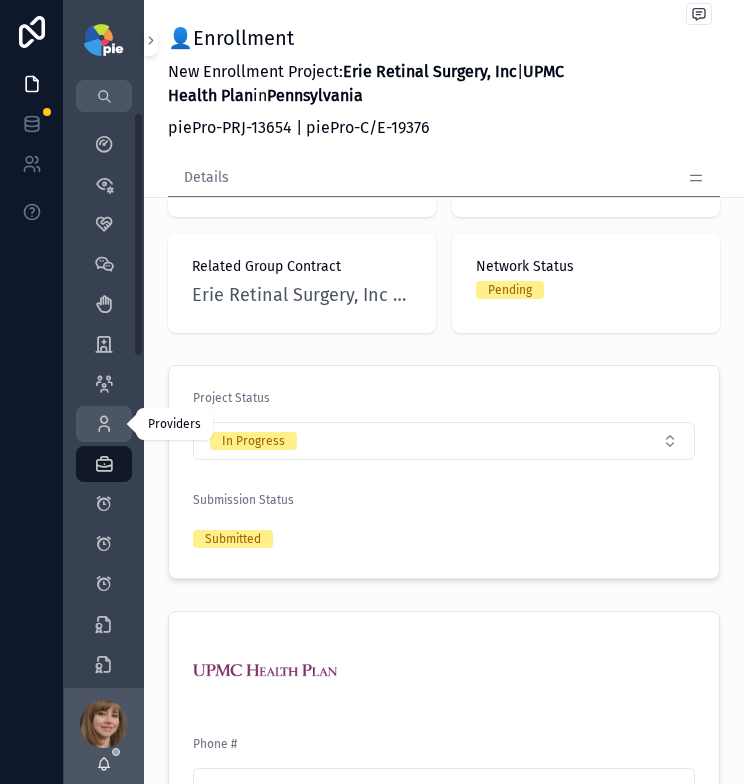 click at bounding box center (104, 424) 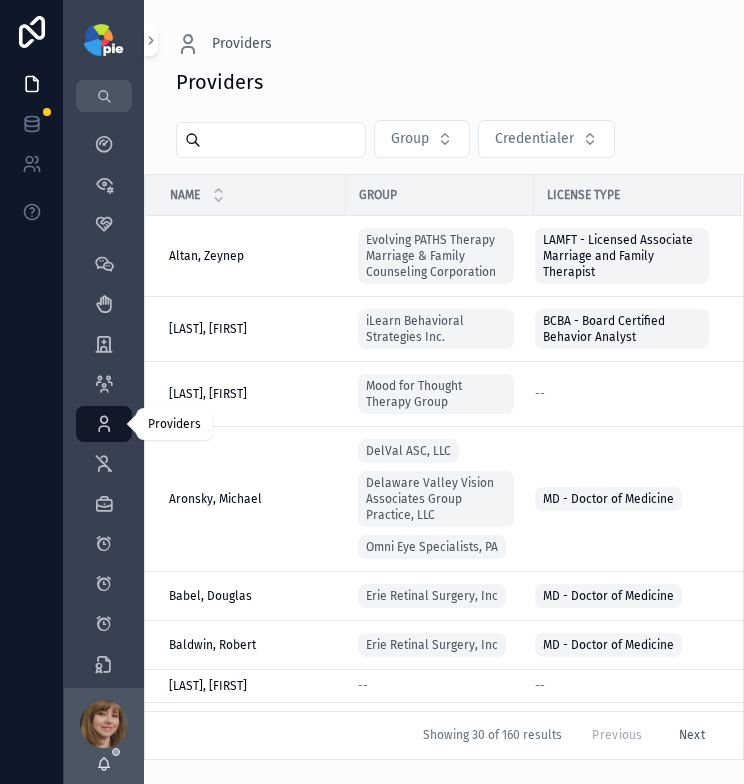 scroll, scrollTop: 0, scrollLeft: 0, axis: both 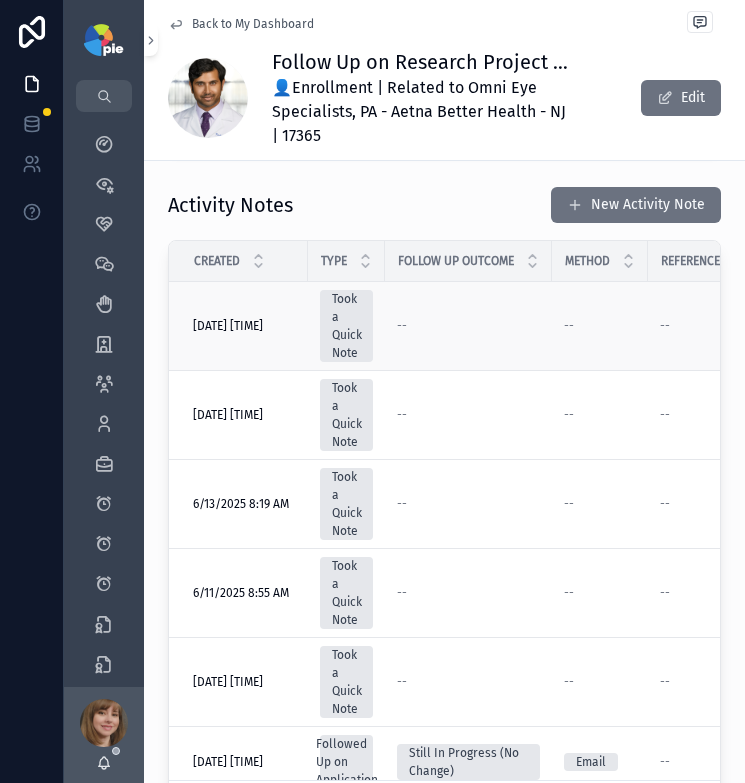 click on "--" at bounding box center [468, 326] 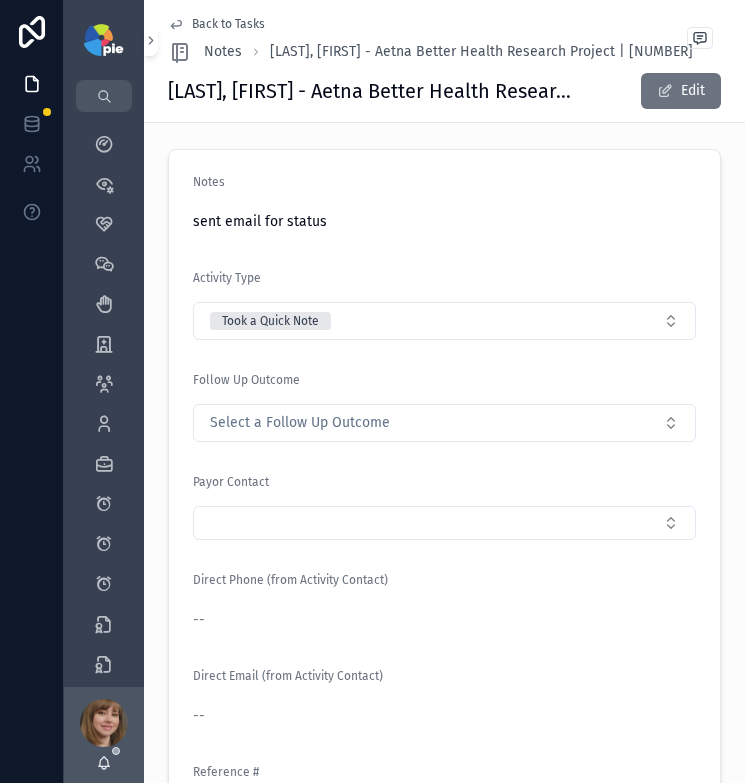 scroll, scrollTop: 0, scrollLeft: 0, axis: both 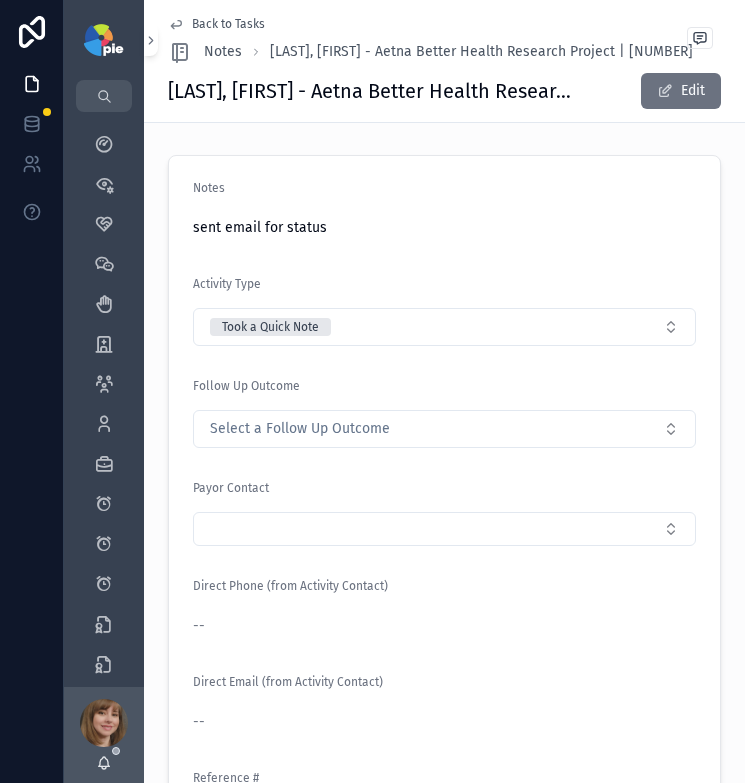 click on "Back to Tasks" at bounding box center [228, 24] 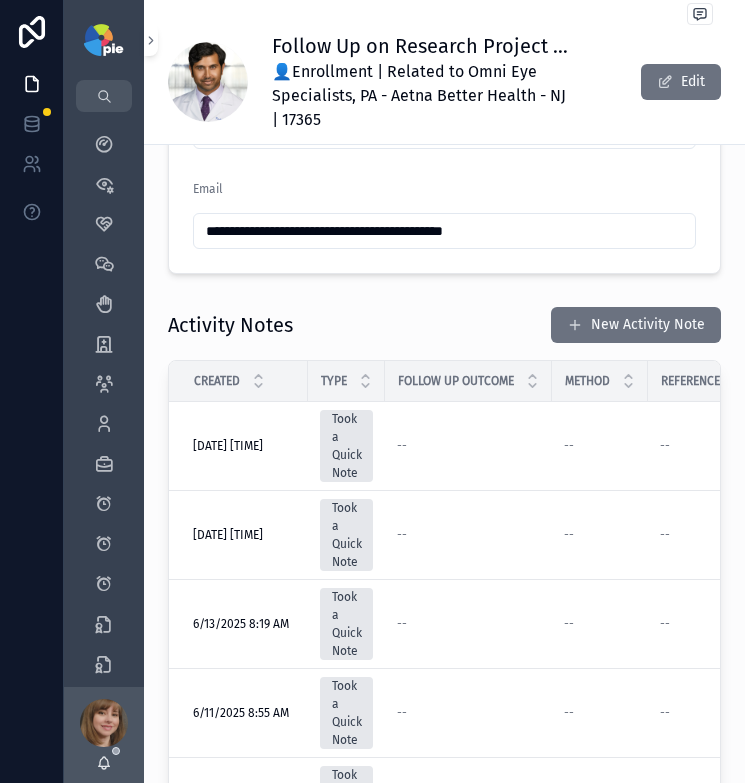 scroll, scrollTop: 1209, scrollLeft: 0, axis: vertical 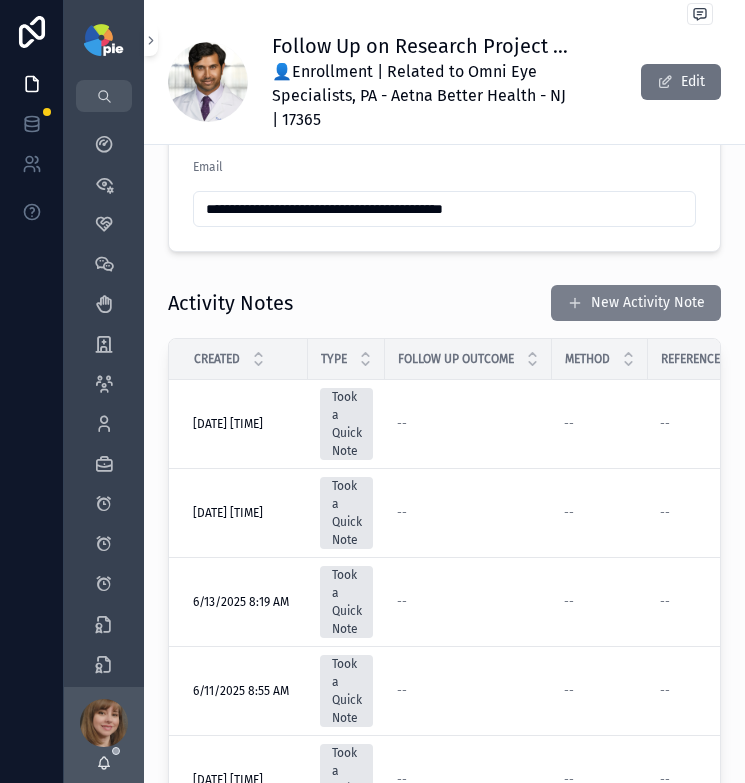 click on "New Activity Note" at bounding box center (636, 303) 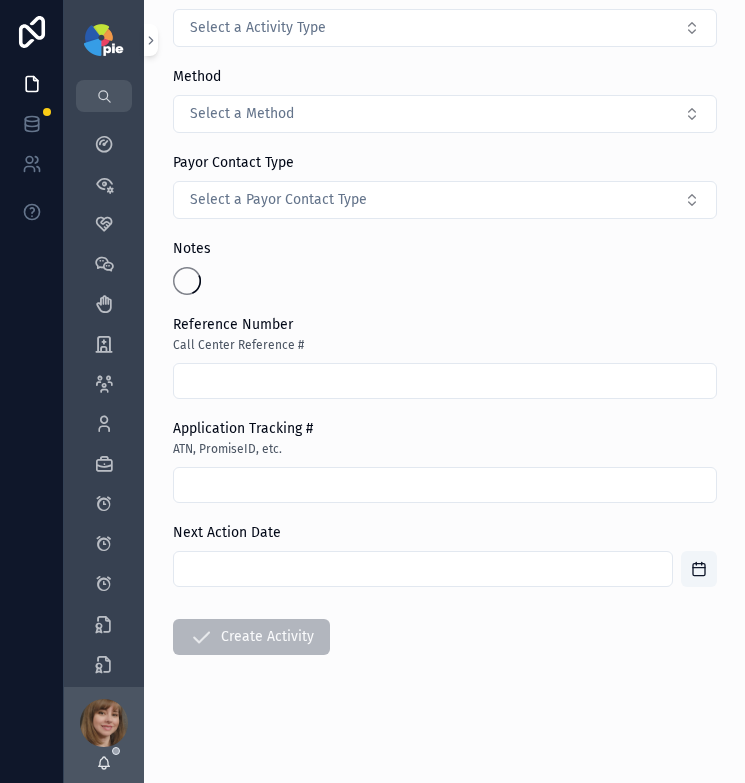scroll, scrollTop: 0, scrollLeft: 0, axis: both 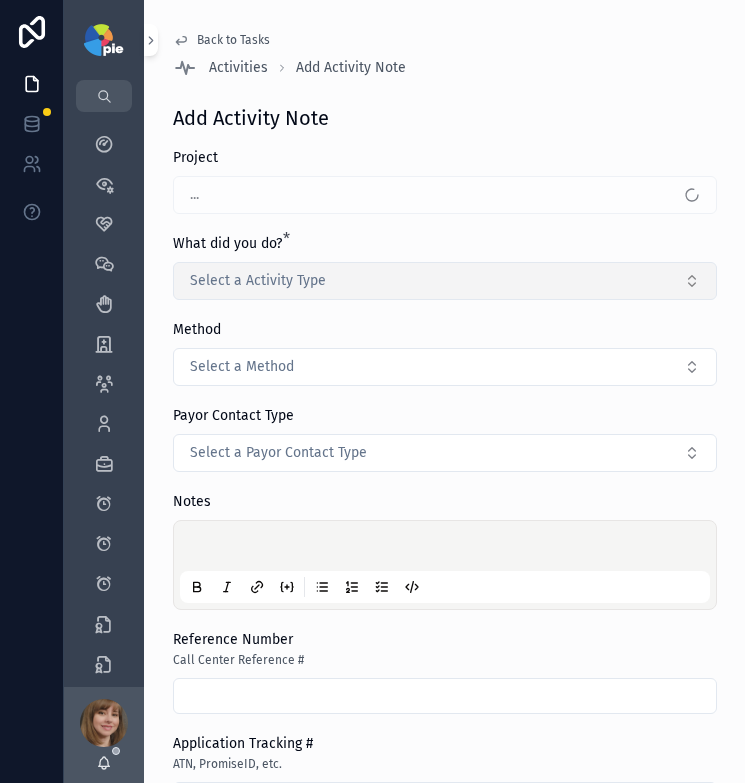 click on "Select a Activity Type" at bounding box center (445, 281) 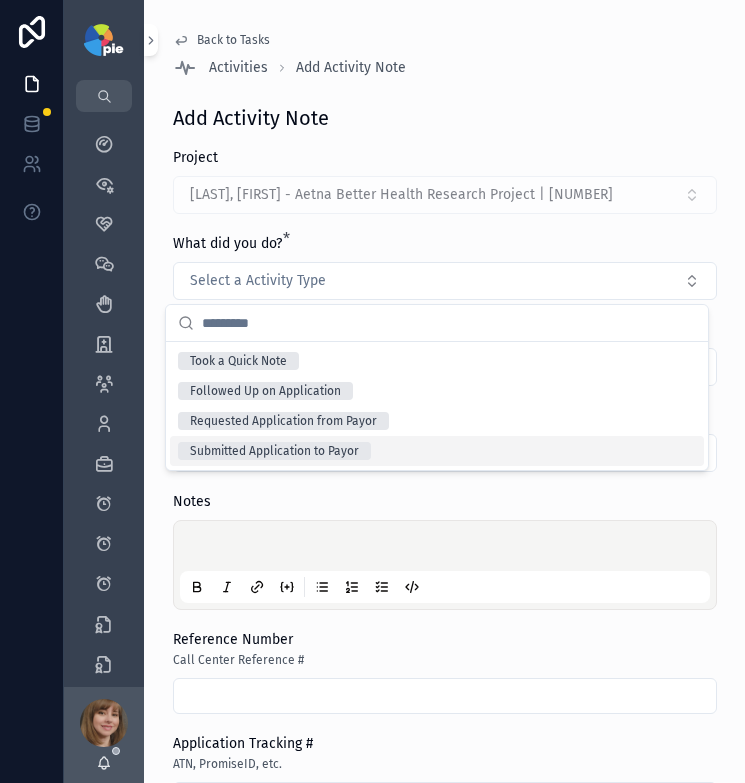 click on "Back to Tasks" at bounding box center (233, 40) 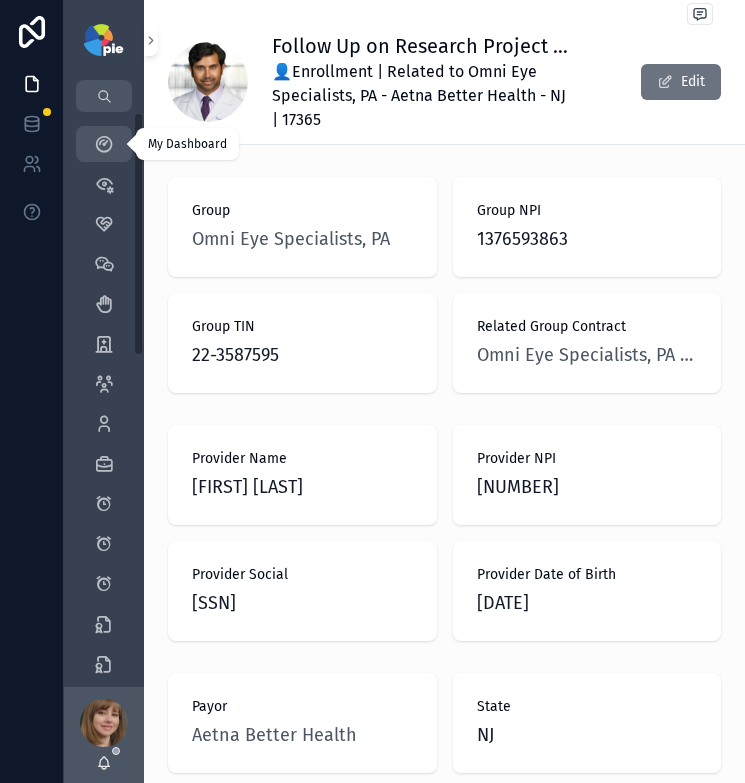 click at bounding box center [104, 144] 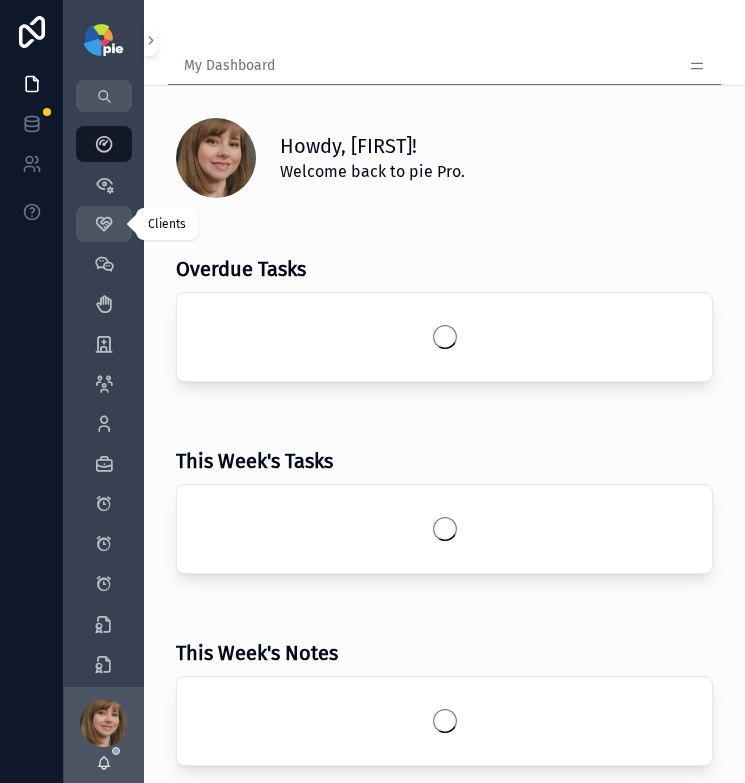click at bounding box center (104, 224) 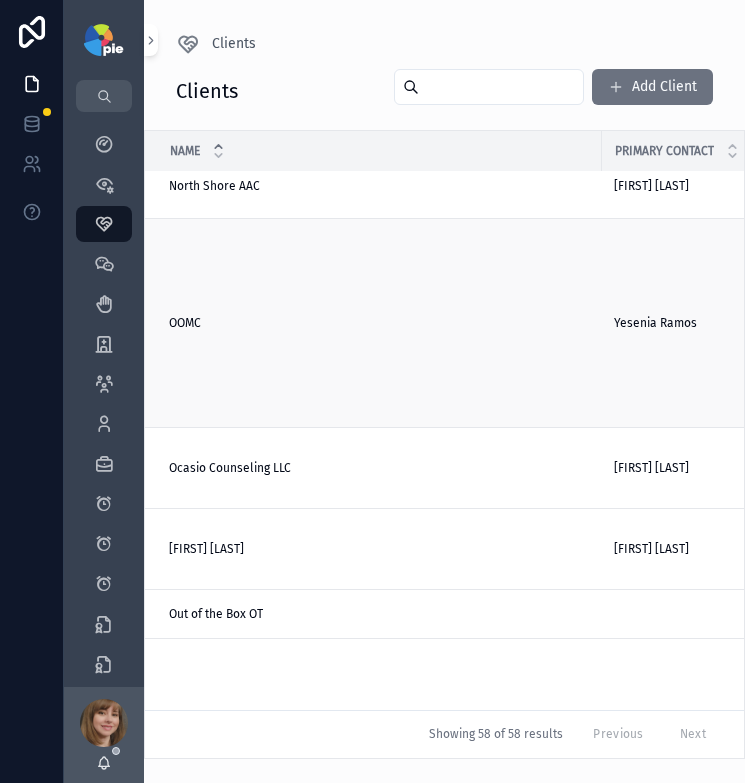 scroll, scrollTop: 2887, scrollLeft: 0, axis: vertical 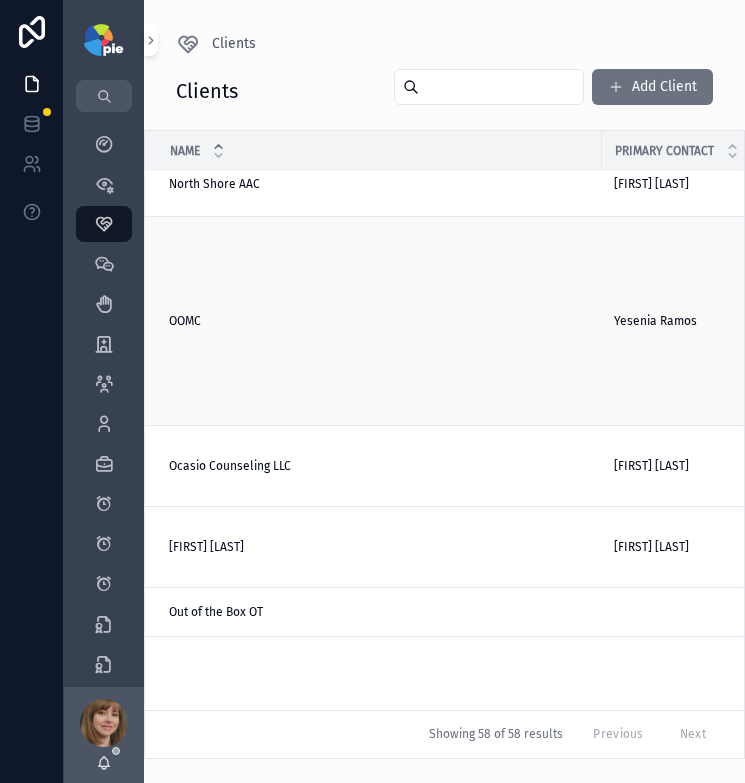 click on "OOMC OOMC" at bounding box center [373, 321] 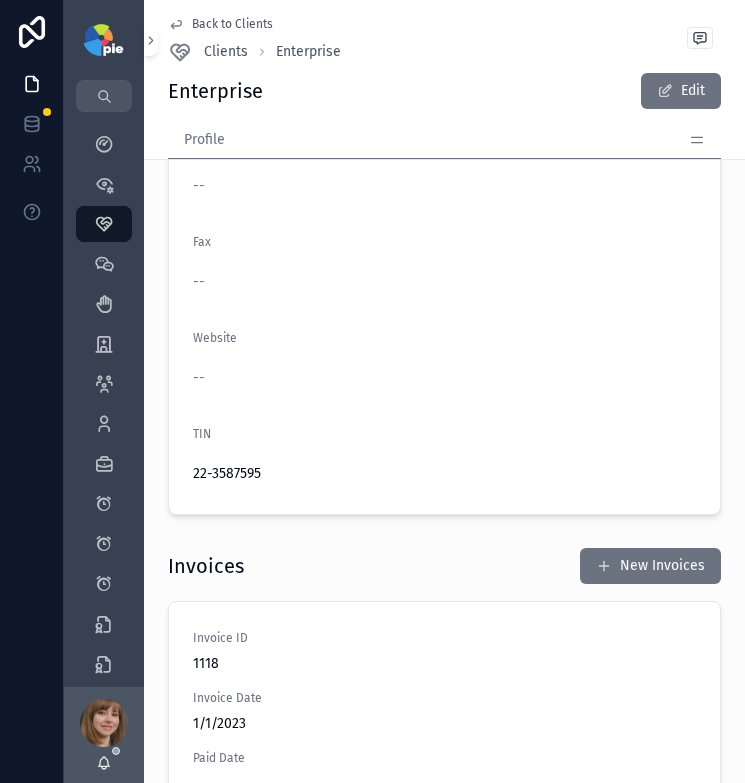 scroll, scrollTop: 838, scrollLeft: 0, axis: vertical 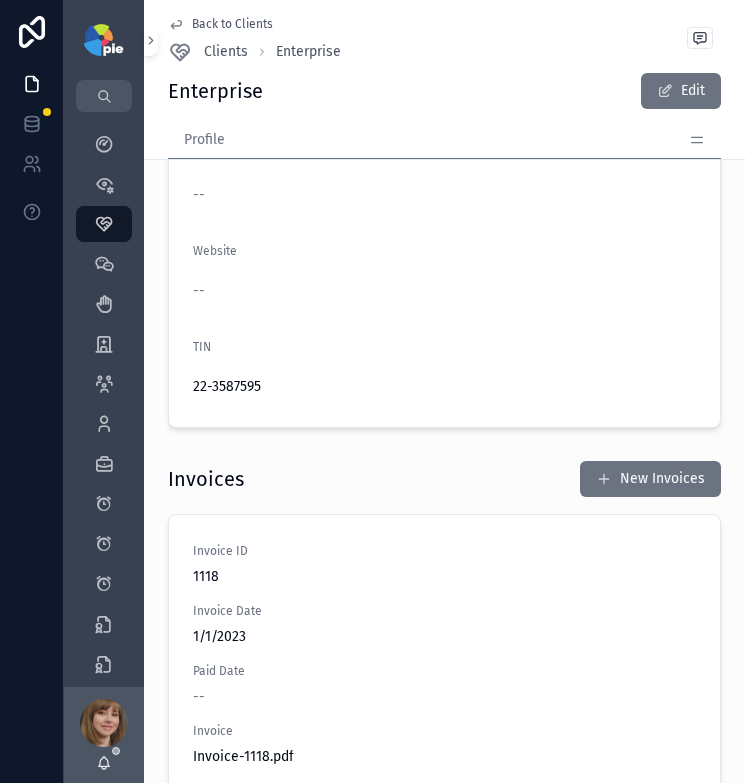click 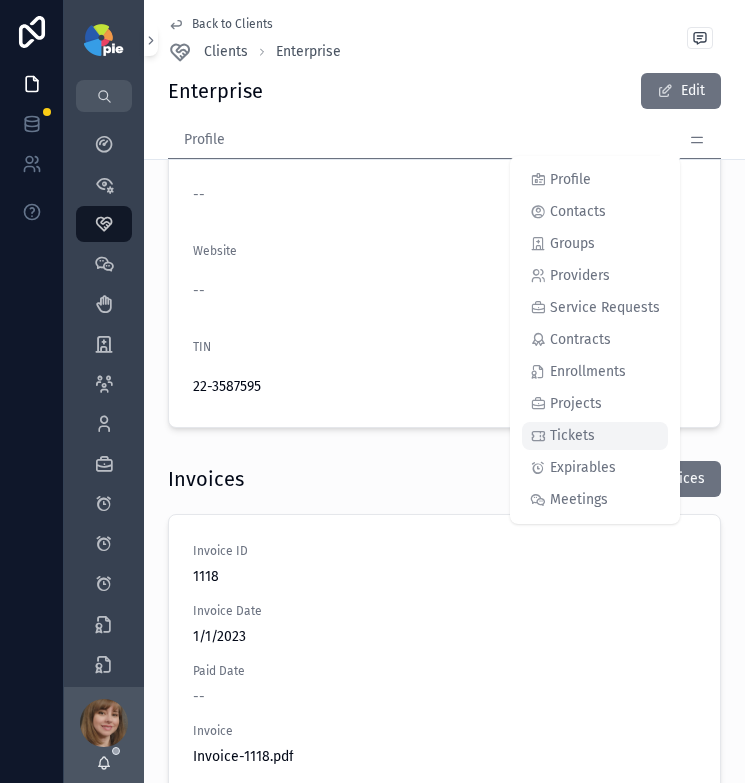 click on "Tickets" at bounding box center (572, 436) 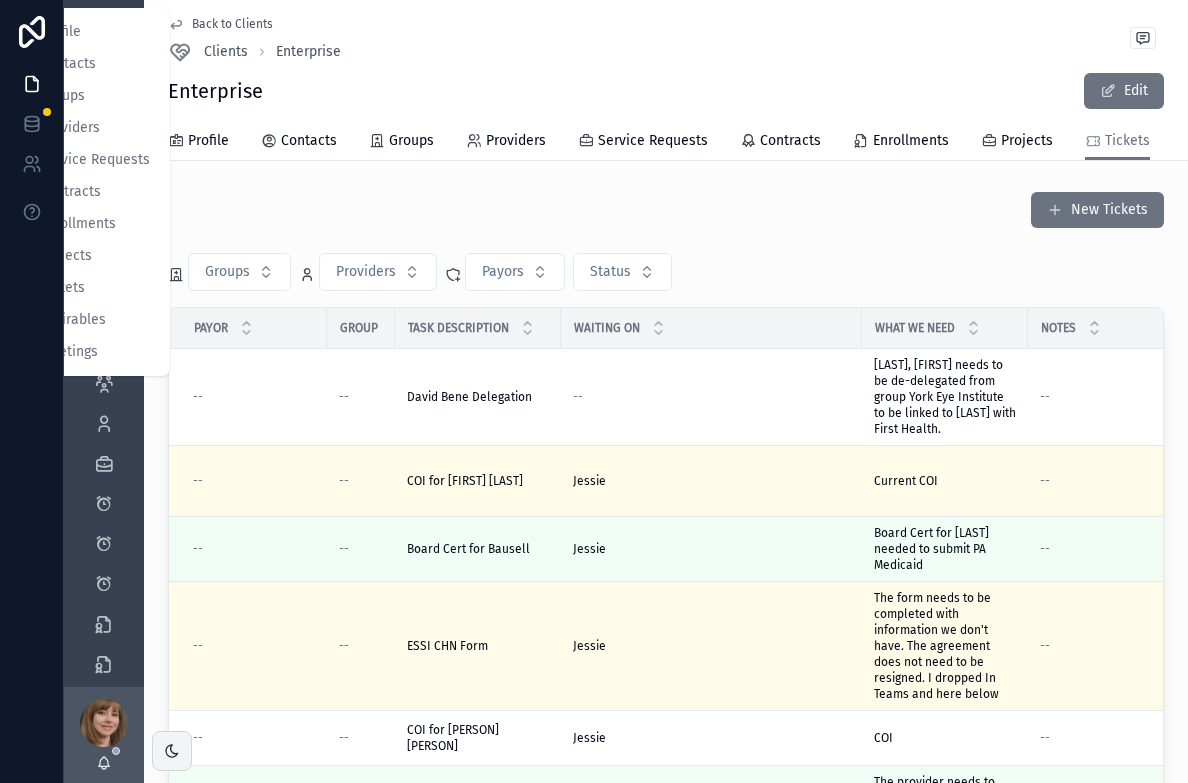 scroll, scrollTop: 4, scrollLeft: 0, axis: vertical 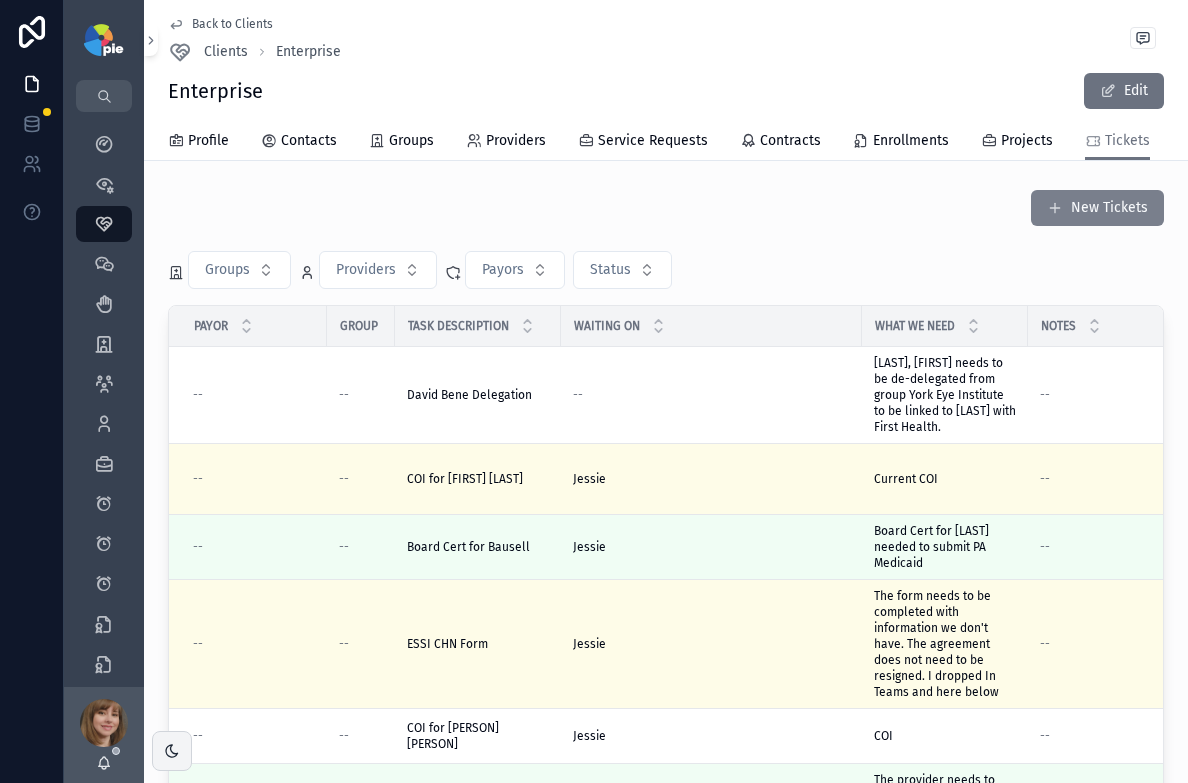 click on "New Tickets" at bounding box center [1097, 208] 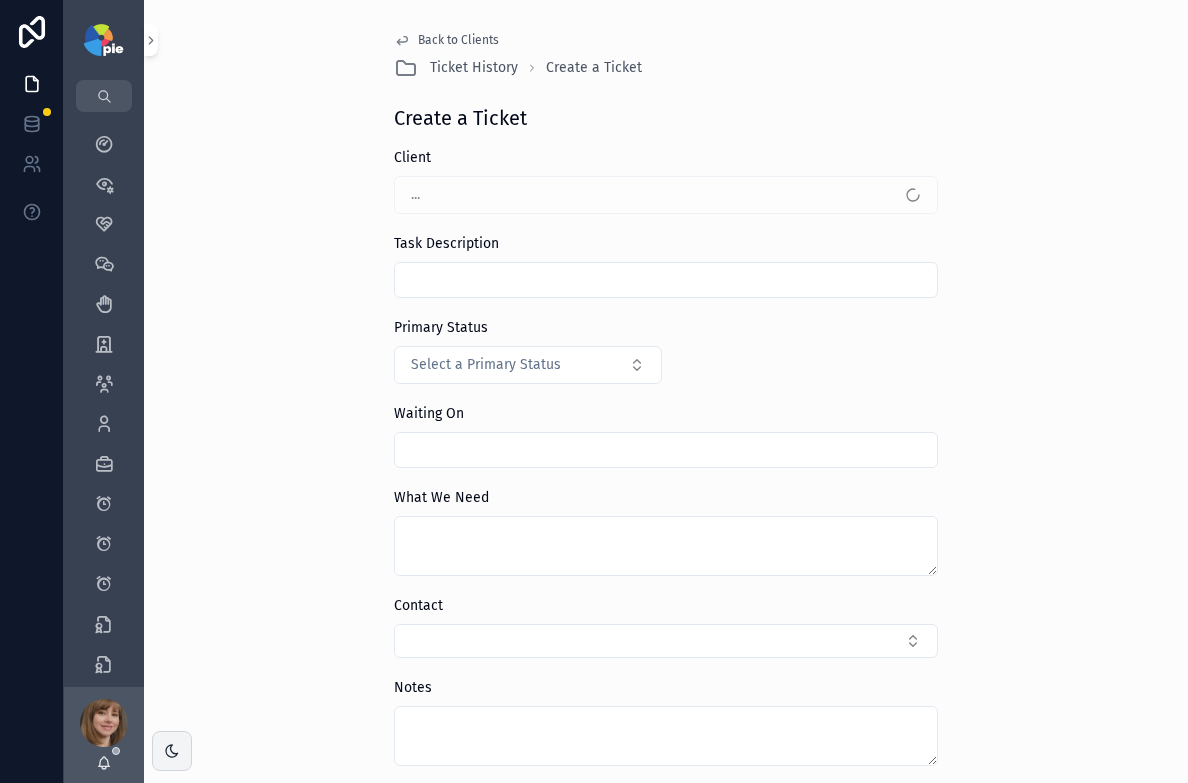 click at bounding box center (666, 280) 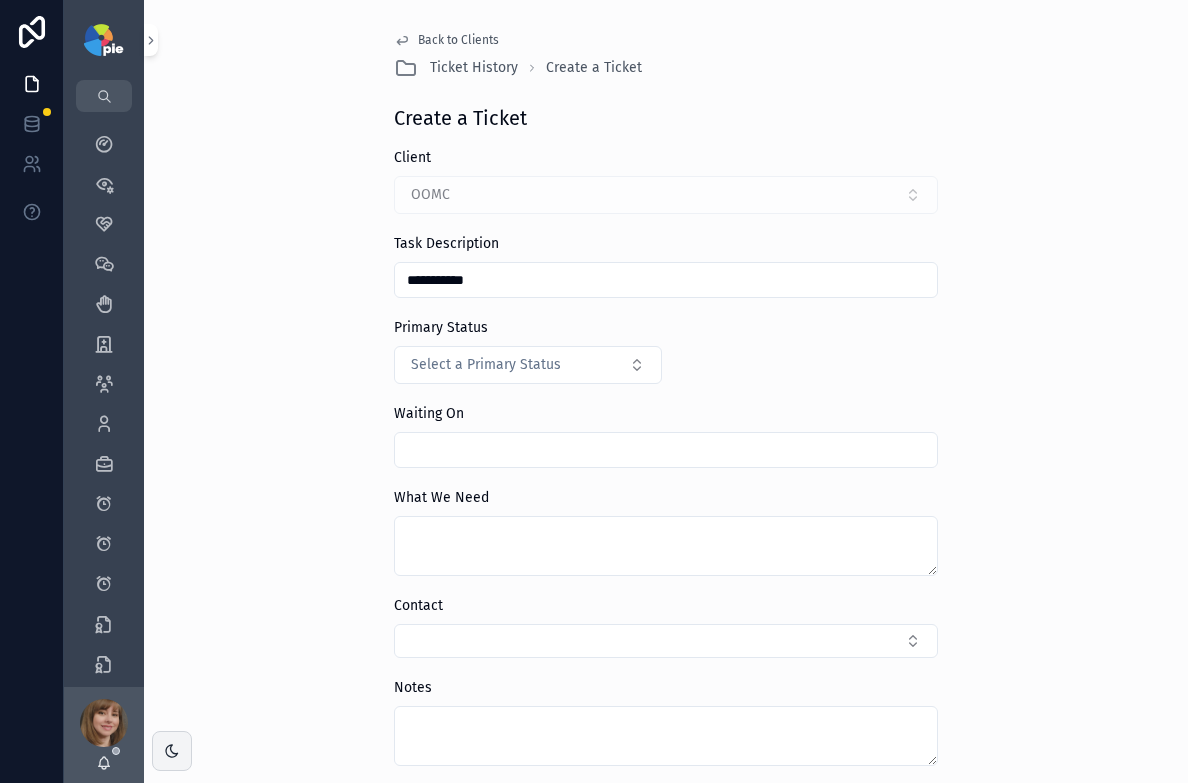 type on "**********" 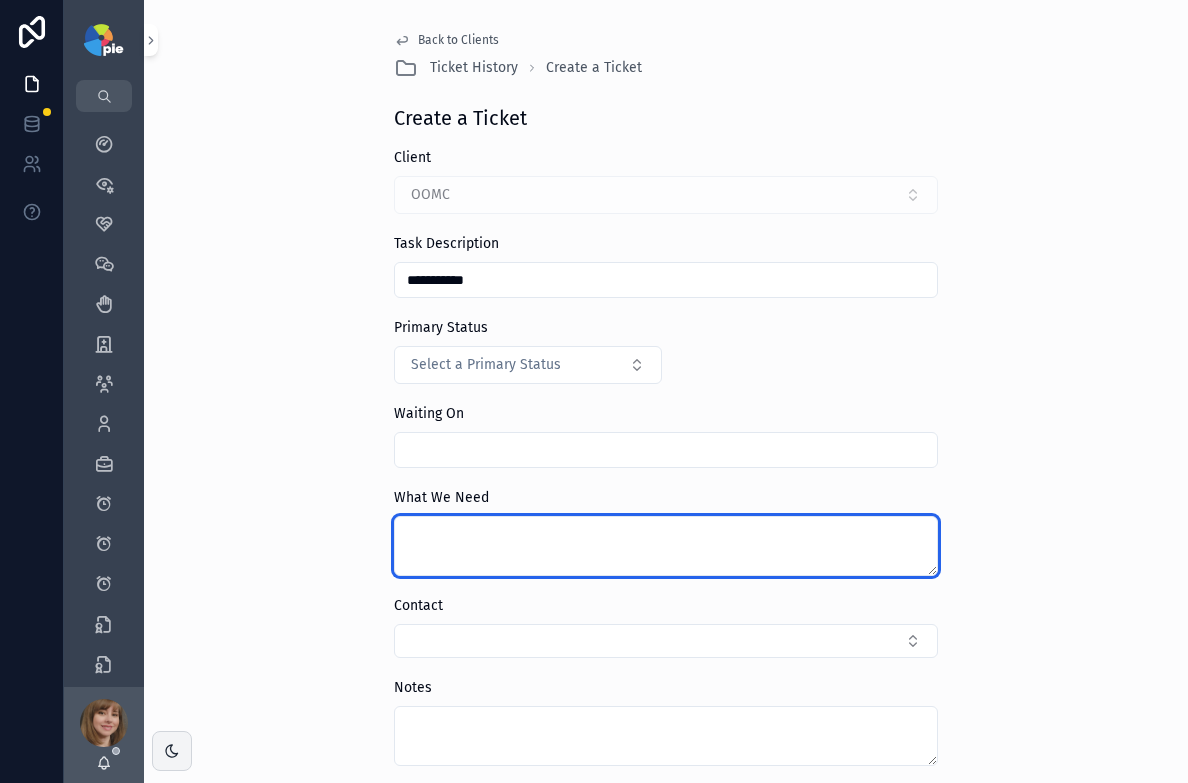 click at bounding box center [666, 546] 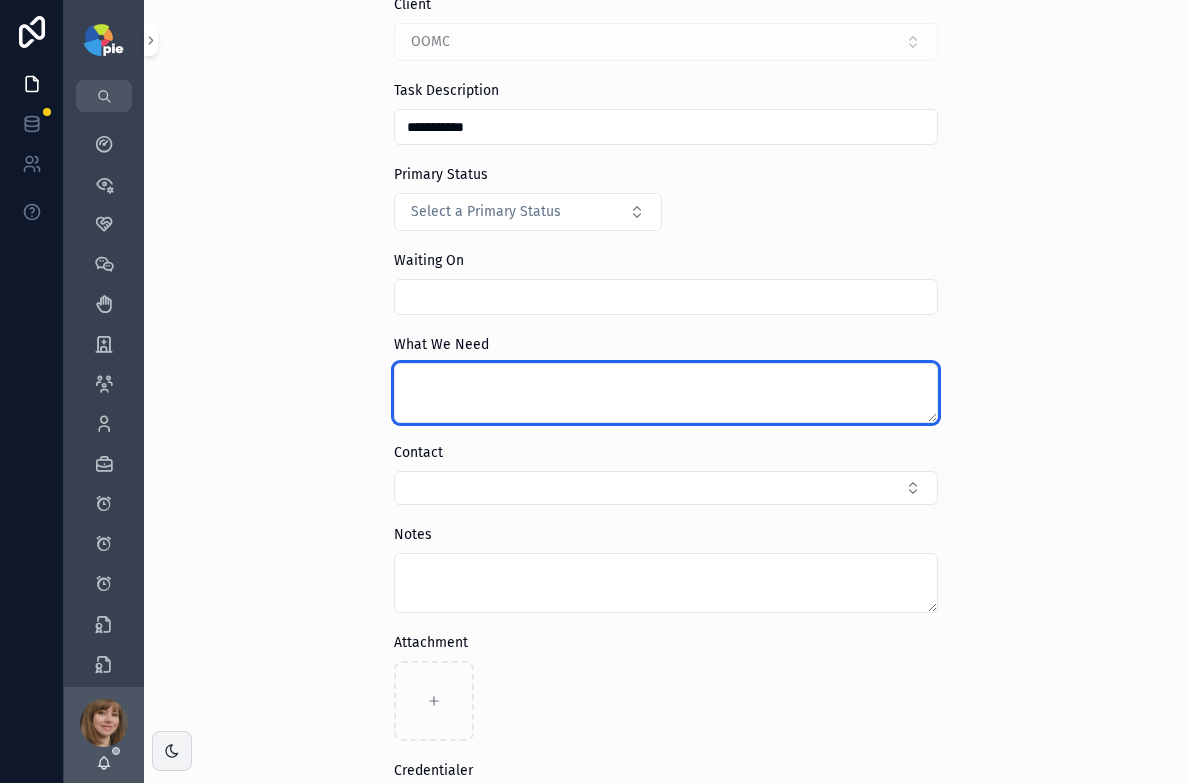 scroll, scrollTop: 162, scrollLeft: 0, axis: vertical 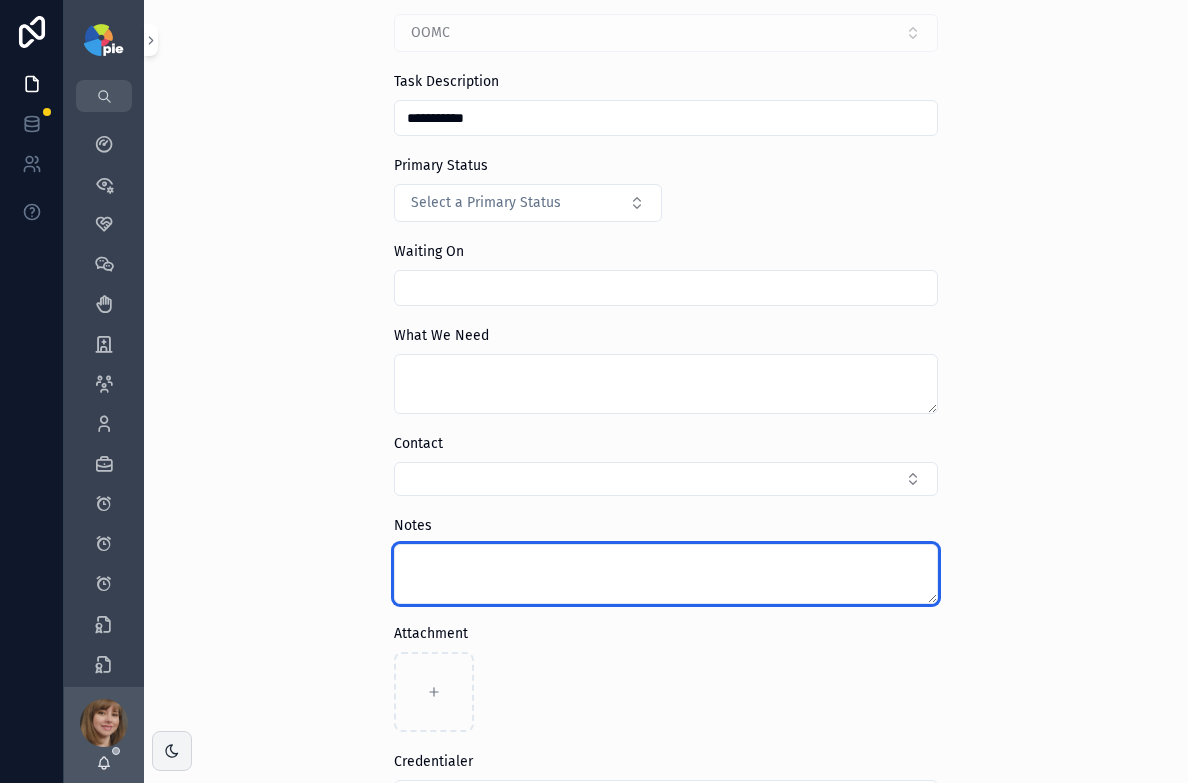 click at bounding box center [666, 574] 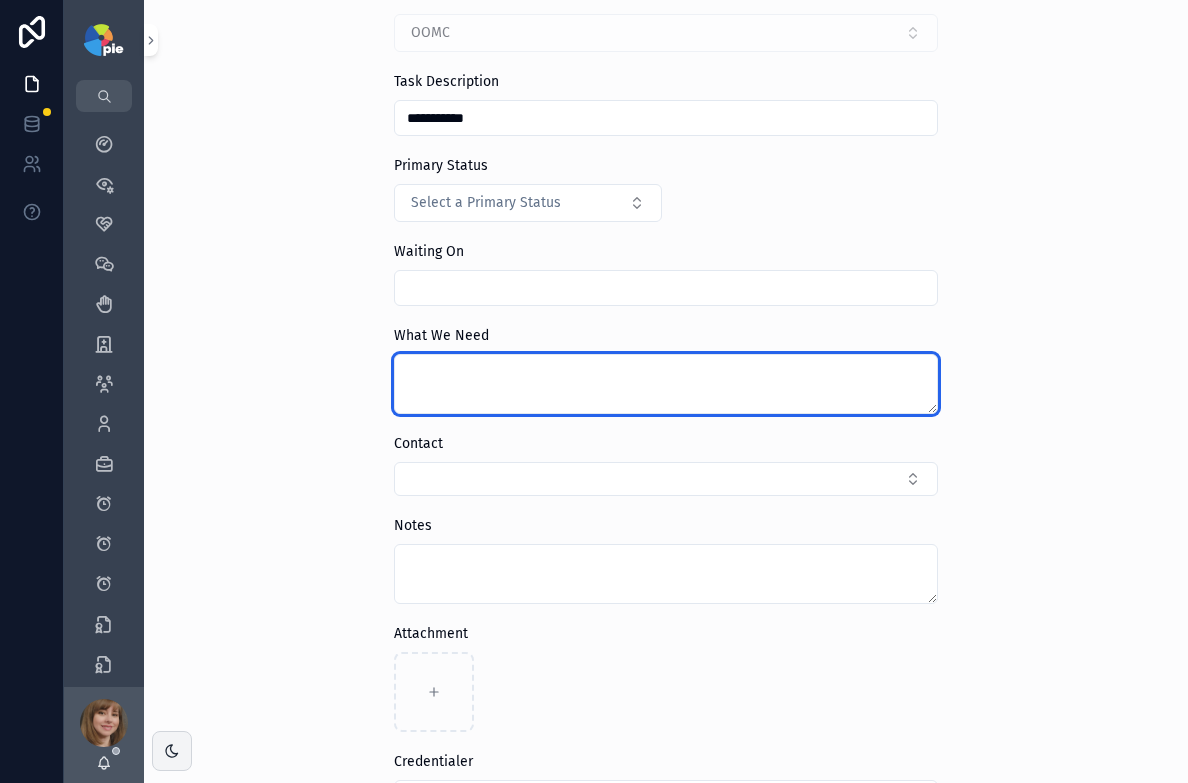 click at bounding box center (666, 384) 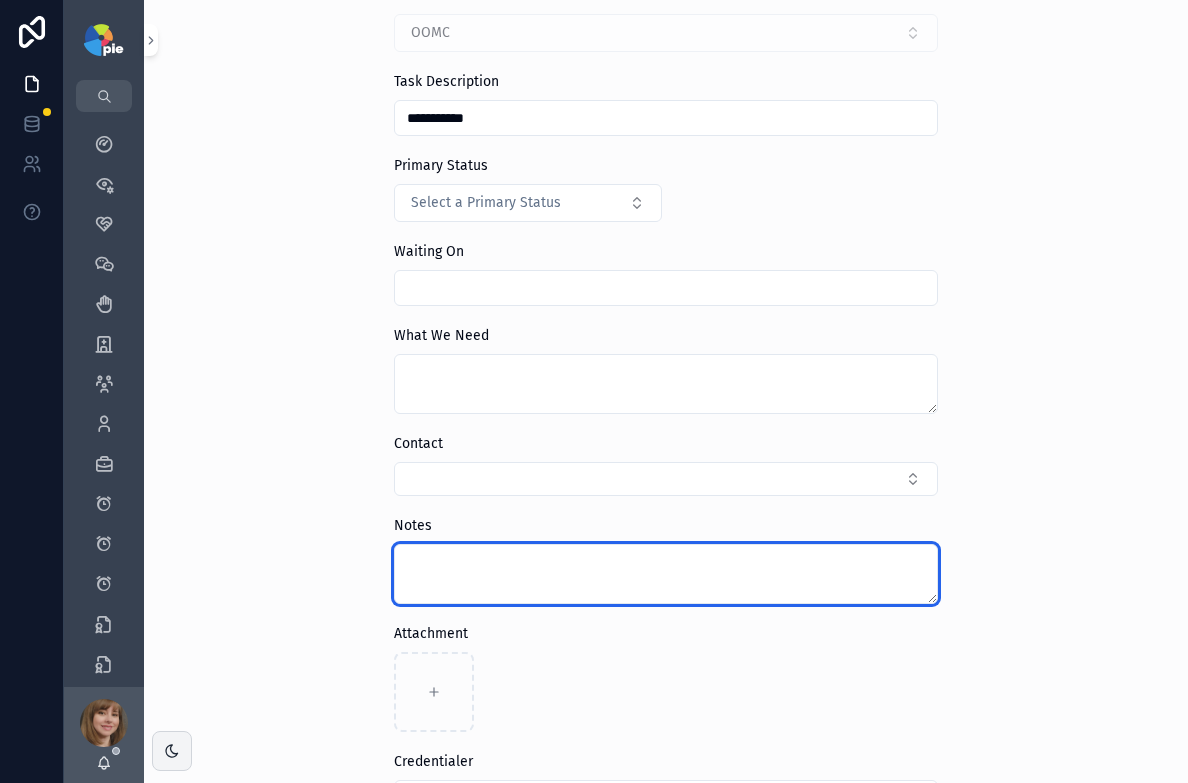 click at bounding box center (666, 574) 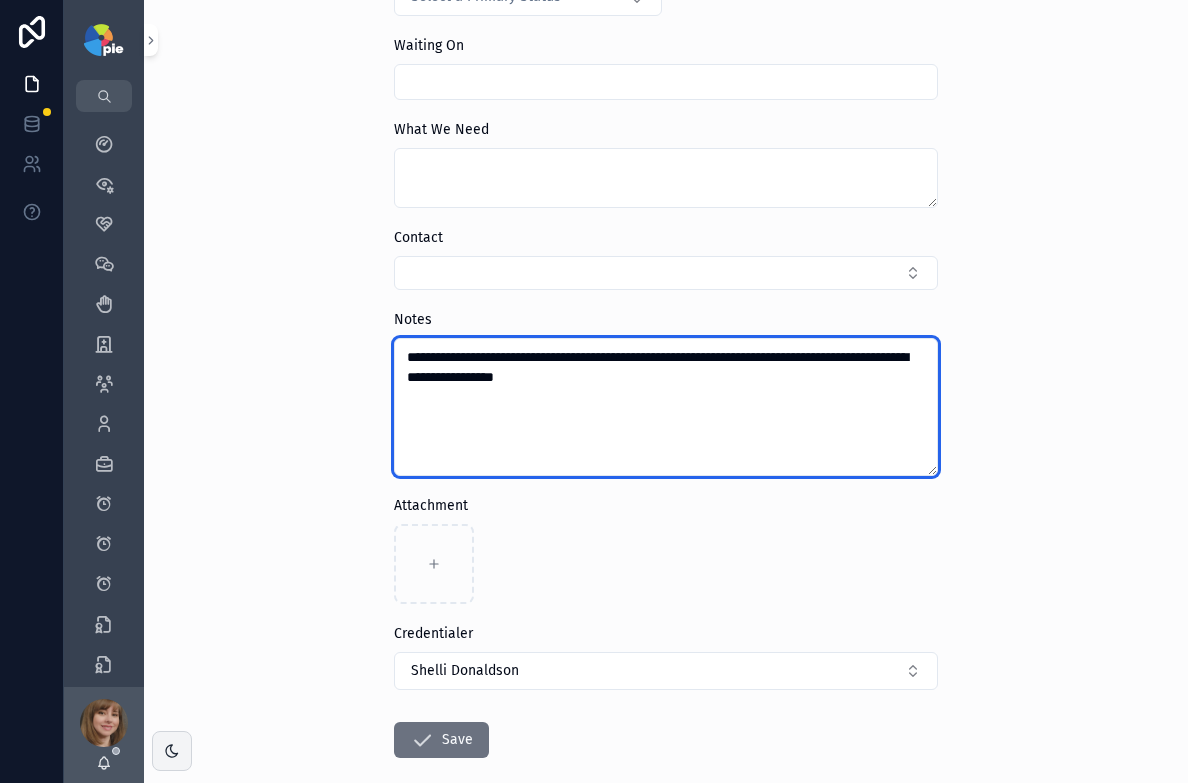 scroll, scrollTop: 471, scrollLeft: 0, axis: vertical 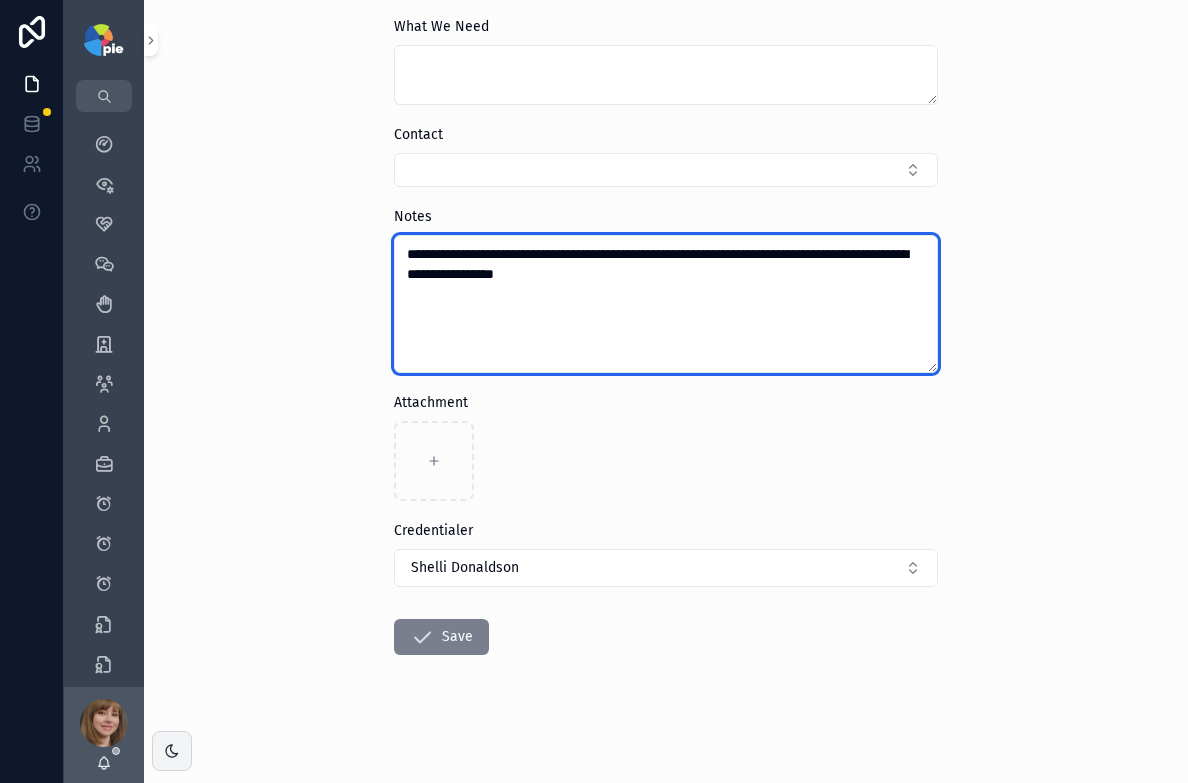 type on "**********" 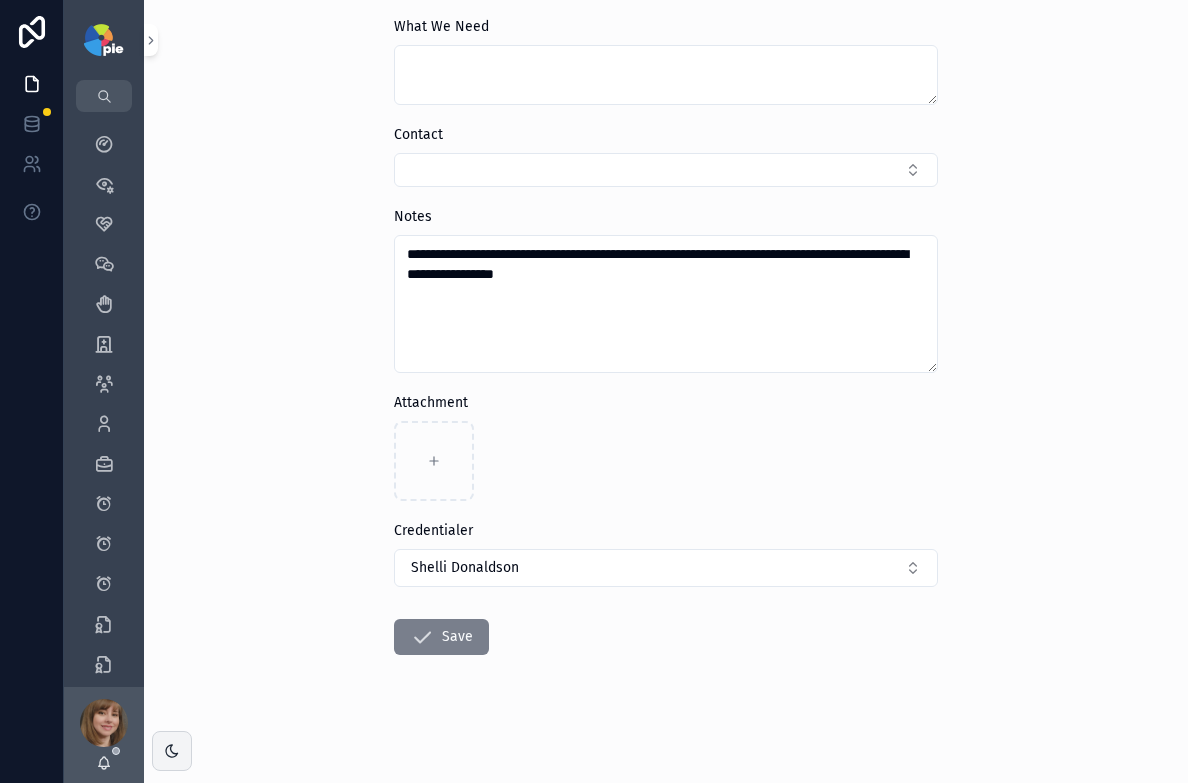 click on "Save" at bounding box center [441, 637] 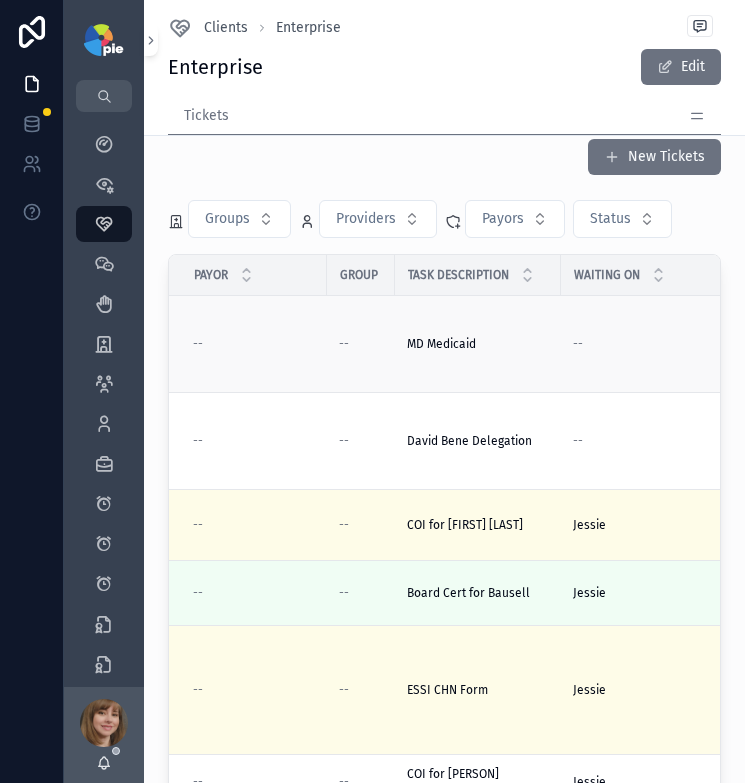 scroll, scrollTop: 0, scrollLeft: 0, axis: both 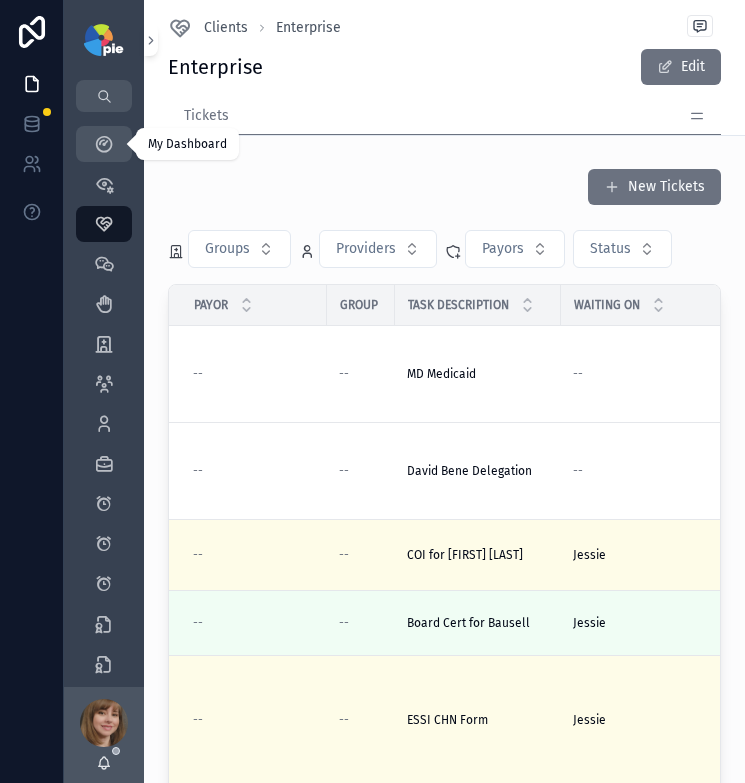 click at bounding box center [104, 144] 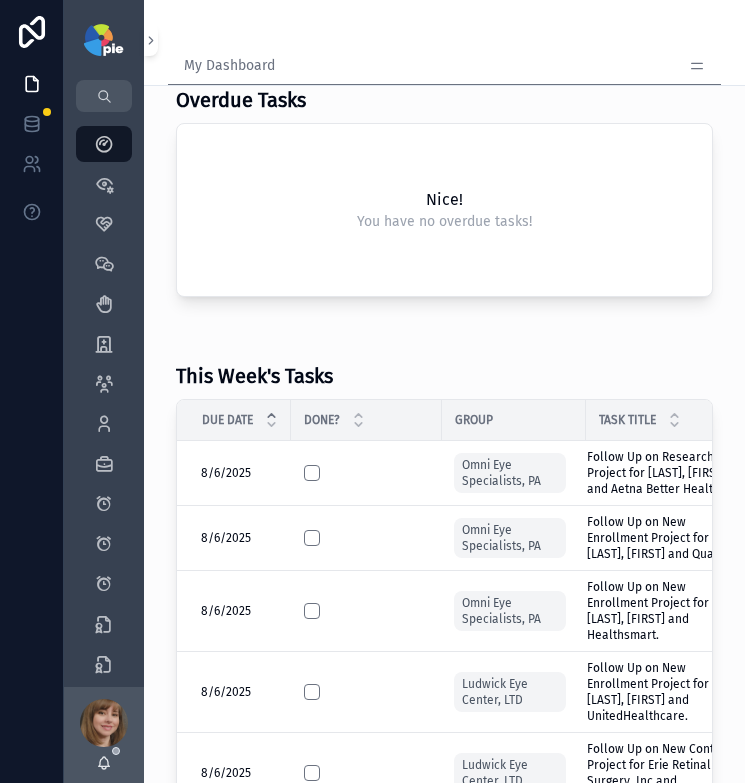 scroll, scrollTop: 222, scrollLeft: 0, axis: vertical 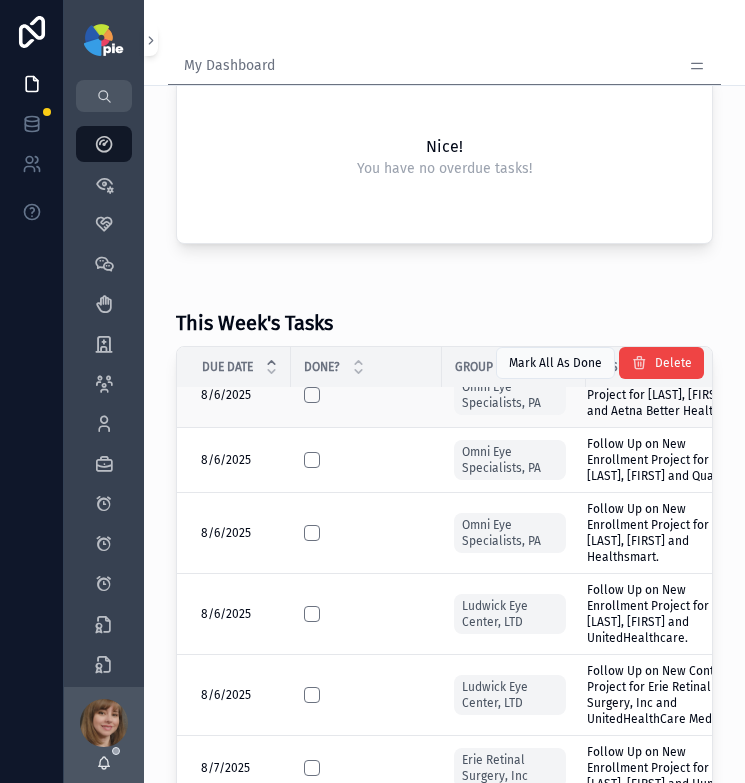 click on "Follow Up on Research Project for Kulkarni, Kaushal and Aetna Better Health." at bounding box center [667, 395] 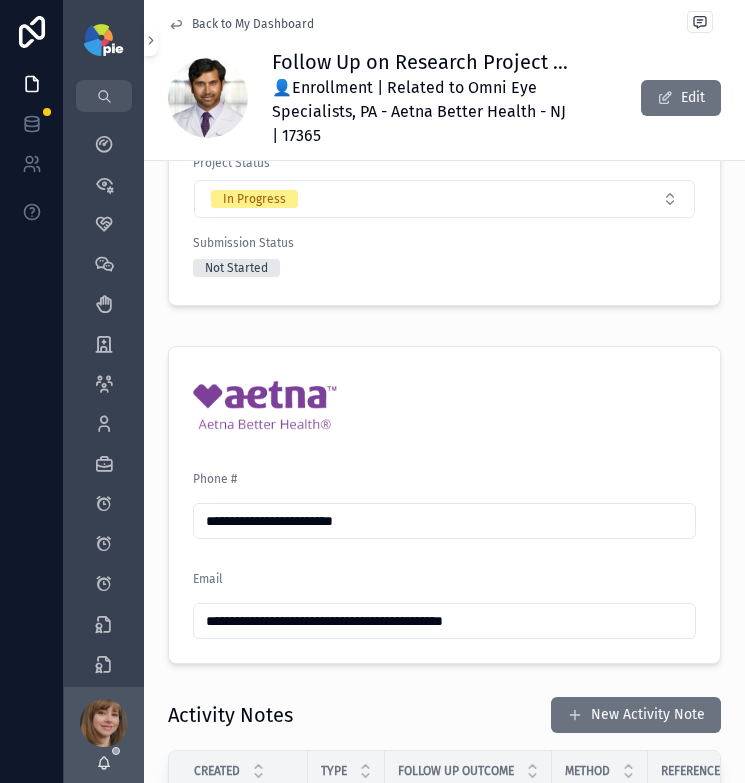 scroll, scrollTop: 1070, scrollLeft: 0, axis: vertical 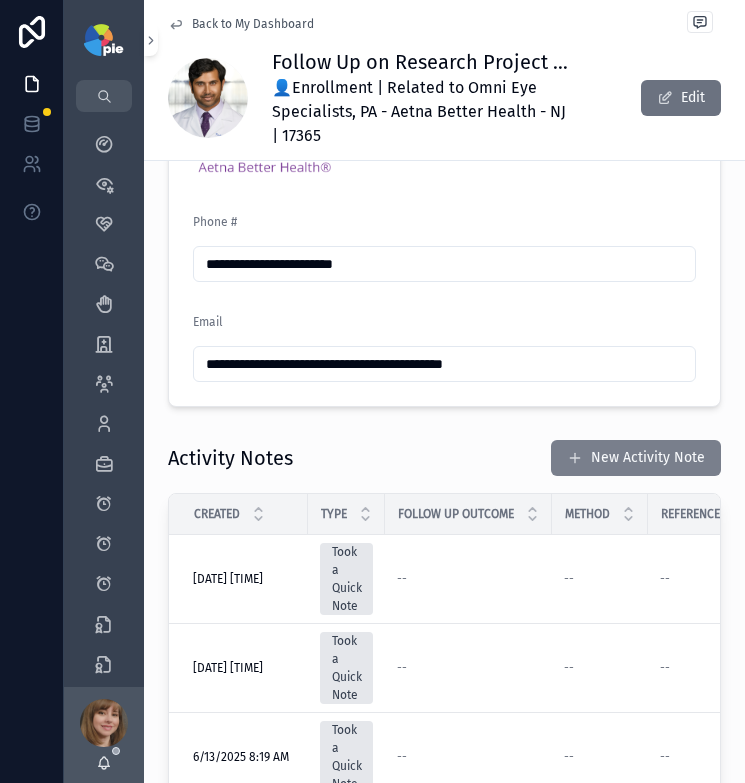 click on "New Activity Note" at bounding box center (636, 458) 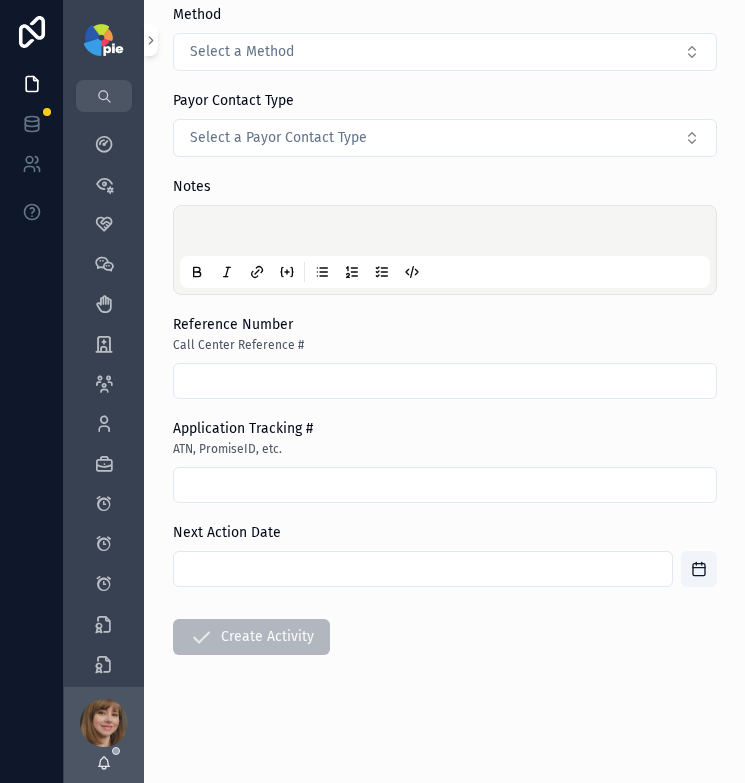 scroll, scrollTop: 0, scrollLeft: 0, axis: both 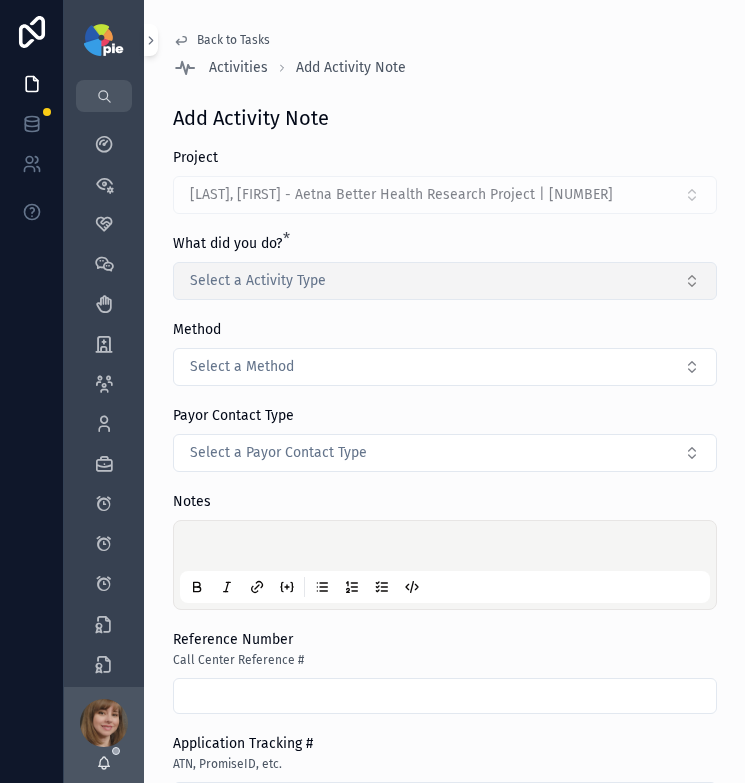 click on "Select a Activity Type" at bounding box center [445, 281] 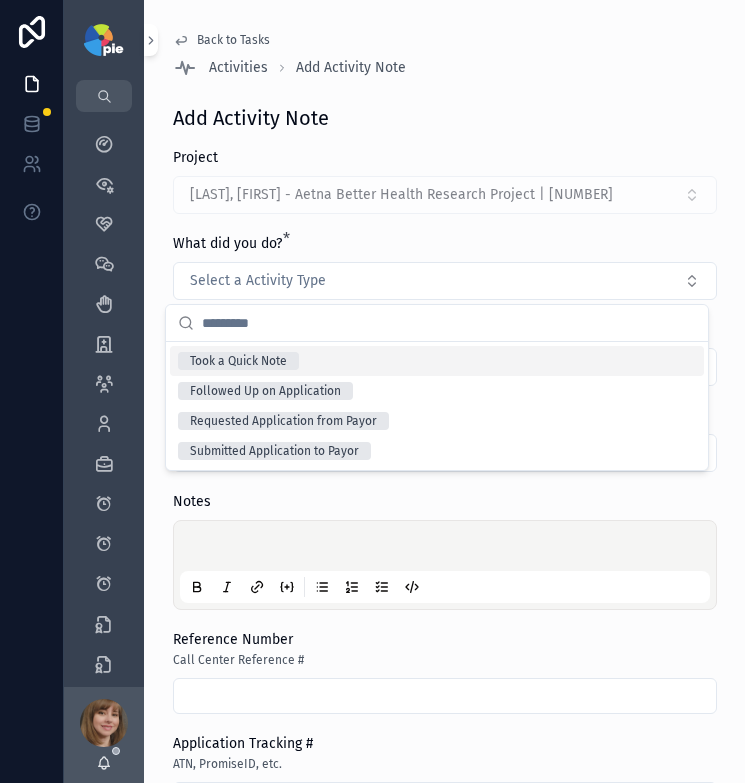 click on "Took a Quick Note" at bounding box center (437, 361) 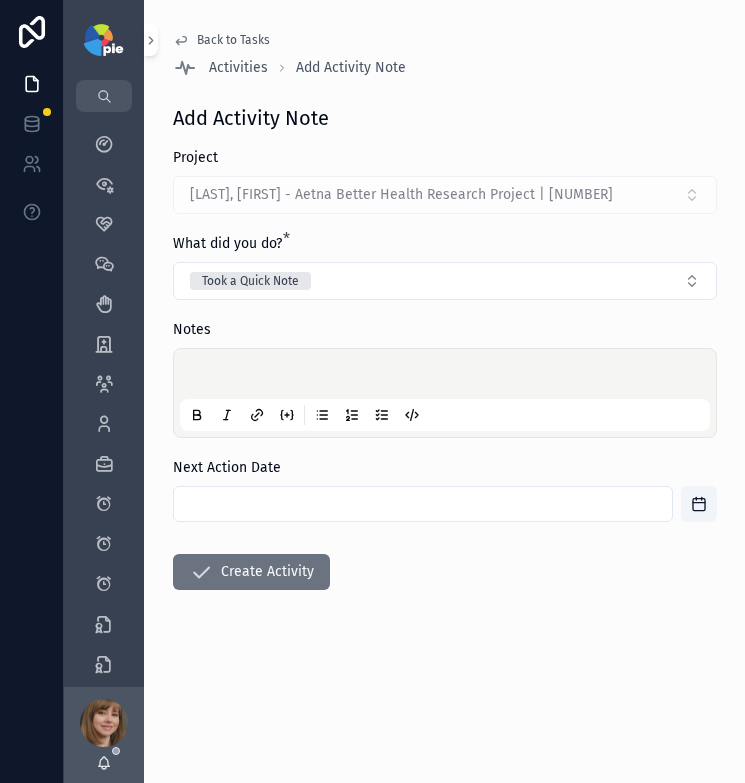 click at bounding box center [445, 393] 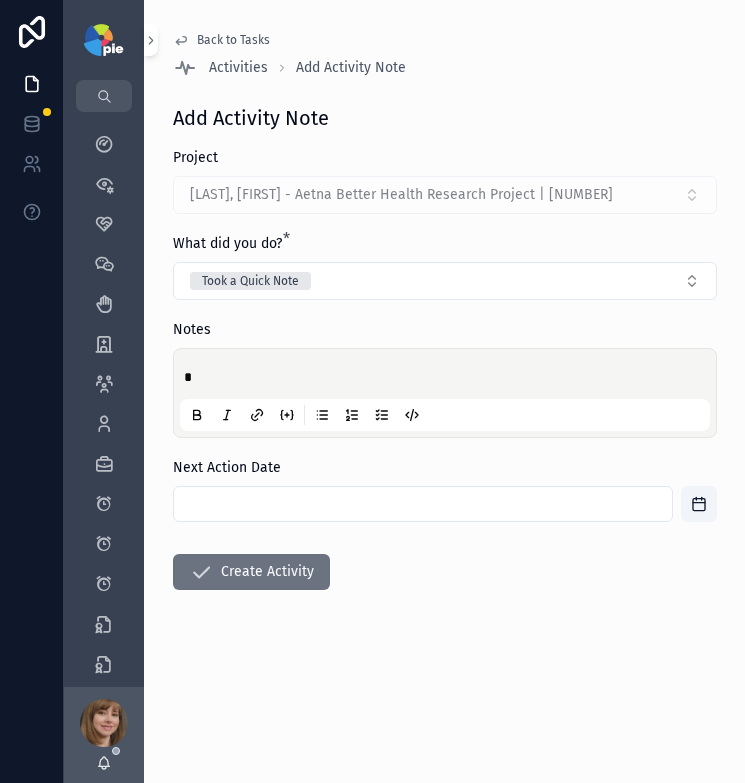 type 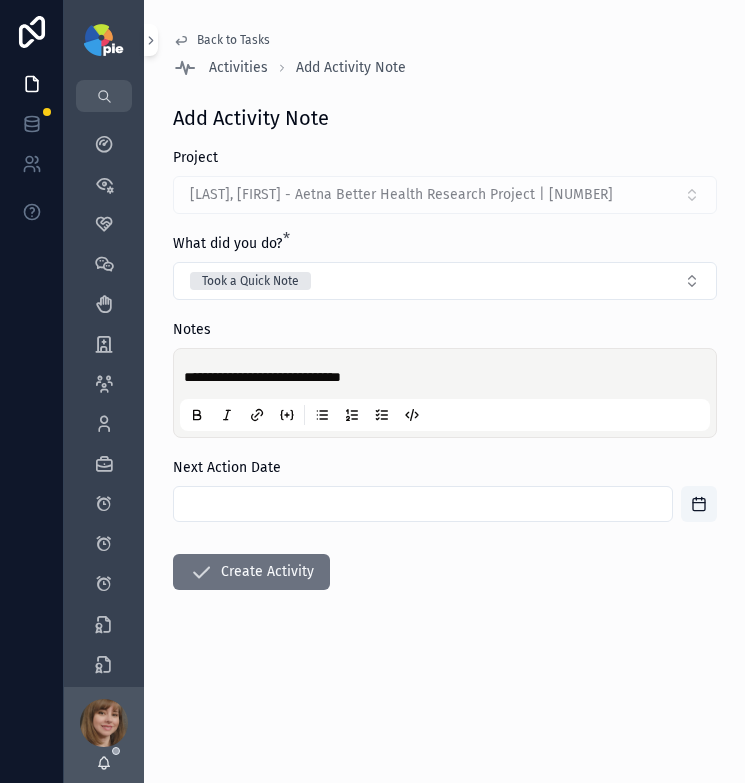 click at bounding box center [423, 504] 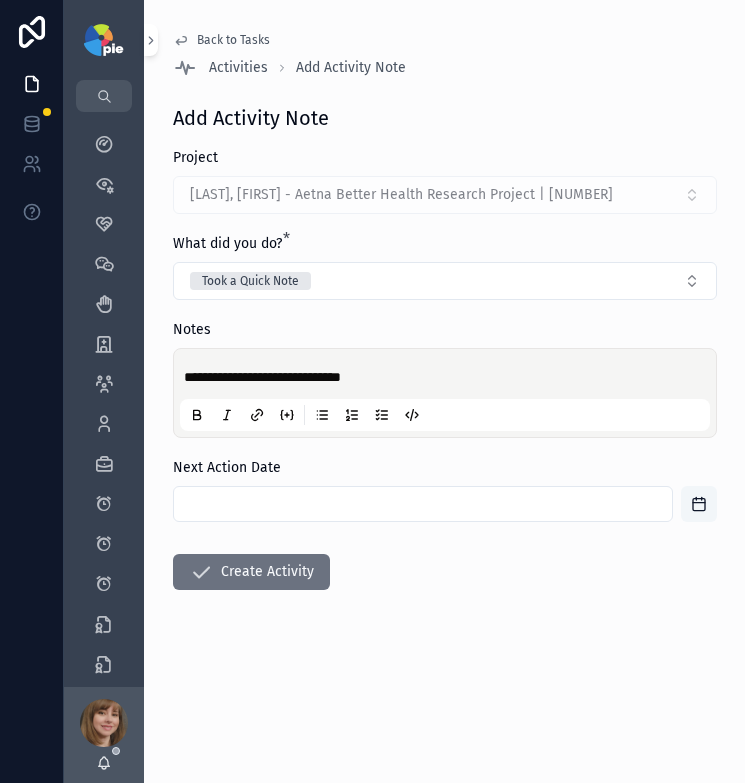 click at bounding box center [699, 504] 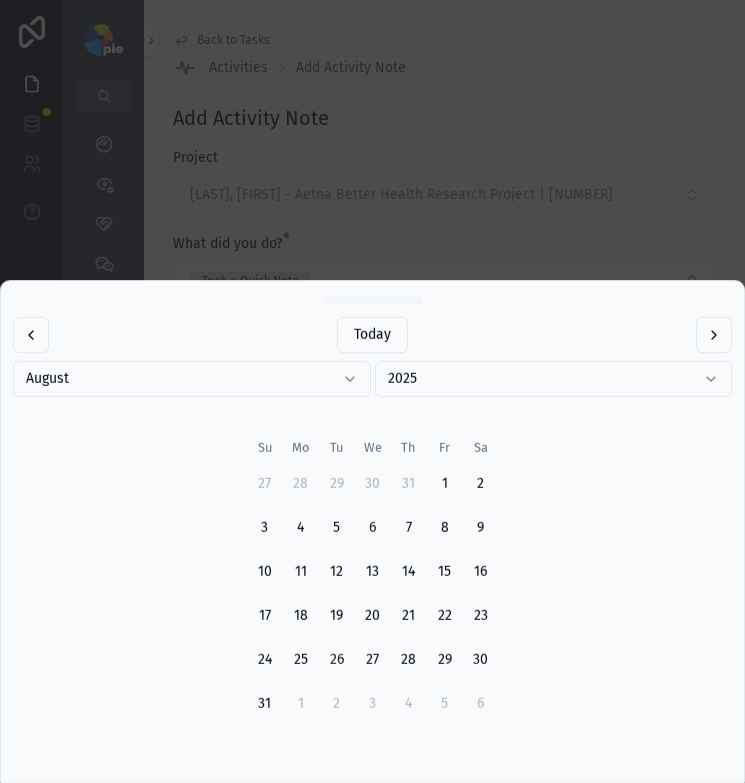 click on "26" at bounding box center [337, 660] 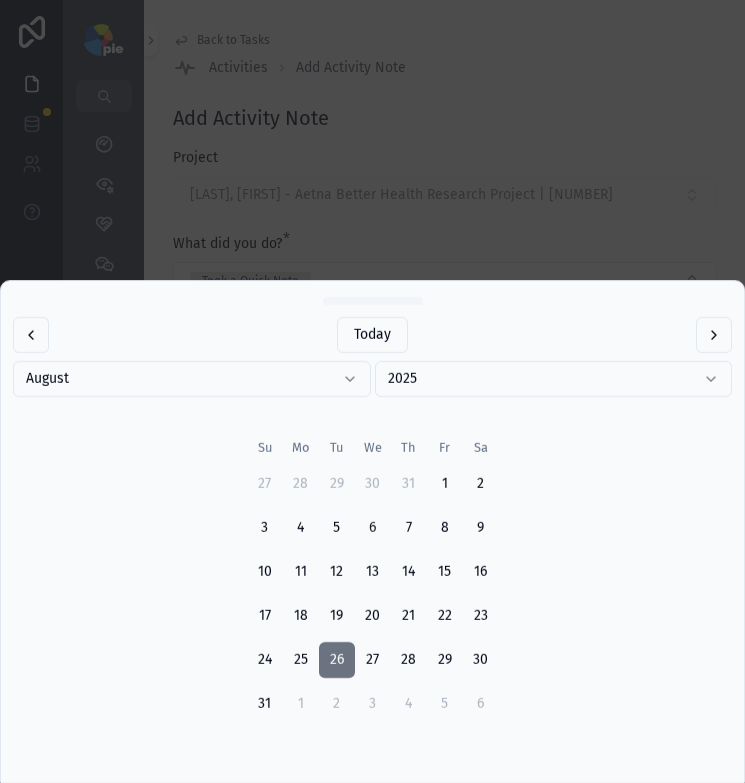 type on "*********" 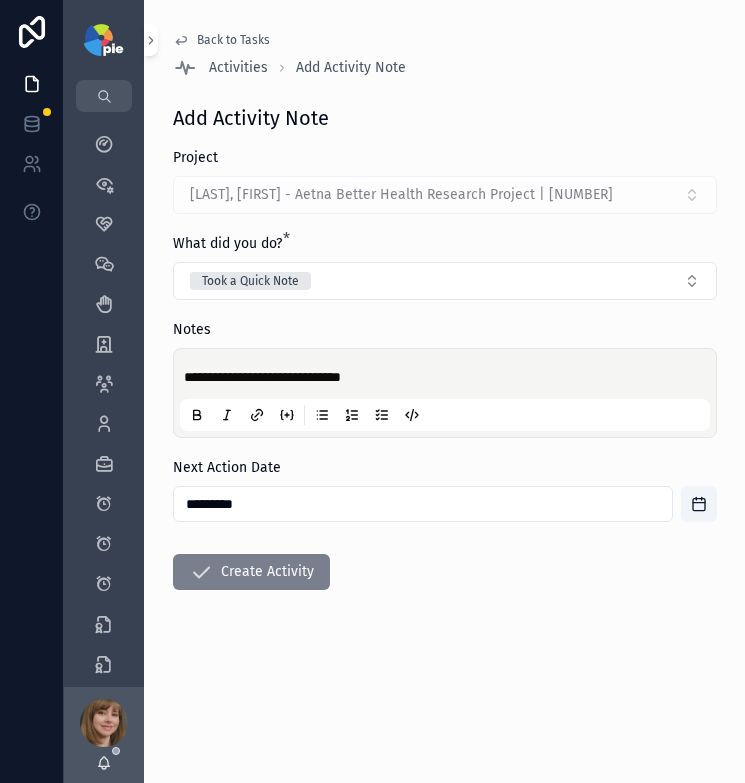 click on "Create Activity" at bounding box center (251, 572) 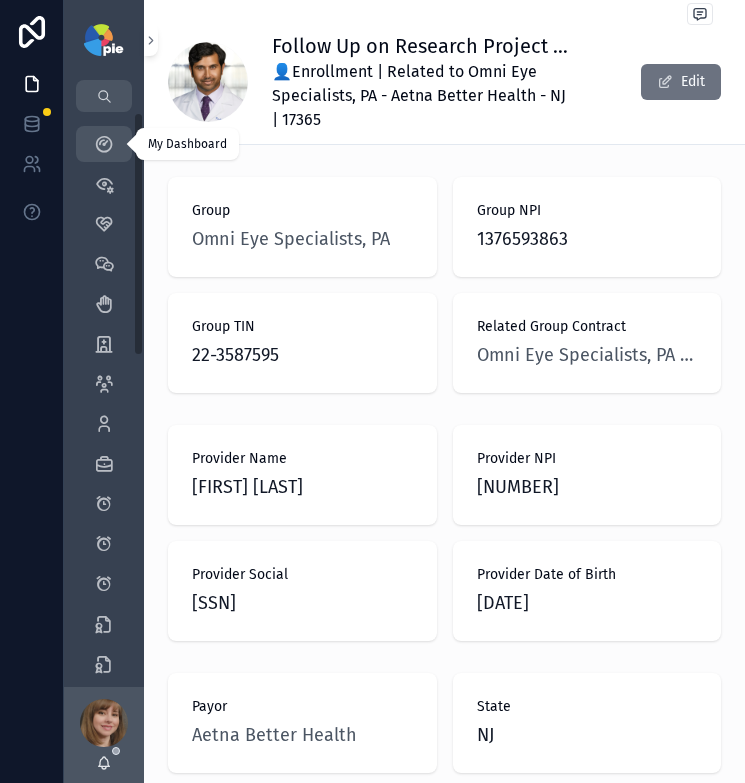 click at bounding box center (104, 144) 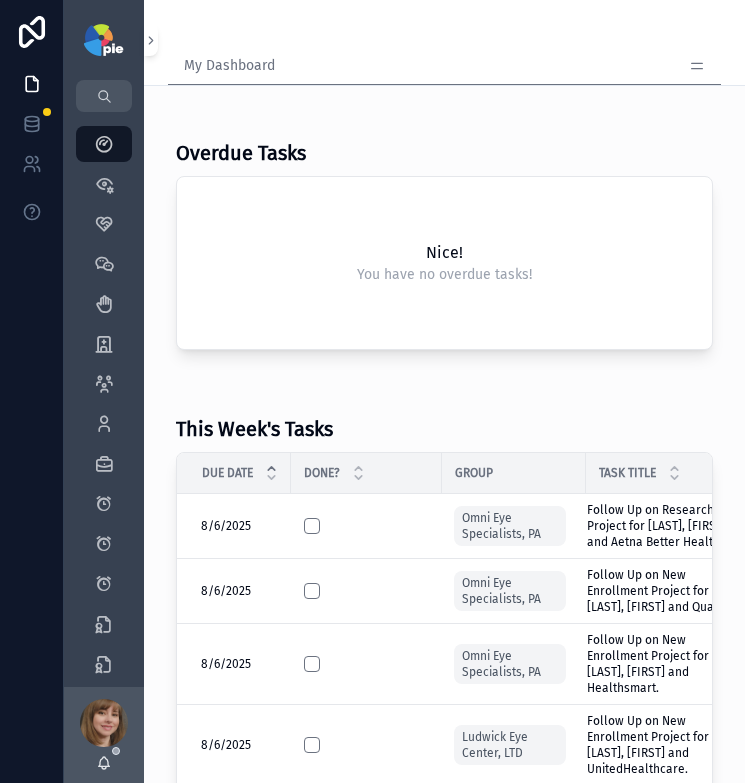 scroll, scrollTop: 162, scrollLeft: 0, axis: vertical 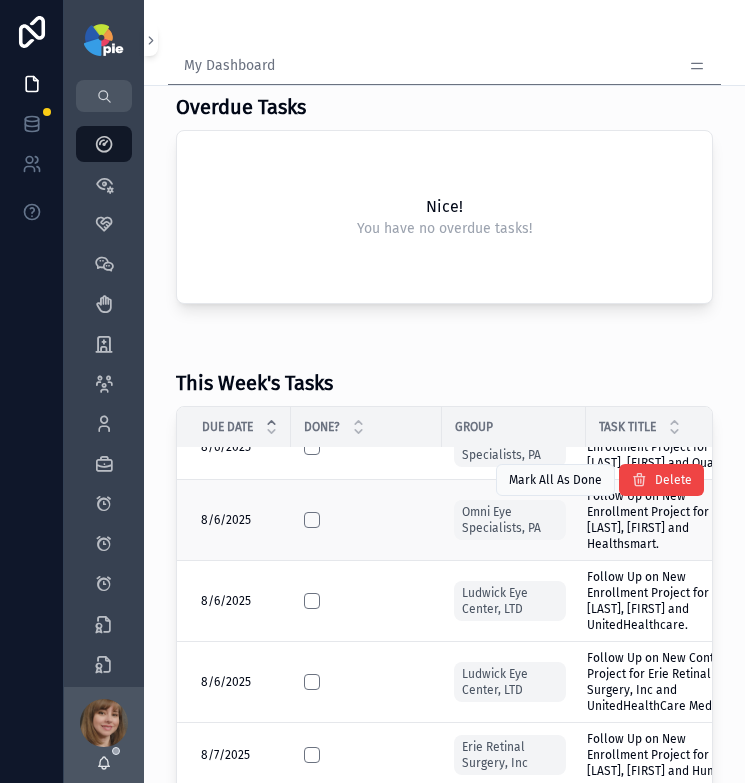 click on "Follow Up on New Enrollment Project for Rosenberg, Elana and Healthsmart." at bounding box center (667, 520) 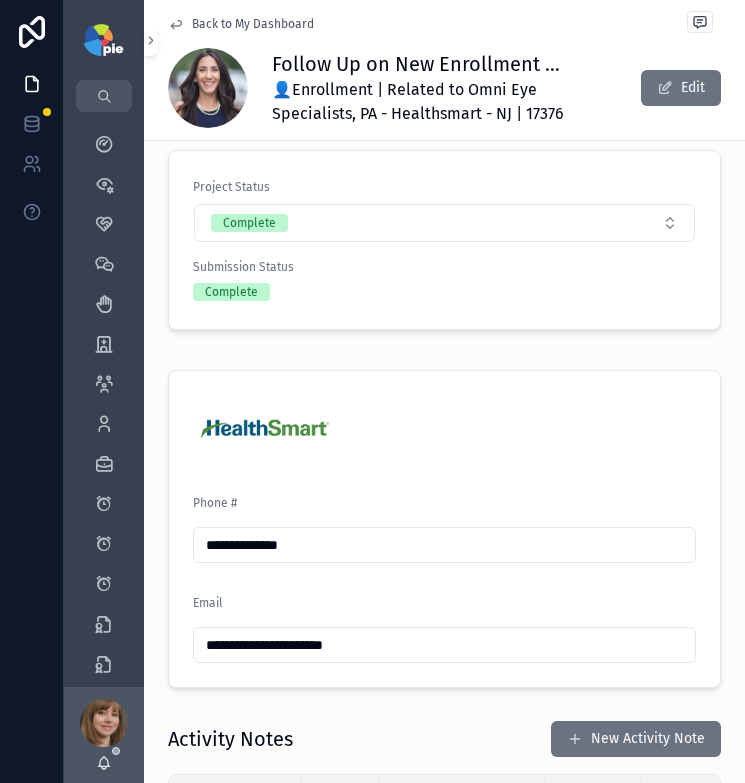 scroll, scrollTop: 639, scrollLeft: 0, axis: vertical 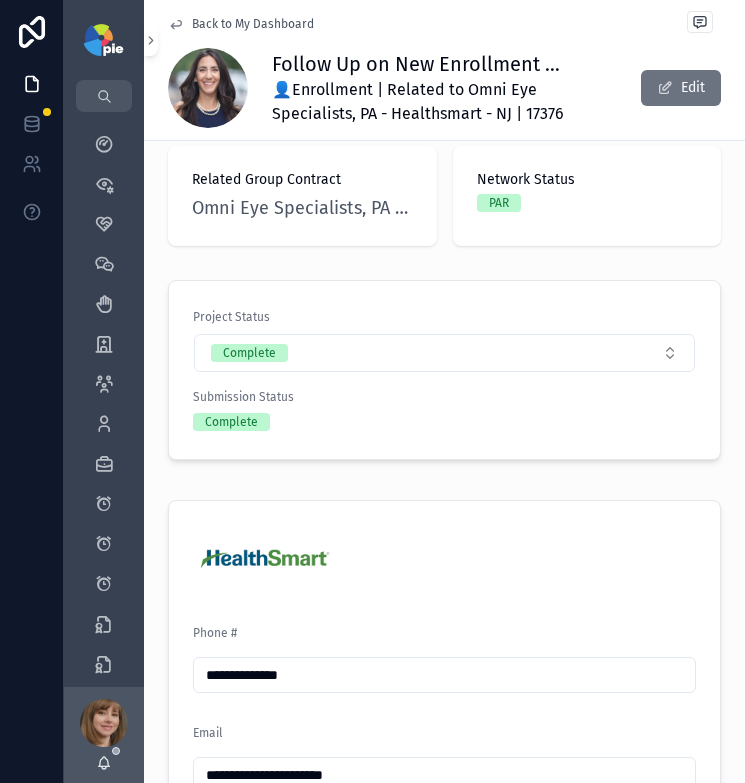 click on "Back to My Dashboard" at bounding box center (253, 24) 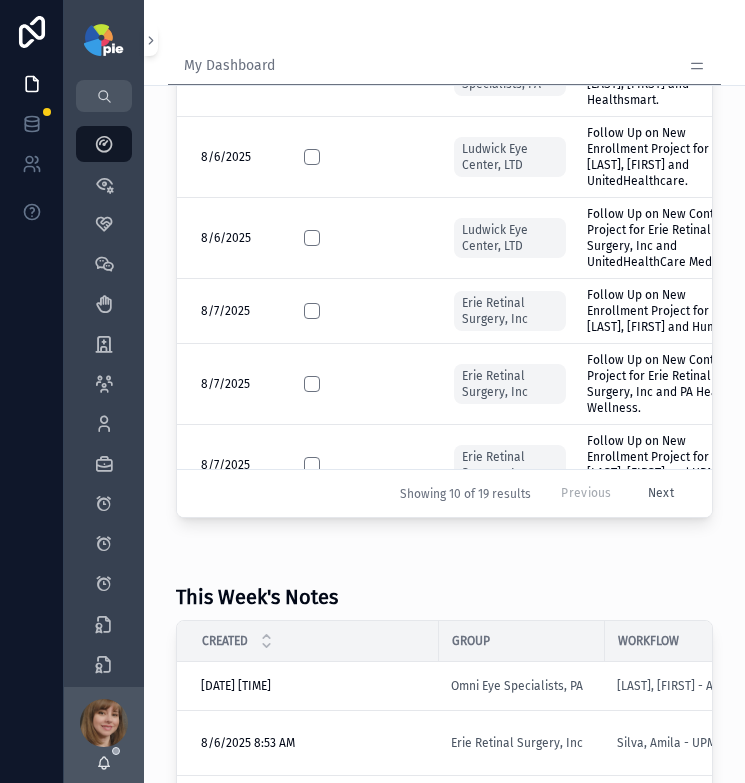 scroll, scrollTop: 0, scrollLeft: 0, axis: both 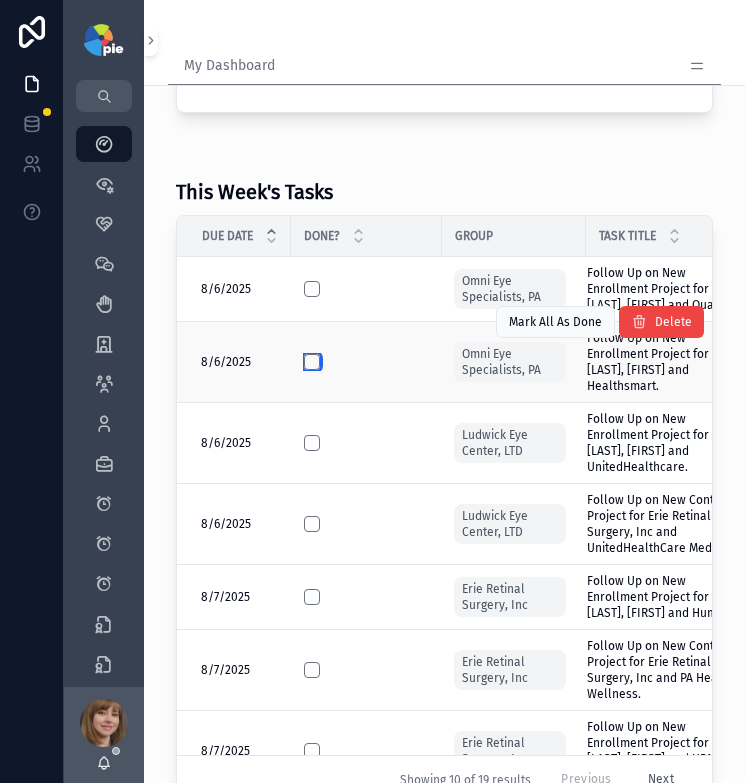 click at bounding box center [312, 362] 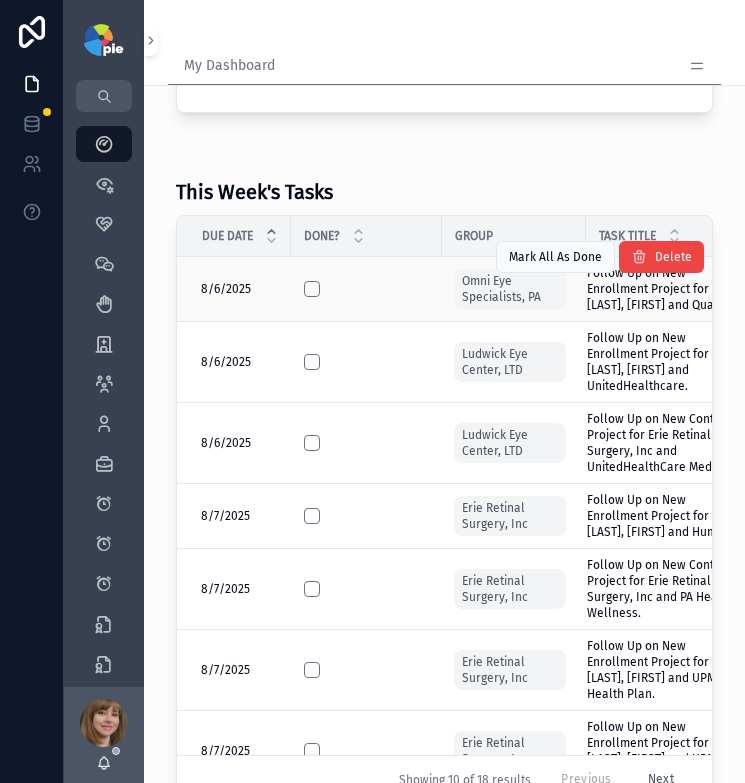 click on "Follow Up on New Enrollment Project for Miller, Don and QualCare." at bounding box center [667, 289] 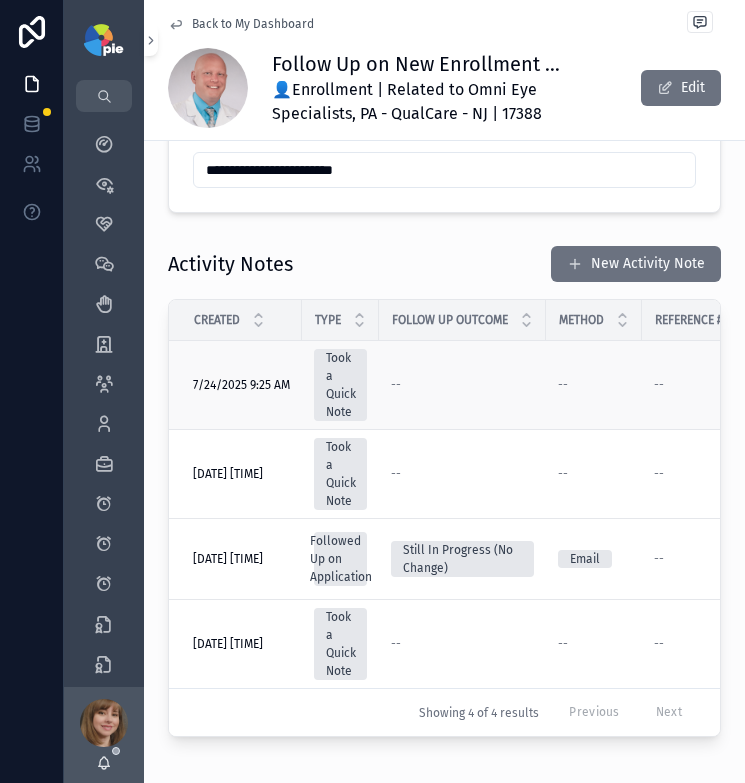 scroll, scrollTop: 1252, scrollLeft: 0, axis: vertical 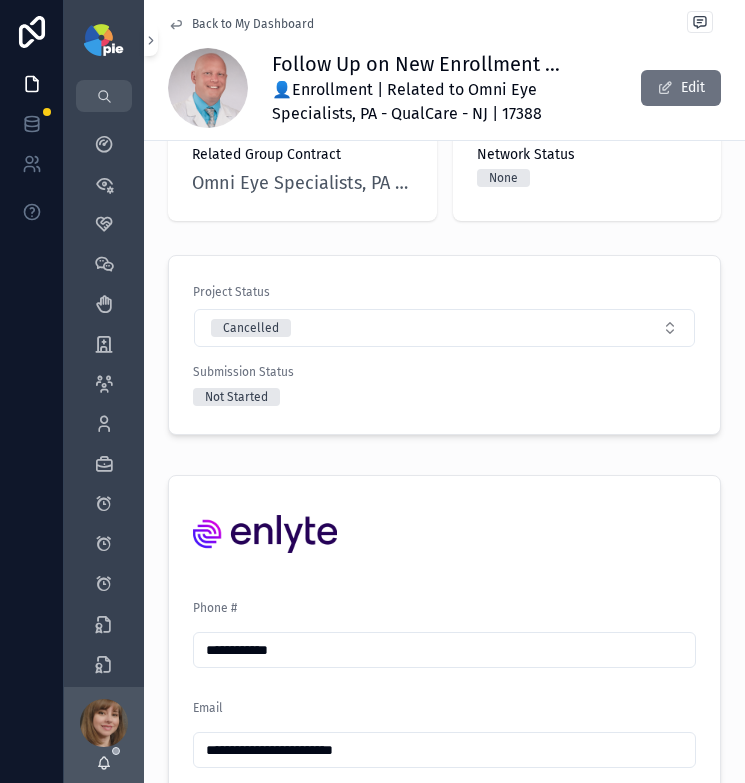 click on "Back to My Dashboard" at bounding box center [253, 24] 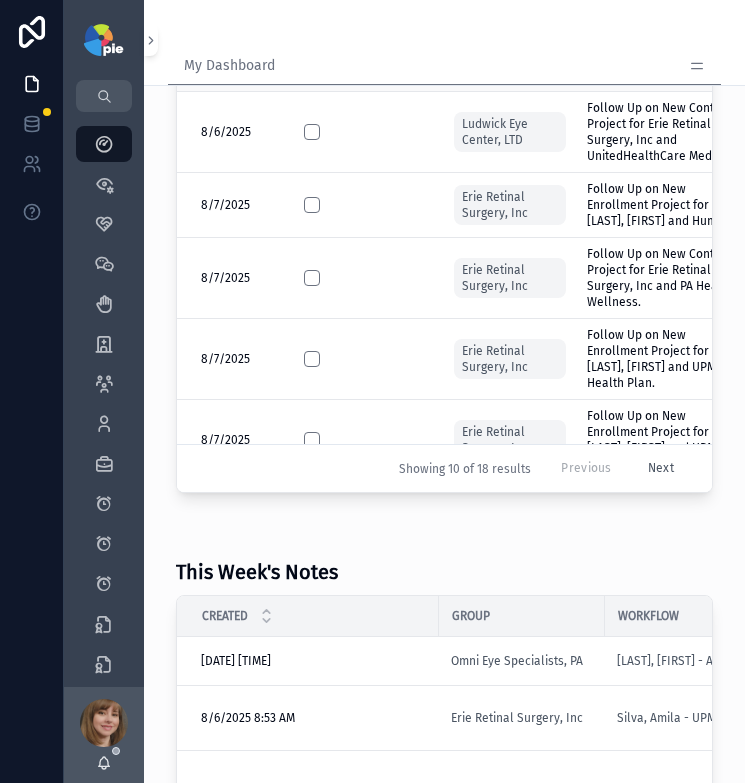 scroll, scrollTop: 290, scrollLeft: 0, axis: vertical 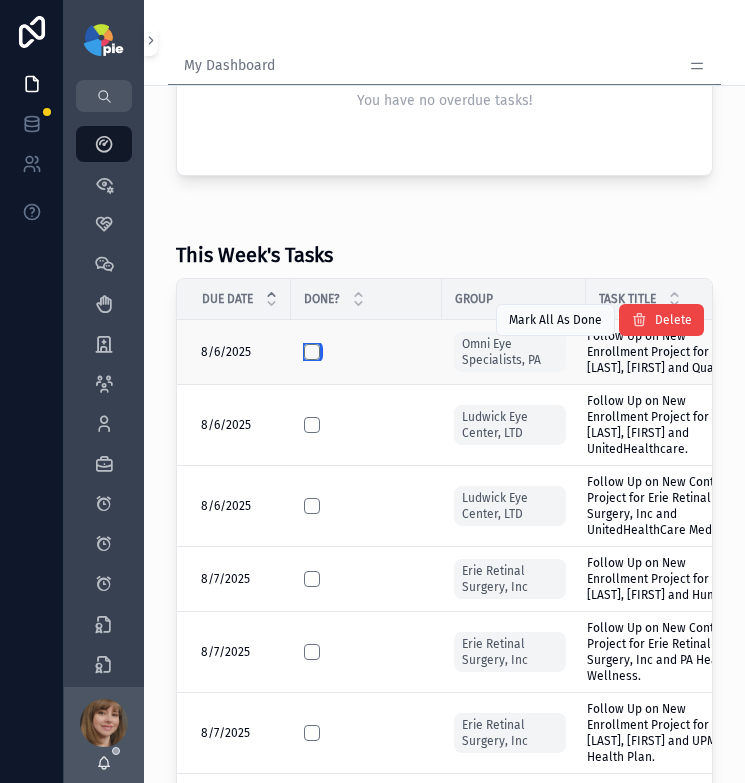 click at bounding box center [312, 352] 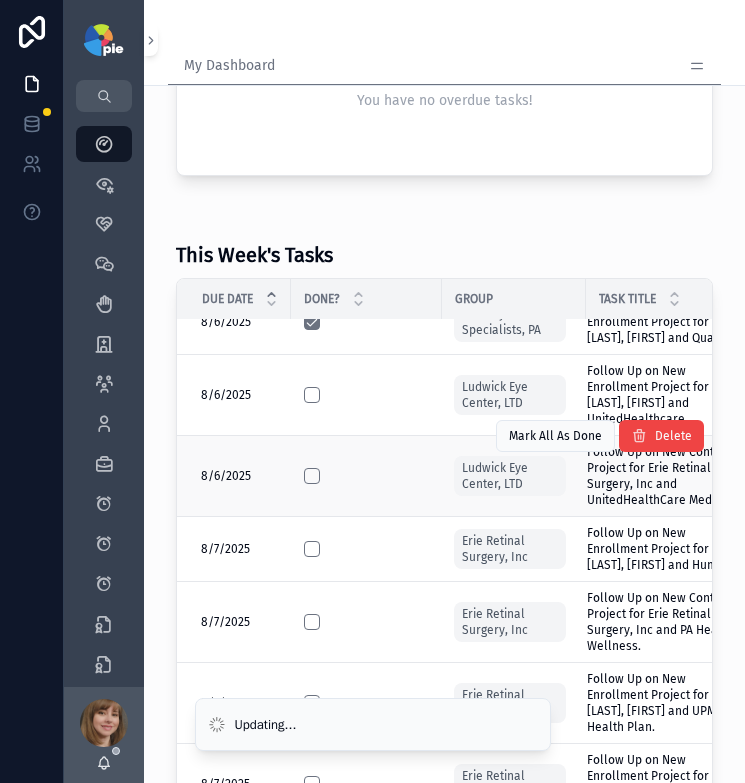 scroll, scrollTop: 37, scrollLeft: 0, axis: vertical 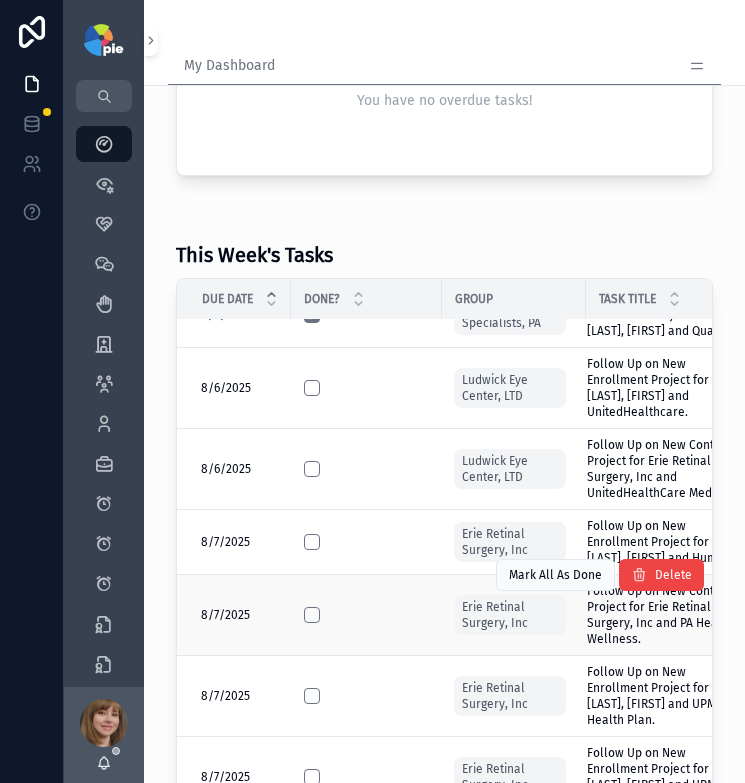 click on "Follow Up on New Contract Project for Erie Retinal Surgery, Inc and PA Health & Wellness." at bounding box center (667, 615) 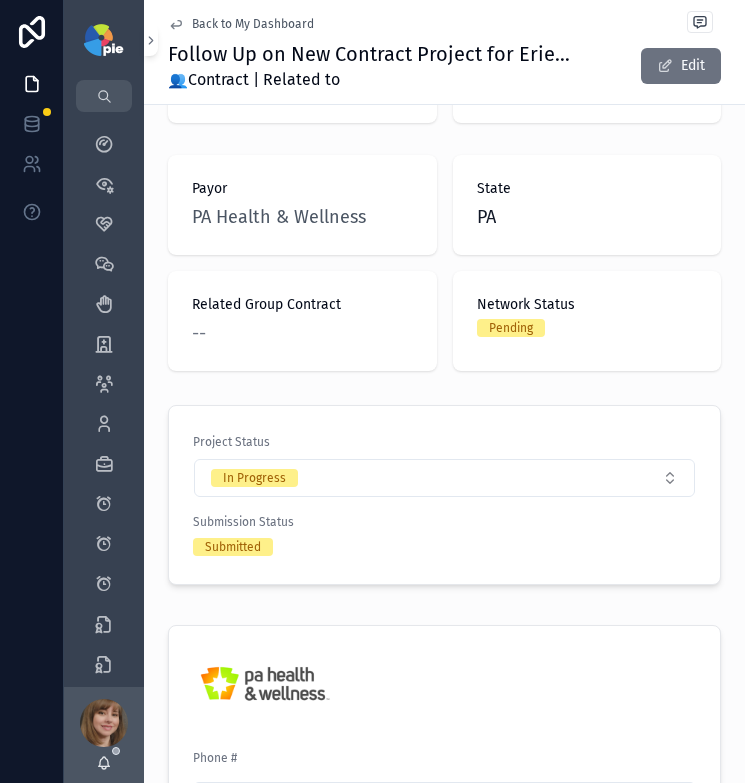 scroll, scrollTop: 548, scrollLeft: 0, axis: vertical 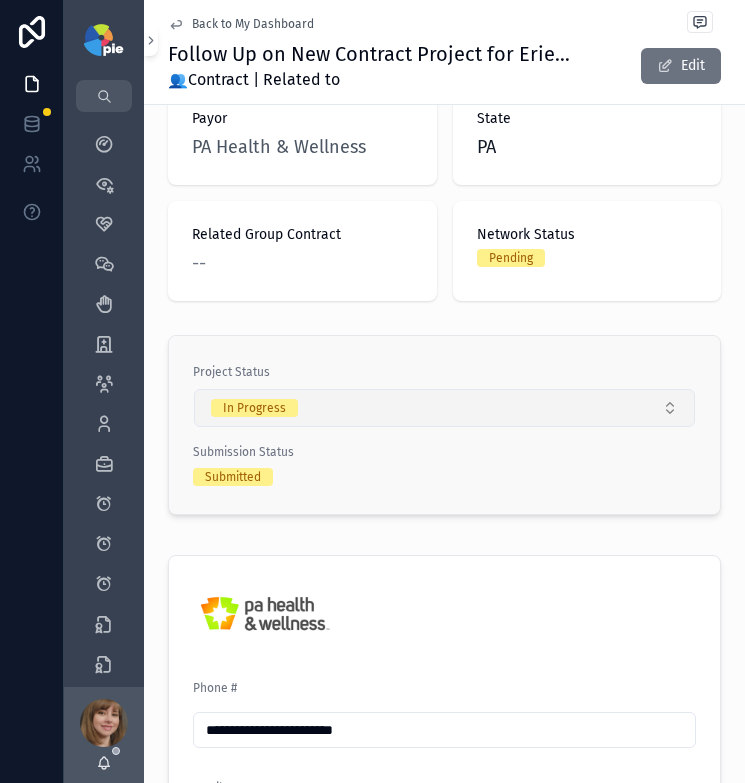 click on "In Progress" at bounding box center (444, 408) 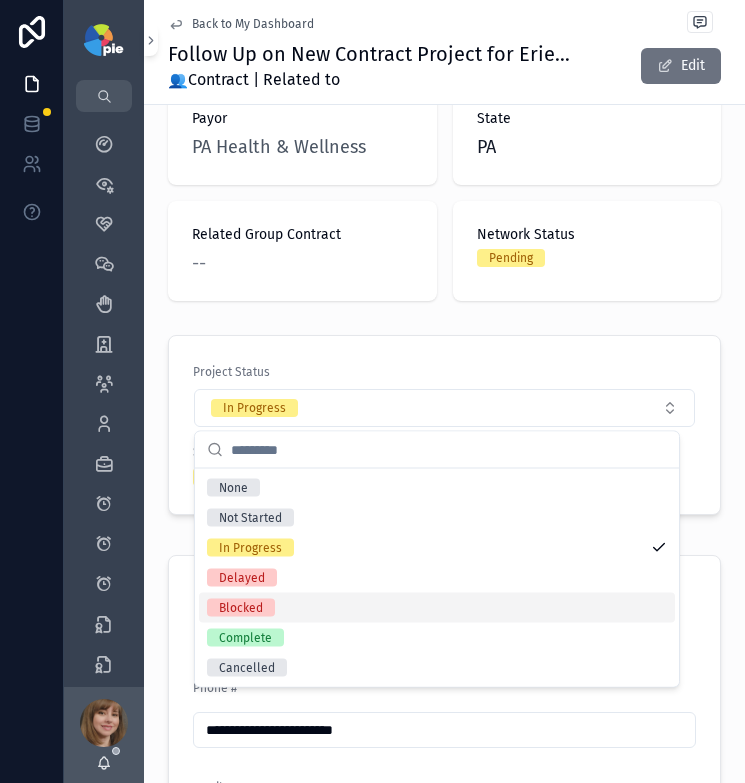 click on "Blocked" at bounding box center (437, 608) 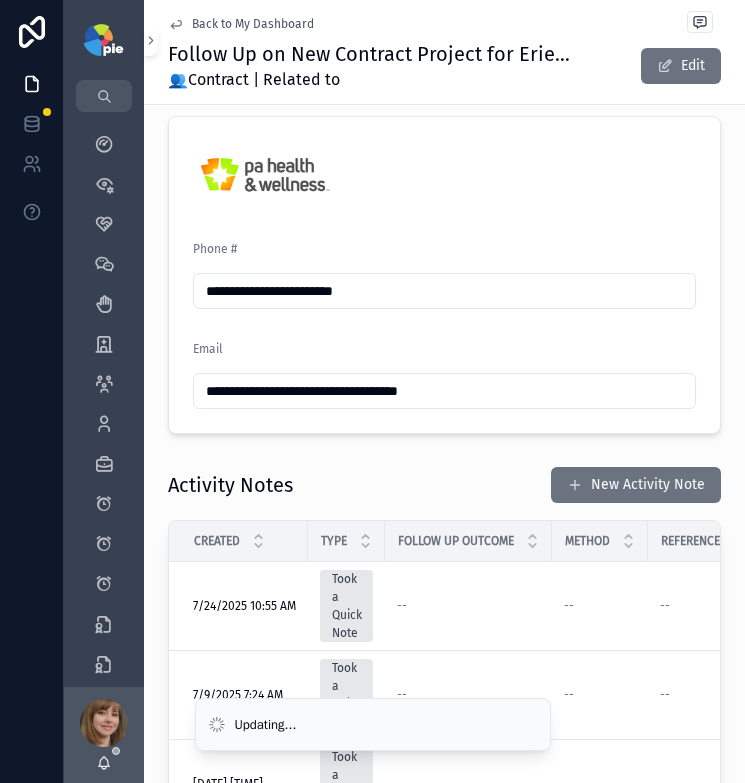 scroll, scrollTop: 1029, scrollLeft: 0, axis: vertical 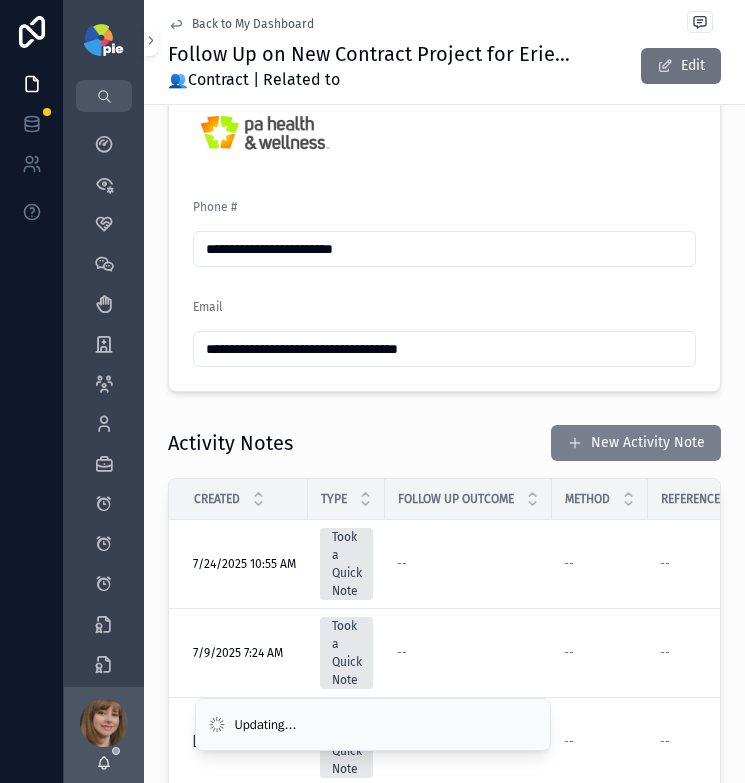 click on "New Activity Note" at bounding box center (636, 443) 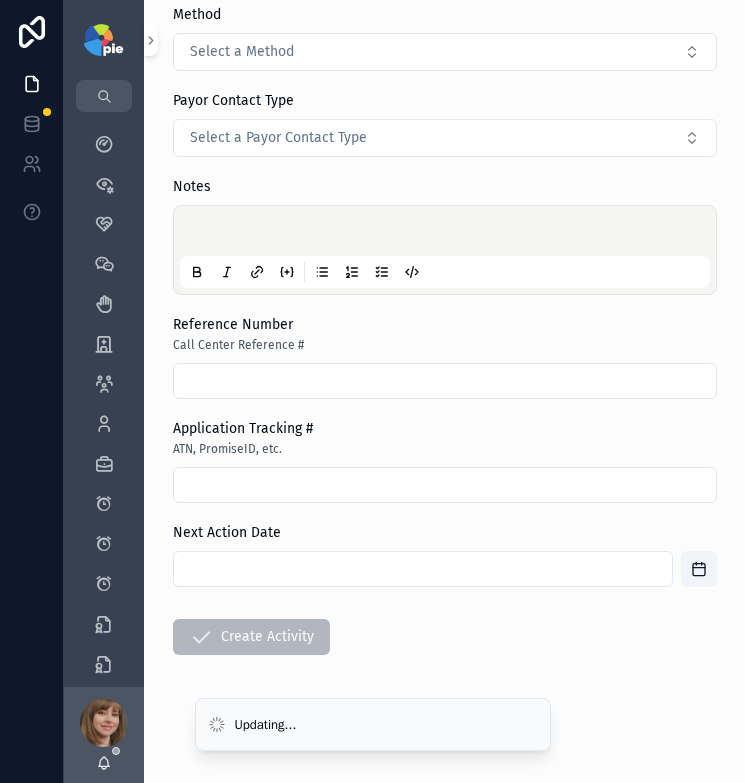 scroll, scrollTop: 0, scrollLeft: 0, axis: both 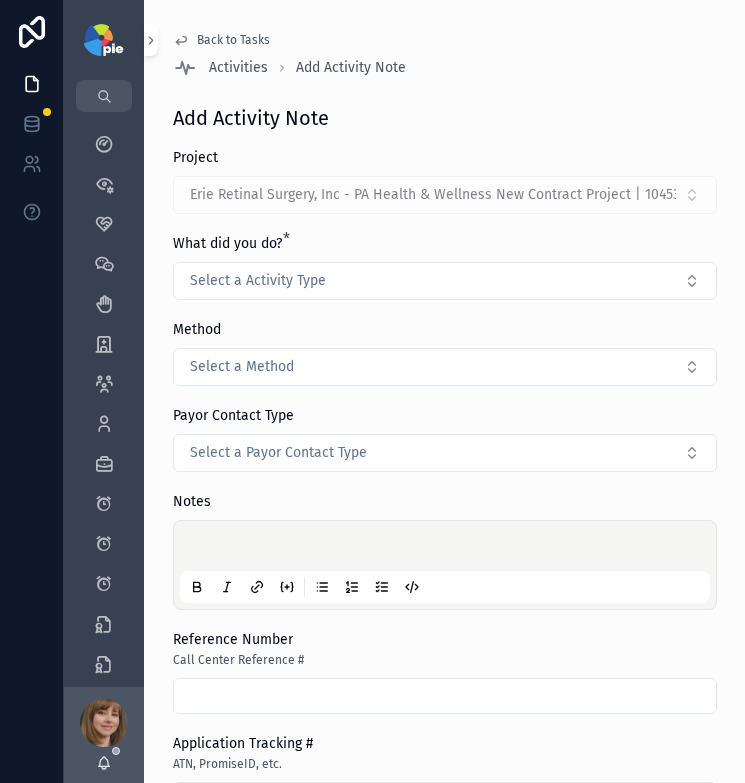click on "Back to Tasks" at bounding box center (233, 40) 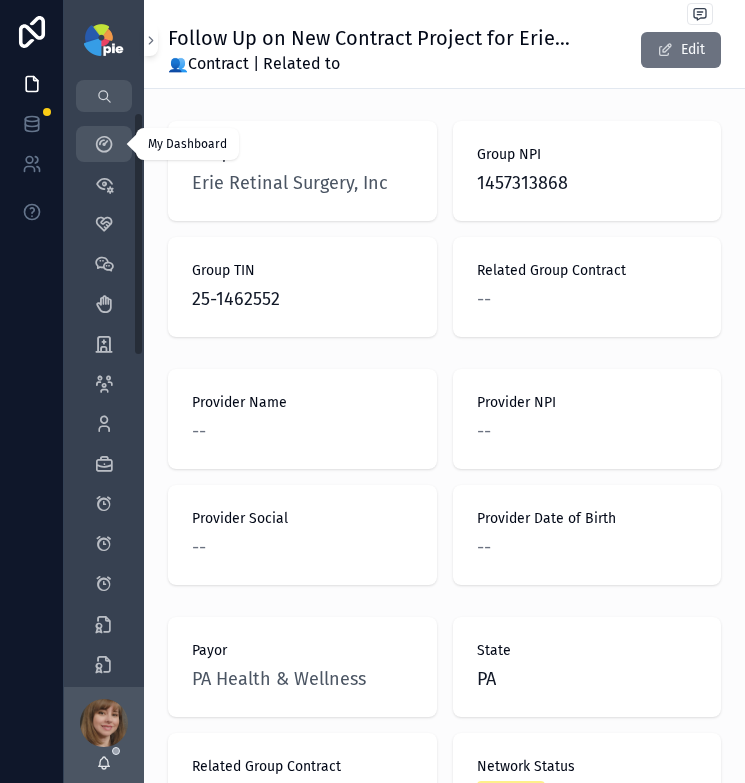 click at bounding box center [104, 144] 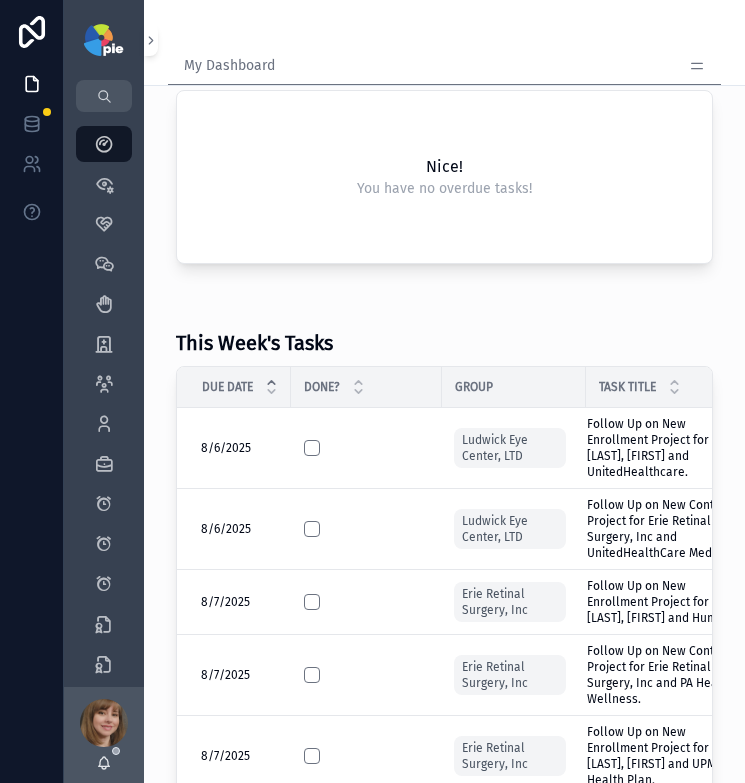 scroll, scrollTop: 245, scrollLeft: 0, axis: vertical 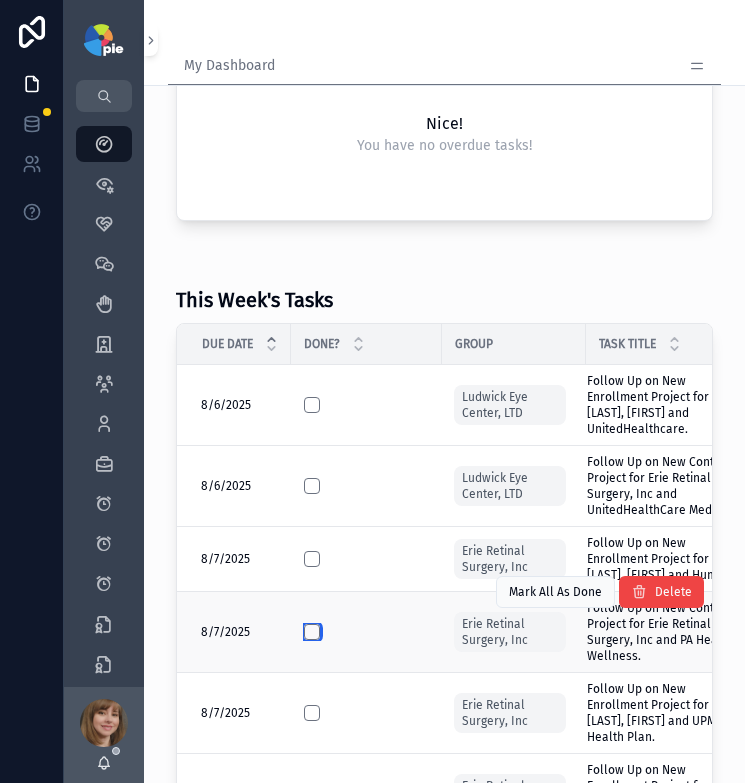 click at bounding box center [312, 632] 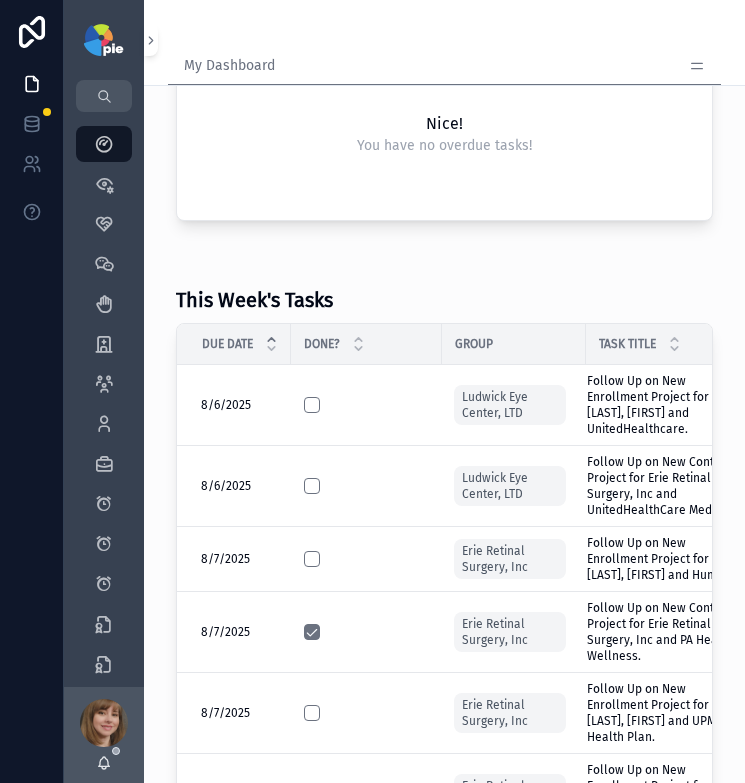 scroll, scrollTop: 0, scrollLeft: 0, axis: both 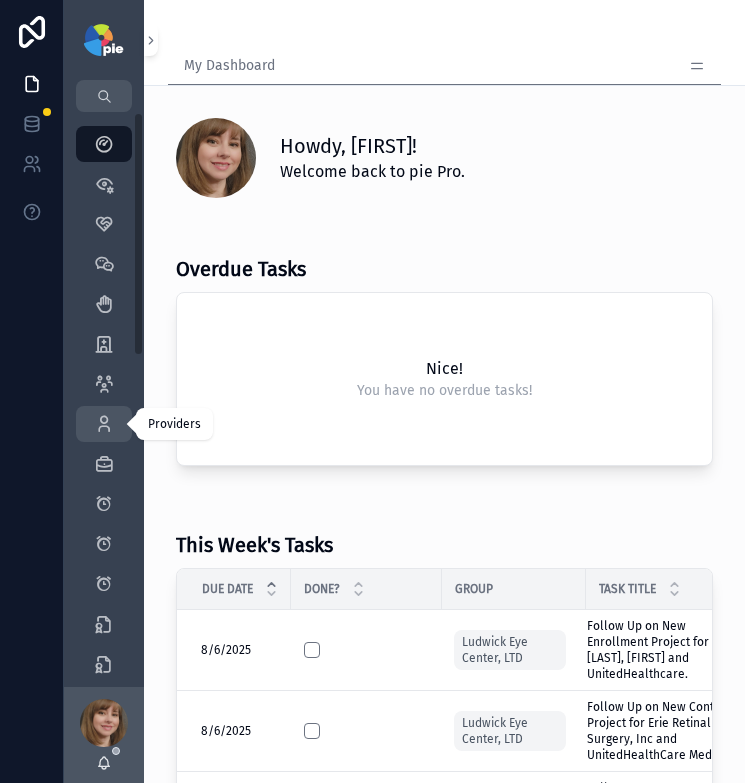 click on "Providers 160" at bounding box center [104, 424] 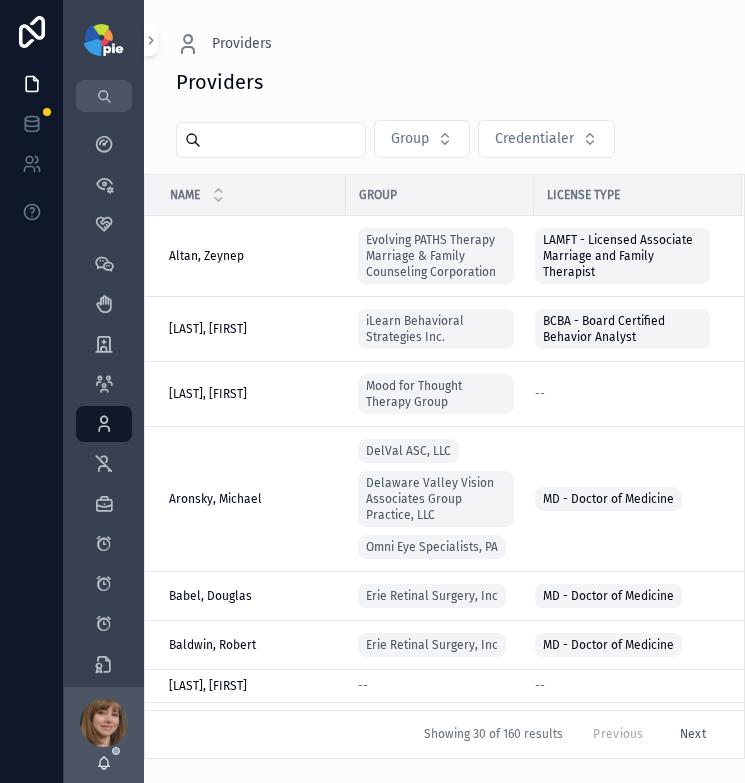 click at bounding box center (283, 140) 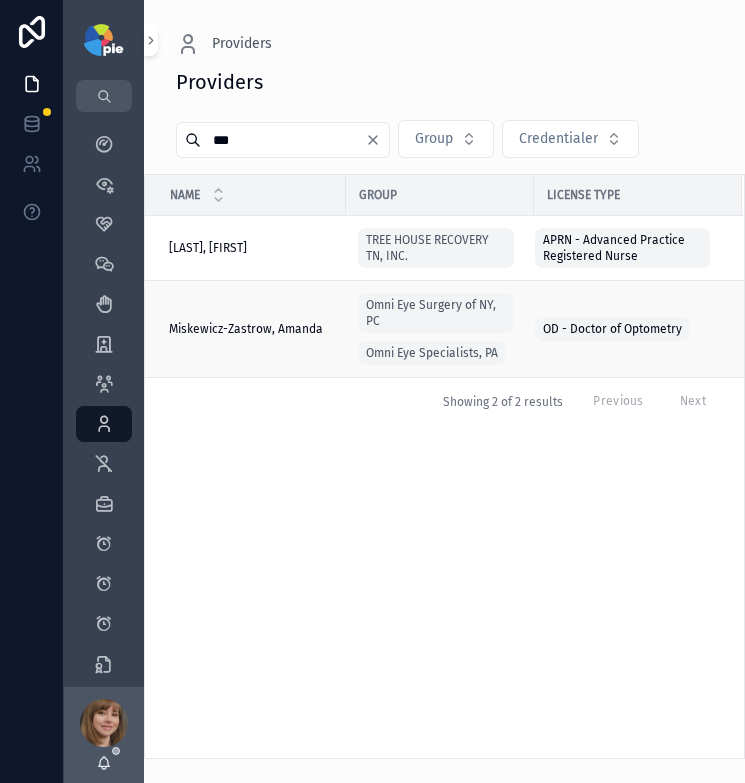 type on "***" 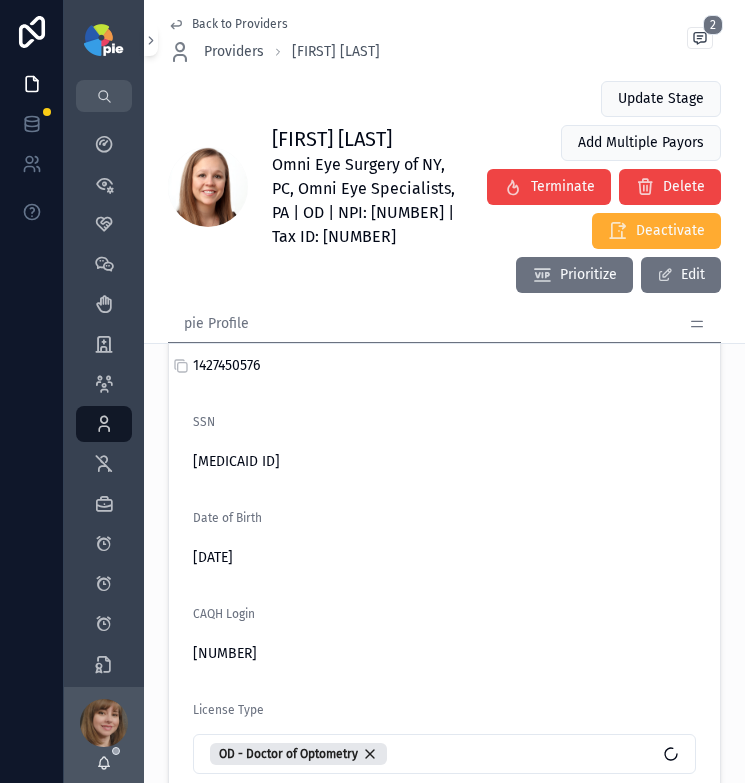 scroll, scrollTop: 476, scrollLeft: 0, axis: vertical 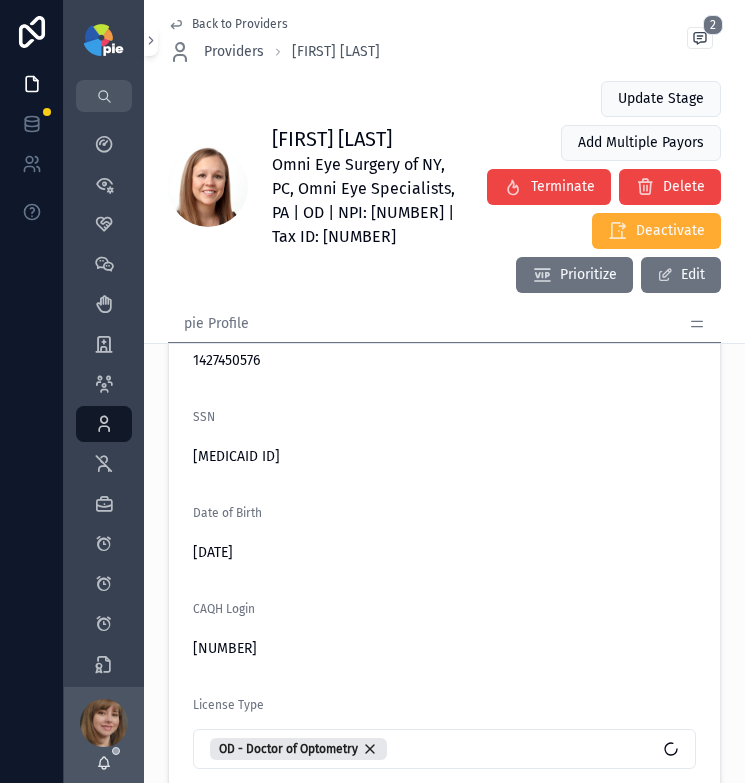click 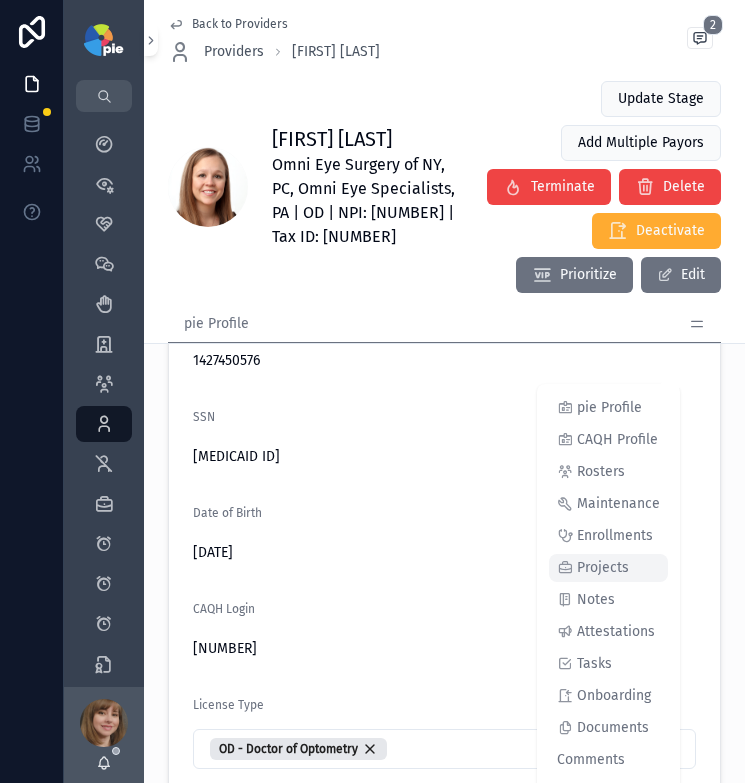 click on "Projects" at bounding box center (603, 568) 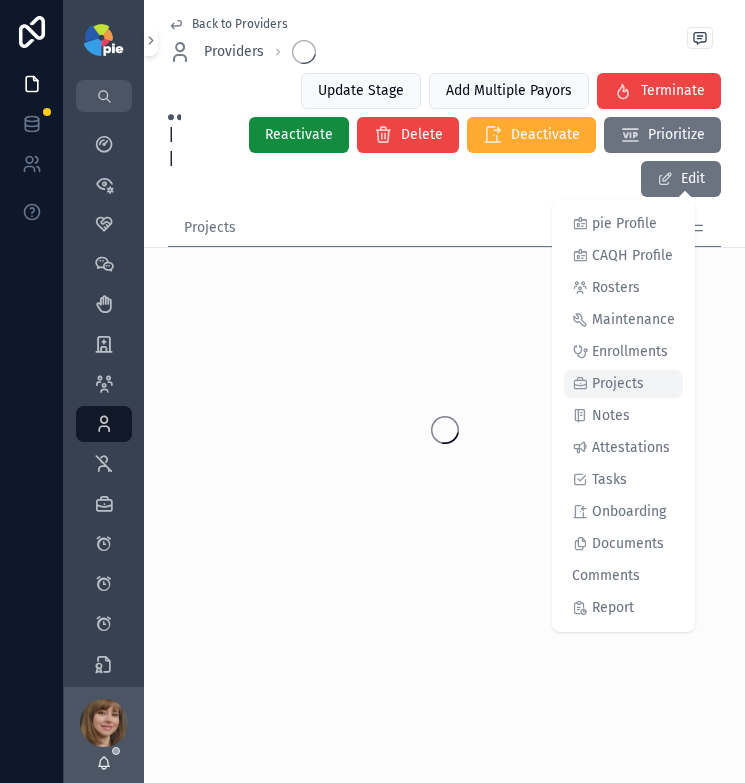 scroll, scrollTop: 0, scrollLeft: 0, axis: both 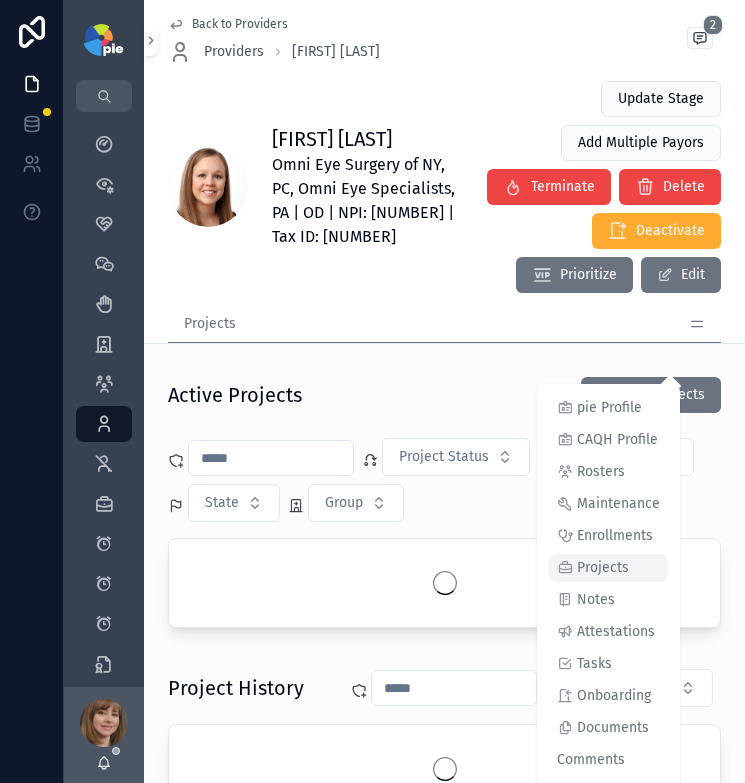click on "Projects" at bounding box center [603, 568] 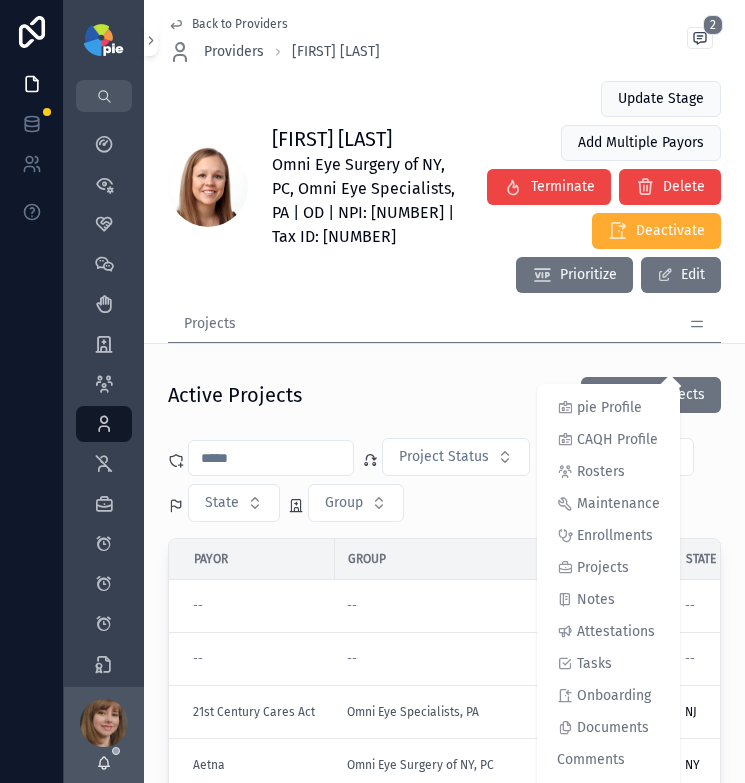 click on "Back to Providers Providers Amanda Miskewicz-Zastrow 2 Amanda Miskewicz-Zastrow Omni Eye Surgery of NY, PC, Omni Eye Specialists, PA | OD | NPI: 1427450576 | Tax ID: 22-374598022-3587595 Update Stage Add Multiple Payors Terminate Delete Deactivate Prioritize Edit Projects pie Profile CAQH Profile Rosters Maintenance Enrollments Projects Notes Attestations Tasks Onboarding Documents Comments Report Active Projects New Projects Project Status Project Type State Group Payor Group State Contract Type Project Type Project Status Submission Status Network Status -- -- -- -- New Enrollment Project Not Started -- -- -- -- -- -- New Enrollment Project Not Started -- -- 21st Century Cares Act Omni Eye Specialists, PA NJ NJ Group + Provider Contract New Enrollment Project Not Started Submitted PAR Aetna Omni Eye Surgery of NY, PC NY NY Legacy Group Contract New Enrollment Project Not Started Not Started None AmeriHealth Omni Eye Specialists, PA NJ NJ Legacy Group Contract New Enrollment Project Not Started Submitted NY" at bounding box center [444, 978] 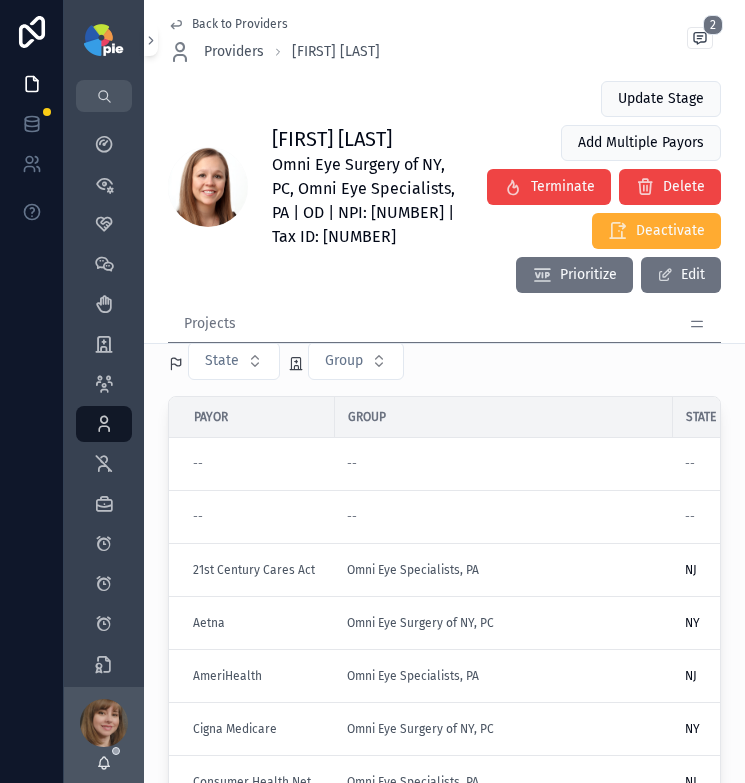 scroll, scrollTop: 154, scrollLeft: 0, axis: vertical 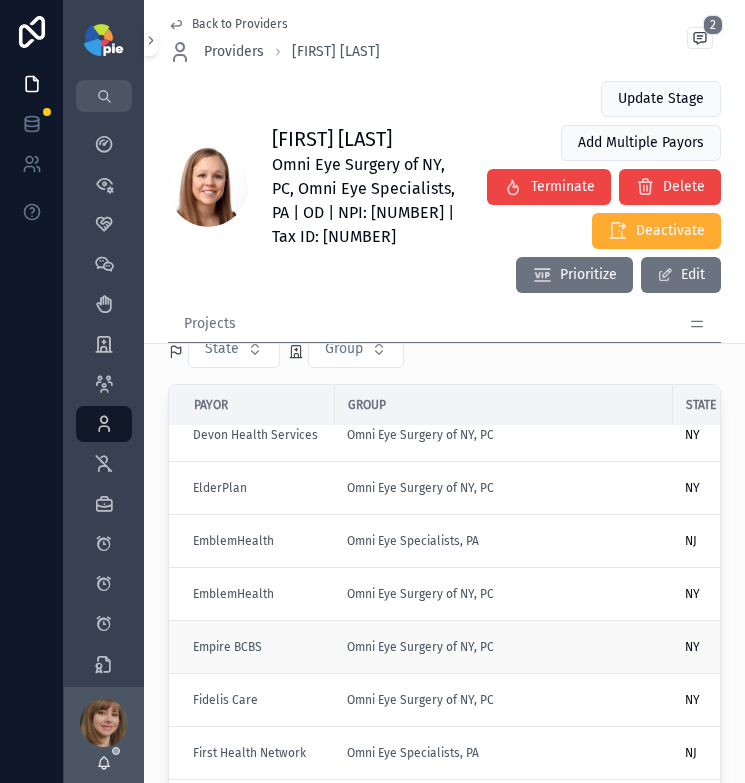 click on "Empire BCBS" at bounding box center [258, 647] 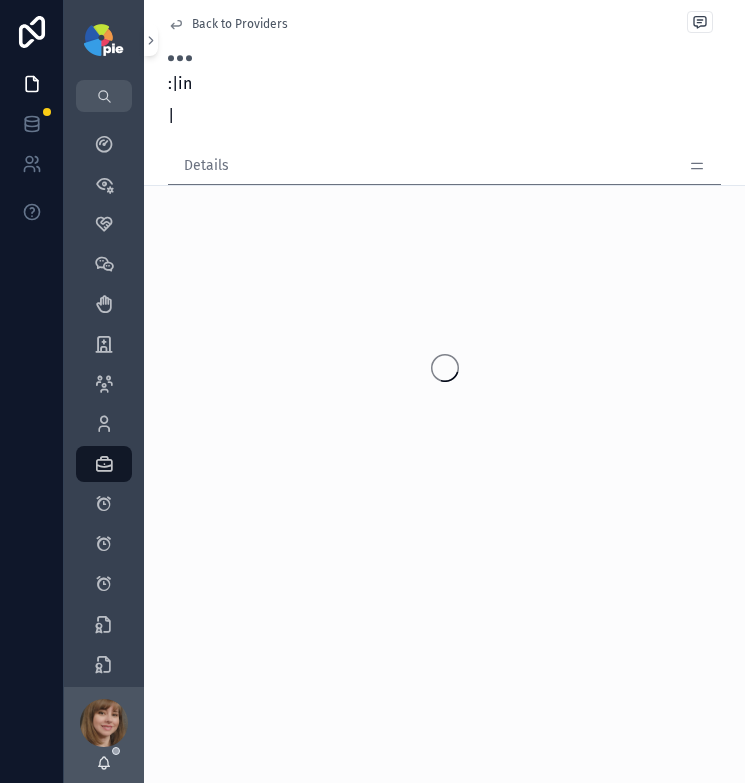 scroll, scrollTop: 0, scrollLeft: 0, axis: both 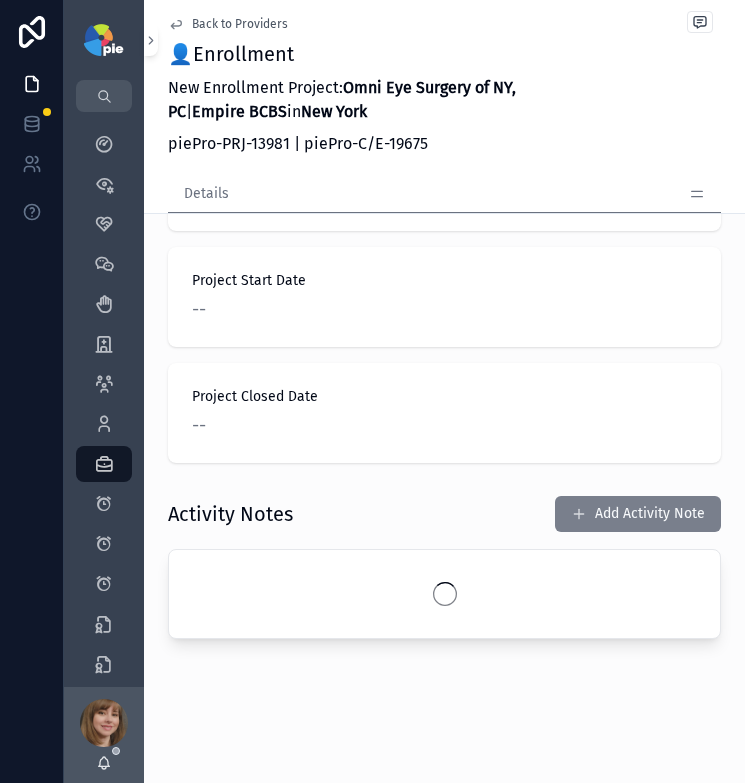 click on "Add Activity Note" at bounding box center (638, 514) 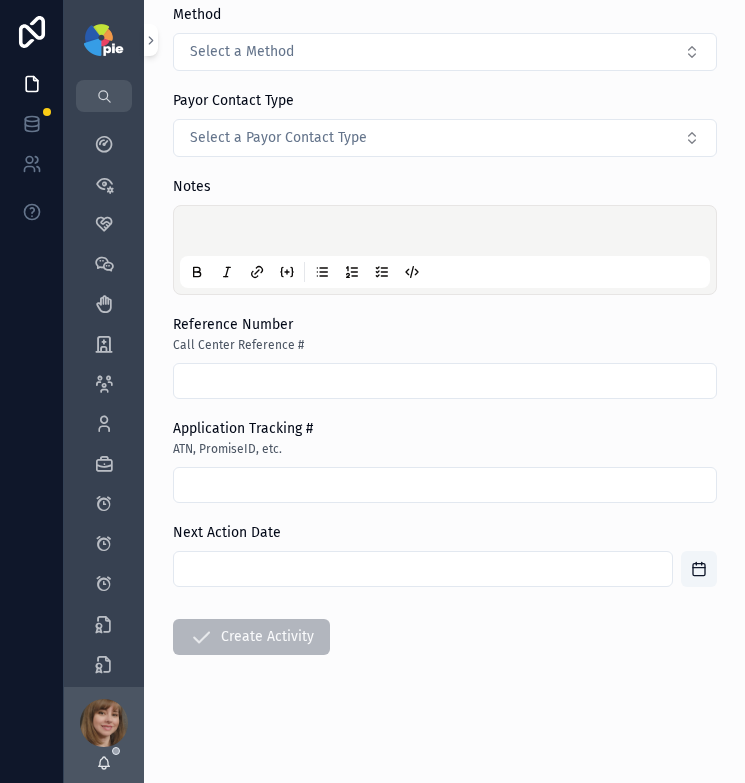 scroll, scrollTop: 0, scrollLeft: 0, axis: both 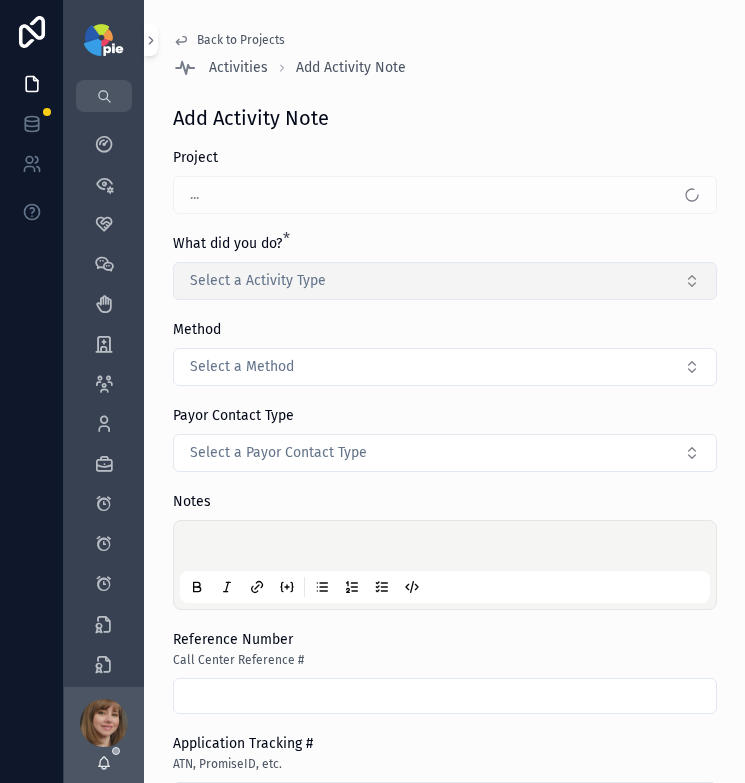 click on "Select a Activity Type" at bounding box center [445, 281] 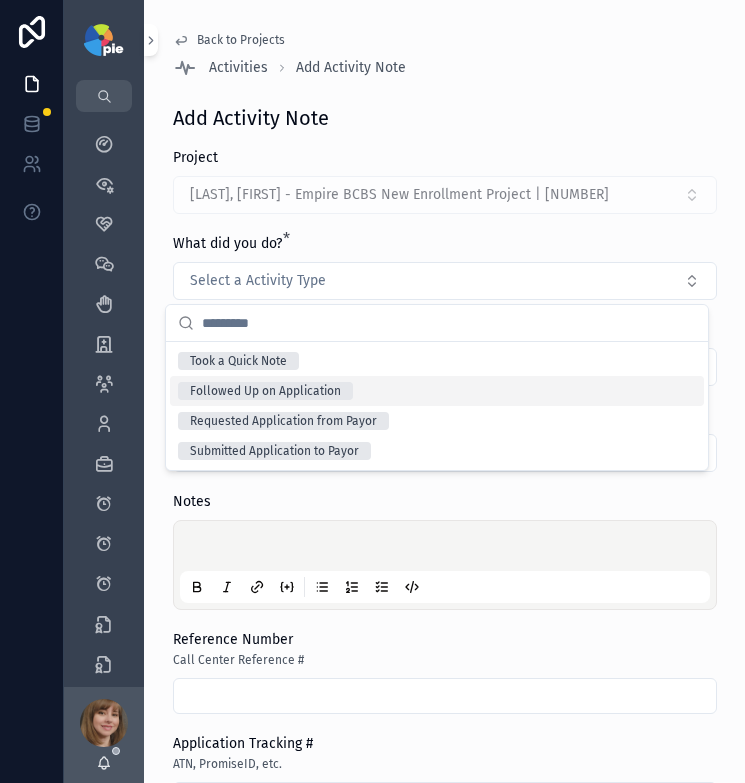click on "Followed Up on Application" at bounding box center (437, 391) 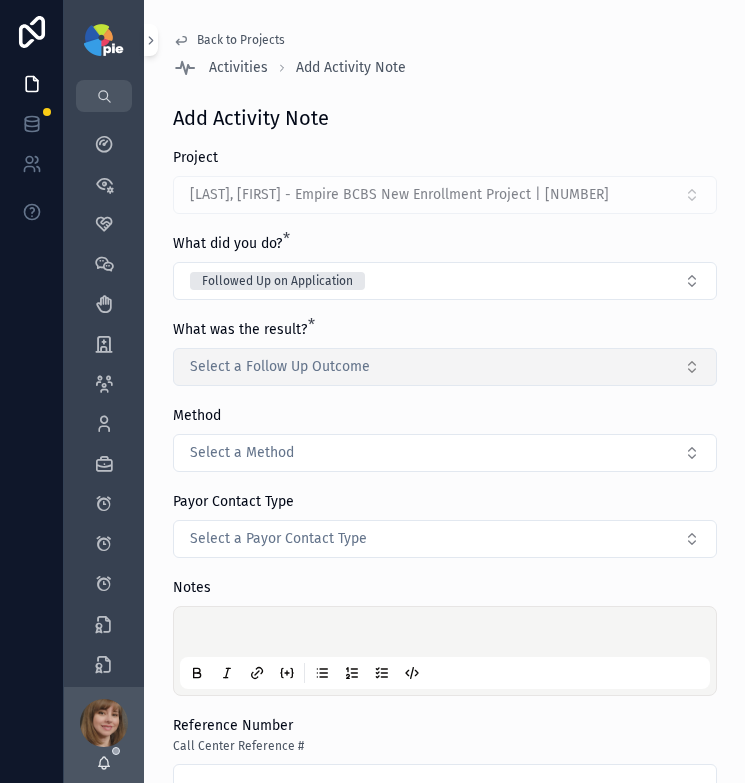 click on "Select a Follow Up Outcome" at bounding box center (445, 367) 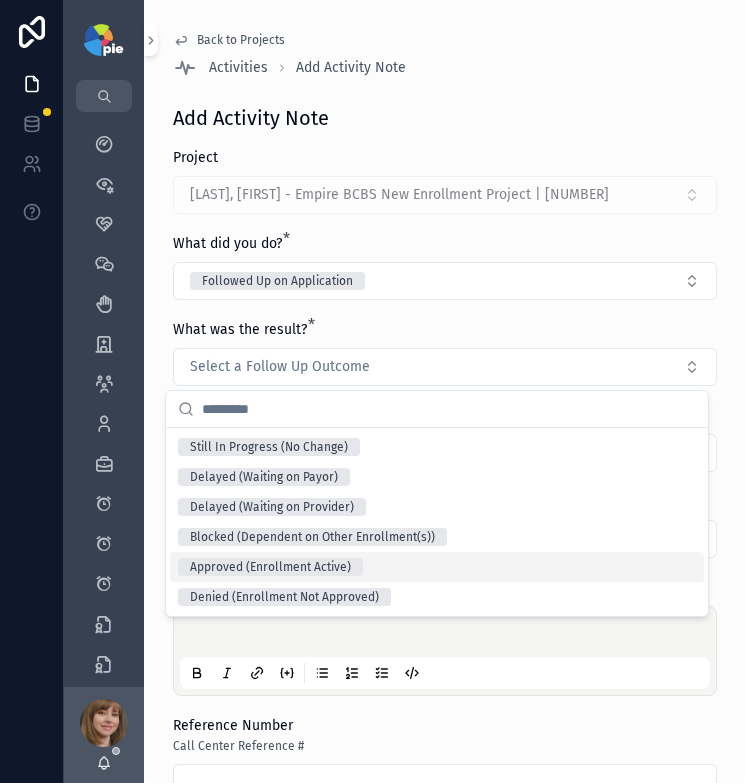 click on "Approved (Enrollment Active)" at bounding box center [270, 567] 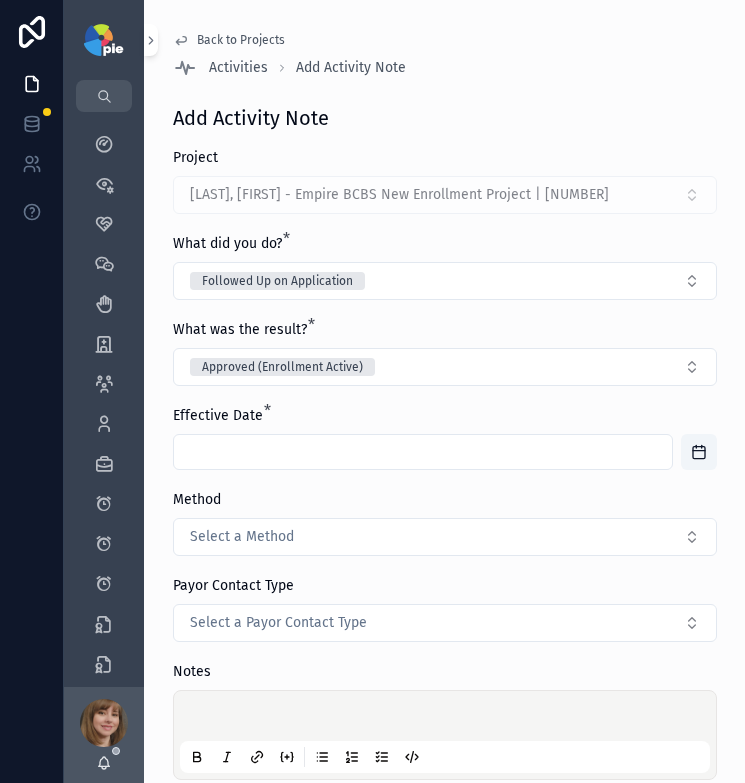 click at bounding box center [423, 452] 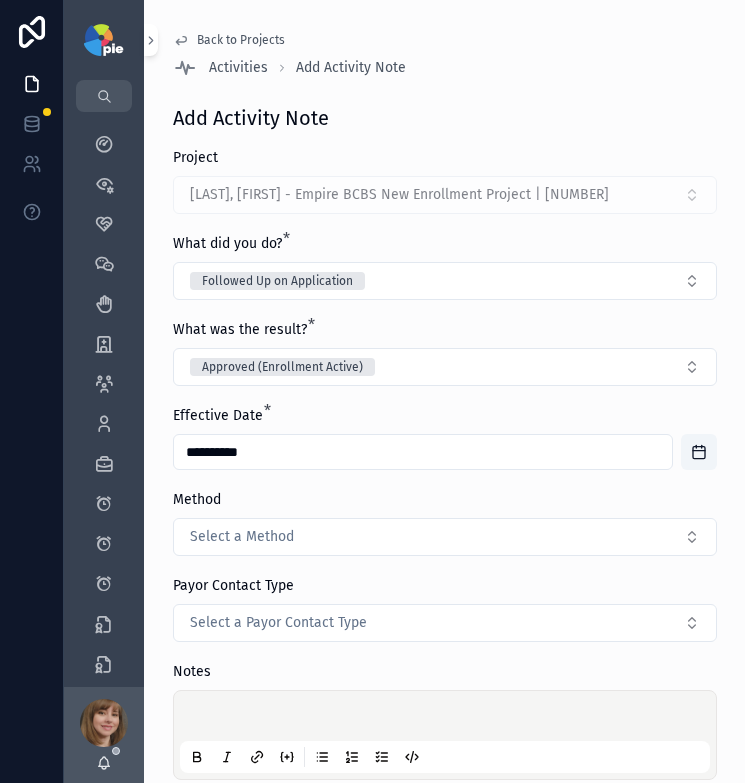 type on "**********" 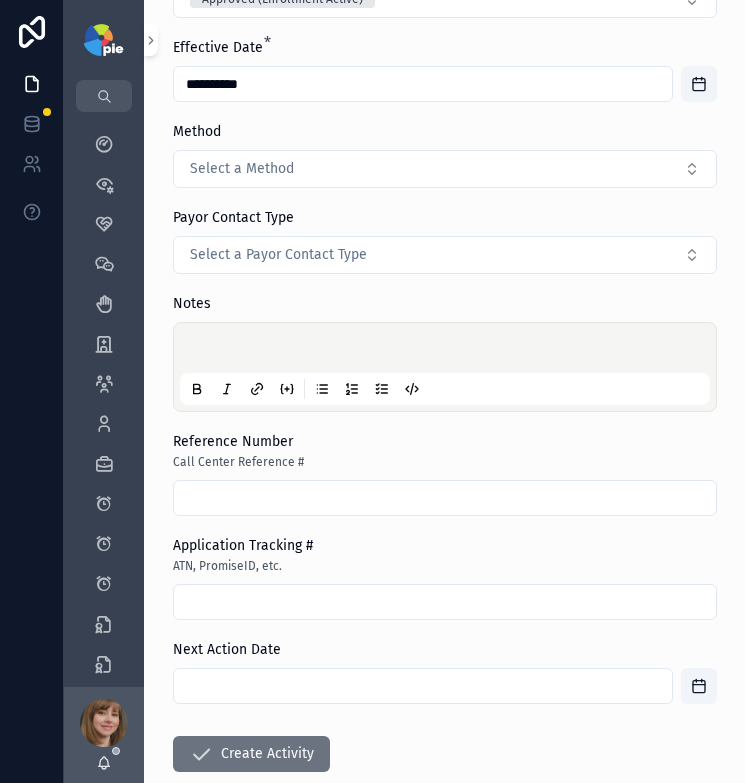 scroll, scrollTop: 369, scrollLeft: 0, axis: vertical 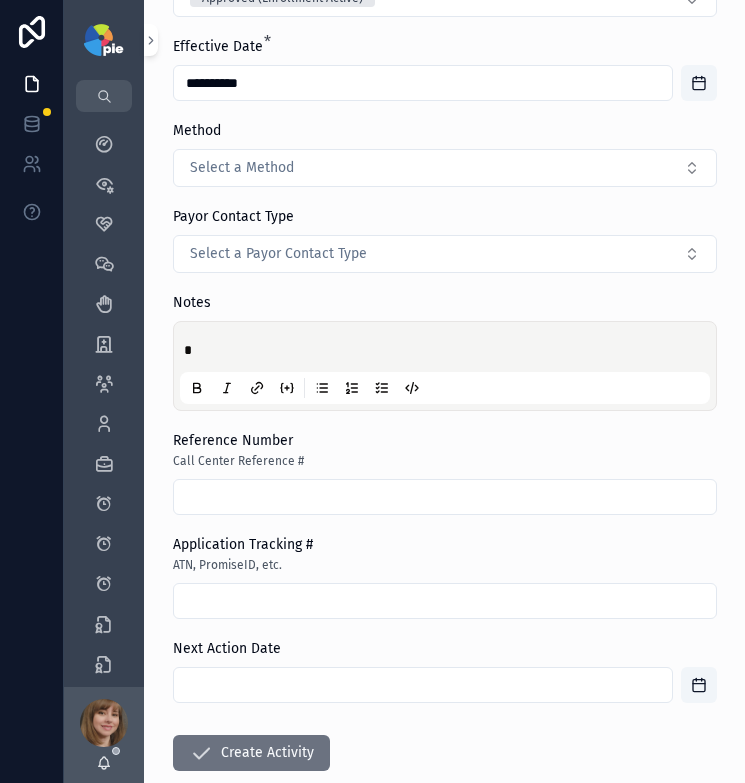 type 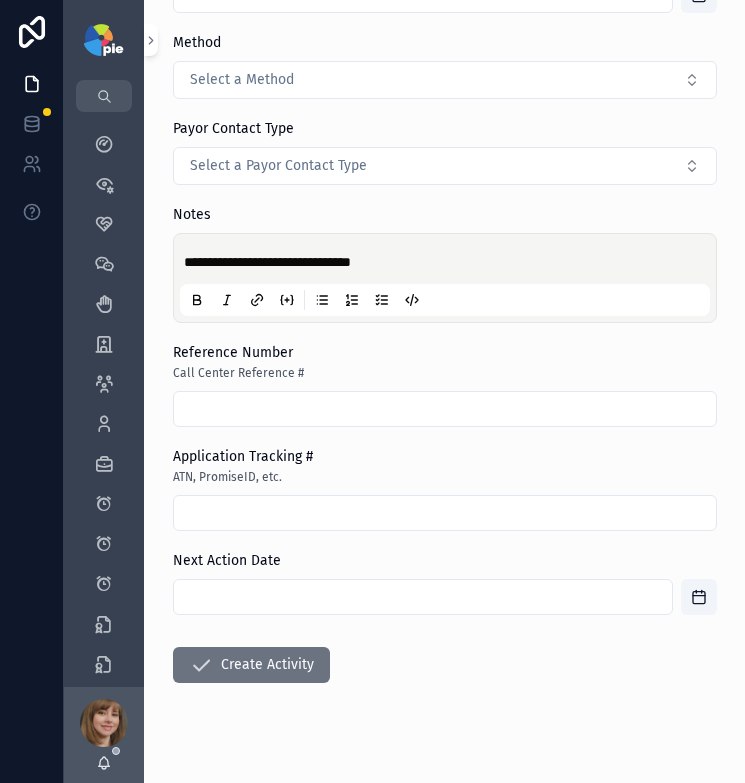 scroll, scrollTop: 485, scrollLeft: 0, axis: vertical 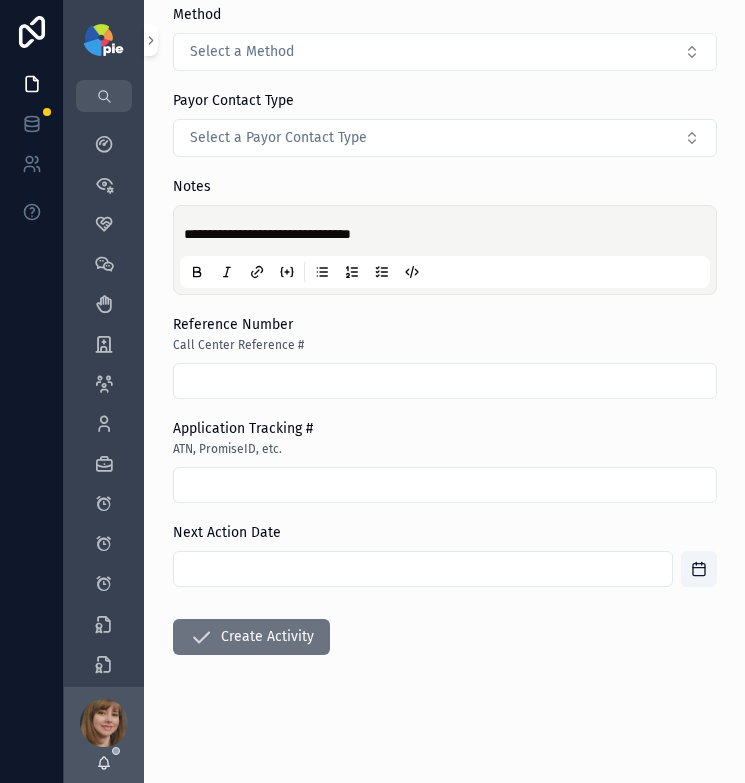 click on "**********" at bounding box center [445, 223] 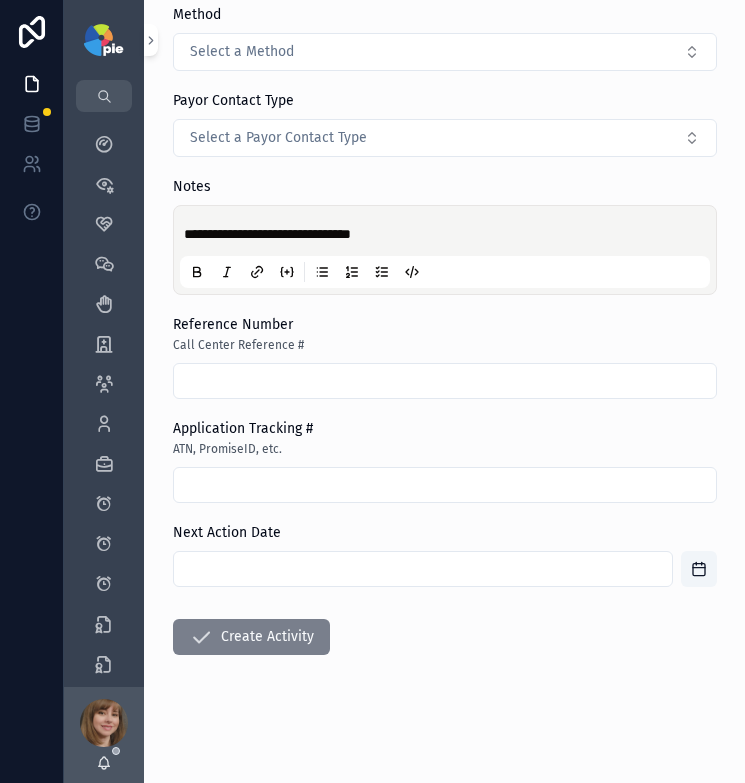 click on "Create Activity" at bounding box center (251, 637) 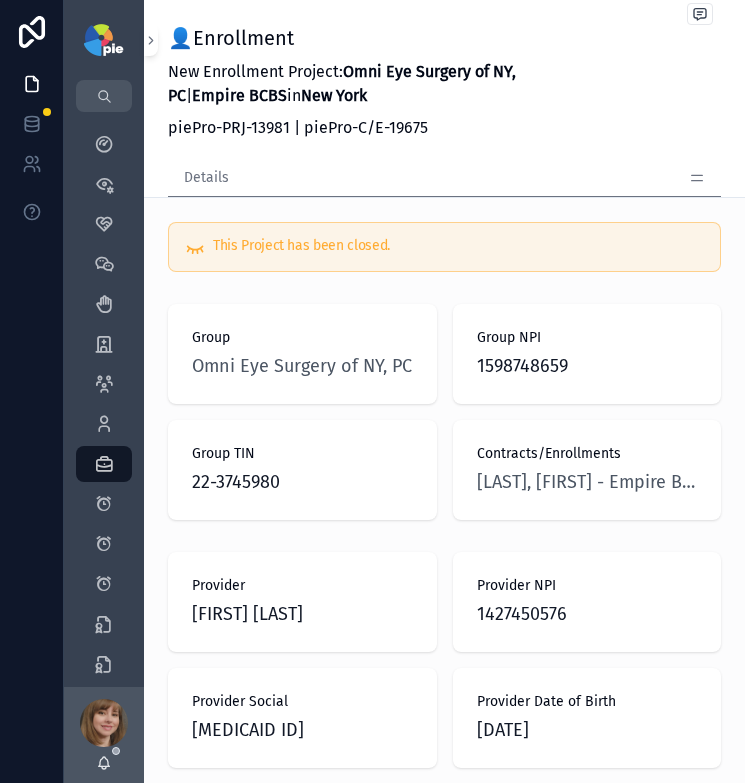 scroll, scrollTop: 0, scrollLeft: 0, axis: both 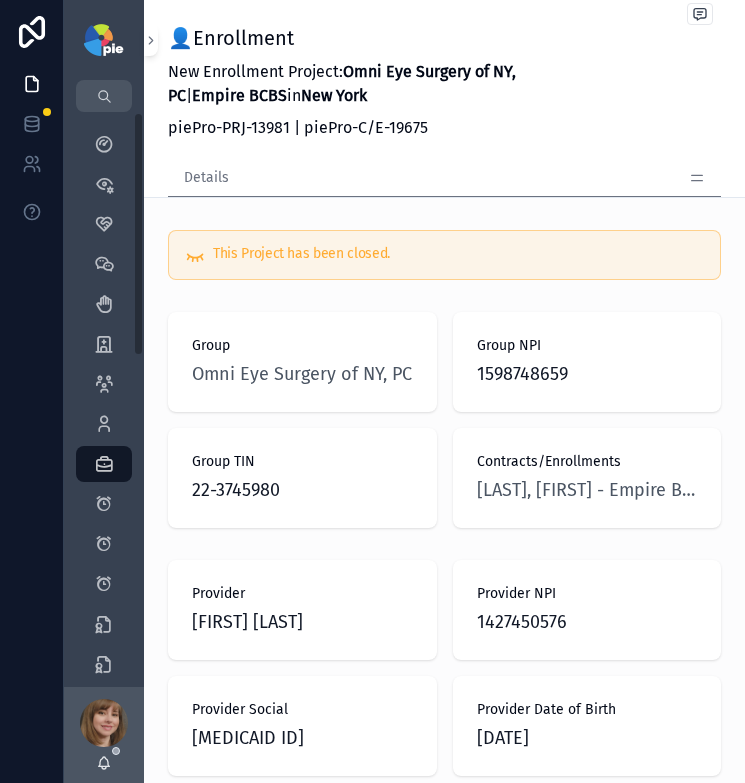 click on "**********" at bounding box center (444, 1225) 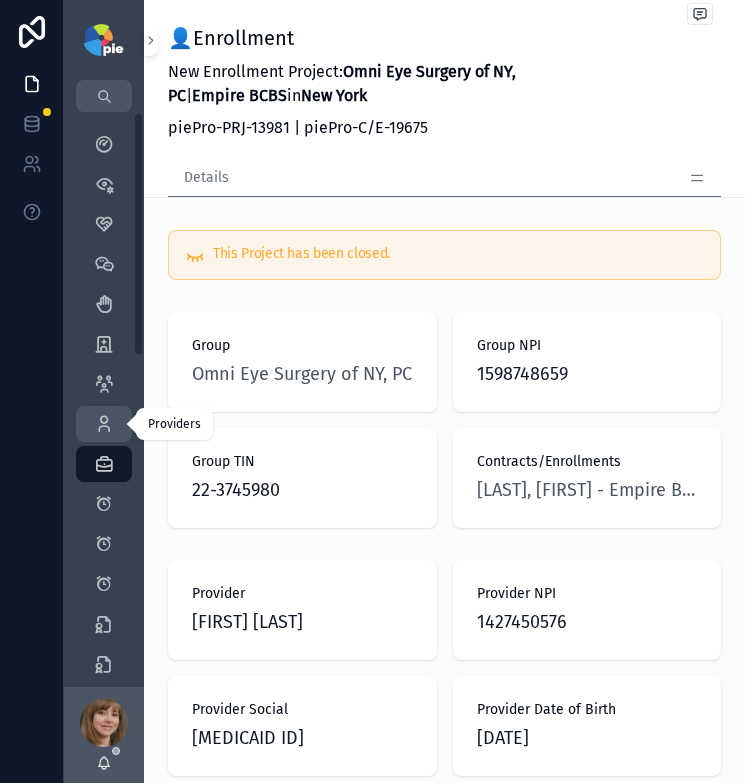 click at bounding box center [104, 424] 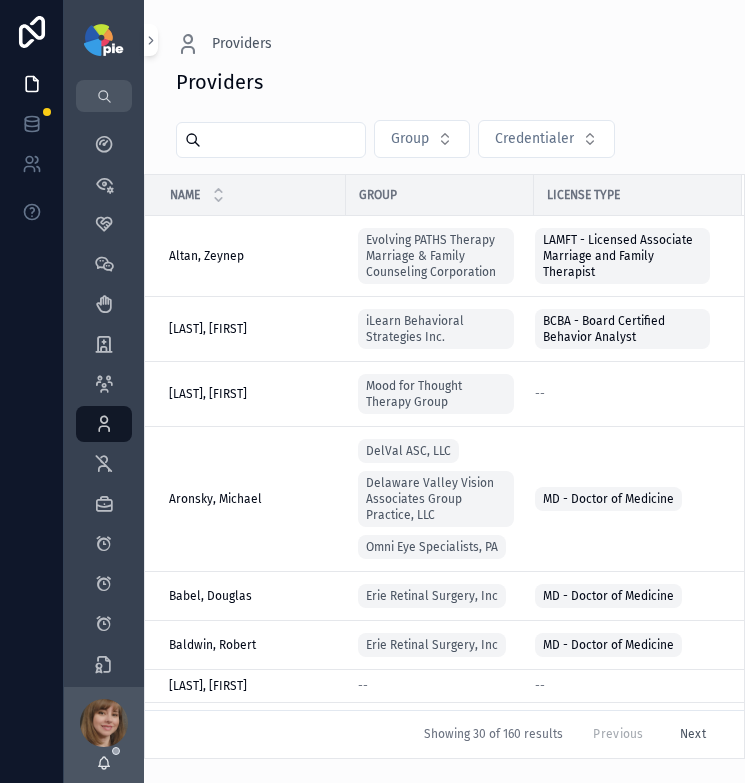 click at bounding box center [283, 140] 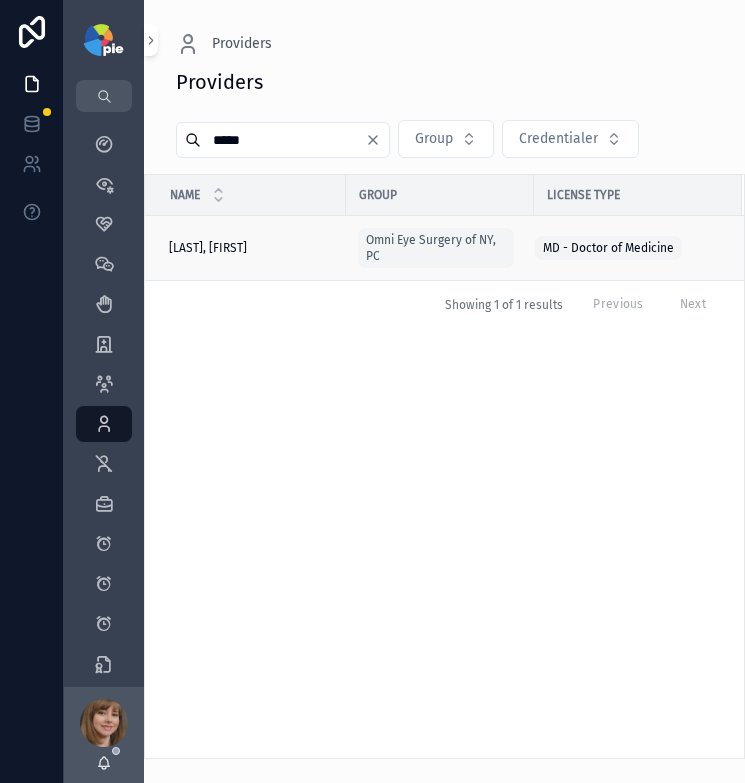 type on "*****" 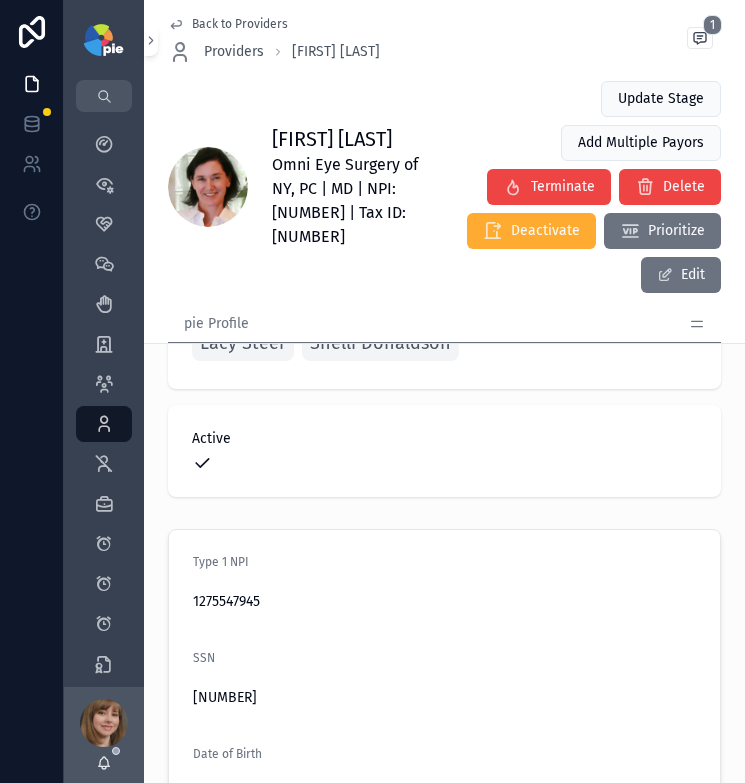 scroll, scrollTop: 239, scrollLeft: 0, axis: vertical 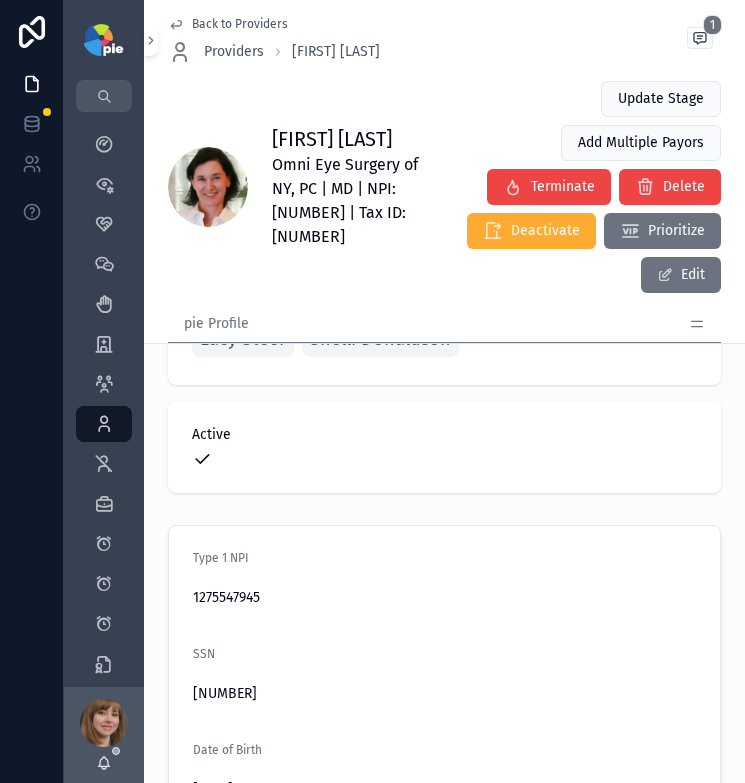 click 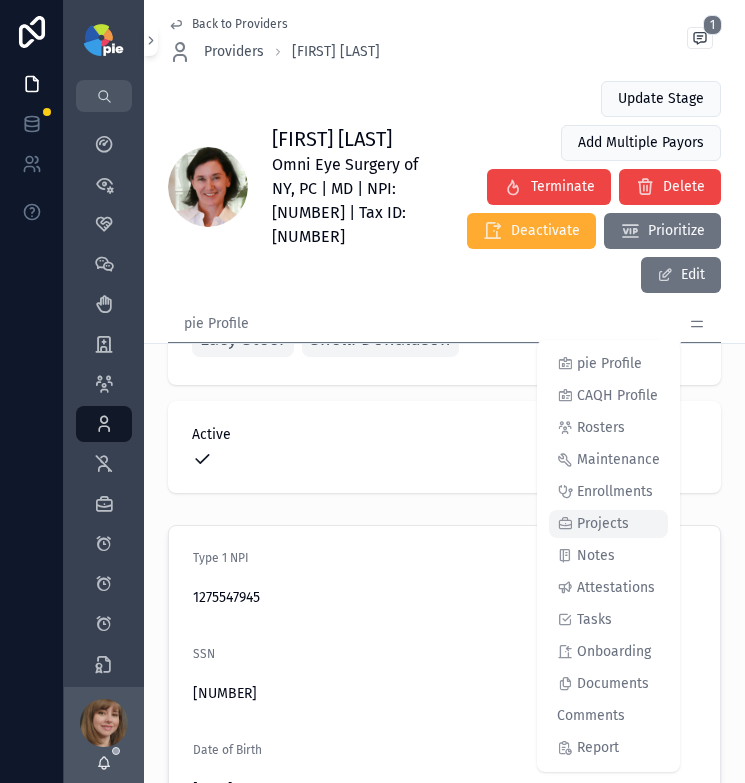 click on "Projects" at bounding box center (608, 524) 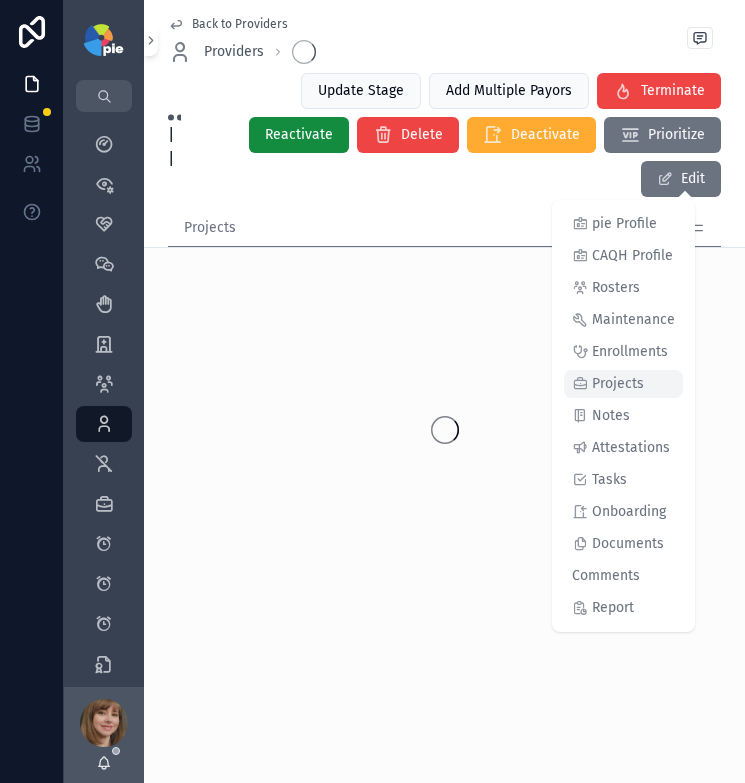 scroll, scrollTop: 0, scrollLeft: 0, axis: both 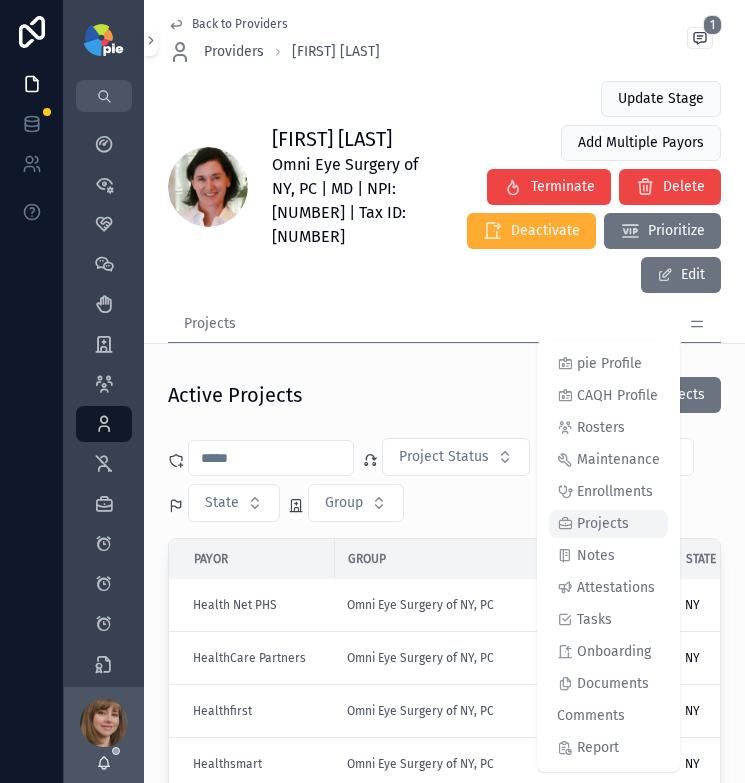 click on "Projects" at bounding box center (603, 524) 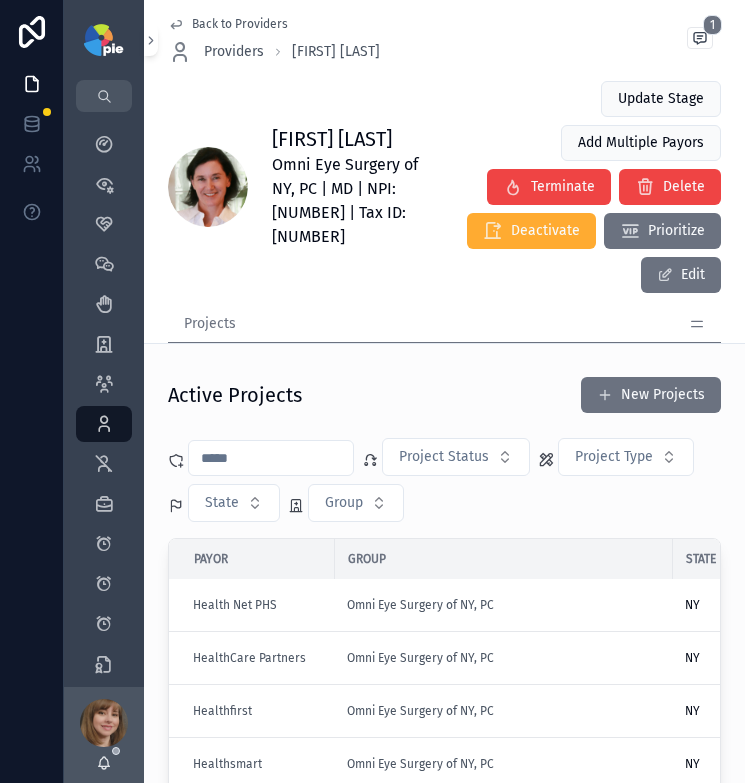 click at bounding box center [271, 458] 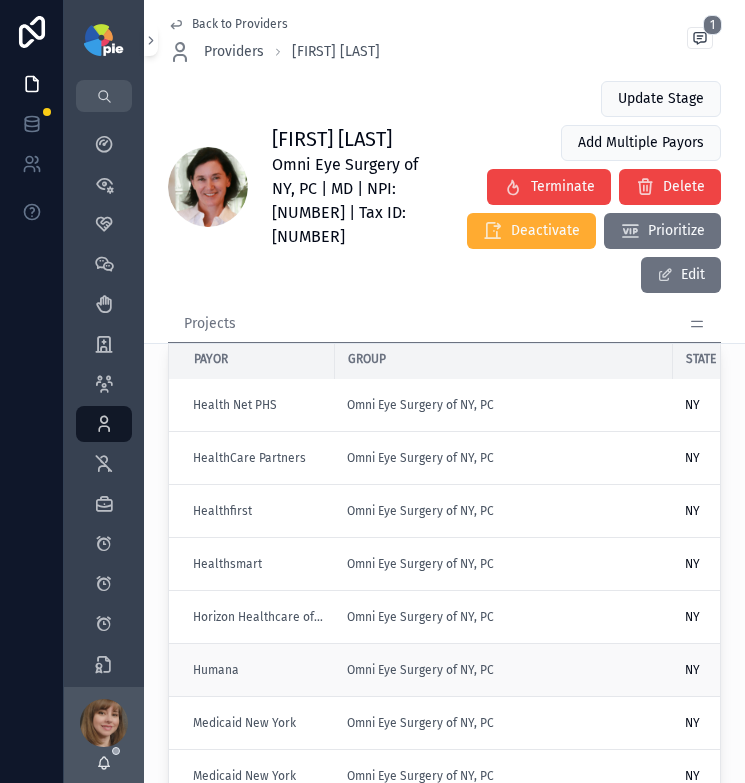 scroll, scrollTop: 312, scrollLeft: 0, axis: vertical 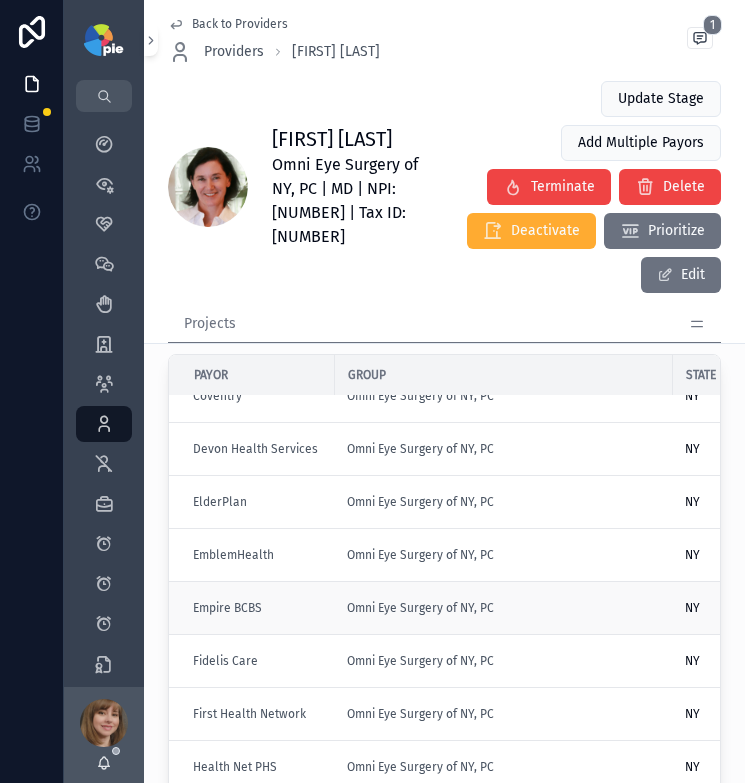 click on "Empire BCBS" at bounding box center [258, 608] 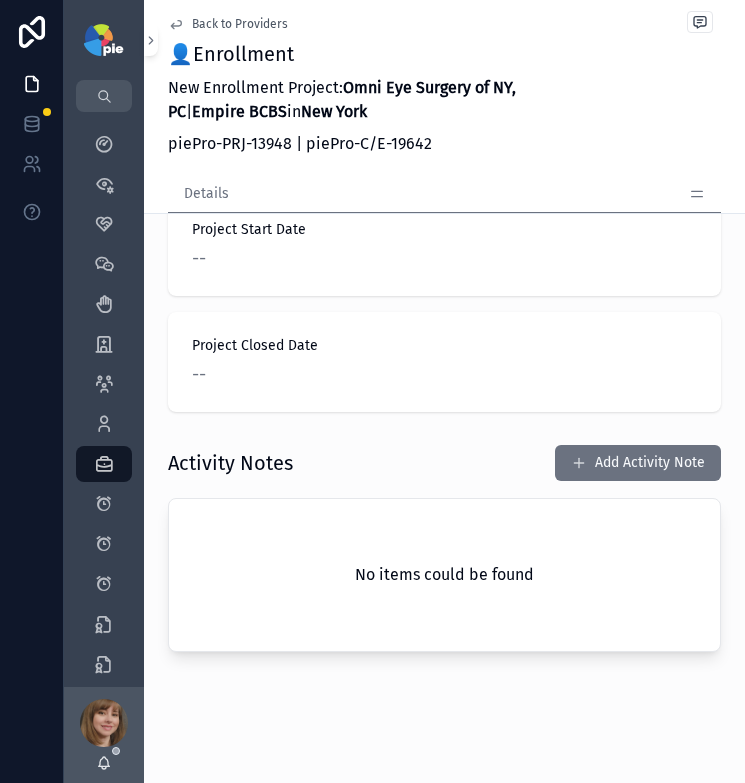 scroll, scrollTop: 1509, scrollLeft: 0, axis: vertical 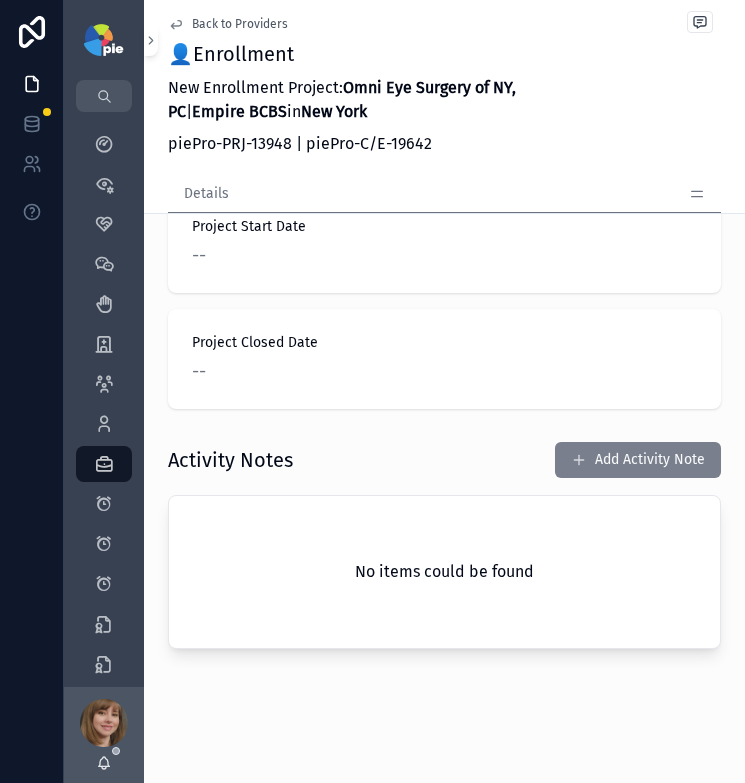click on "Add Activity Note" at bounding box center [638, 460] 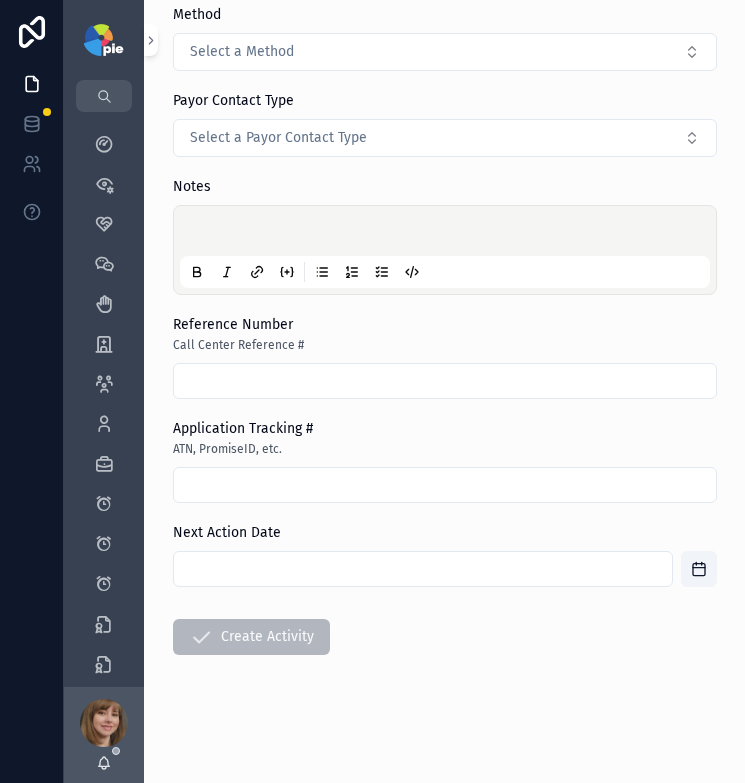 scroll, scrollTop: 0, scrollLeft: 0, axis: both 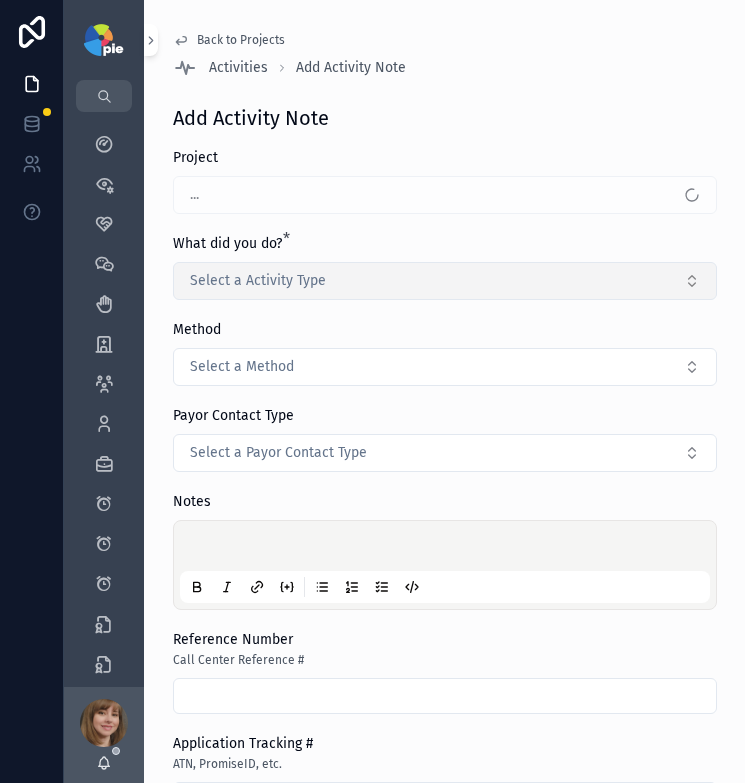 click on "Select a Activity Type" at bounding box center [445, 281] 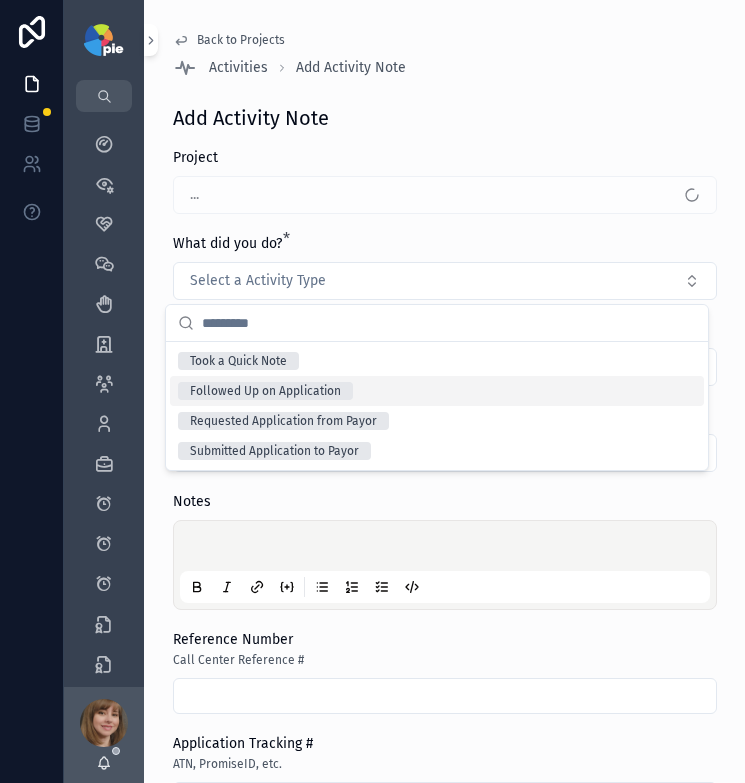 click on "Followed Up on Application" at bounding box center [265, 391] 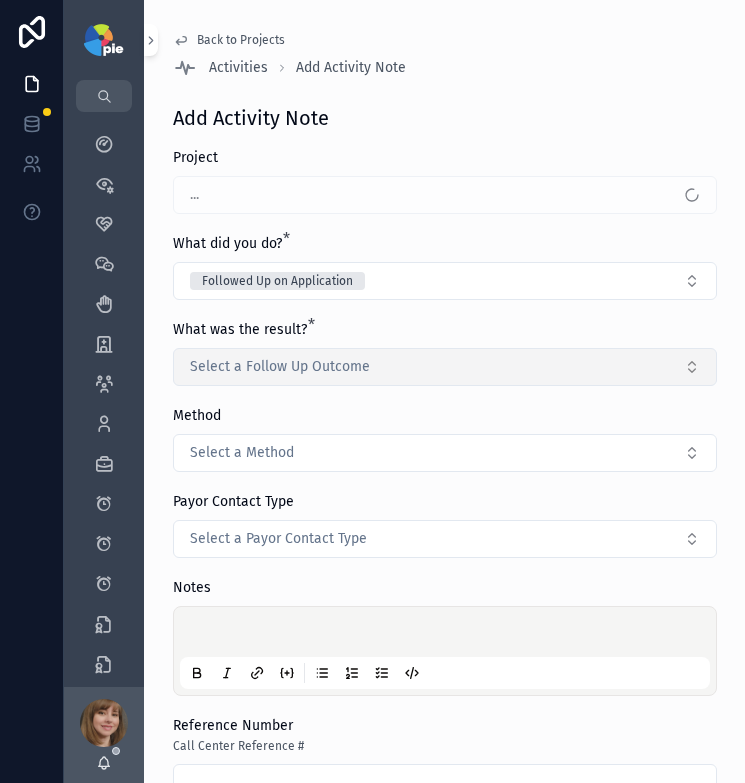 click on "Select a Follow Up Outcome" at bounding box center (280, 367) 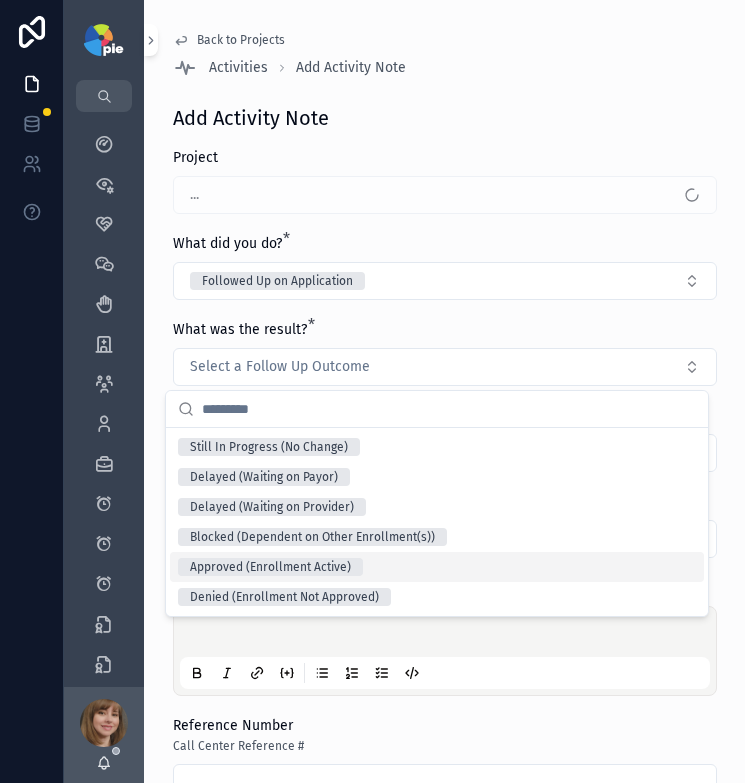 click on "Approved (Enrollment Active)" at bounding box center (270, 567) 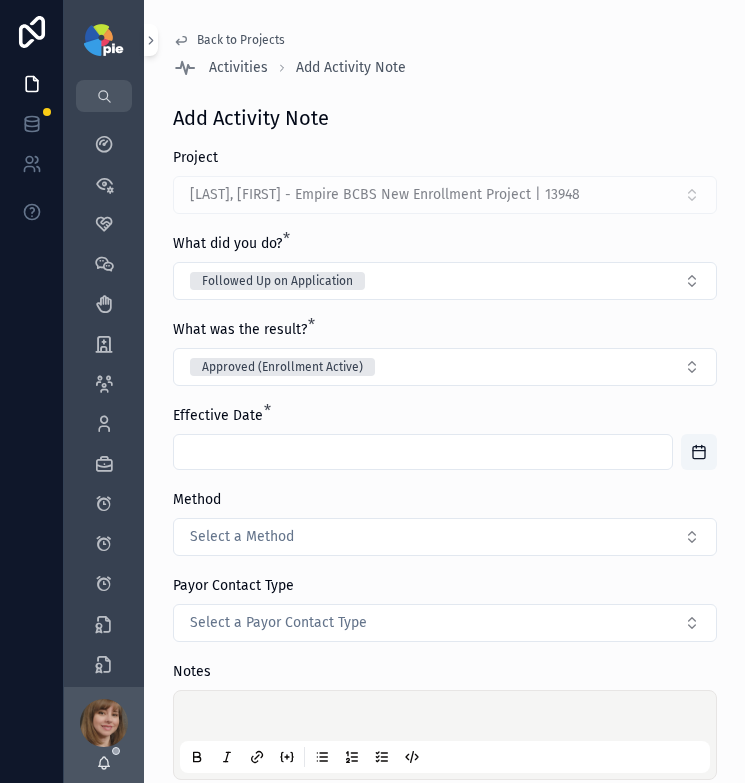 click at bounding box center (423, 452) 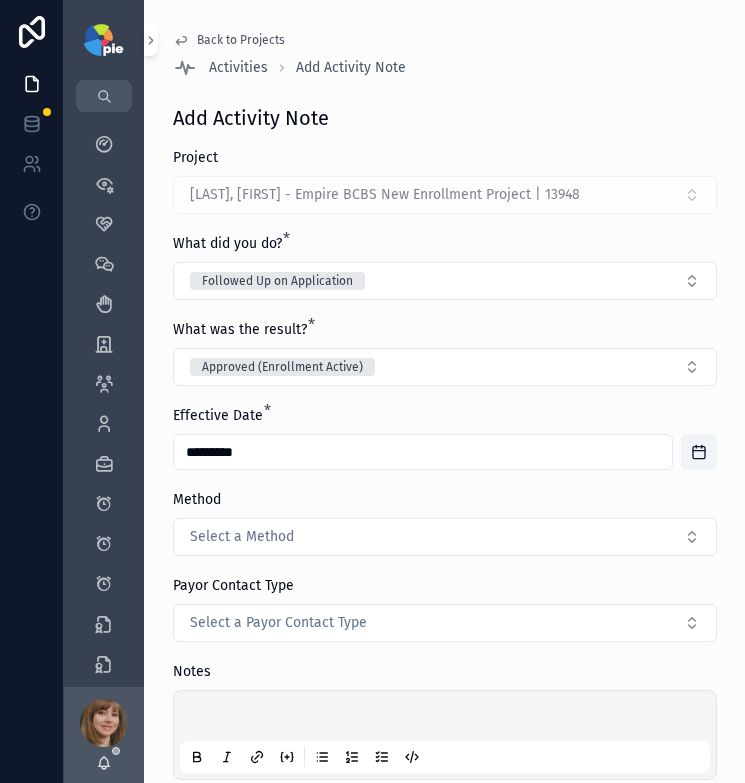 type on "*********" 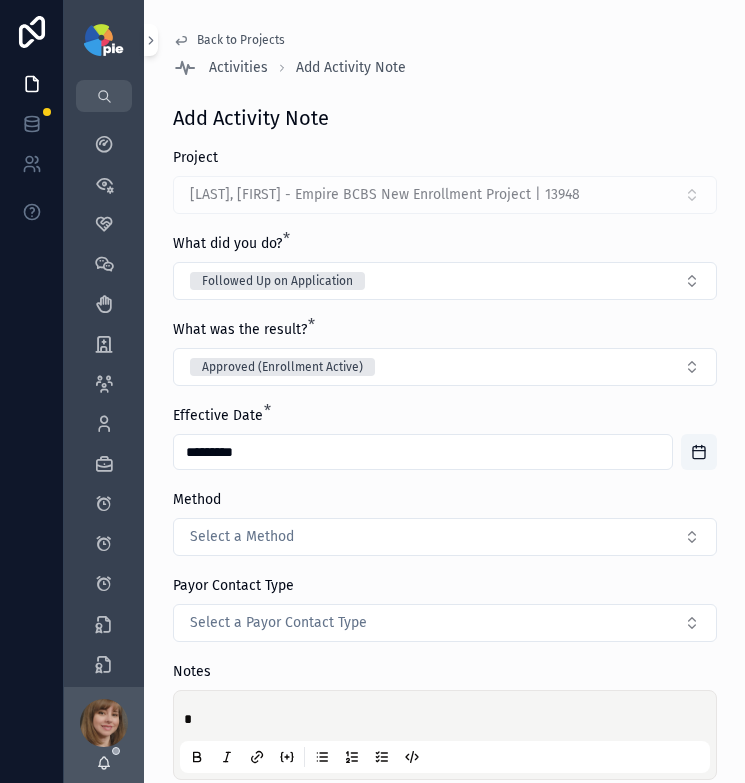 type 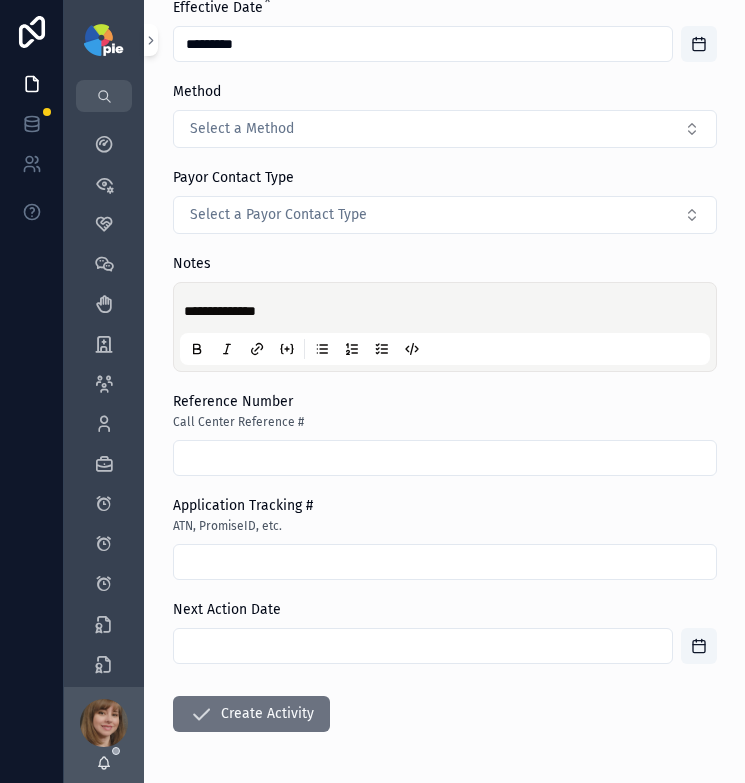 scroll, scrollTop: 437, scrollLeft: 0, axis: vertical 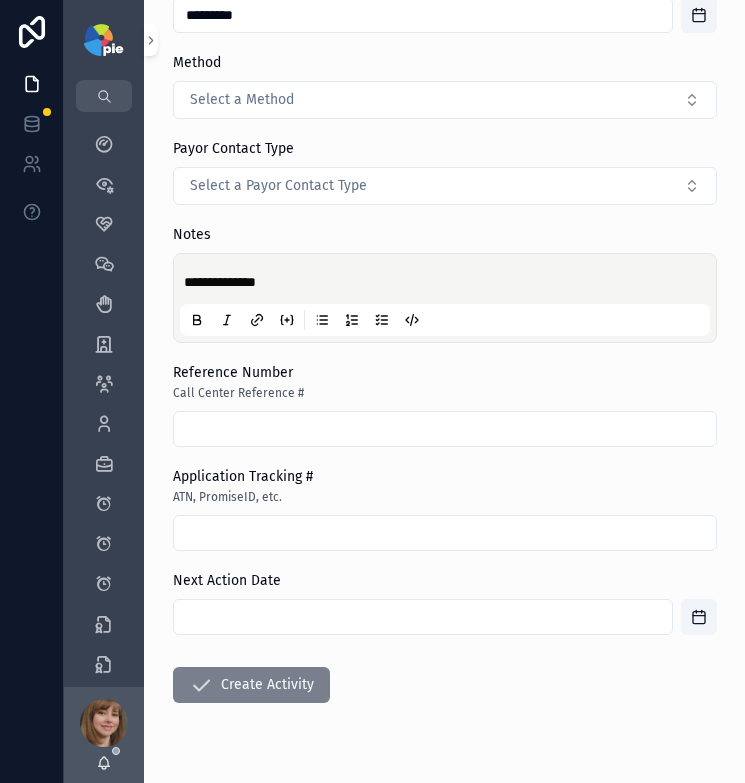 click on "Create Activity" at bounding box center [251, 685] 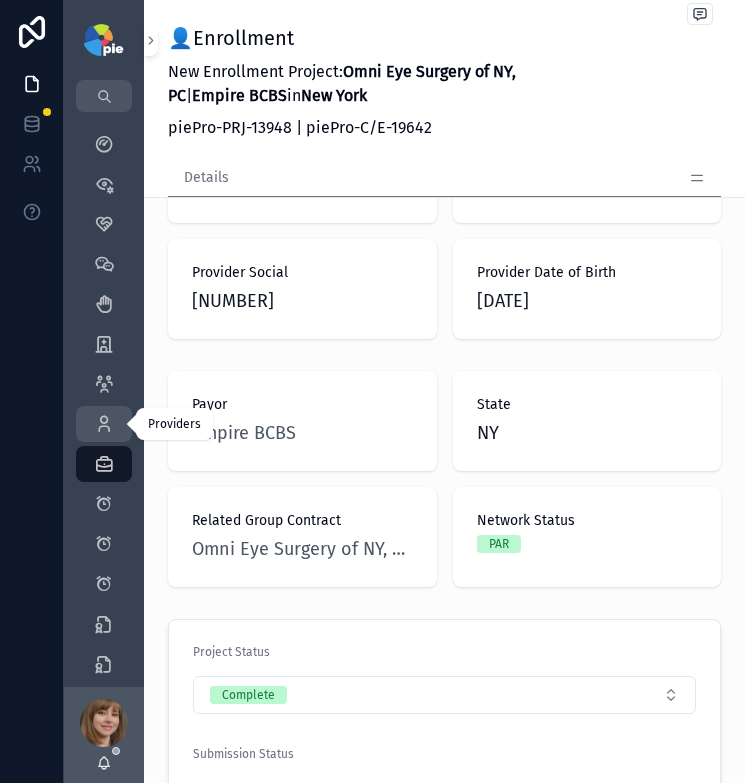 click at bounding box center (104, 424) 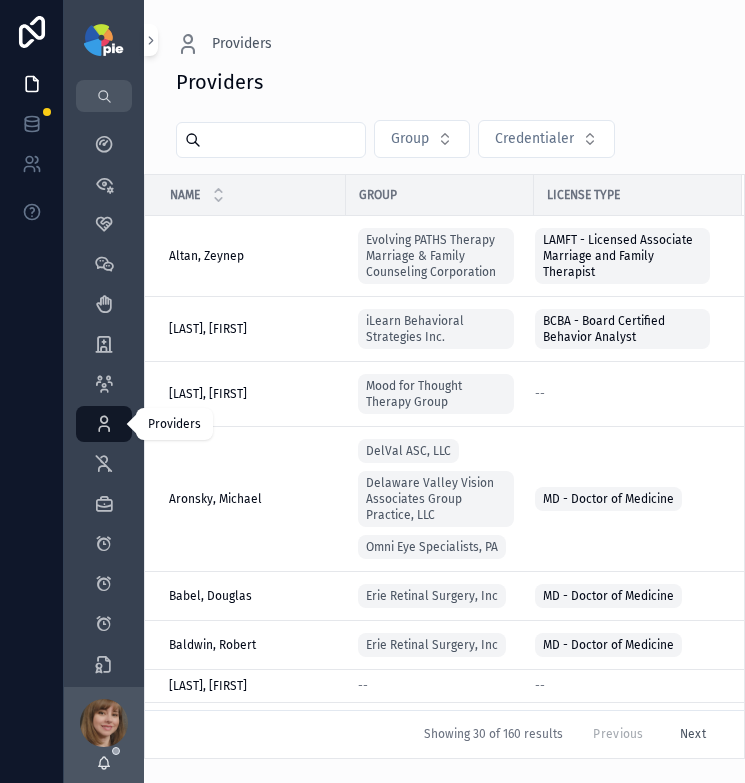 scroll, scrollTop: 0, scrollLeft: 0, axis: both 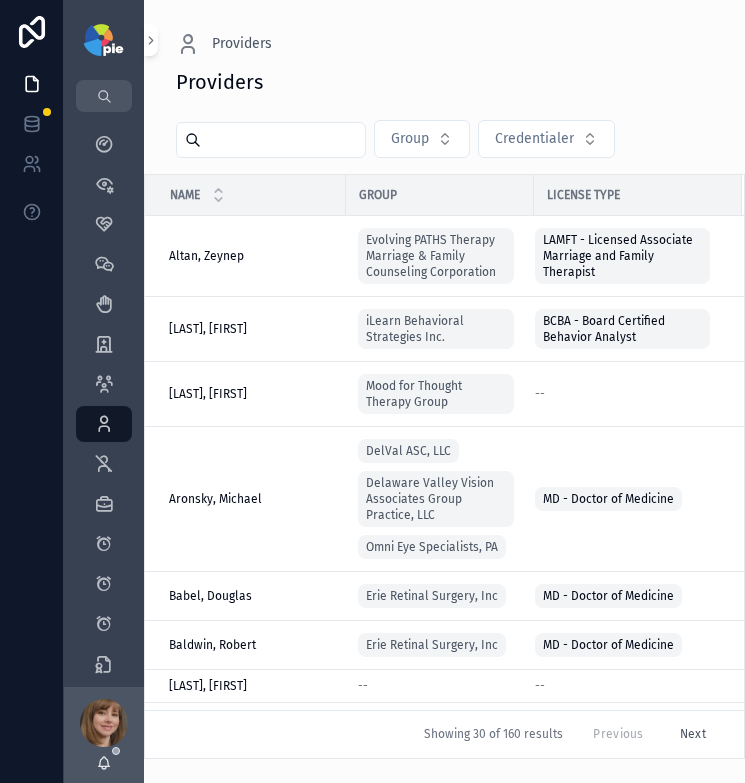 click at bounding box center [283, 140] 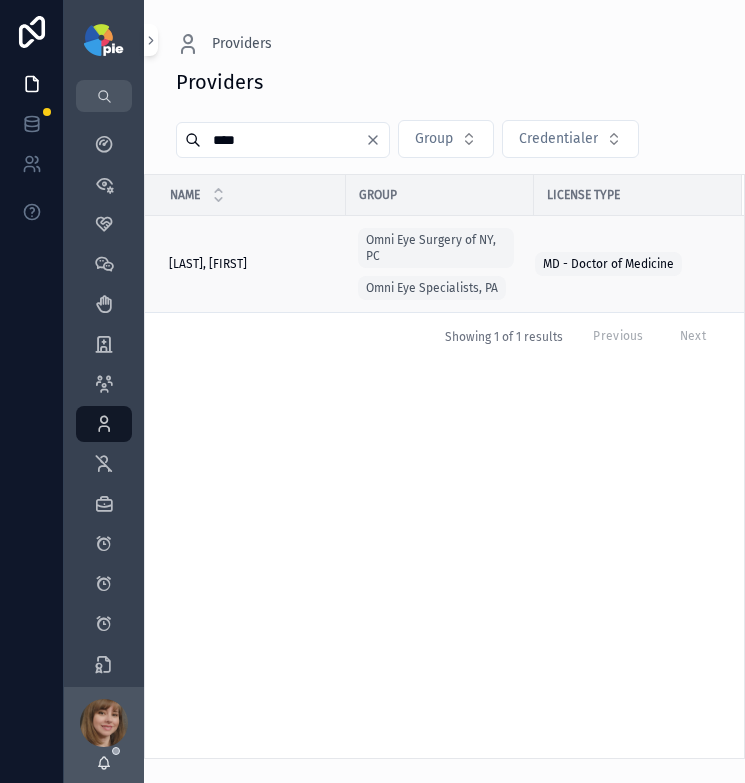 type on "****" 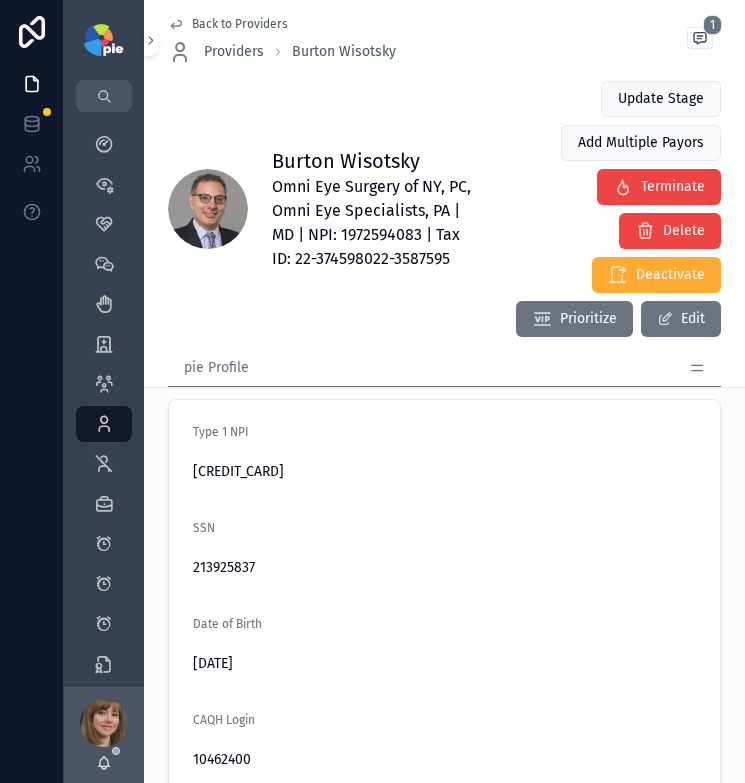 scroll, scrollTop: 552, scrollLeft: 0, axis: vertical 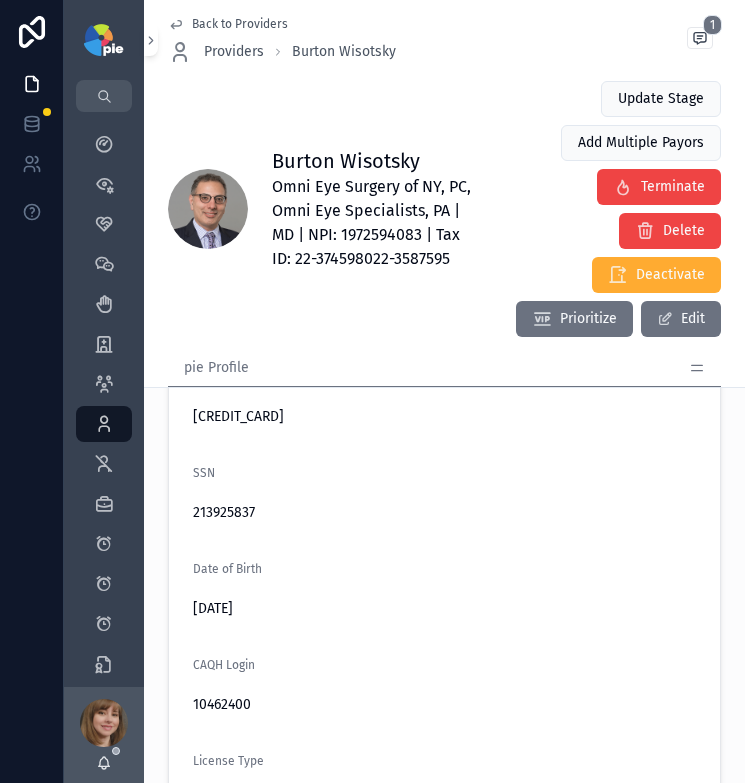 click 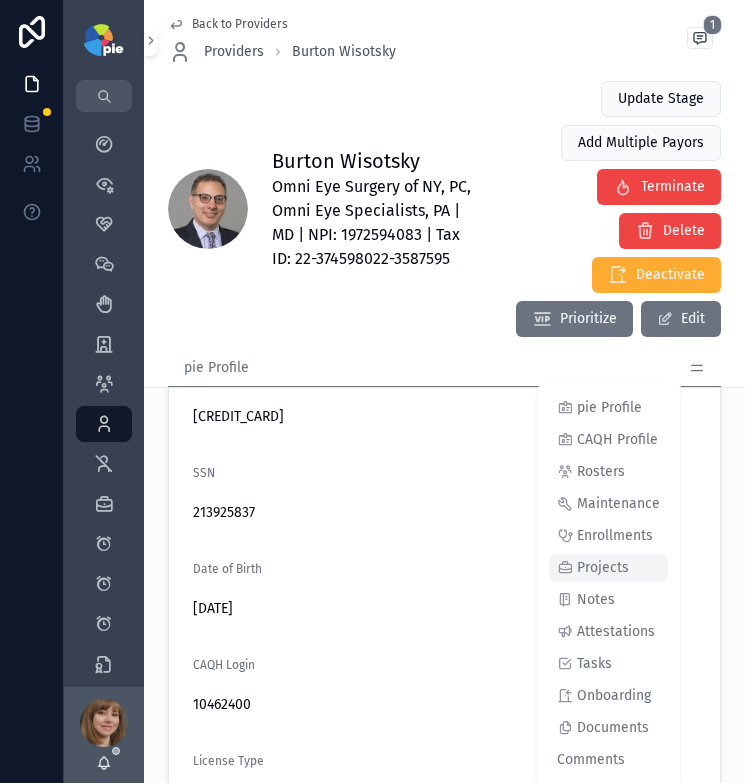 click on "Projects" at bounding box center (603, 568) 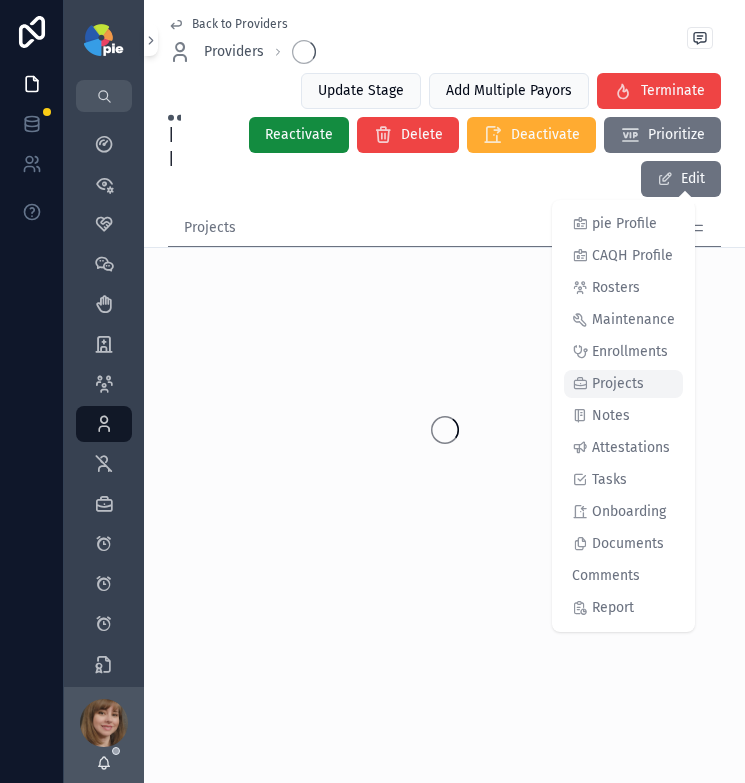 scroll, scrollTop: 0, scrollLeft: 0, axis: both 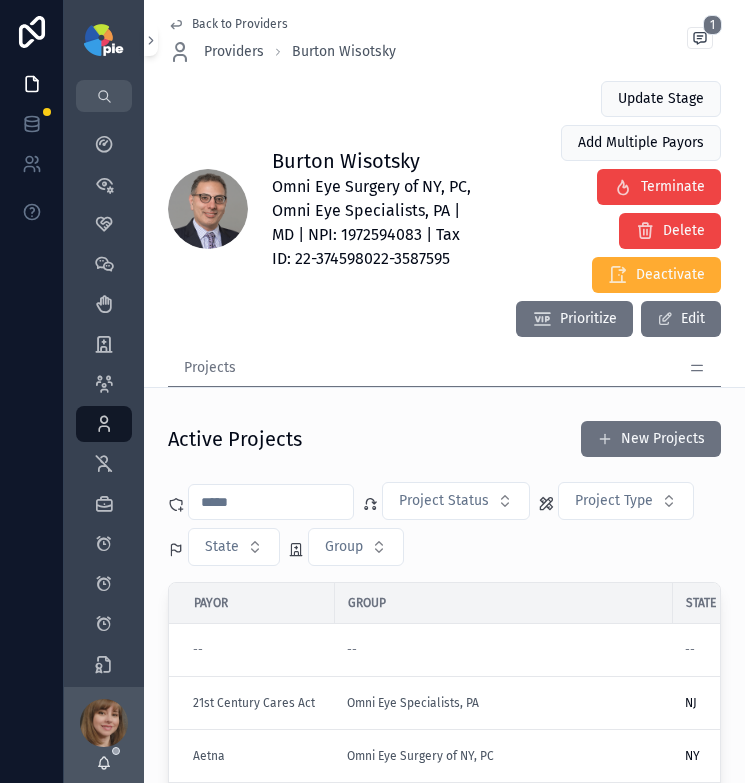 click at bounding box center [271, 502] 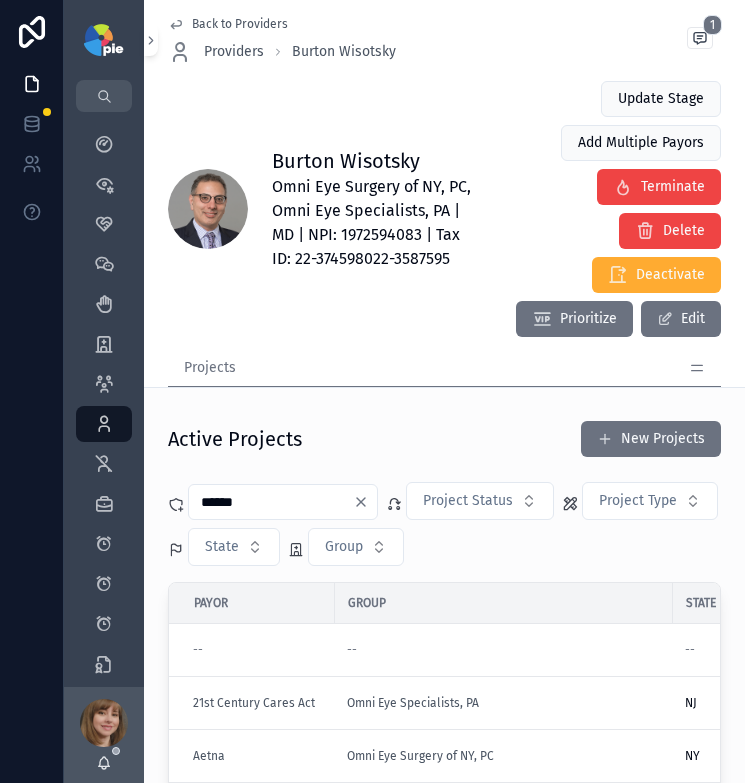 type on "******" 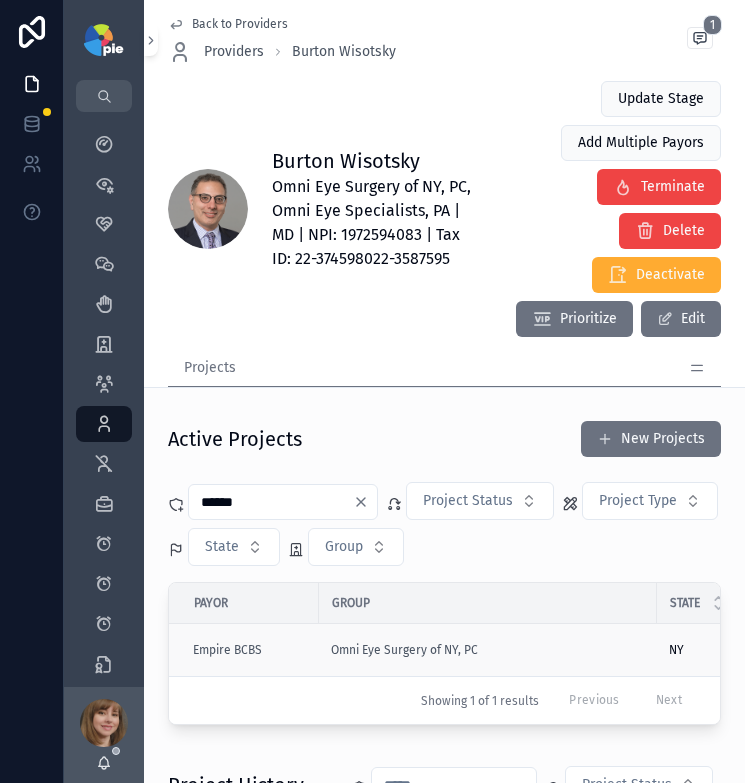 click on "Empire BCBS" at bounding box center [250, 650] 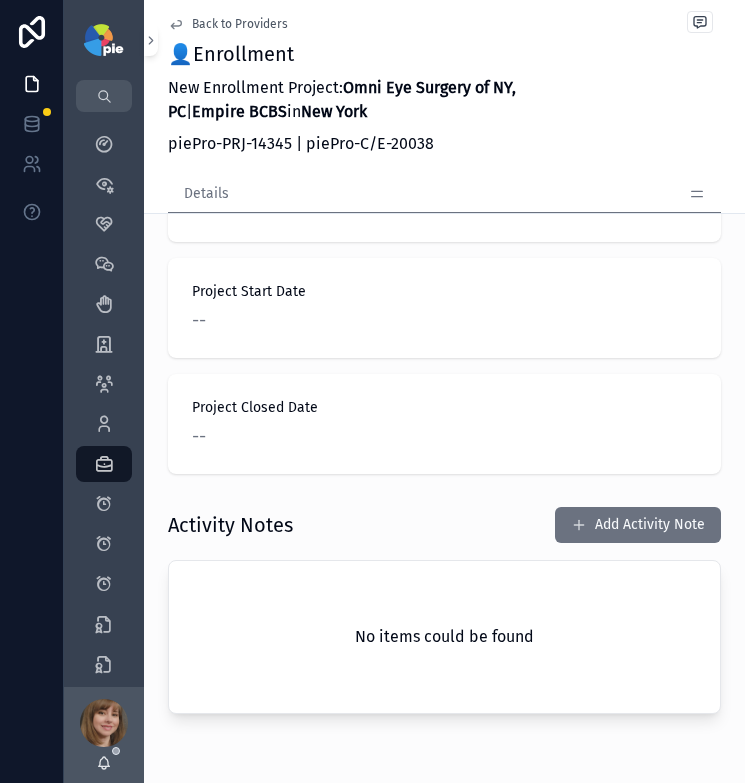 scroll, scrollTop: 1519, scrollLeft: 0, axis: vertical 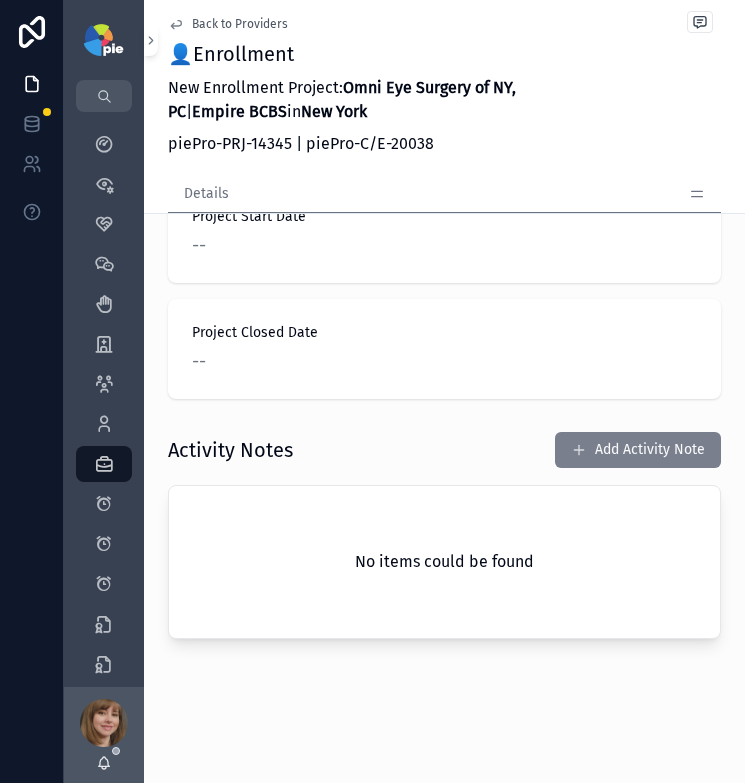 click on "Add Activity Note" at bounding box center (638, 450) 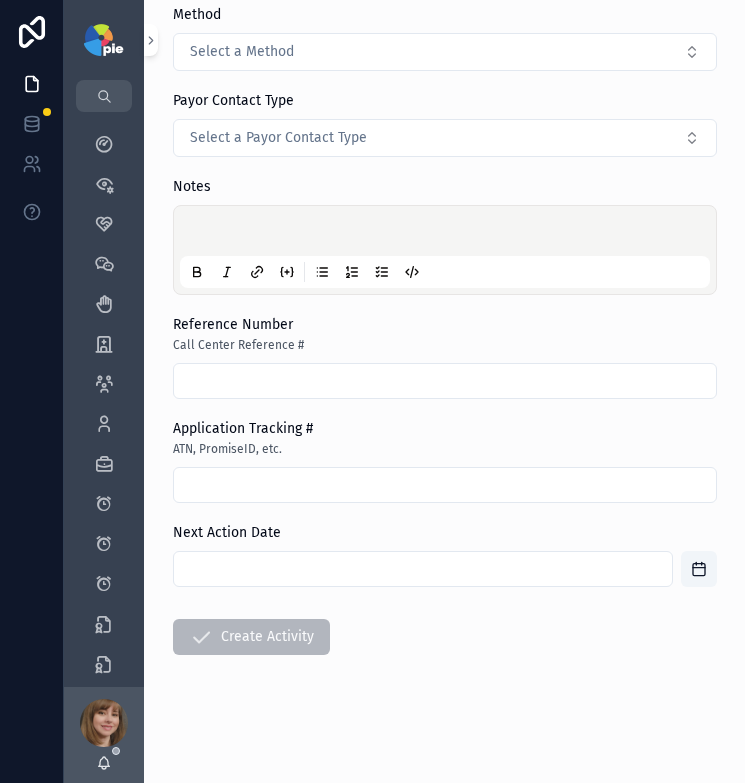 scroll, scrollTop: 0, scrollLeft: 0, axis: both 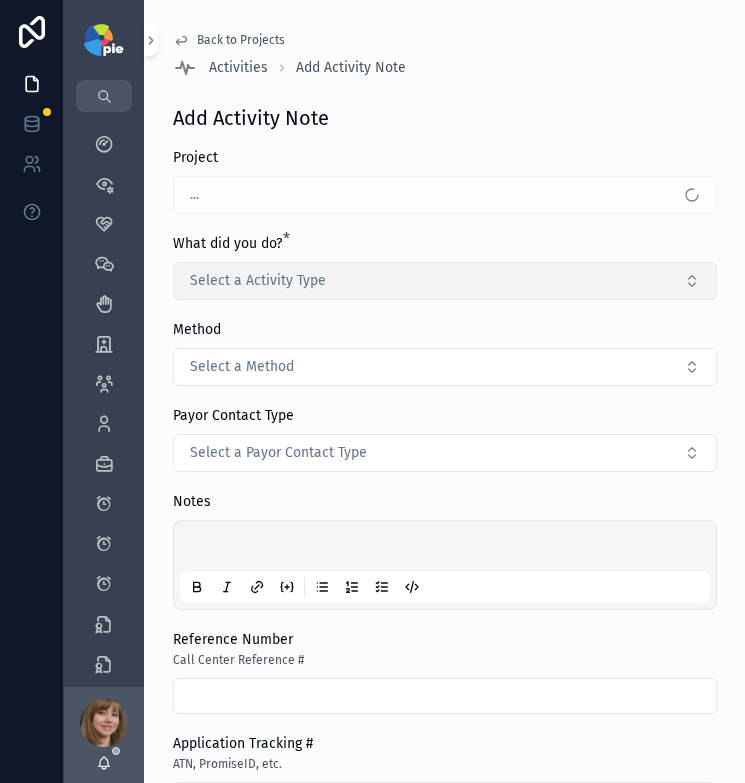 click on "Select a Activity Type" at bounding box center [258, 281] 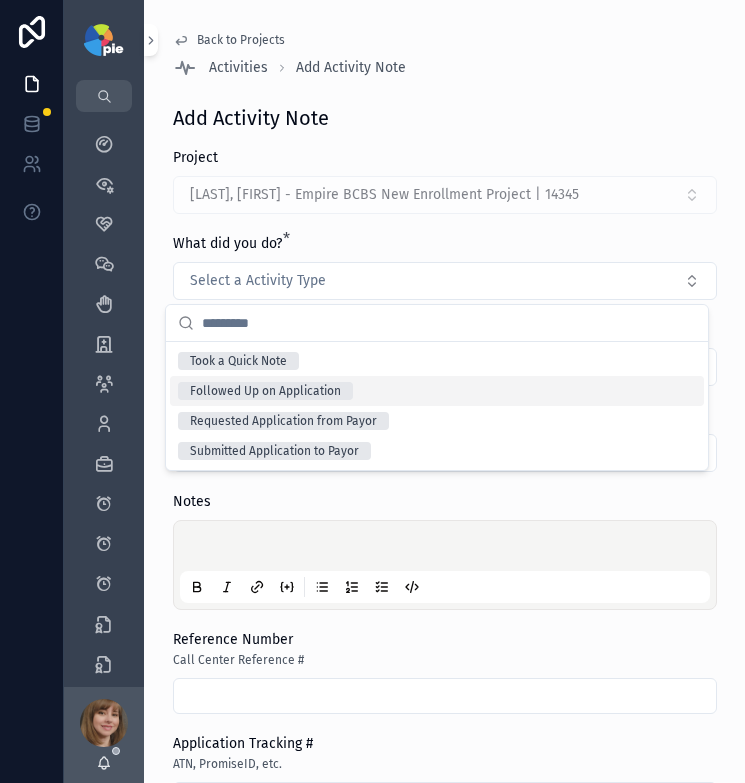 click on "Followed Up on Application" at bounding box center (265, 391) 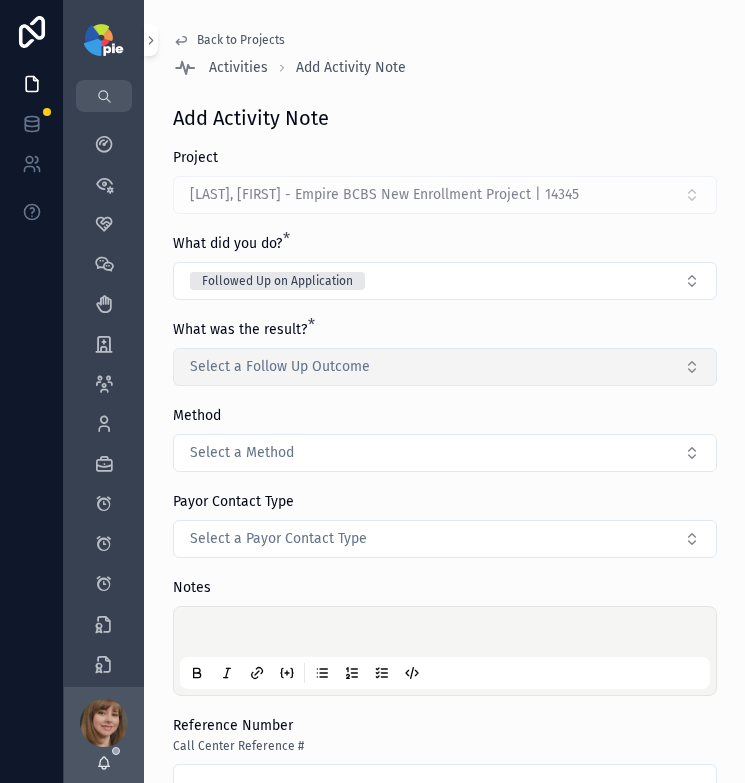 click on "Select a Follow Up Outcome" at bounding box center (280, 367) 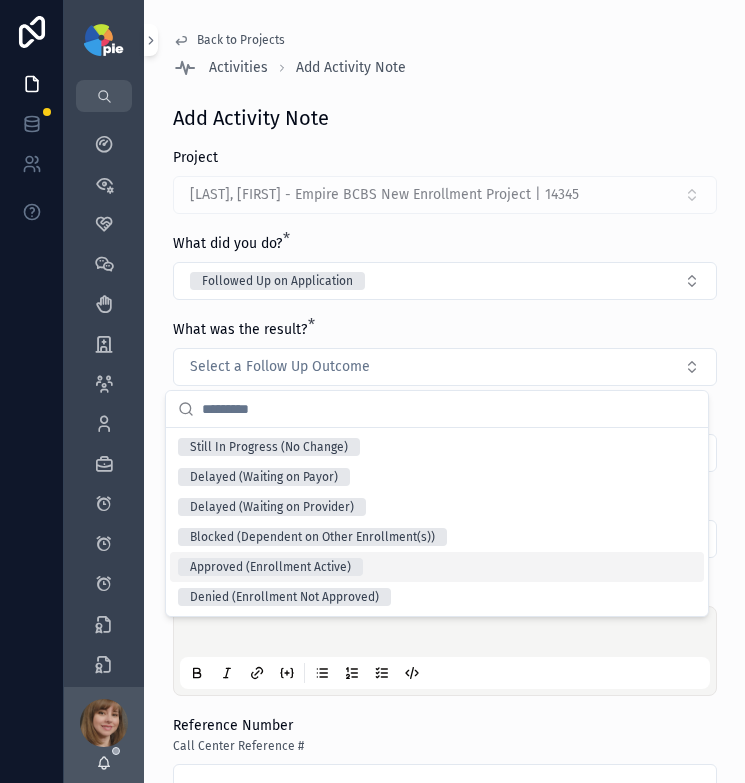 click on "Approved (Enrollment Active)" at bounding box center [437, 567] 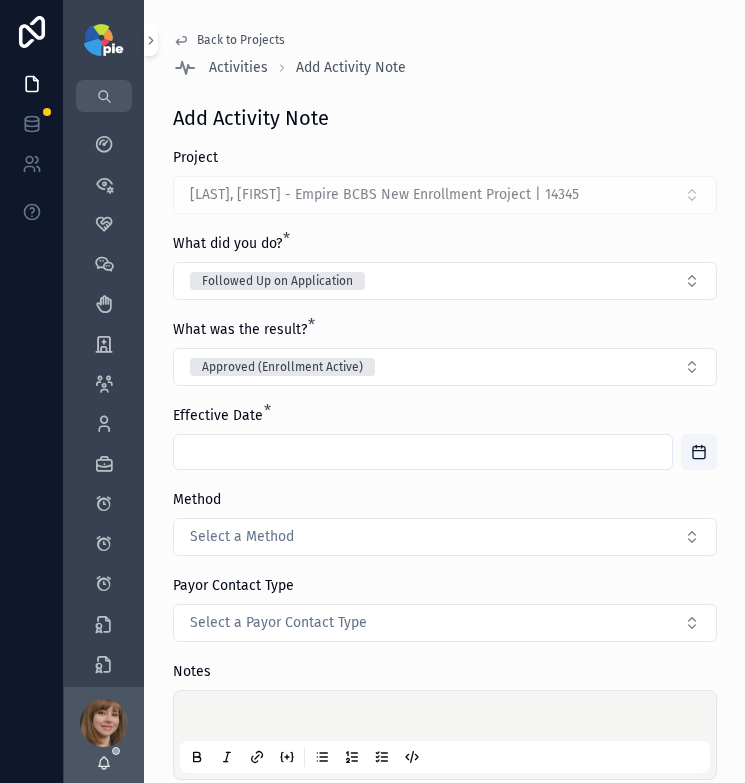click at bounding box center [423, 452] 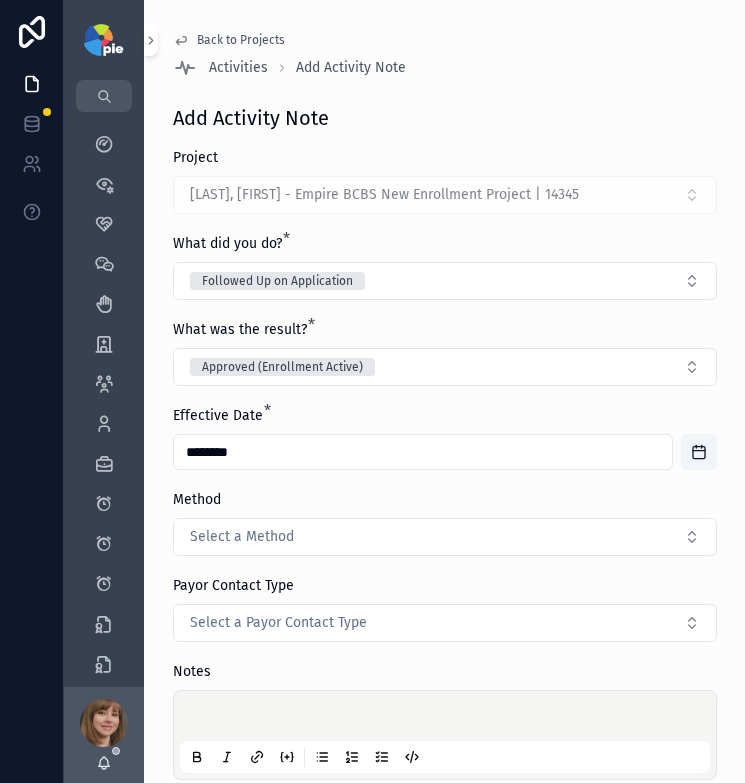 type on "********" 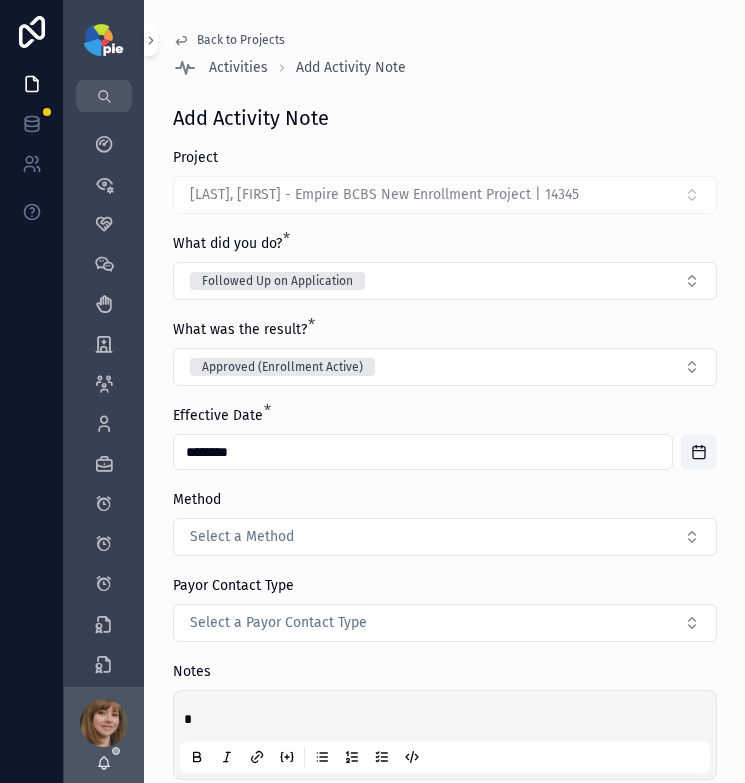 type 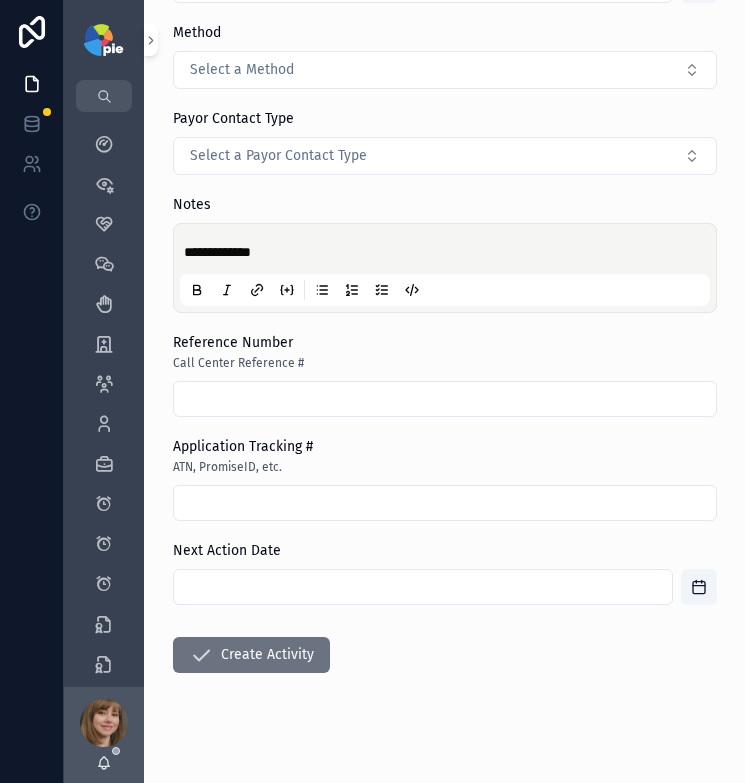 scroll, scrollTop: 485, scrollLeft: 0, axis: vertical 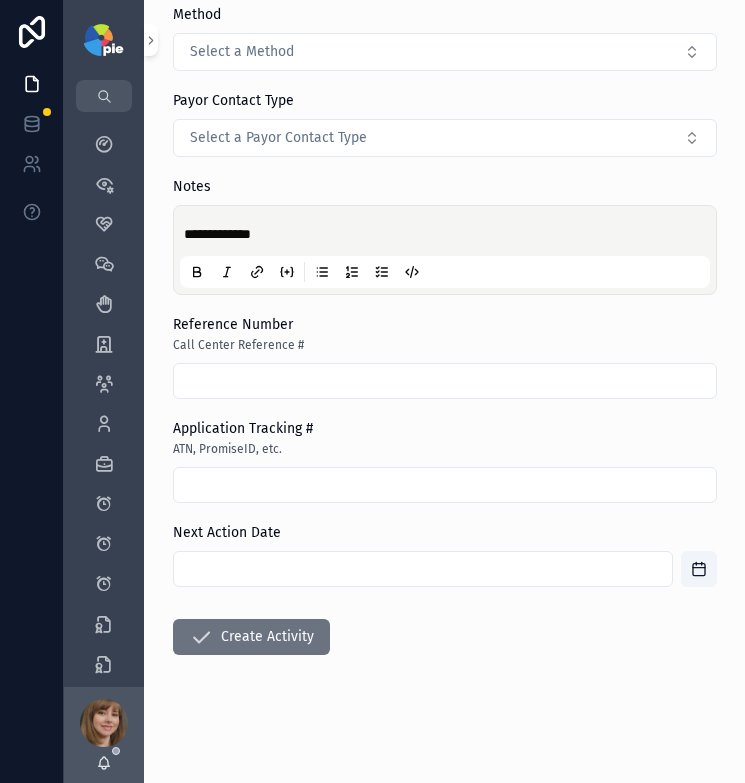 click on "**********" at bounding box center [445, 223] 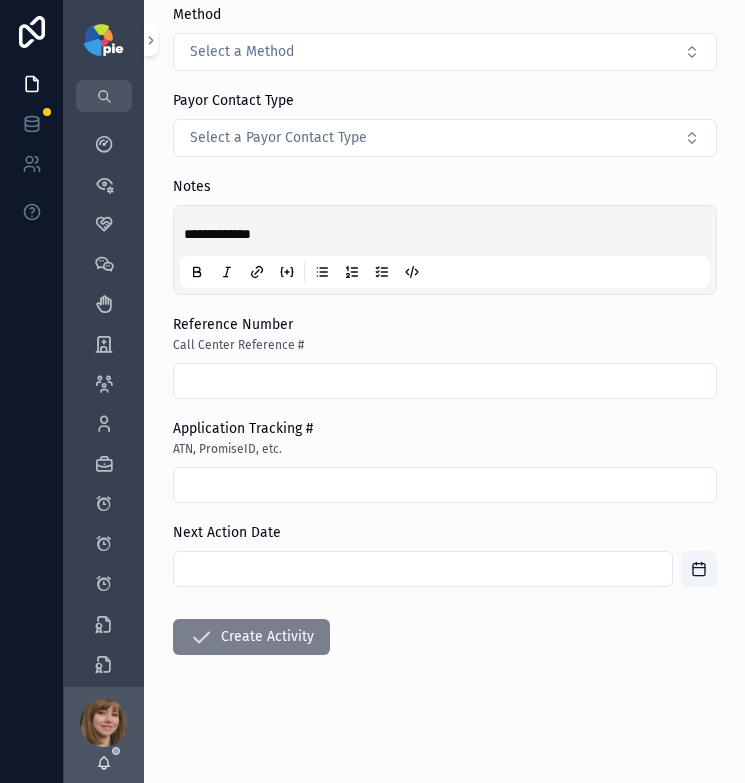 click on "Create Activity" at bounding box center (251, 637) 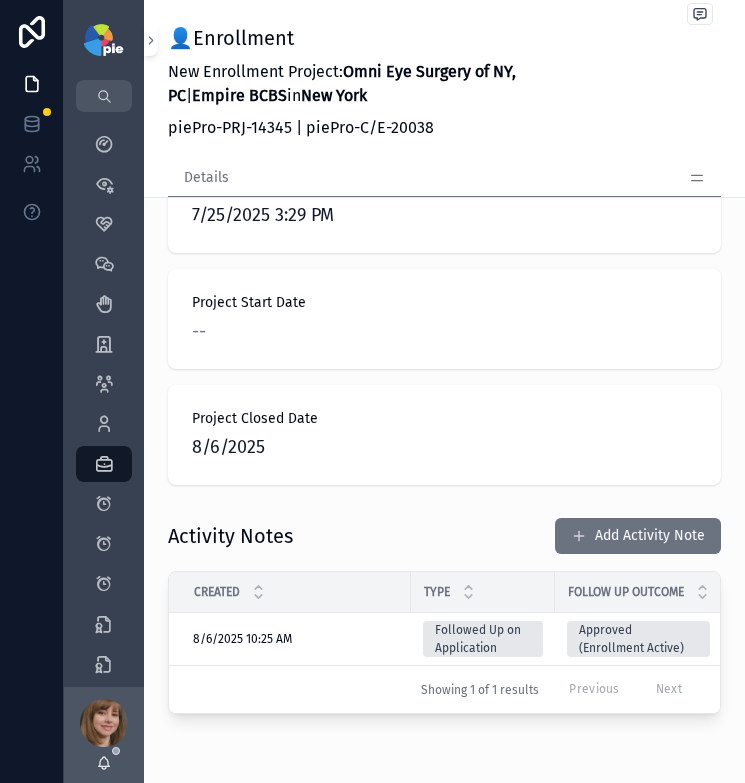 scroll, scrollTop: 1503, scrollLeft: 0, axis: vertical 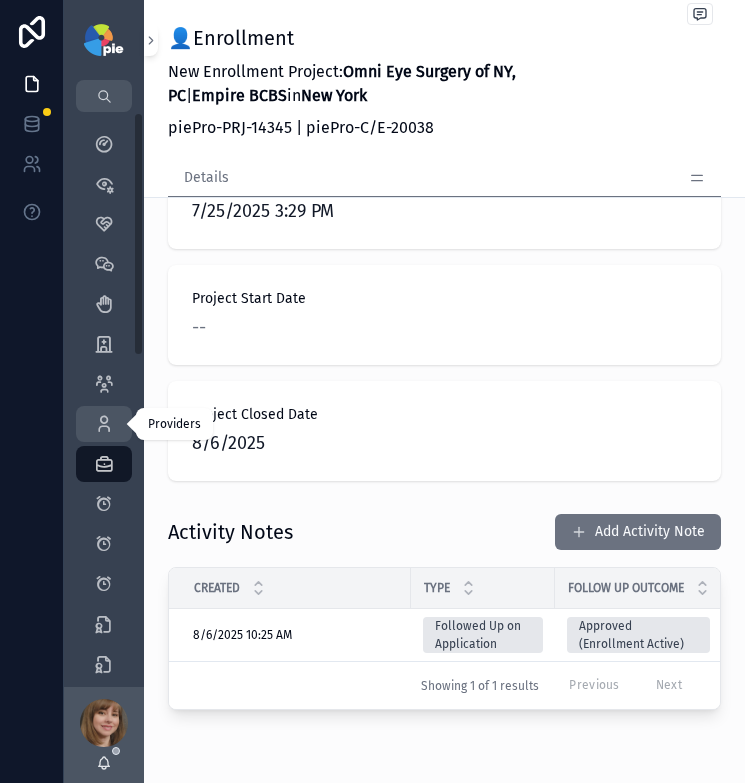 click at bounding box center [104, 424] 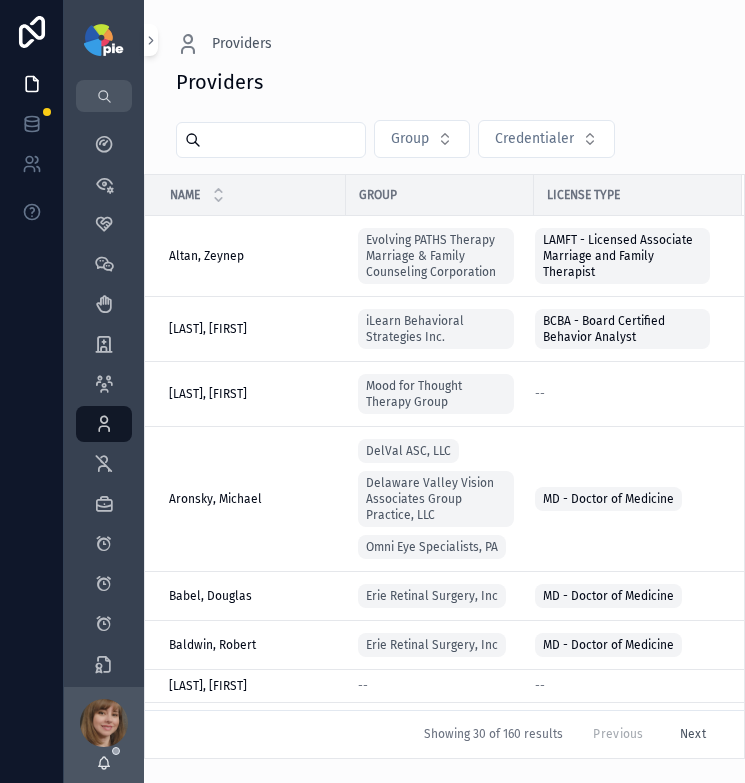 click at bounding box center (283, 140) 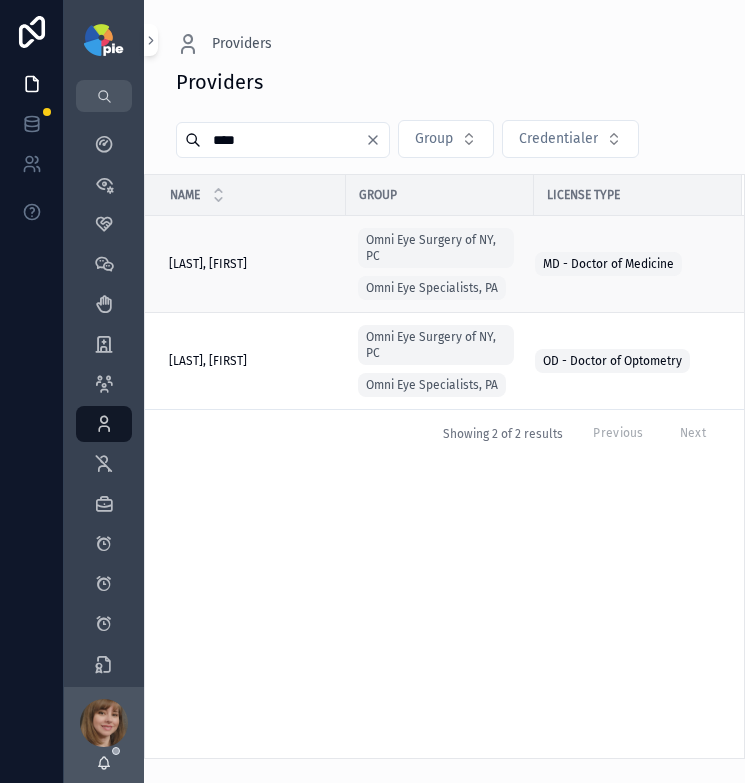 type on "****" 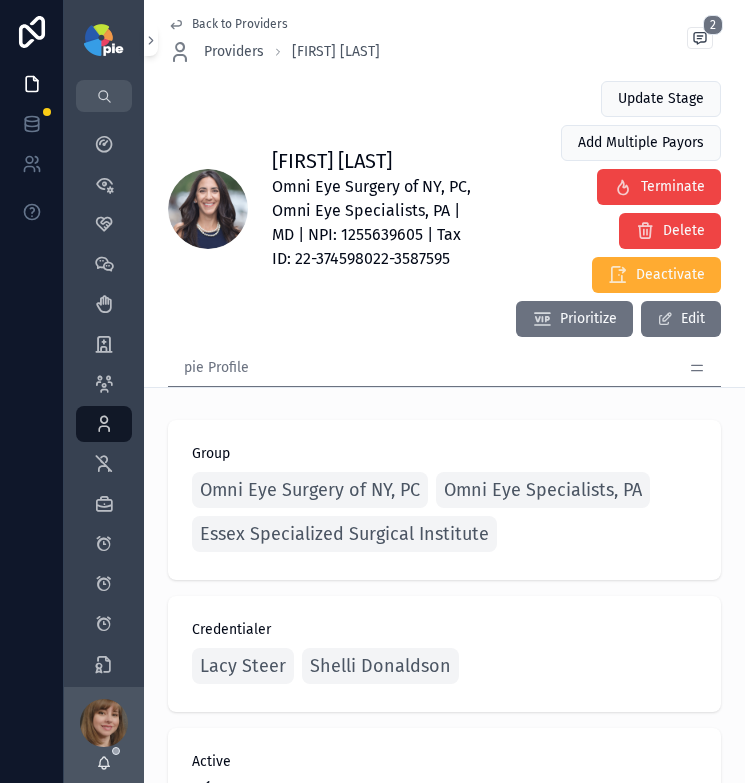 click 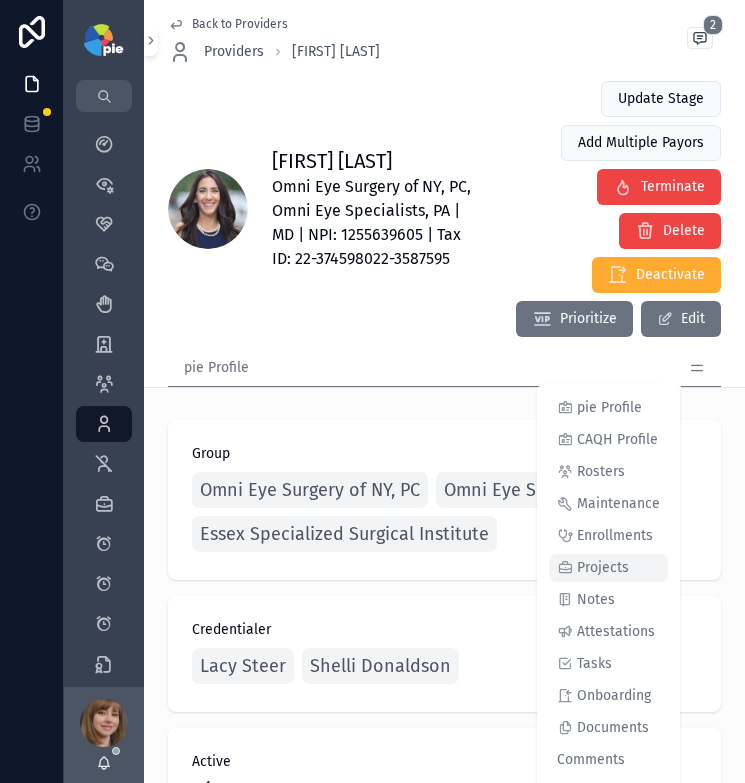click on "Projects" at bounding box center [603, 568] 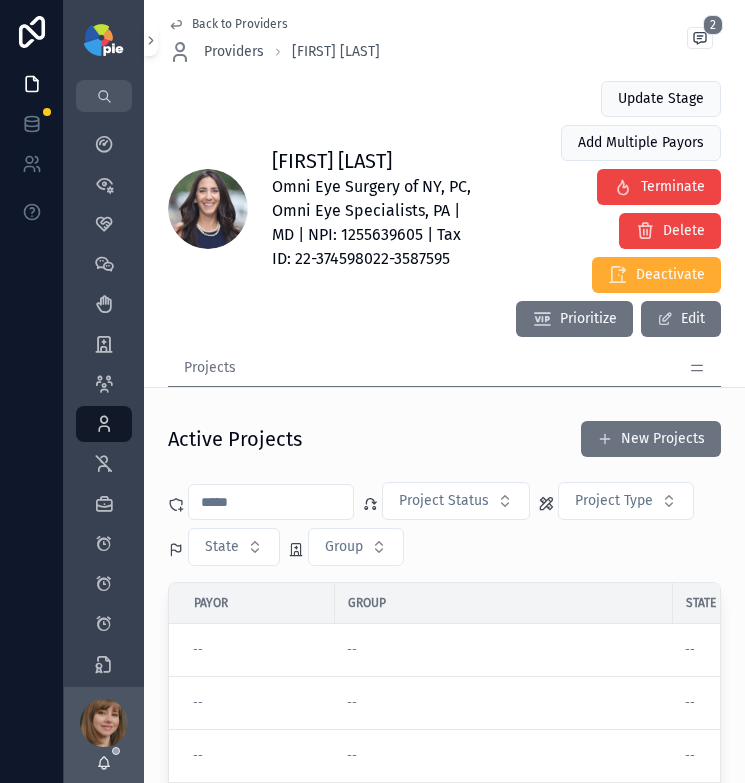 click on "Active Projects New Projects" at bounding box center [444, 439] 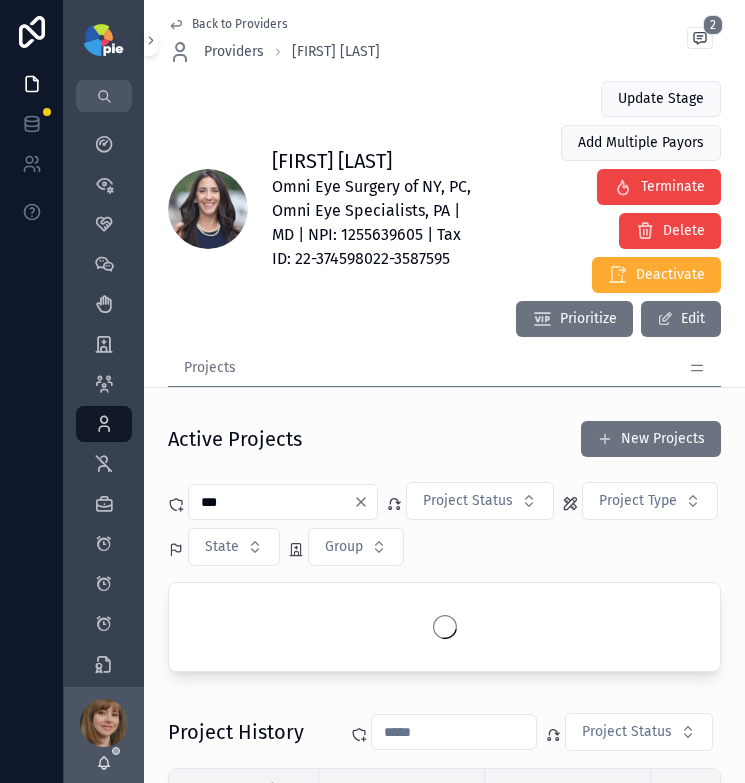scroll, scrollTop: 4, scrollLeft: 0, axis: vertical 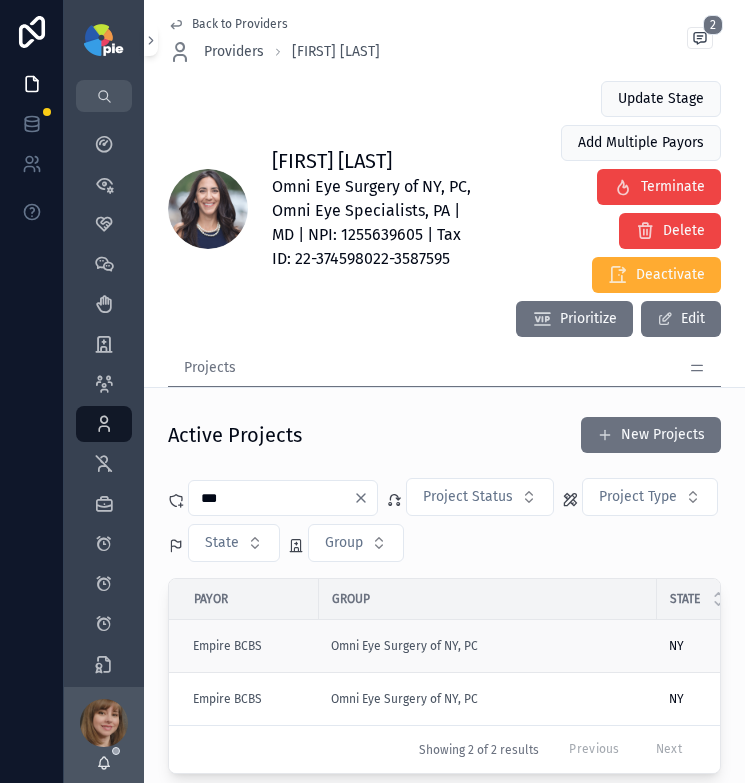 type on "***" 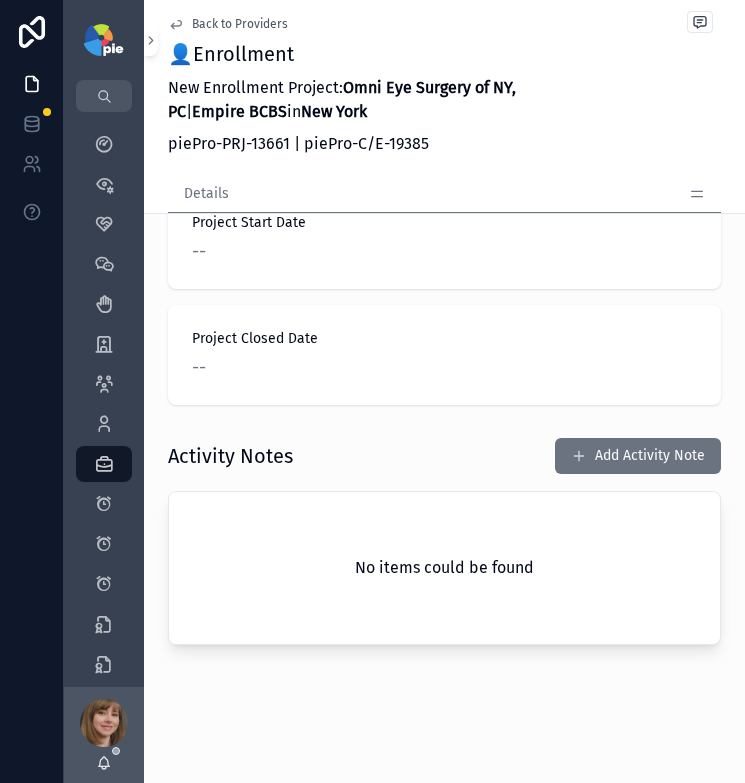 scroll, scrollTop: 1491, scrollLeft: 0, axis: vertical 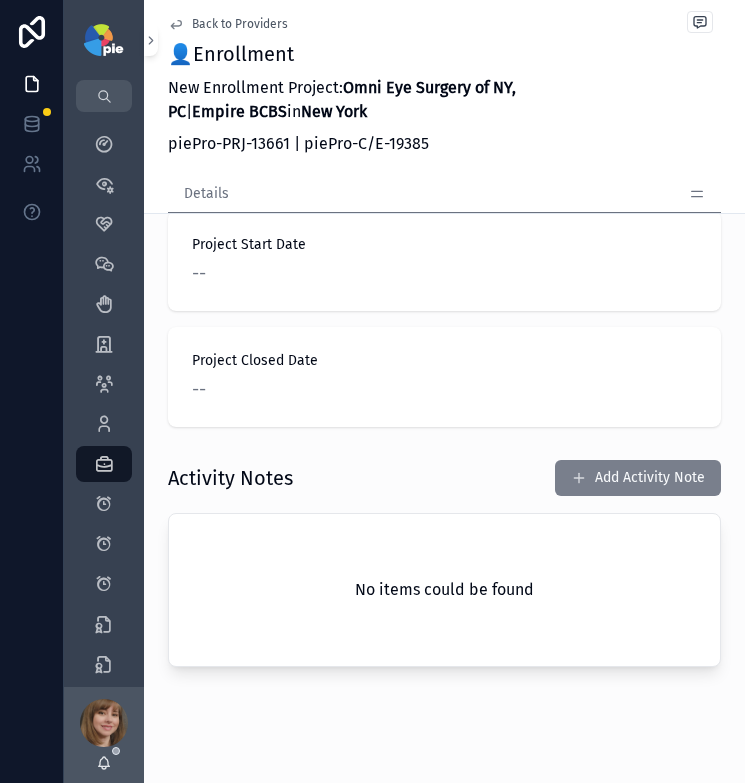 click on "Add Activity Note" at bounding box center [638, 478] 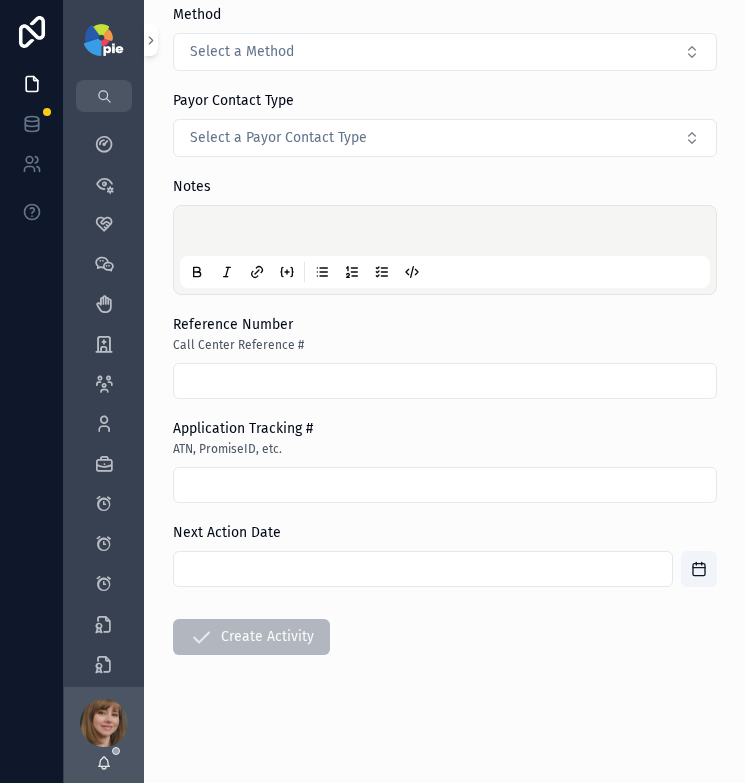 scroll, scrollTop: 0, scrollLeft: 0, axis: both 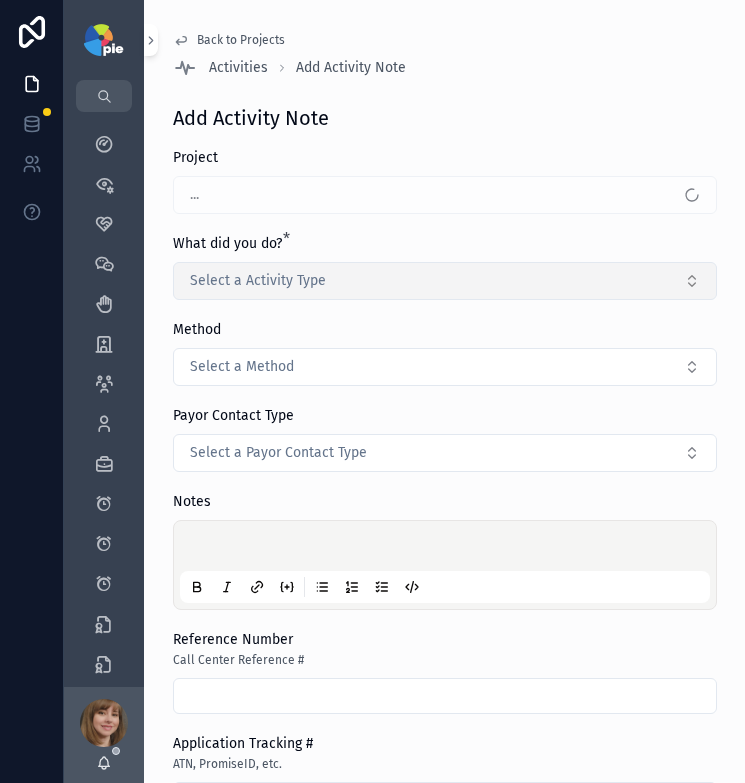 click on "Select a Activity Type" at bounding box center [445, 281] 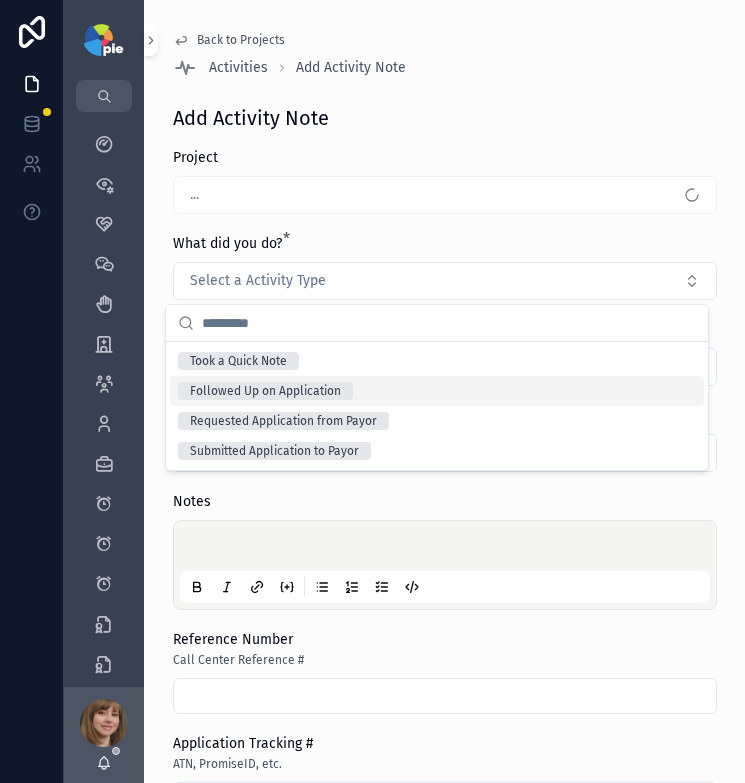 click on "Followed Up on Application" at bounding box center [437, 391] 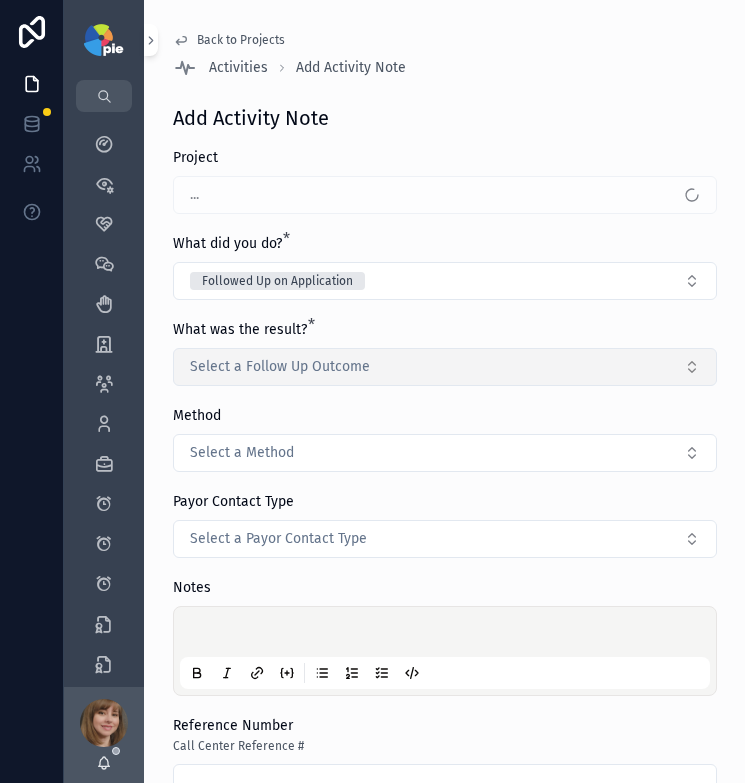 click on "Select a Follow Up Outcome" at bounding box center [445, 367] 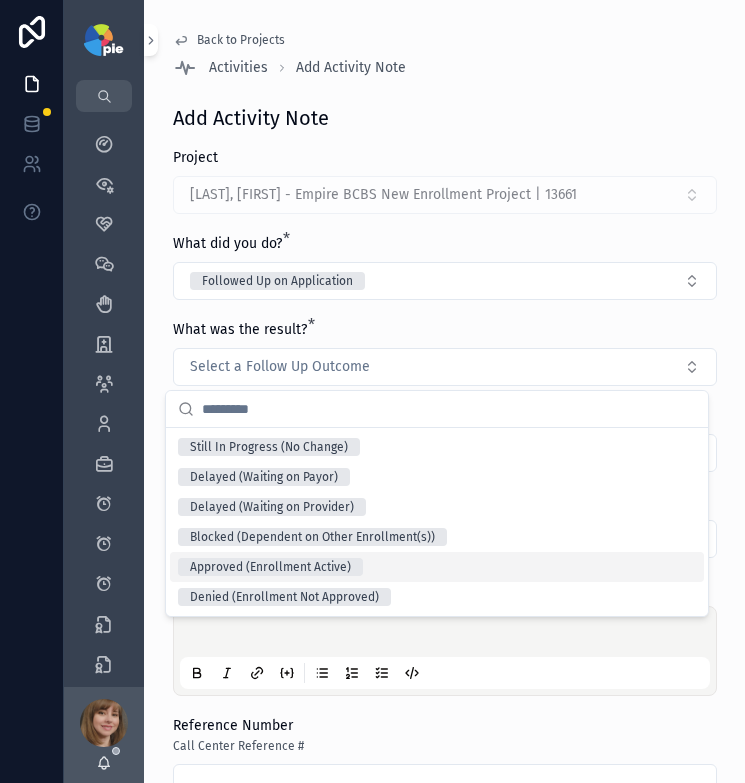 click on "Approved (Enrollment Active)" at bounding box center [437, 567] 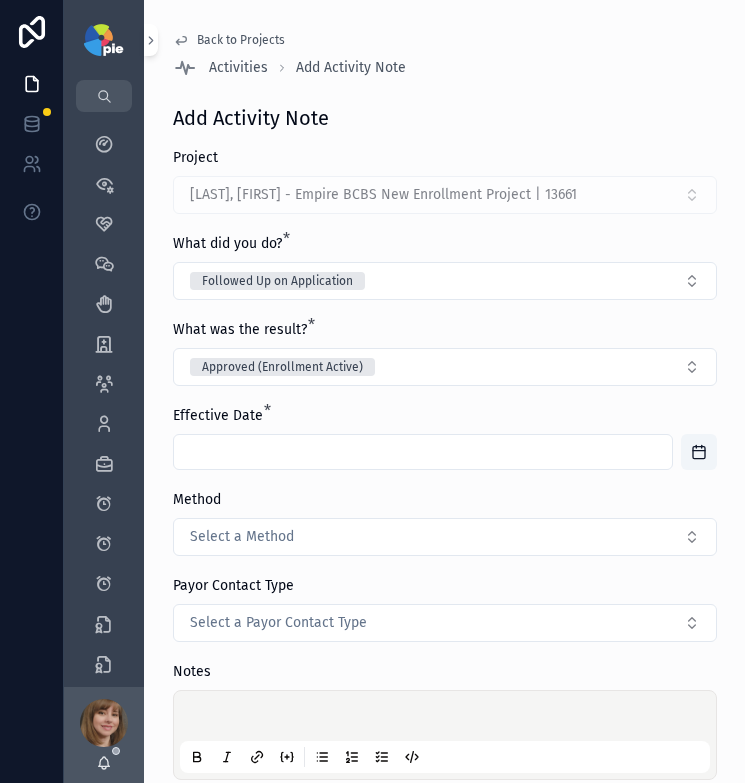 click at bounding box center [423, 452] 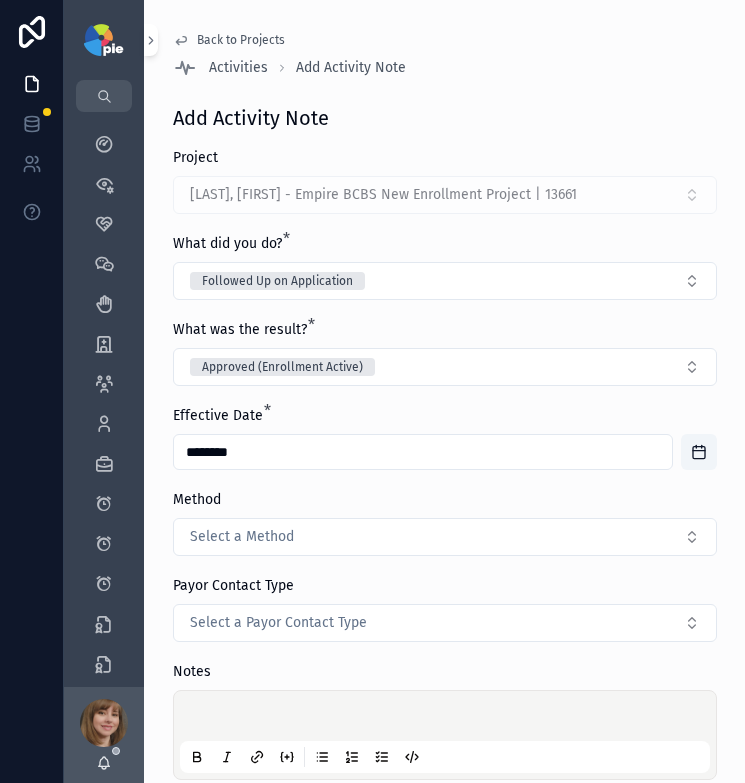 type on "********" 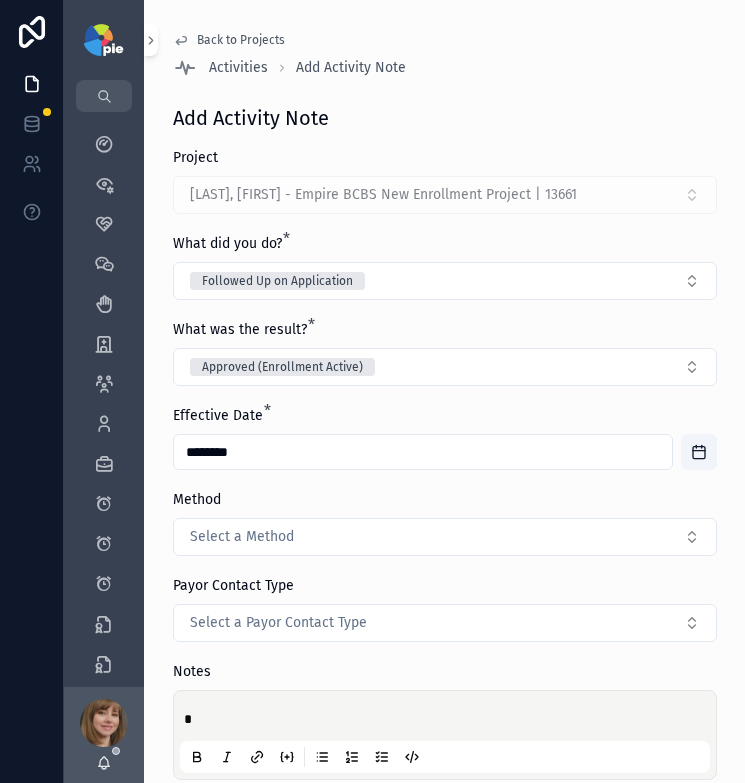 type 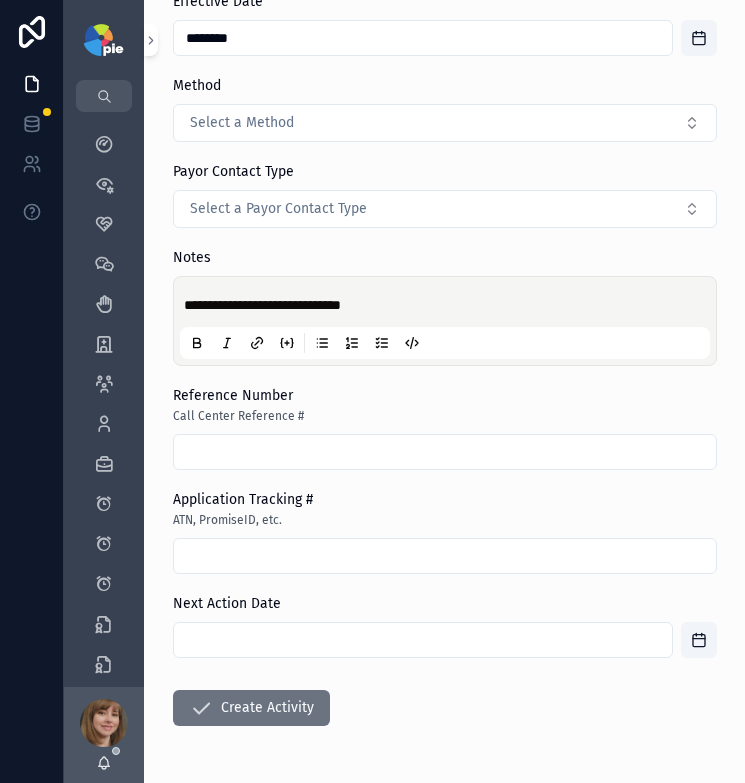 scroll, scrollTop: 485, scrollLeft: 0, axis: vertical 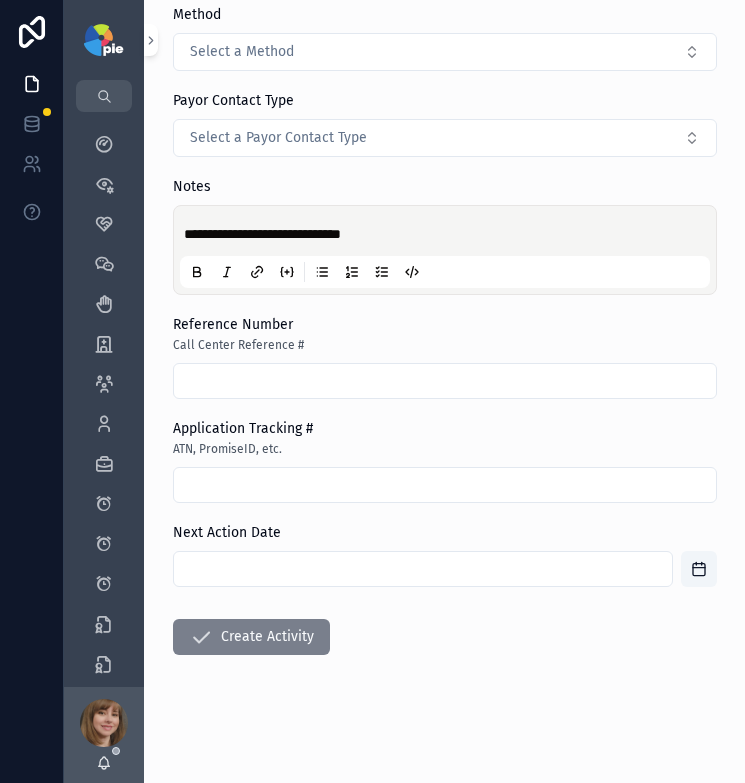 click on "Create Activity" at bounding box center (251, 637) 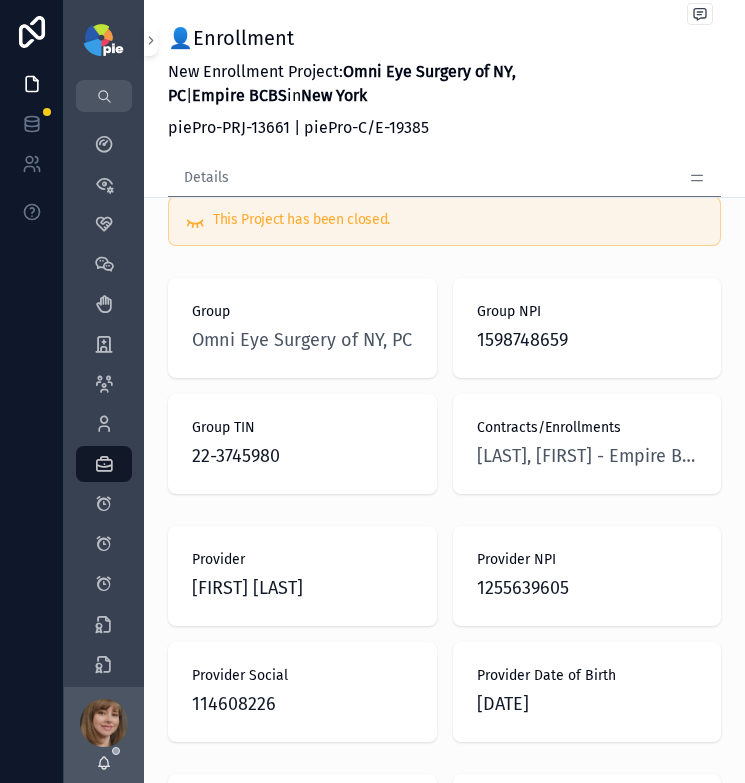 scroll, scrollTop: 90, scrollLeft: 0, axis: vertical 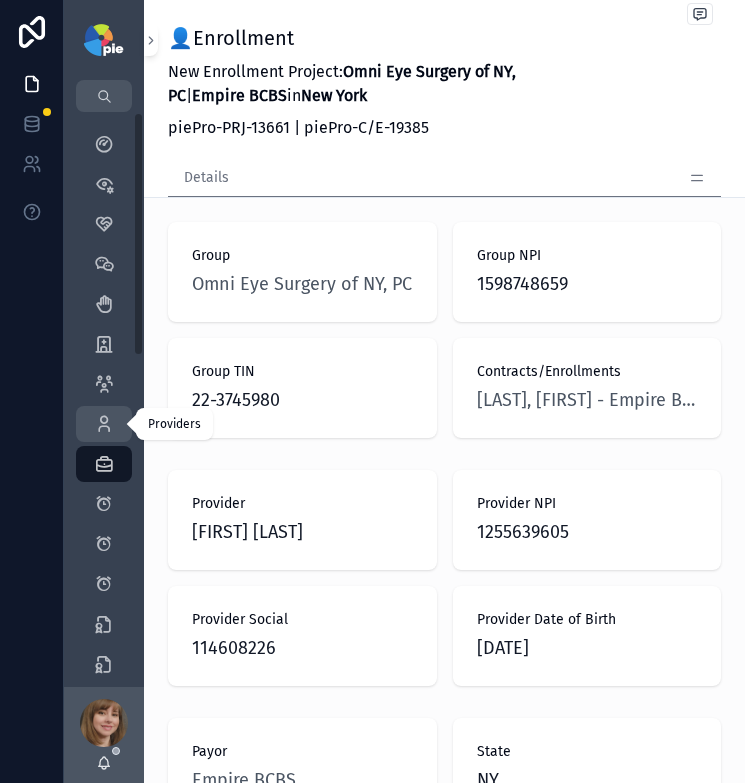 click on "Providers 160" at bounding box center (104, 424) 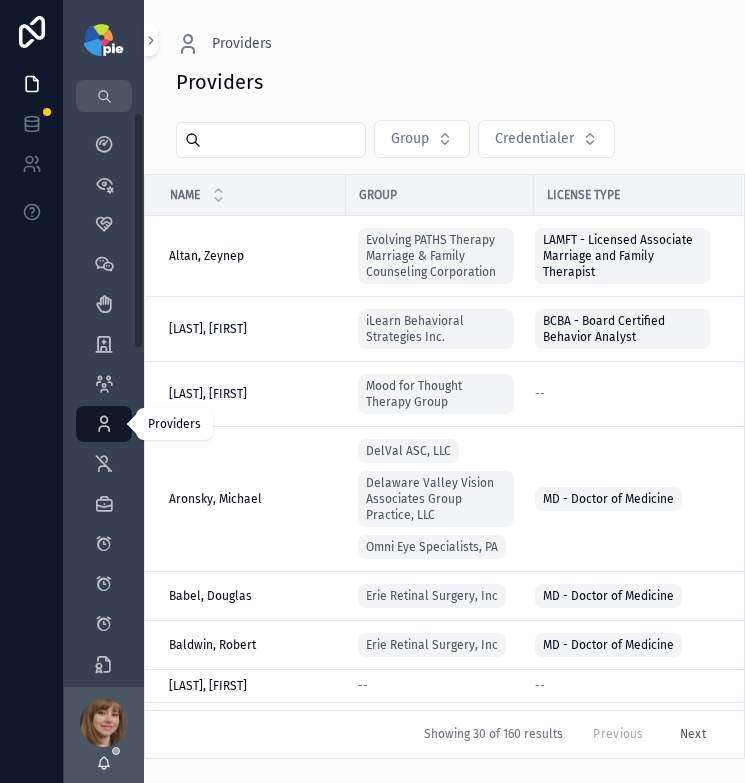 scroll, scrollTop: 0, scrollLeft: 0, axis: both 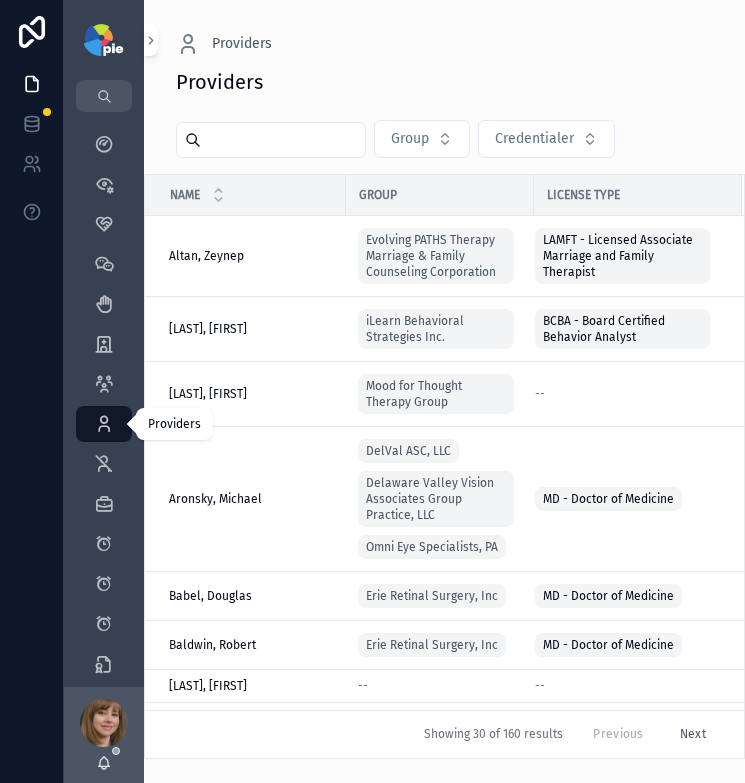 drag, startPoint x: 102, startPoint y: 418, endPoint x: 133, endPoint y: 397, distance: 37.44329 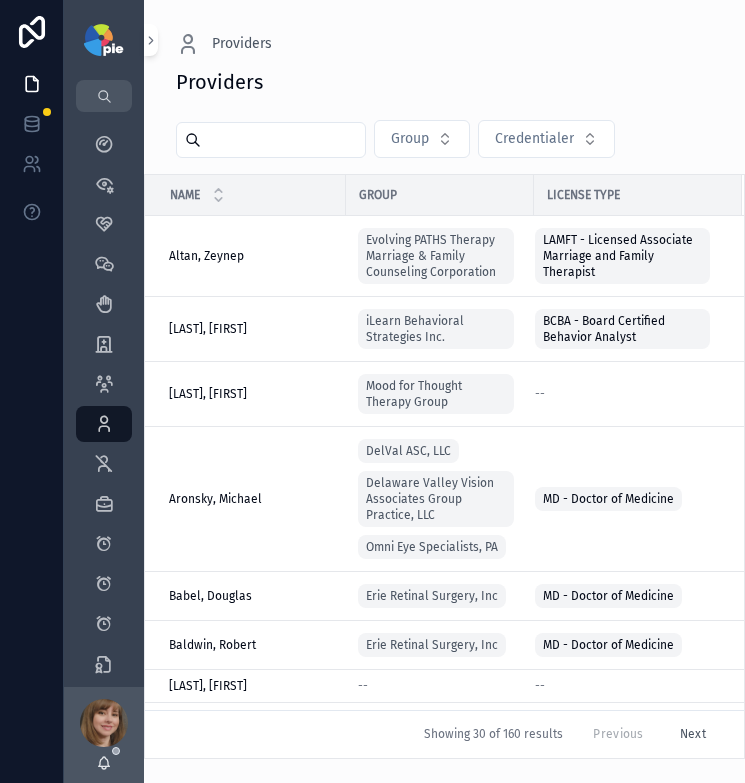 click at bounding box center [283, 140] 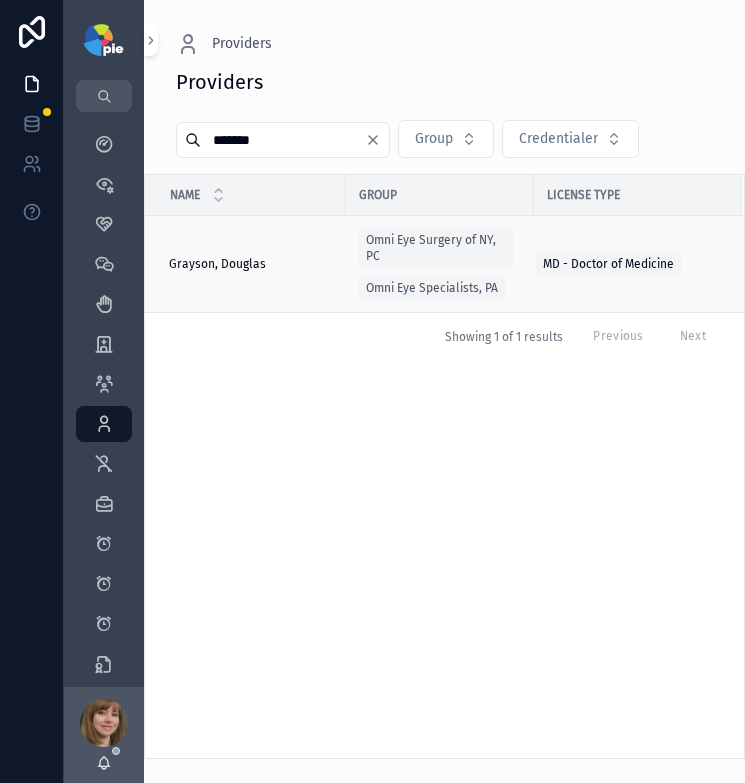 type on "*******" 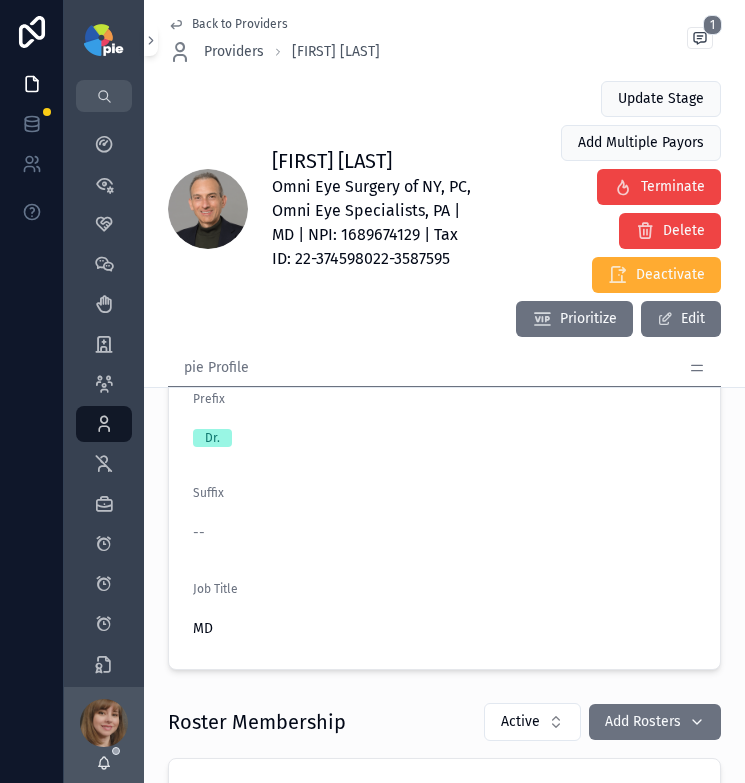 scroll, scrollTop: 1714, scrollLeft: 0, axis: vertical 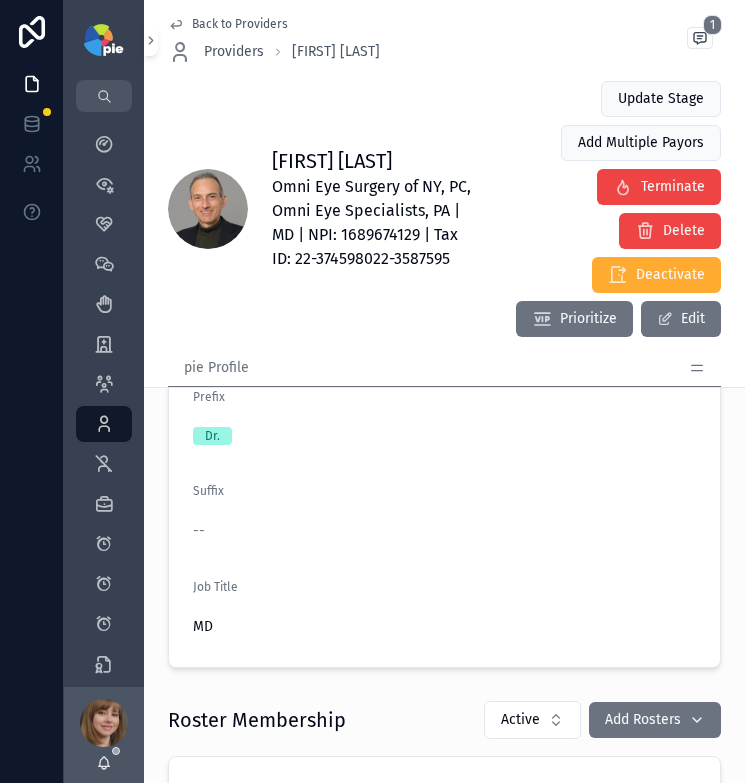 click 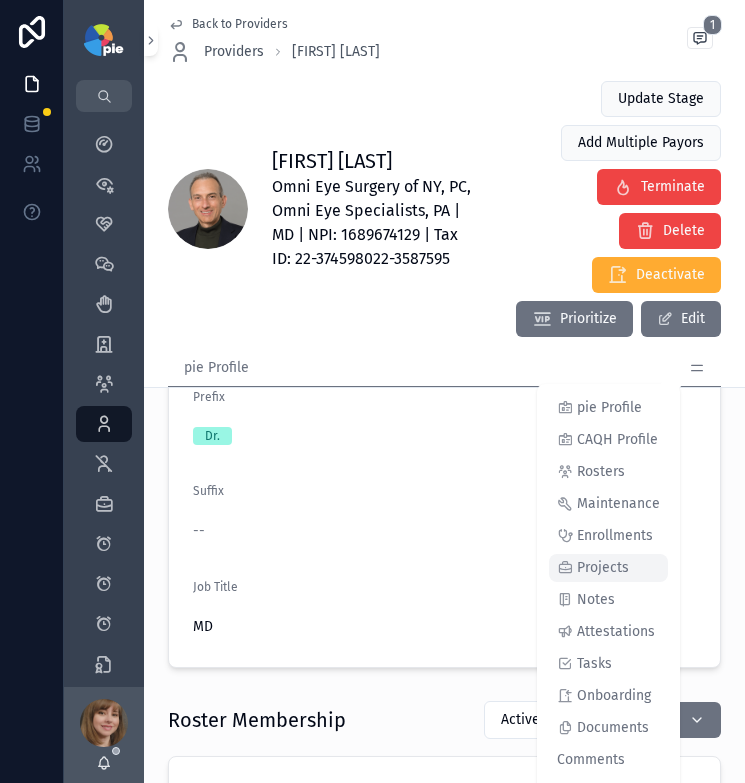 click on "Projects" at bounding box center (603, 568) 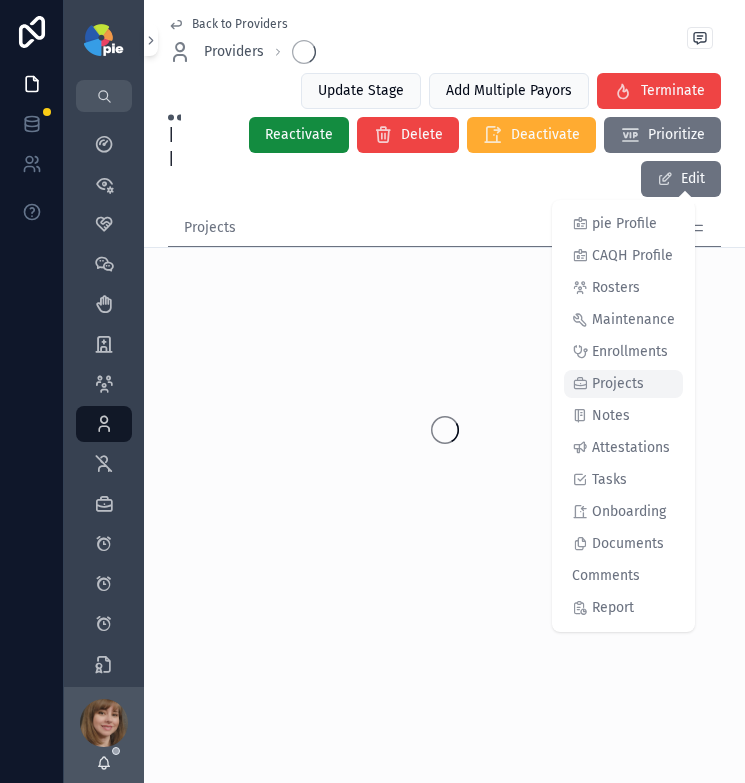 scroll, scrollTop: 0, scrollLeft: 0, axis: both 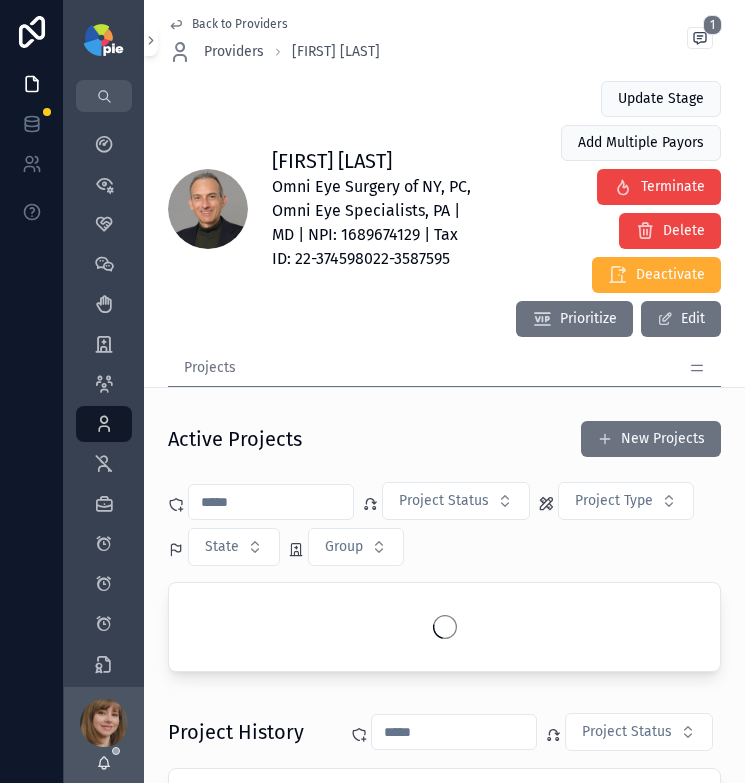 click on "Active Projects New Projects" at bounding box center [444, 439] 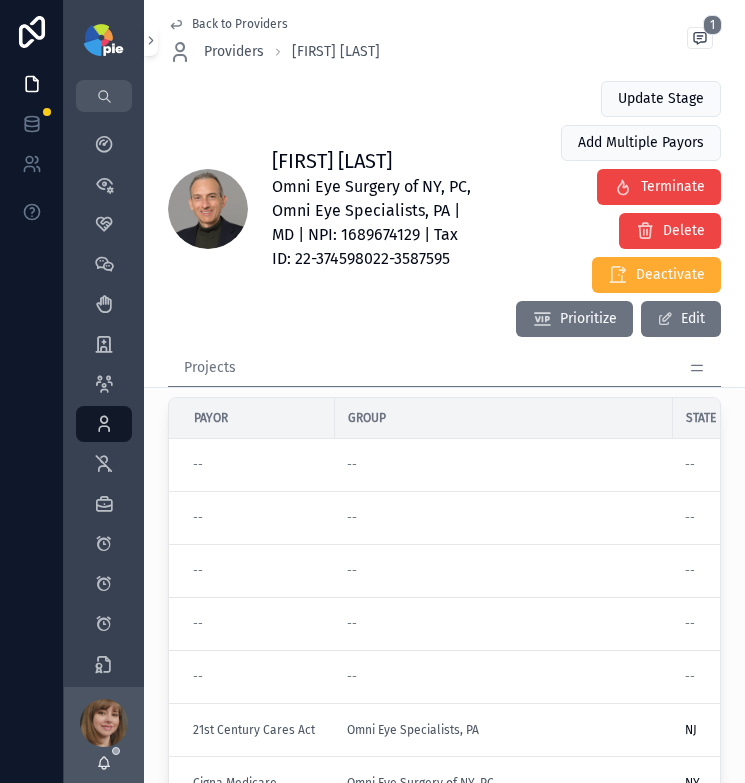 scroll, scrollTop: 186, scrollLeft: 0, axis: vertical 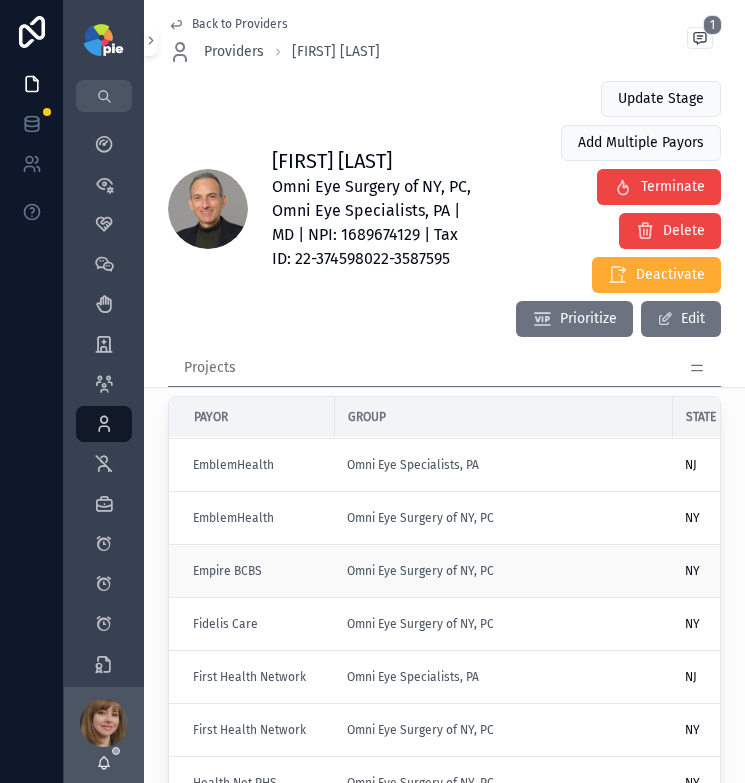 click on "Empire BCBS" at bounding box center (258, 571) 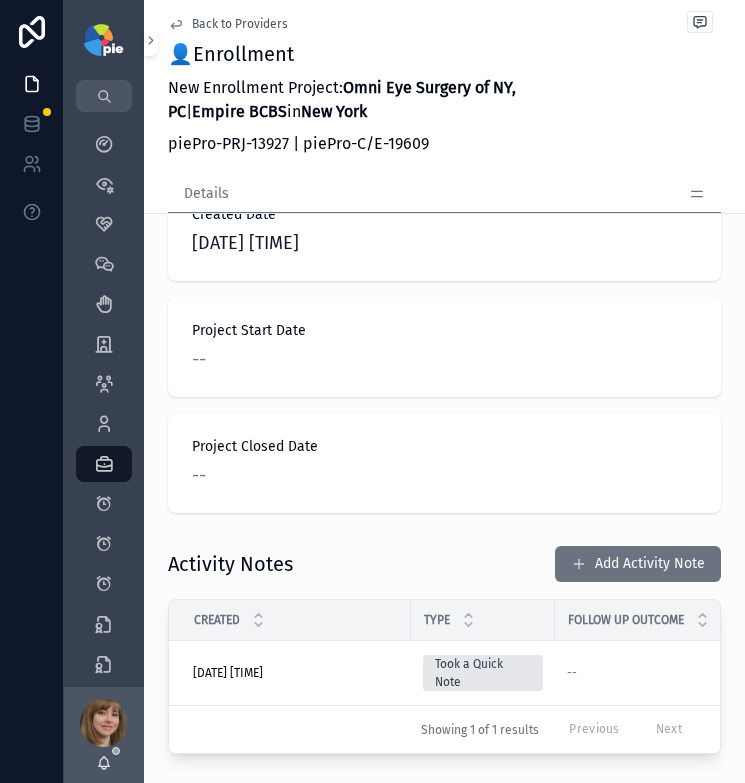 scroll, scrollTop: 1458, scrollLeft: 0, axis: vertical 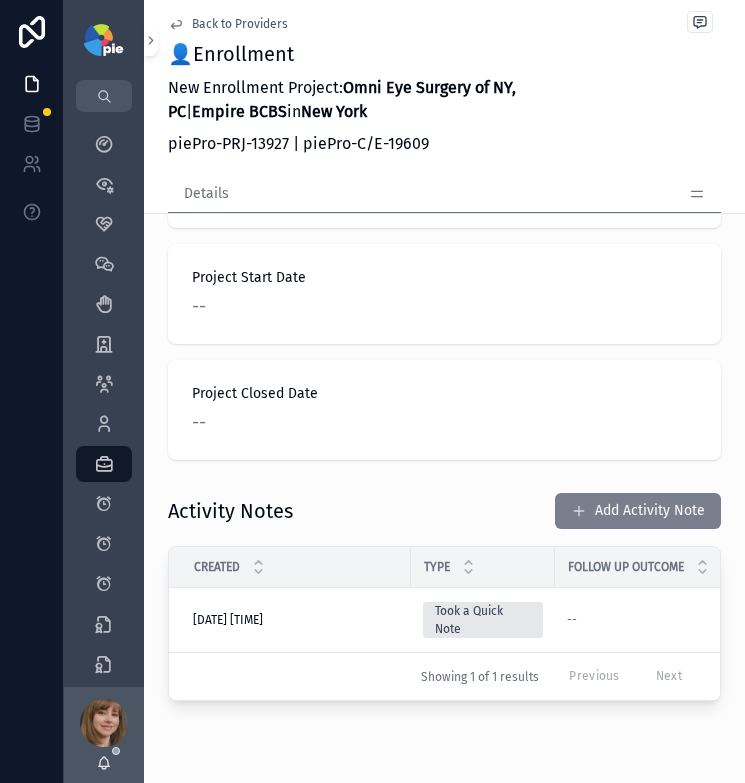 click on "Add Activity Note" at bounding box center [638, 511] 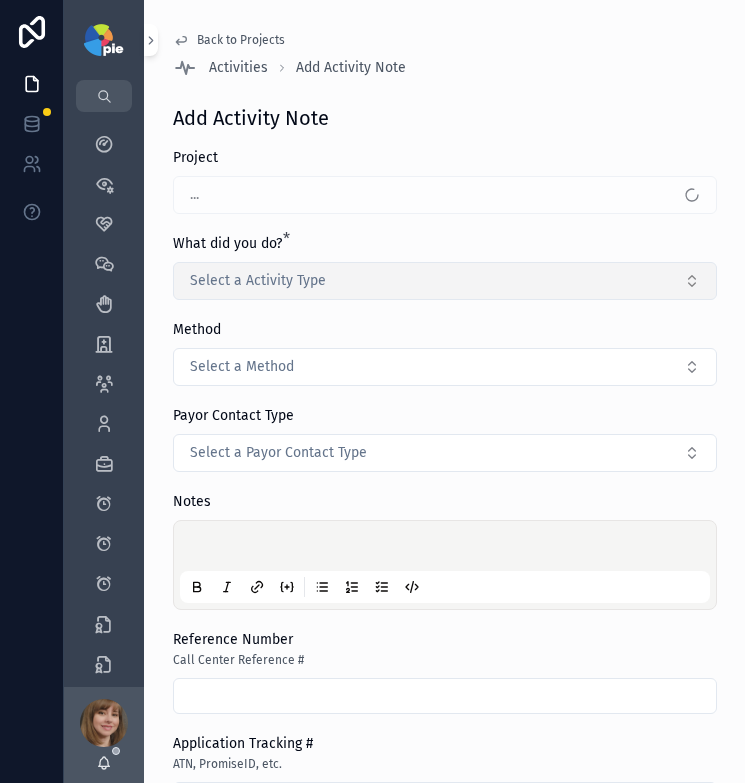 click on "Select a Activity Type" at bounding box center (445, 281) 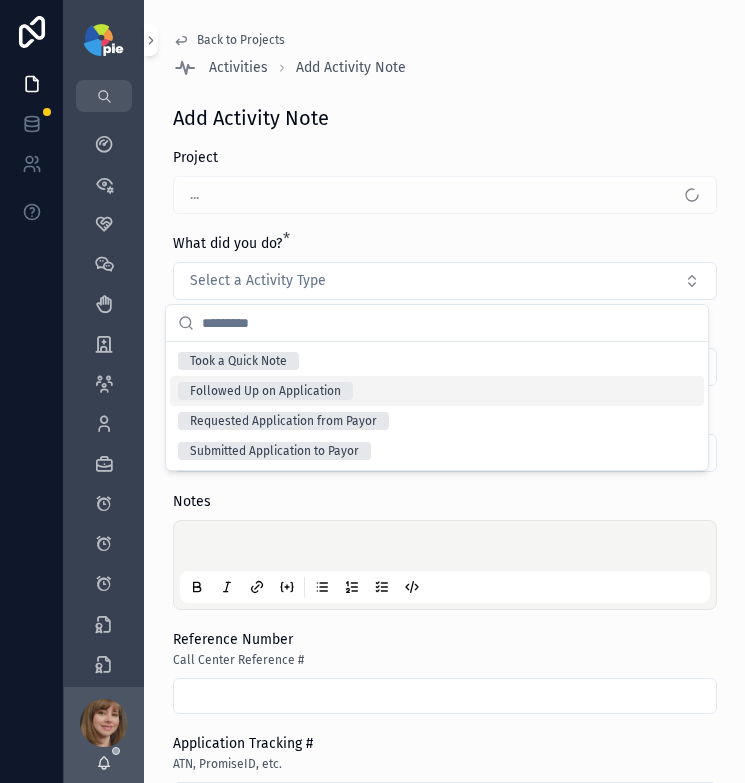 click on "Followed Up on Application" at bounding box center (437, 391) 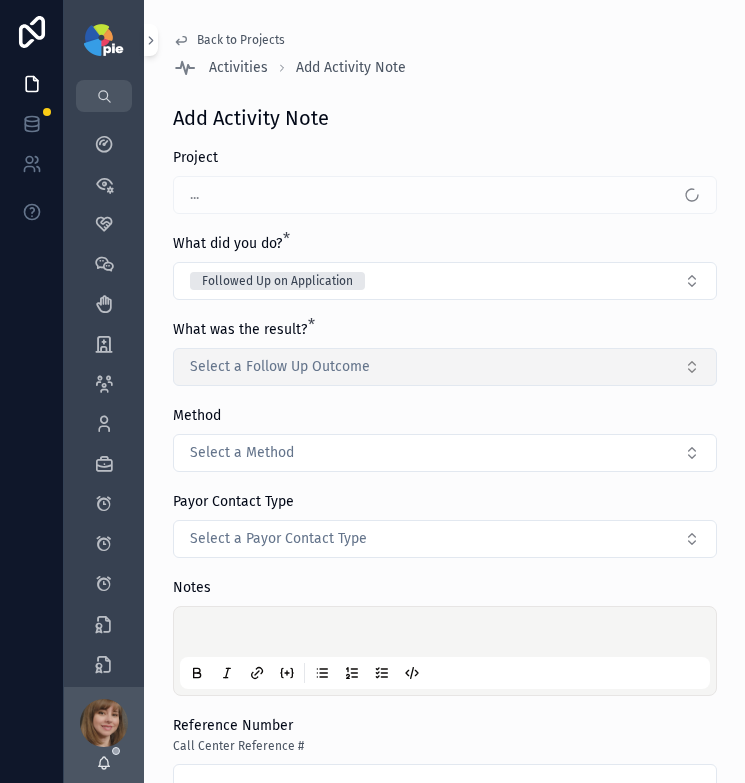 click on "Select a Follow Up Outcome" at bounding box center (445, 367) 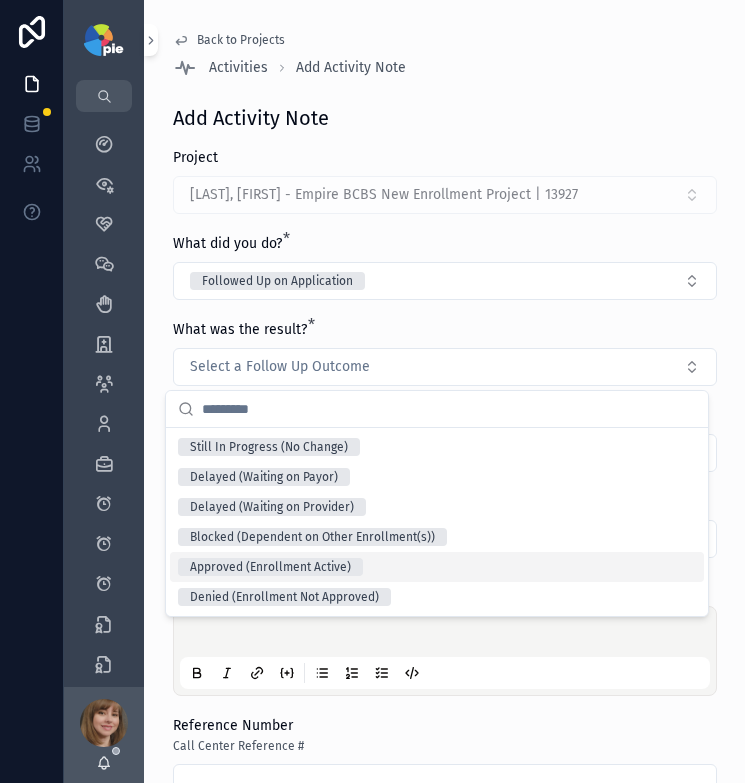 click on "Approved (Enrollment Active)" at bounding box center (270, 567) 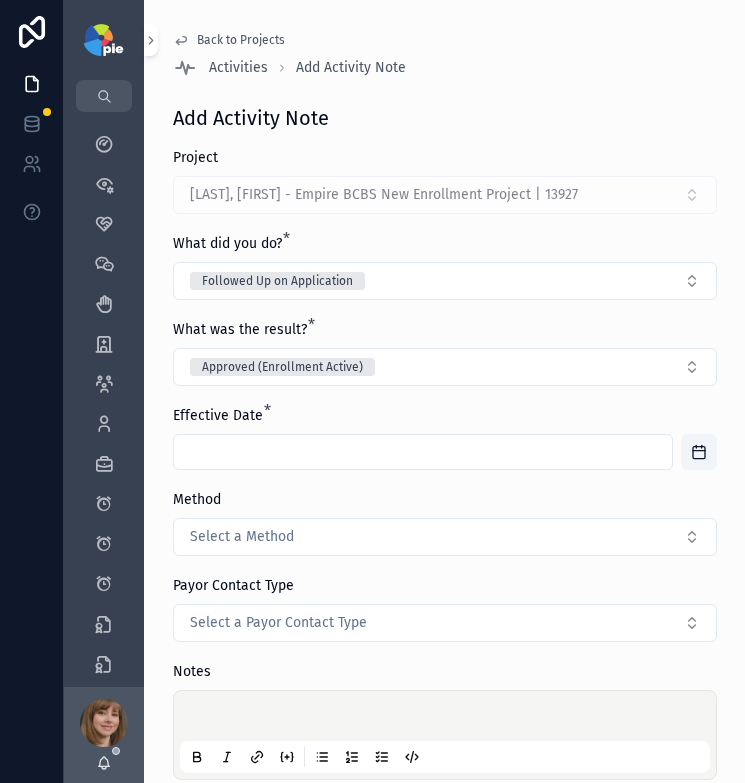 click at bounding box center (423, 452) 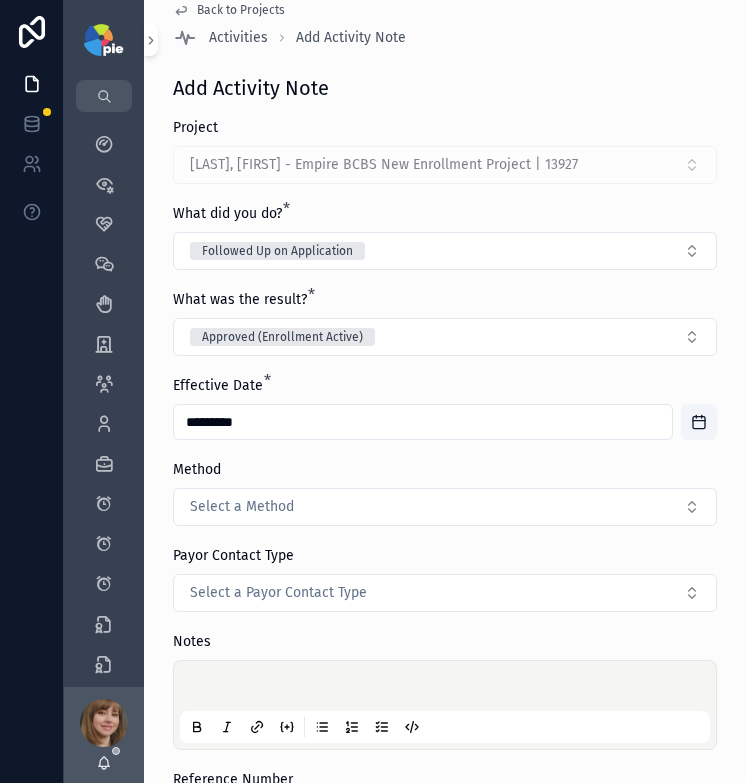 scroll, scrollTop: 174, scrollLeft: 0, axis: vertical 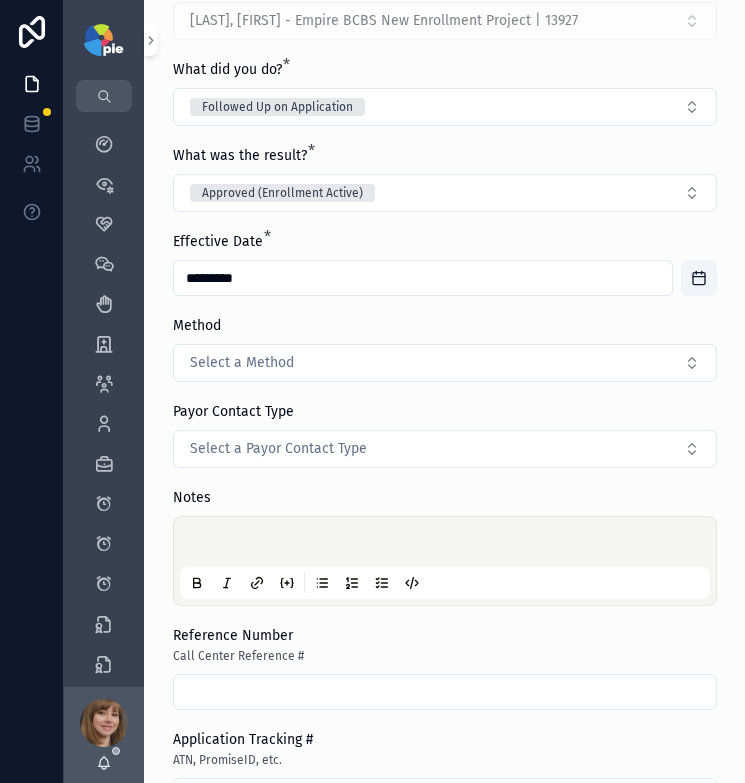 type on "*********" 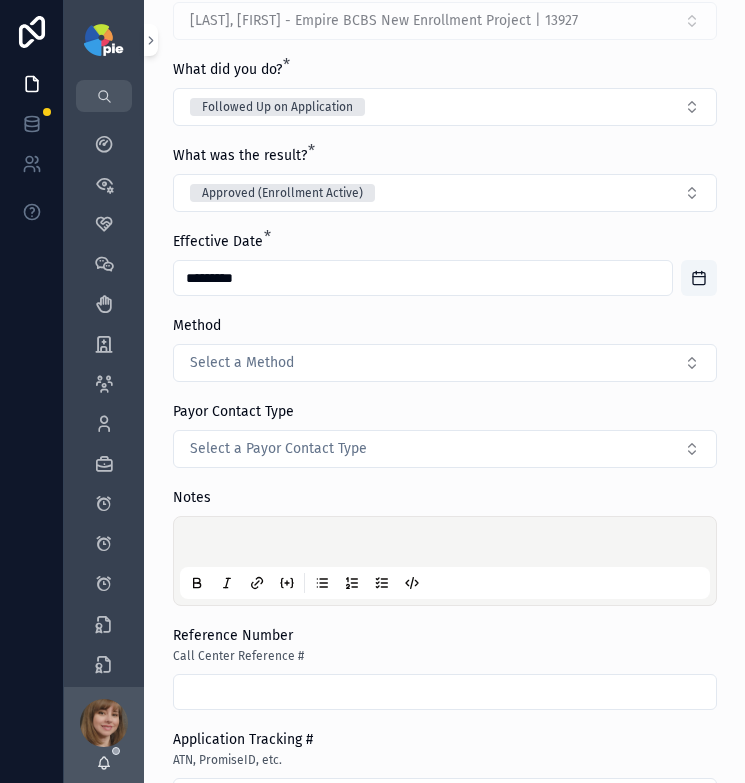 click at bounding box center [449, 545] 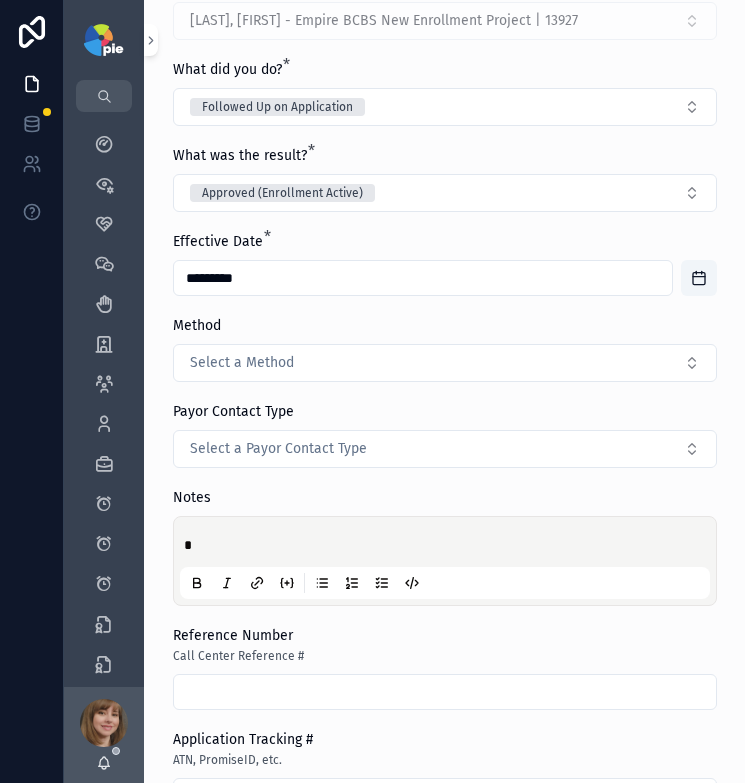 type 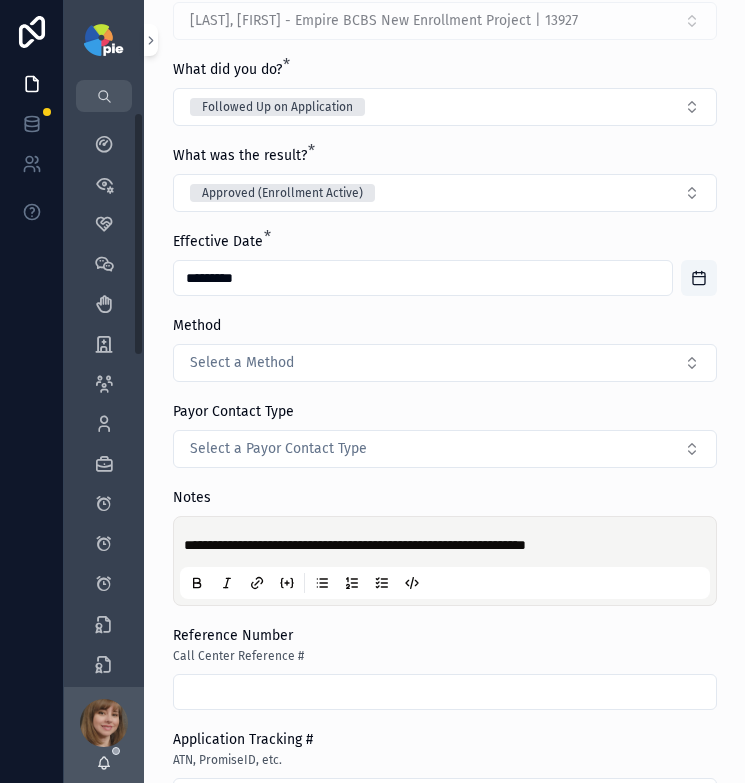 scroll, scrollTop: 195, scrollLeft: 0, axis: vertical 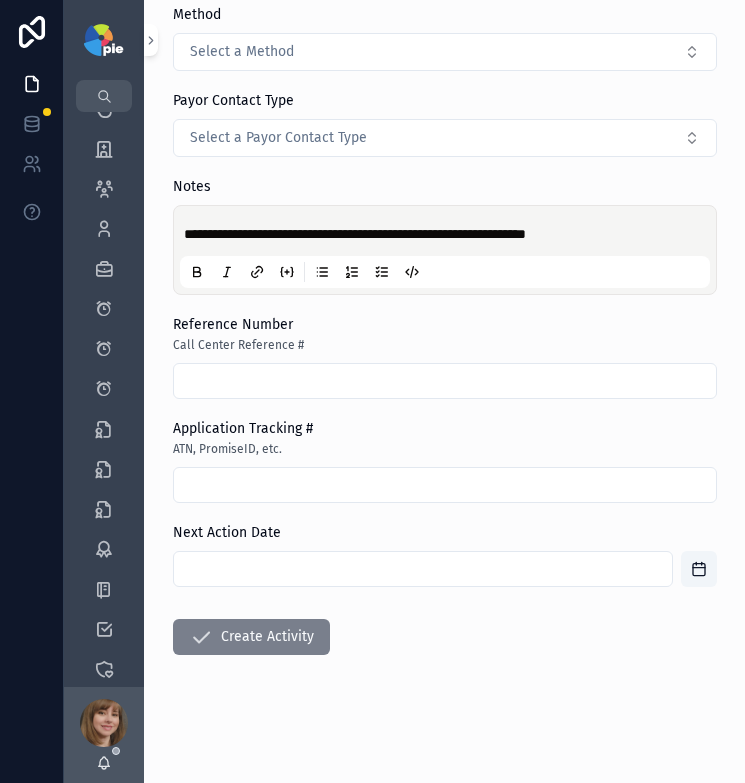 click on "Create Activity" at bounding box center (251, 637) 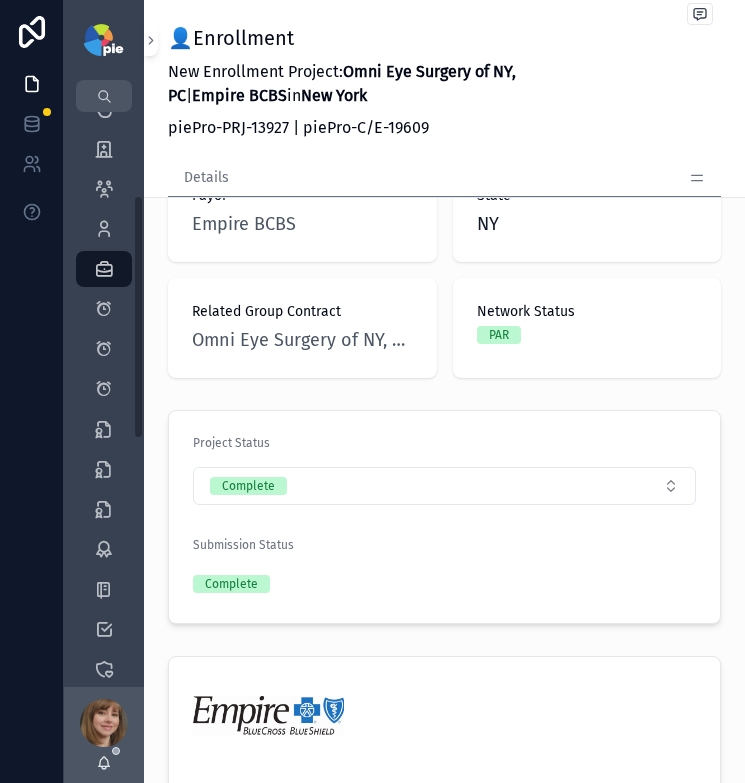 scroll, scrollTop: 654, scrollLeft: 0, axis: vertical 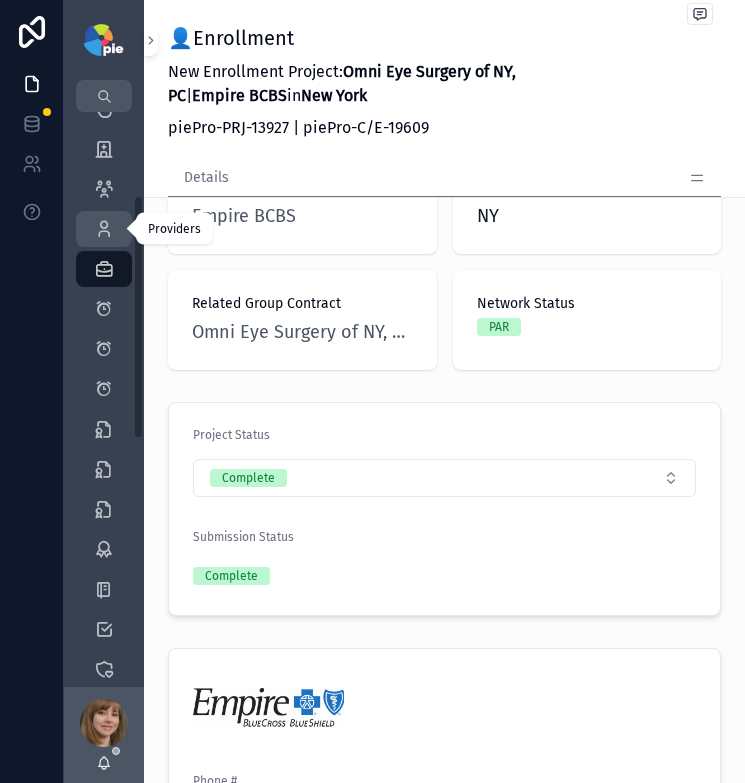 click at bounding box center [104, 229] 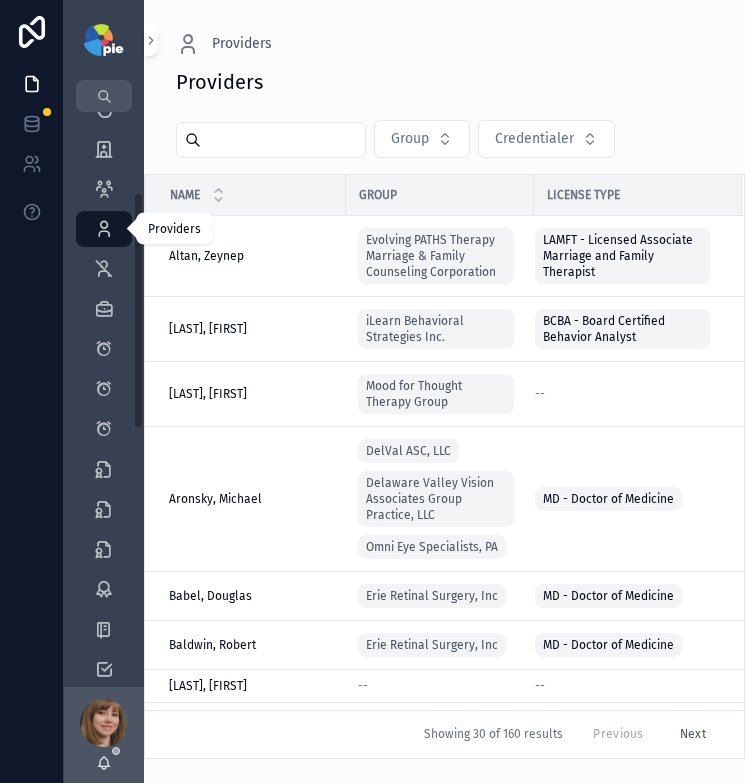 scroll, scrollTop: 0, scrollLeft: 0, axis: both 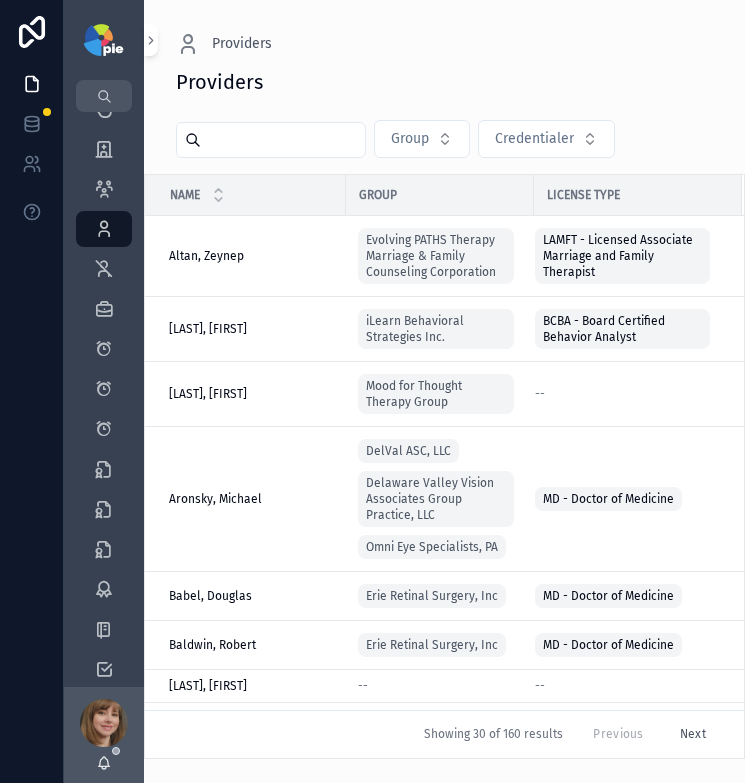 click at bounding box center (283, 140) 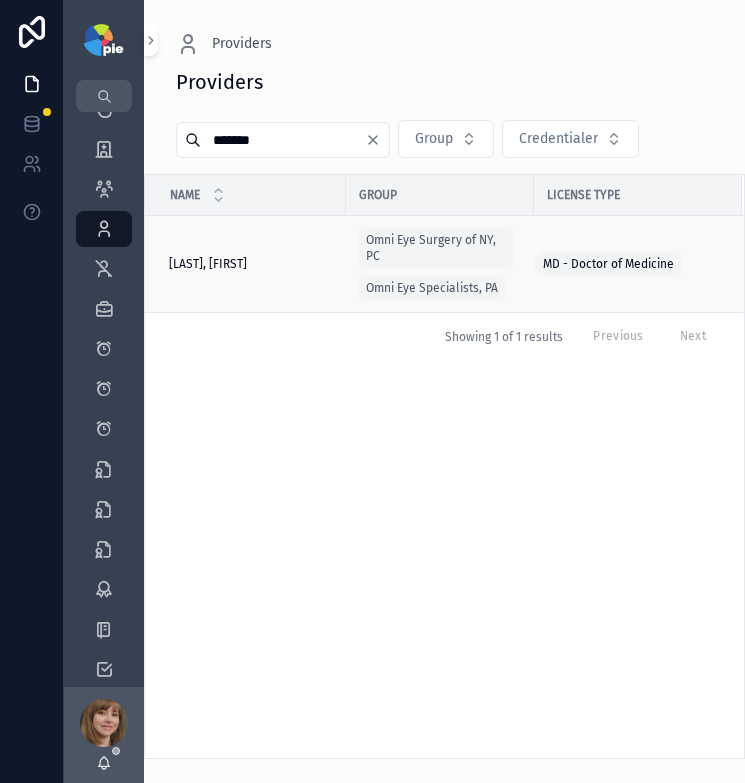 type on "*******" 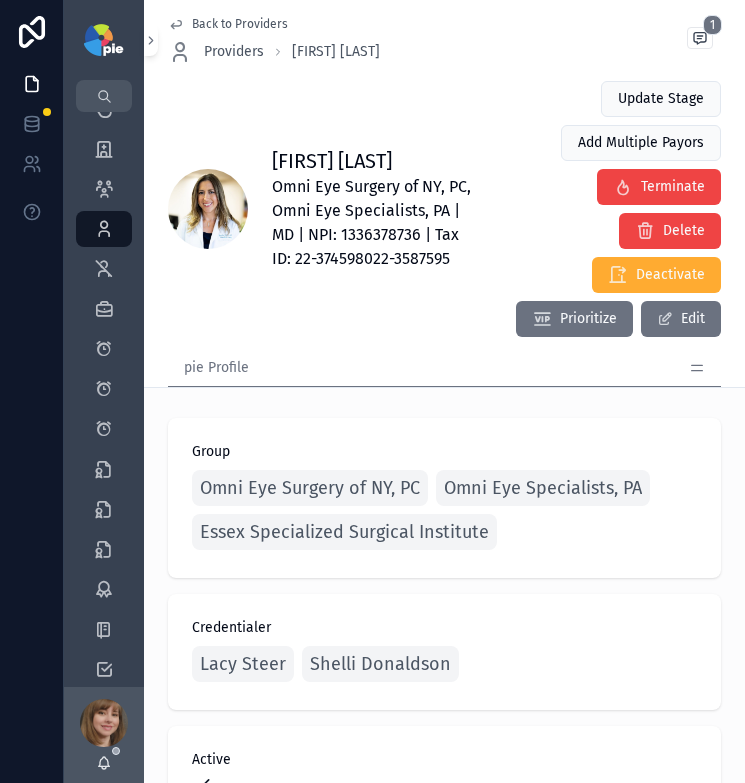 scroll, scrollTop: 4, scrollLeft: 0, axis: vertical 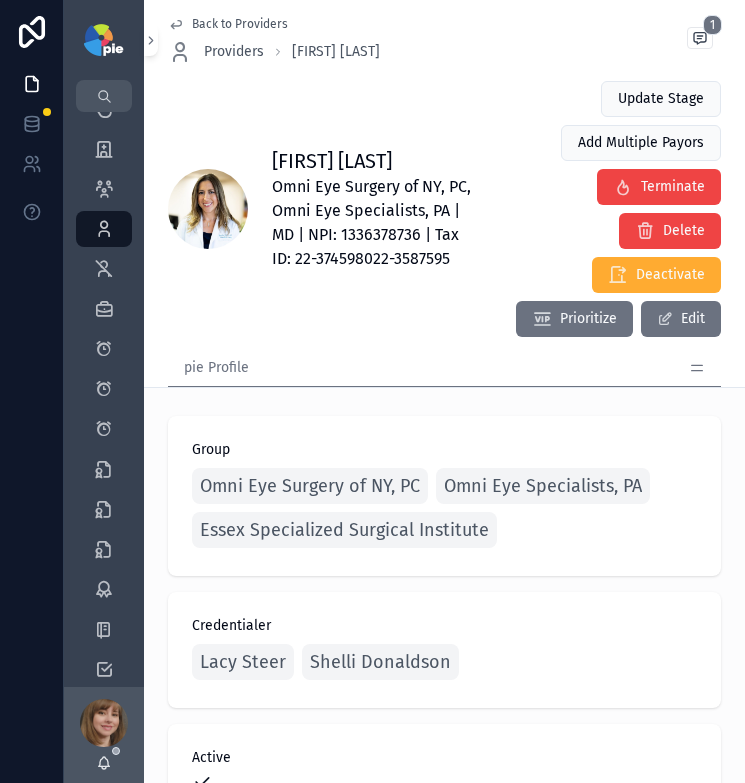 click 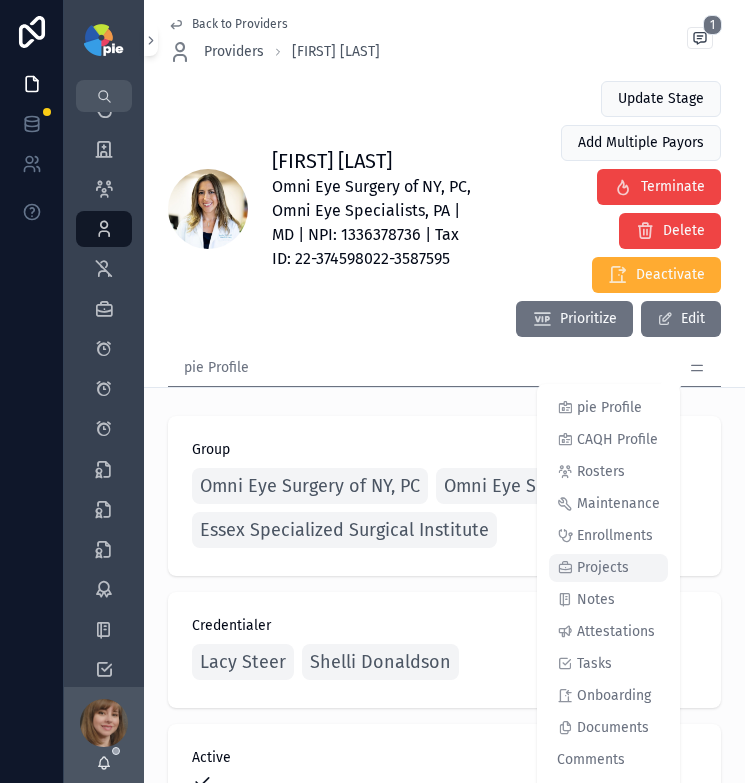click on "Projects" at bounding box center [608, 568] 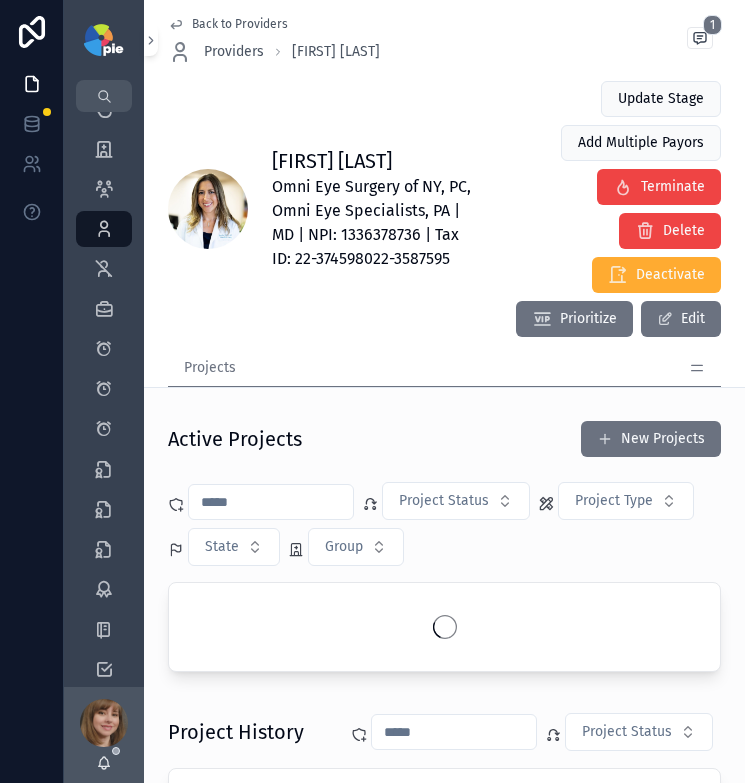 click at bounding box center [271, 502] 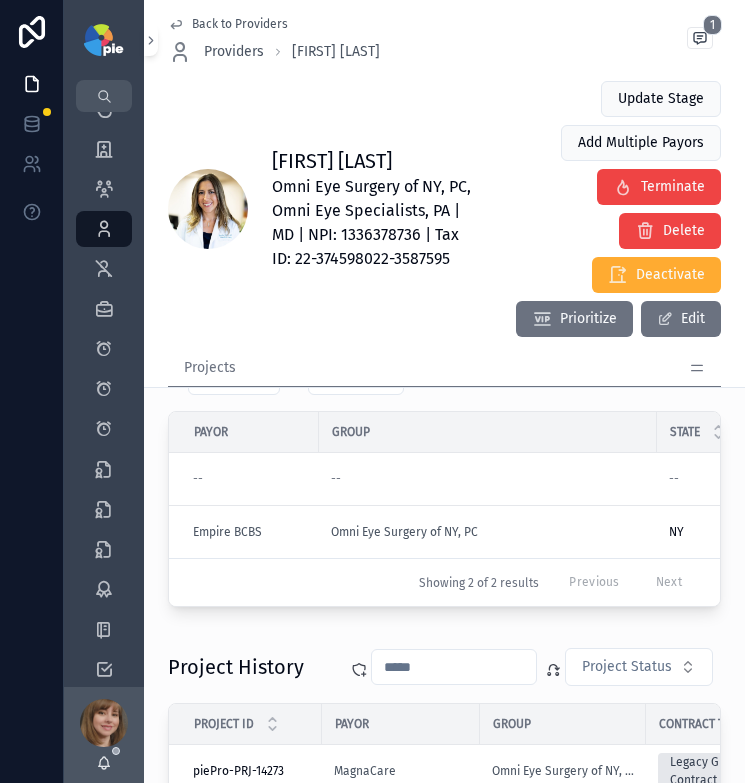 scroll, scrollTop: 175, scrollLeft: 0, axis: vertical 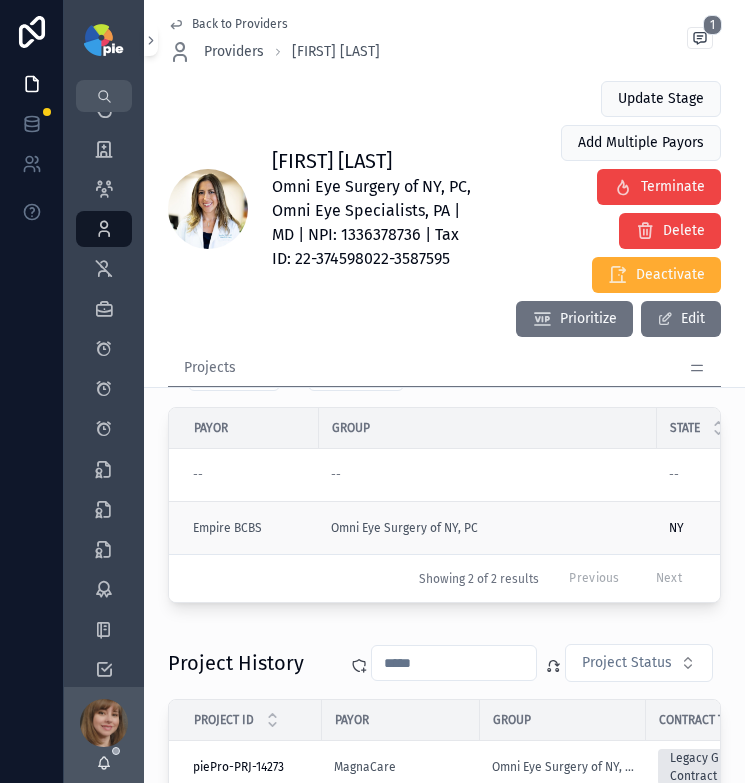 type on "******" 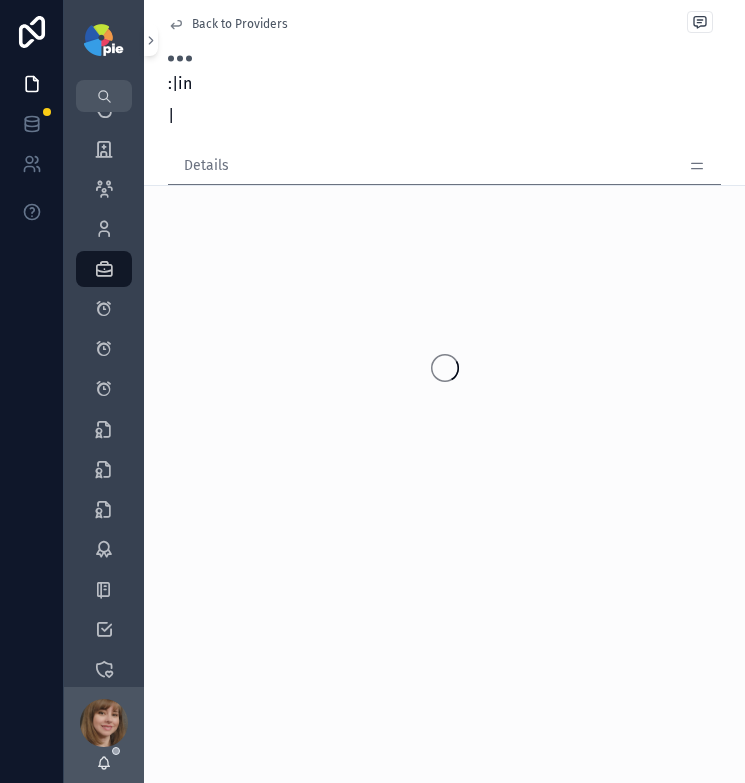 scroll, scrollTop: 0, scrollLeft: 0, axis: both 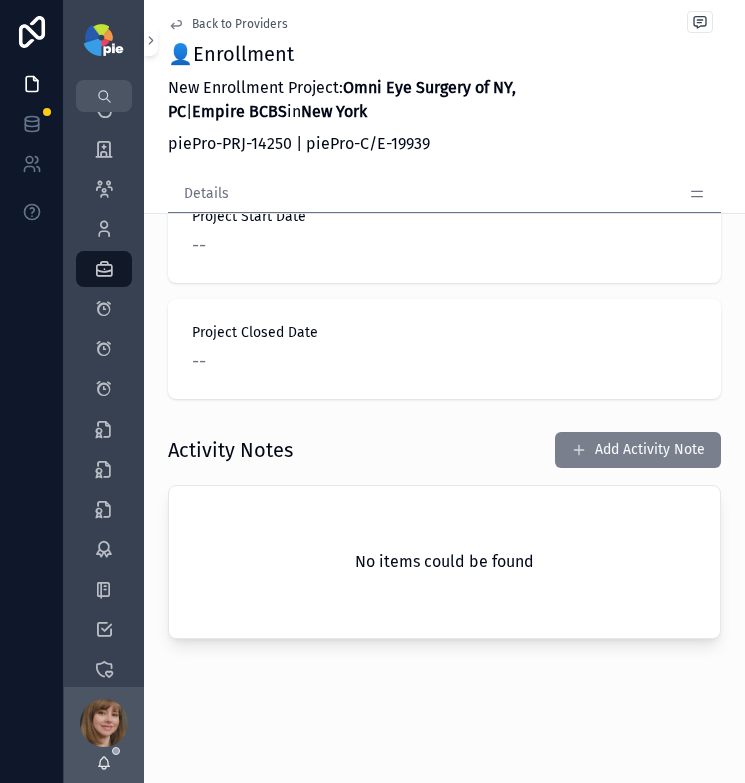 click on "Add Activity Note" at bounding box center (638, 450) 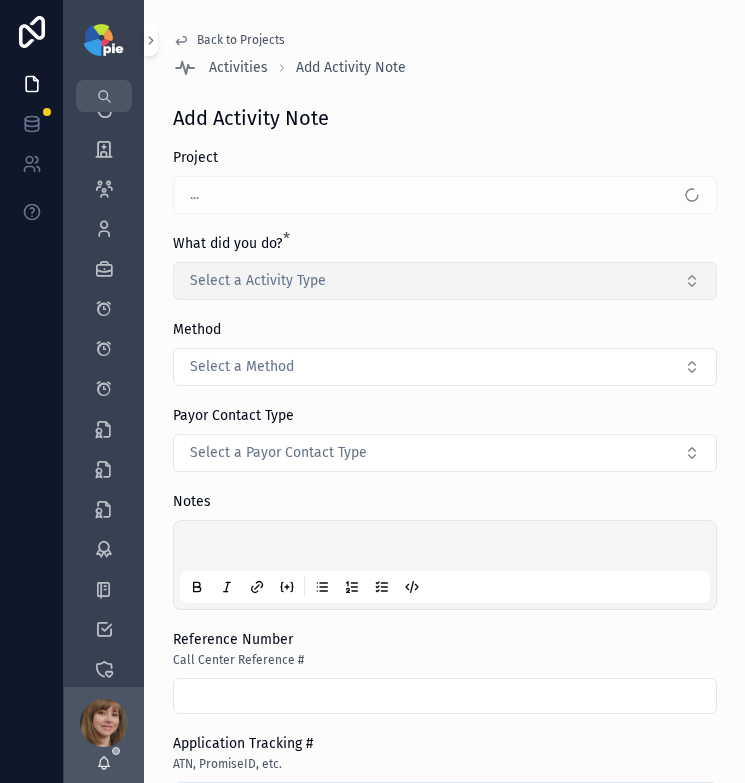 click on "Select a Activity Type" at bounding box center [445, 281] 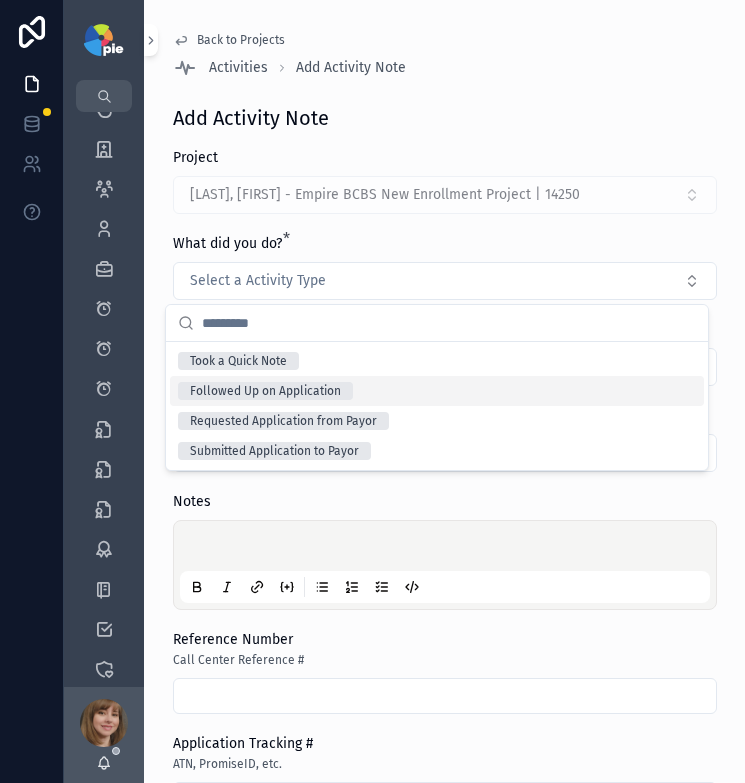 click on "Followed Up on Application" at bounding box center (437, 391) 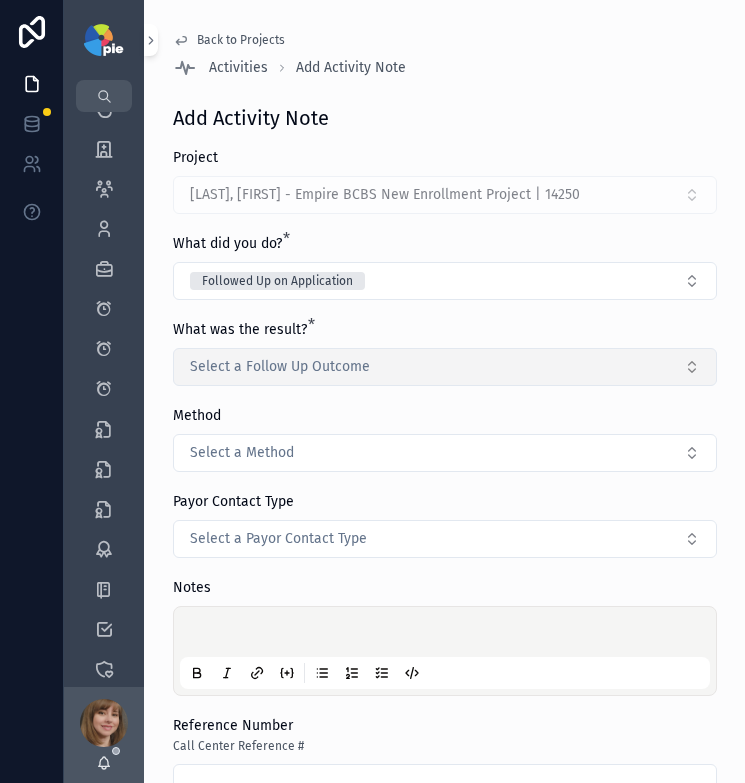 click on "Select a Follow Up Outcome" at bounding box center (280, 367) 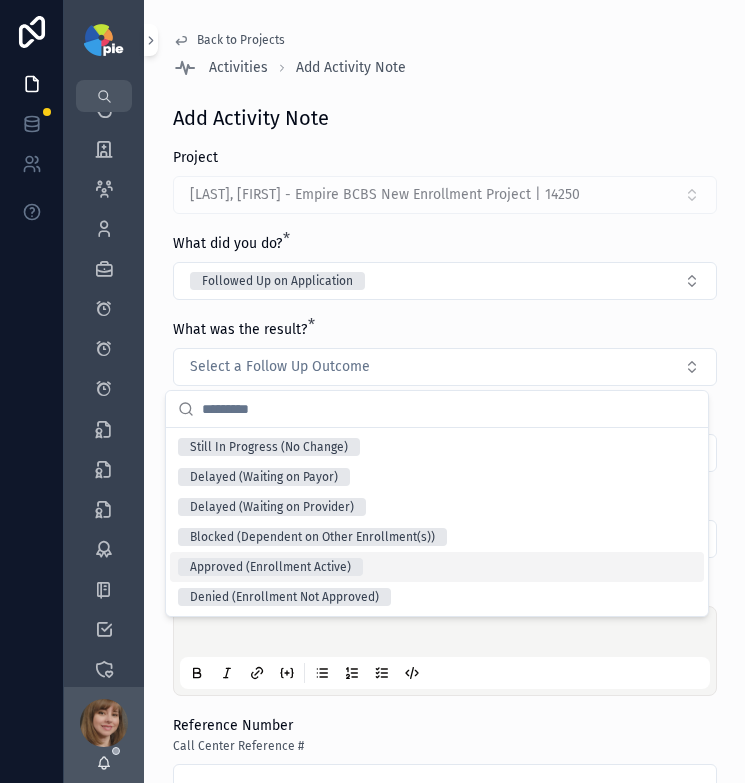 click on "Approved (Enrollment Active)" at bounding box center [437, 567] 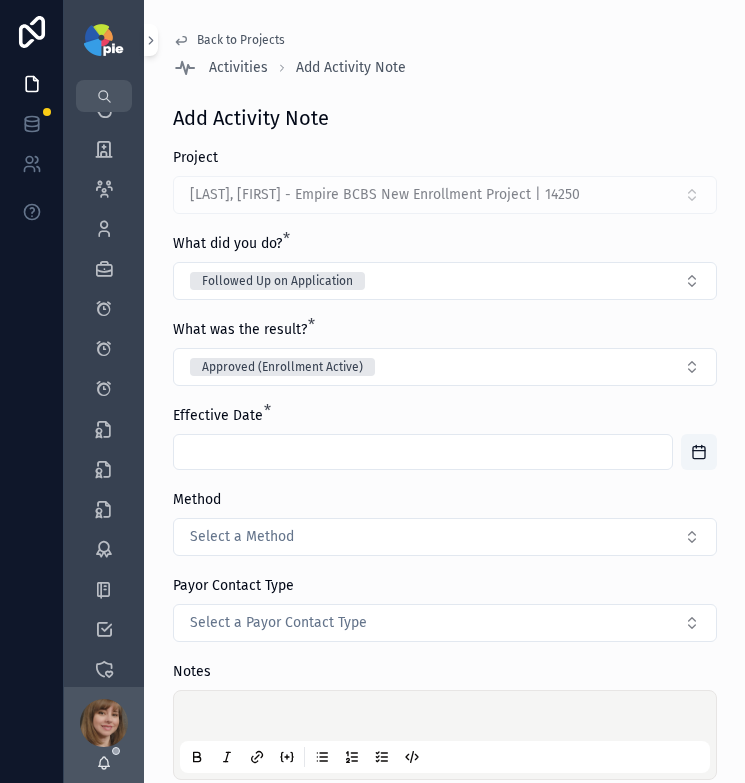 click at bounding box center (423, 452) 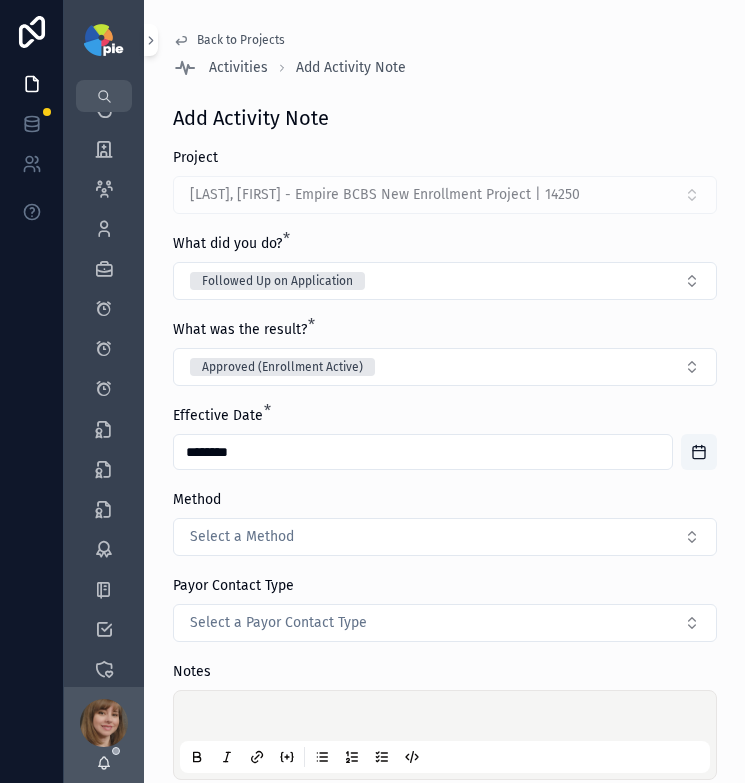 type on "********" 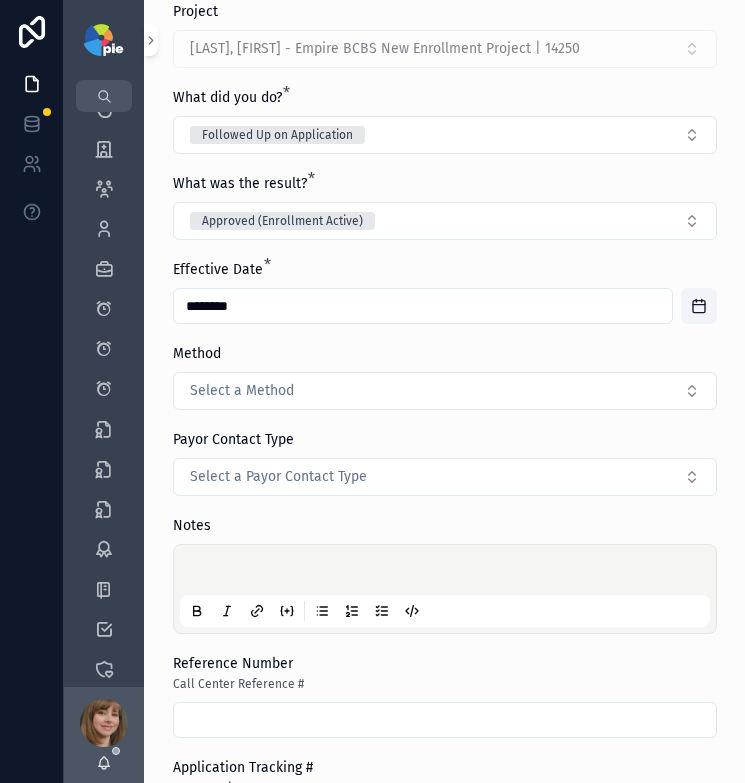 scroll, scrollTop: 158, scrollLeft: 0, axis: vertical 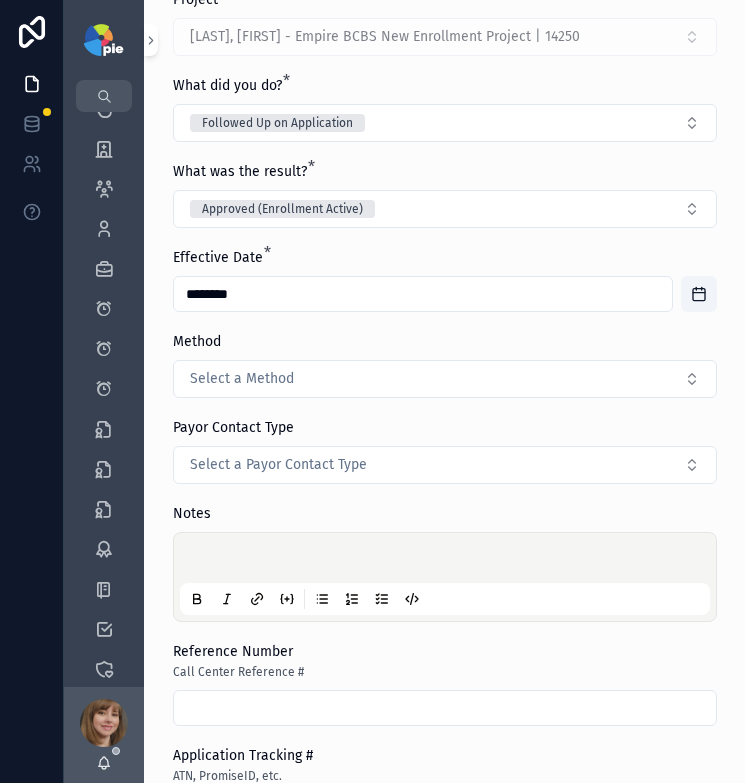 click at bounding box center (449, 561) 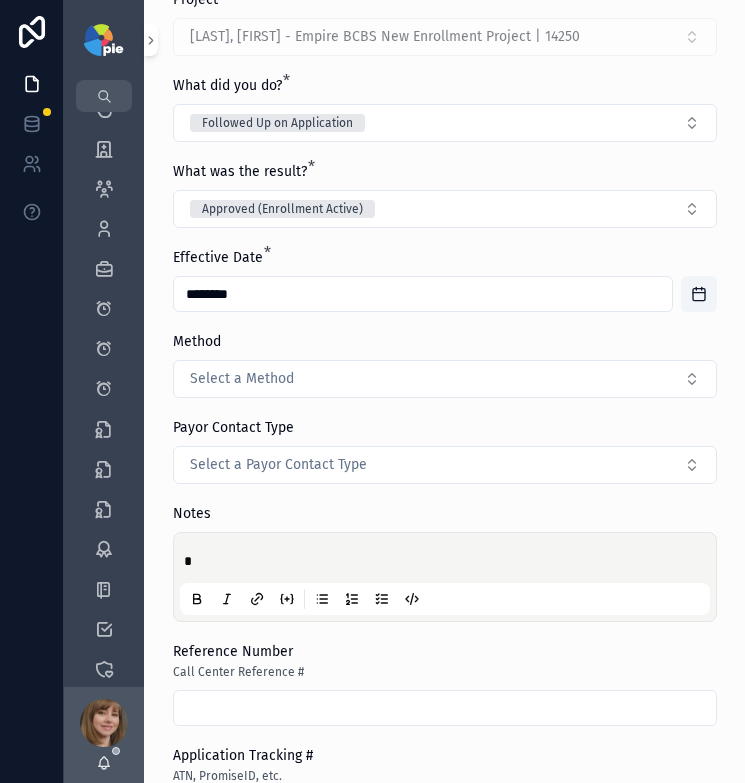 type 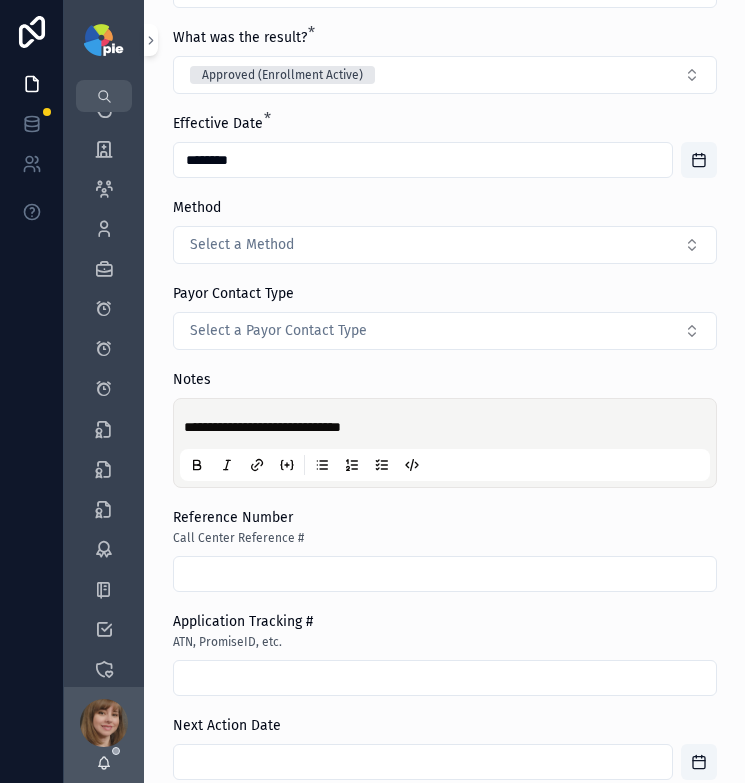 scroll, scrollTop: 485, scrollLeft: 0, axis: vertical 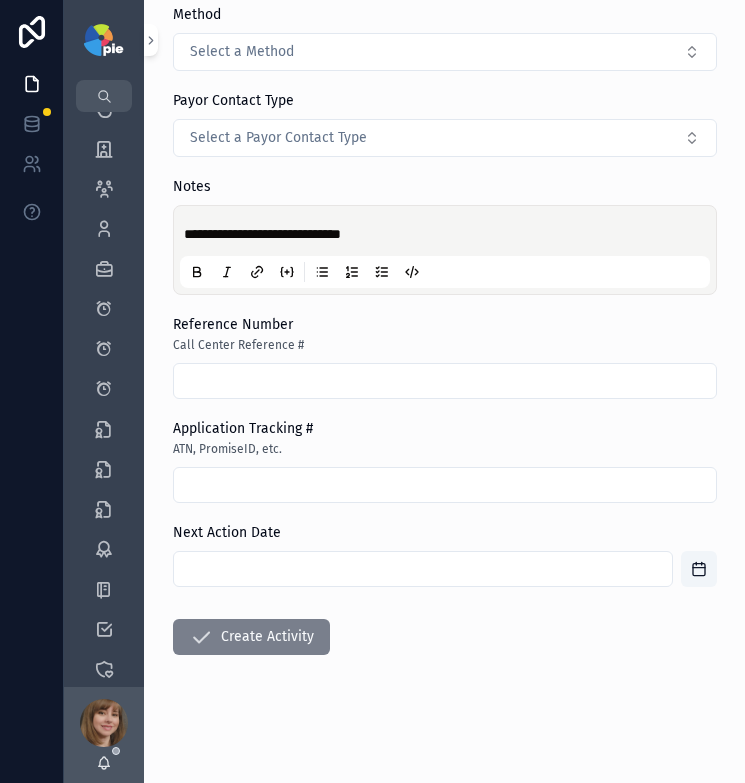 click on "Create Activity" at bounding box center [251, 637] 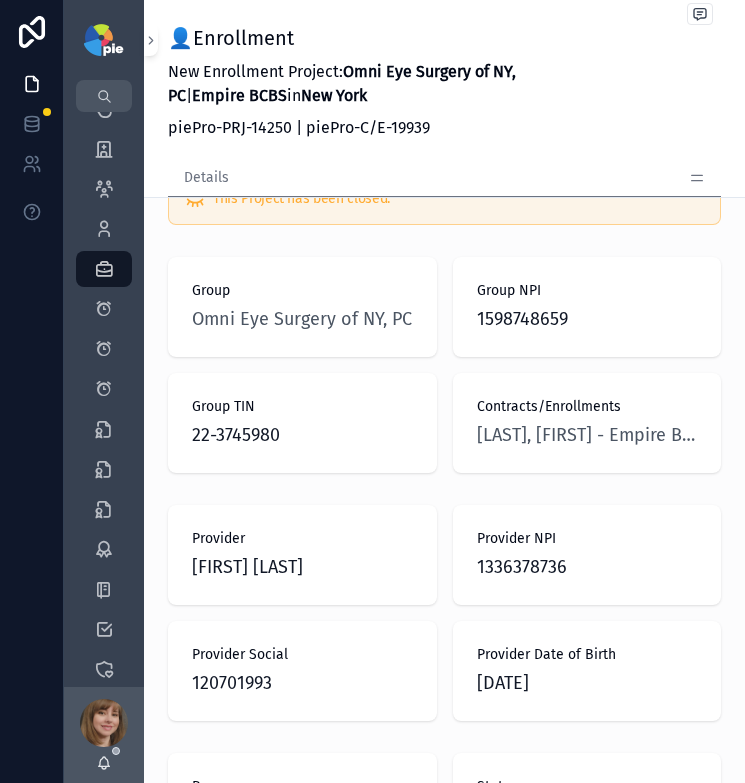 scroll, scrollTop: 22, scrollLeft: 0, axis: vertical 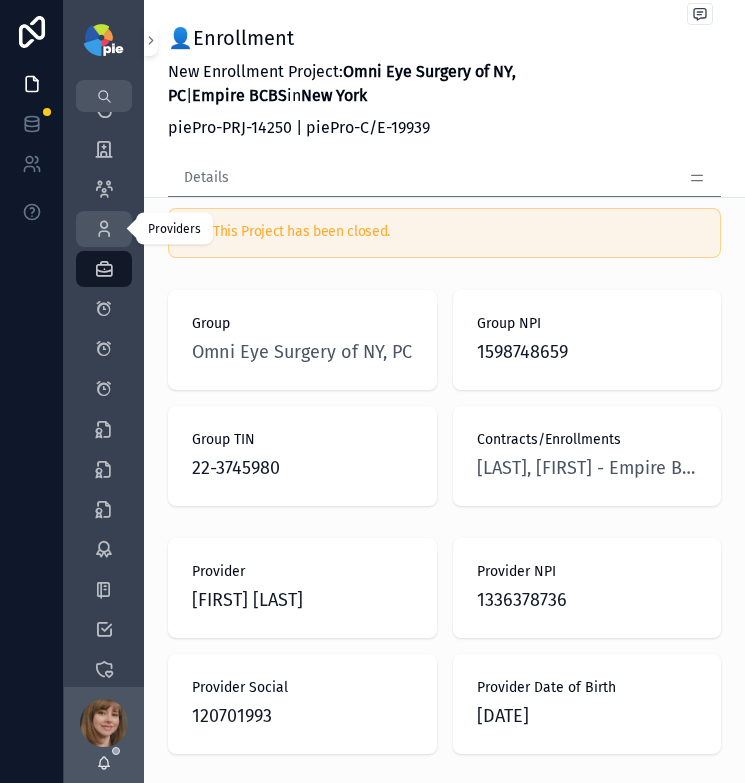 click at bounding box center [104, 229] 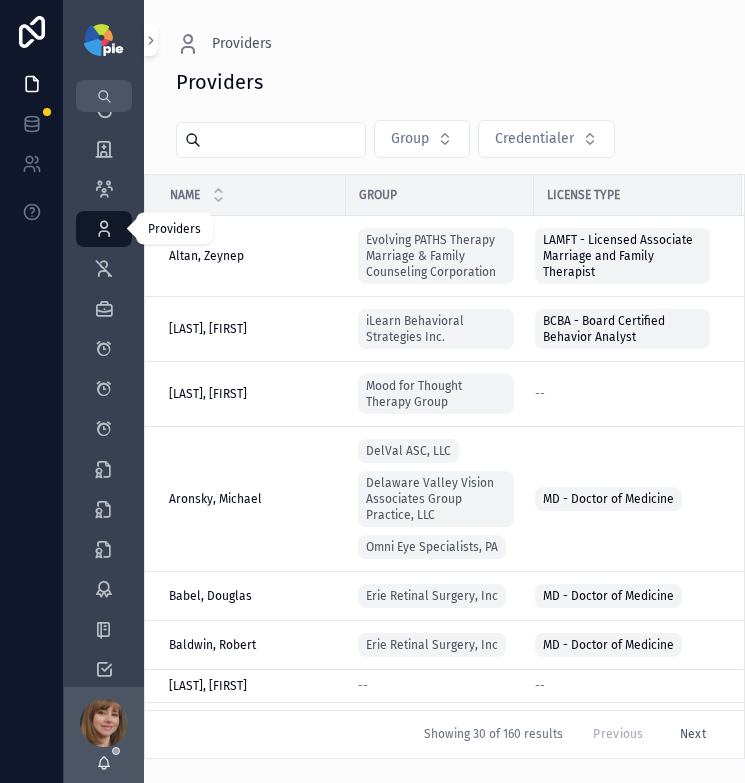 scroll, scrollTop: 0, scrollLeft: 0, axis: both 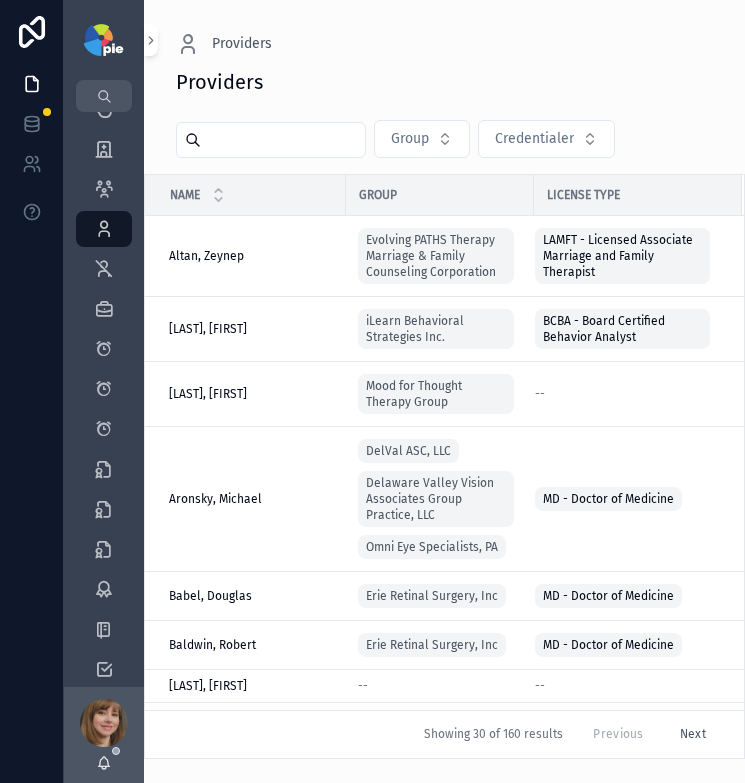 click at bounding box center [283, 140] 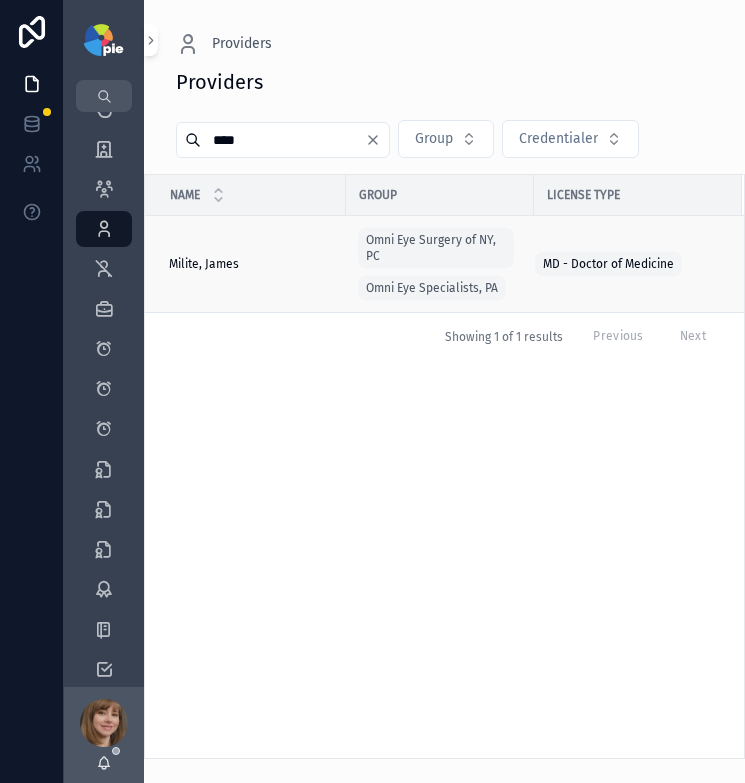 type on "****" 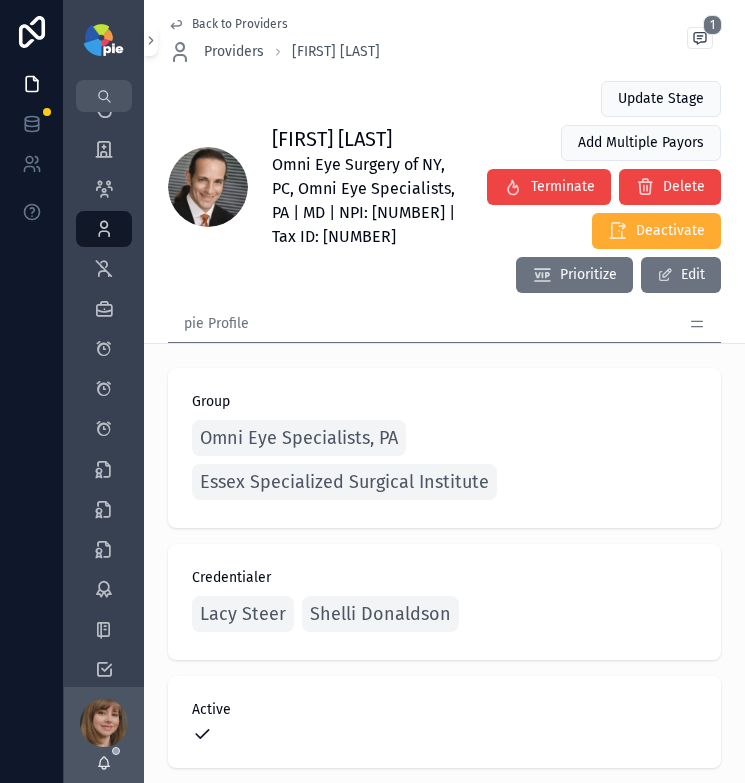 scroll, scrollTop: 8, scrollLeft: 0, axis: vertical 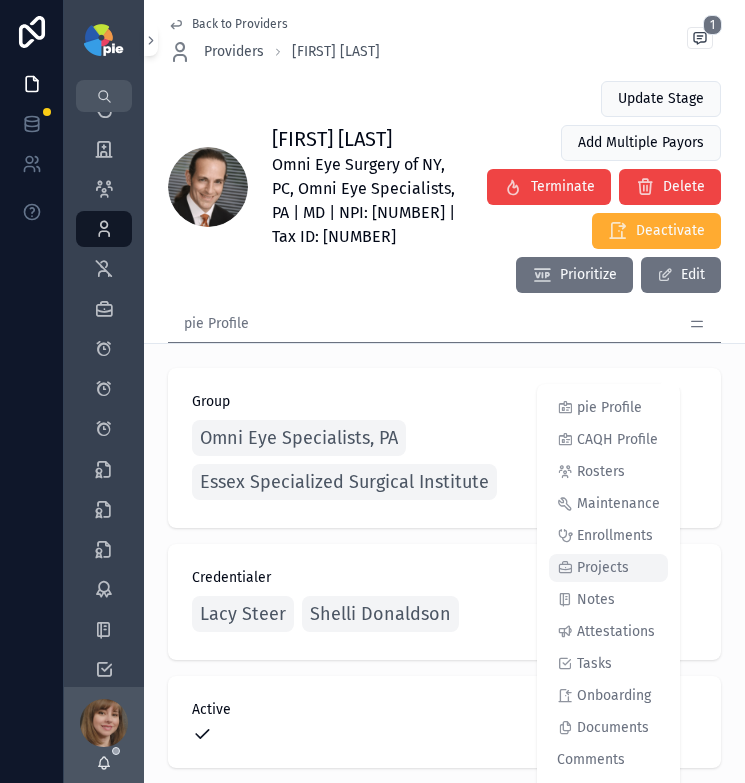 click on "Projects" at bounding box center [603, 568] 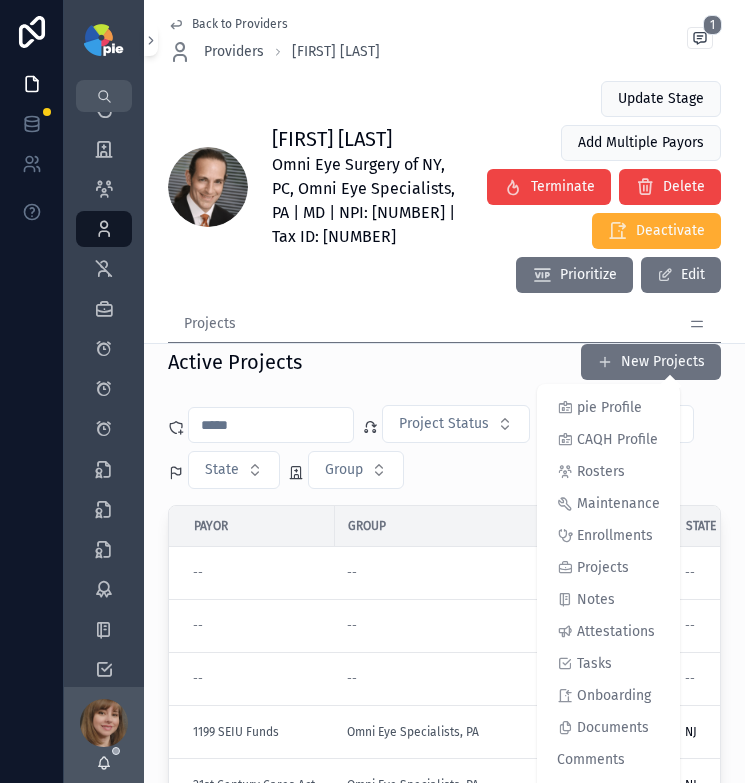 scroll, scrollTop: 0, scrollLeft: 0, axis: both 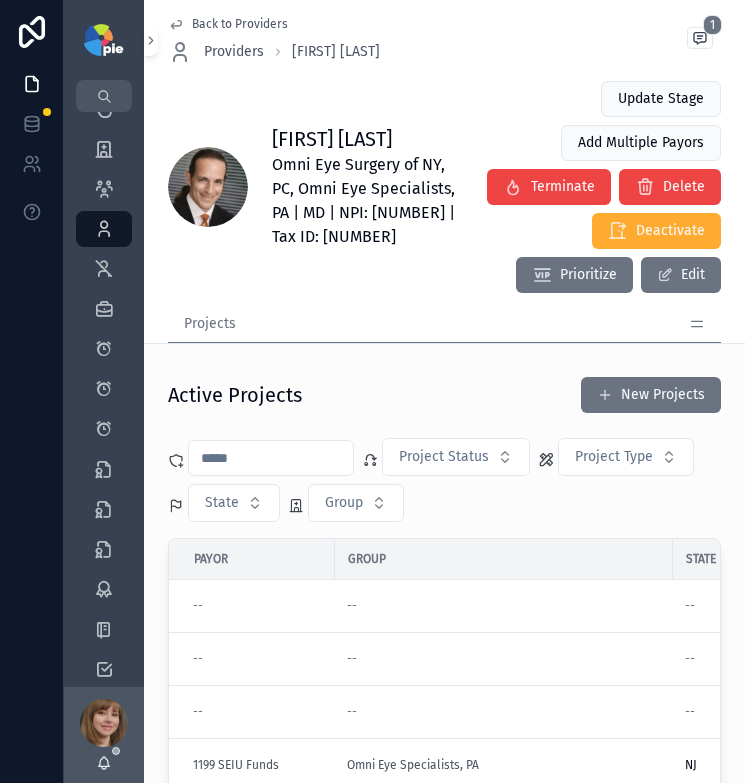 click at bounding box center (271, 458) 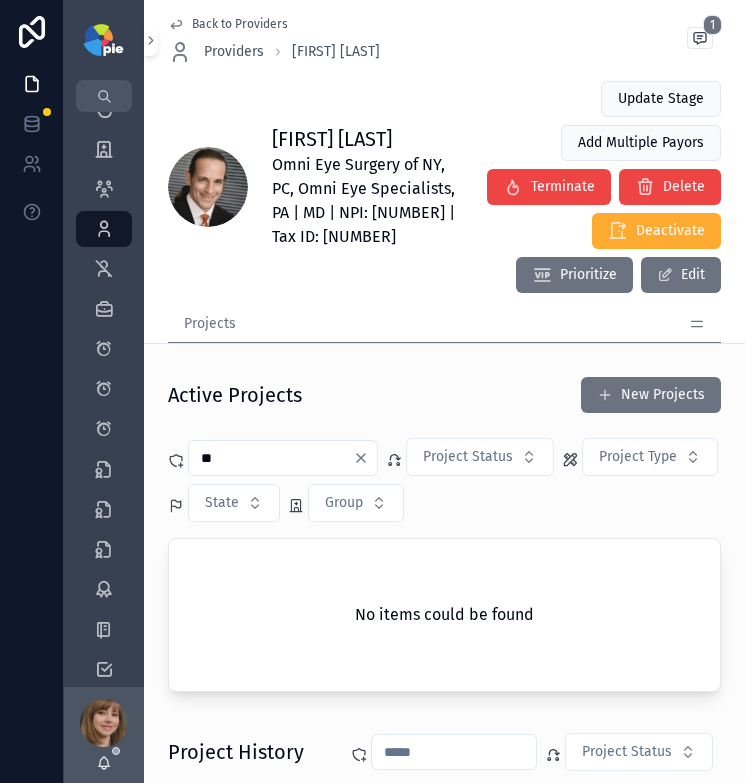 type on "*" 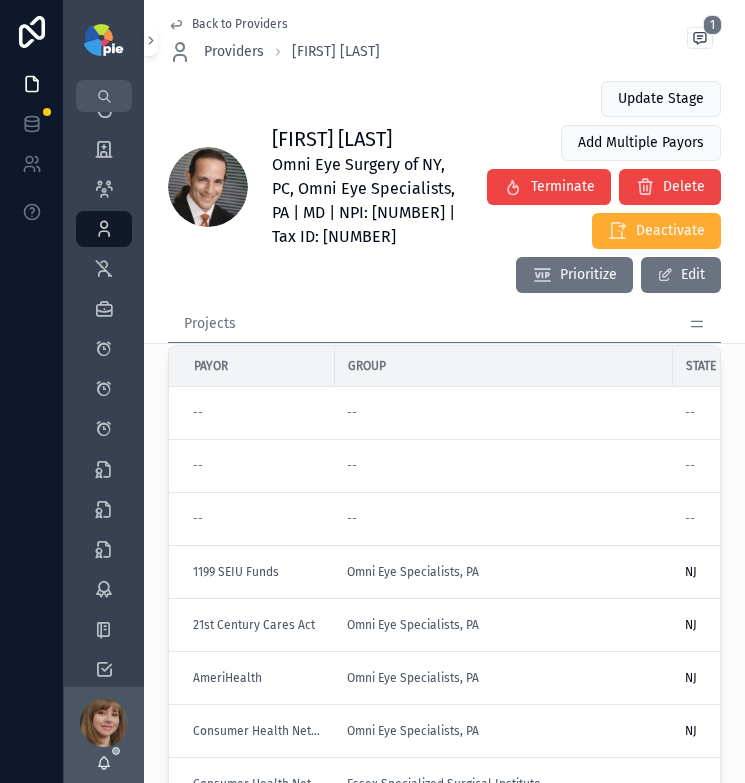 scroll, scrollTop: 271, scrollLeft: 0, axis: vertical 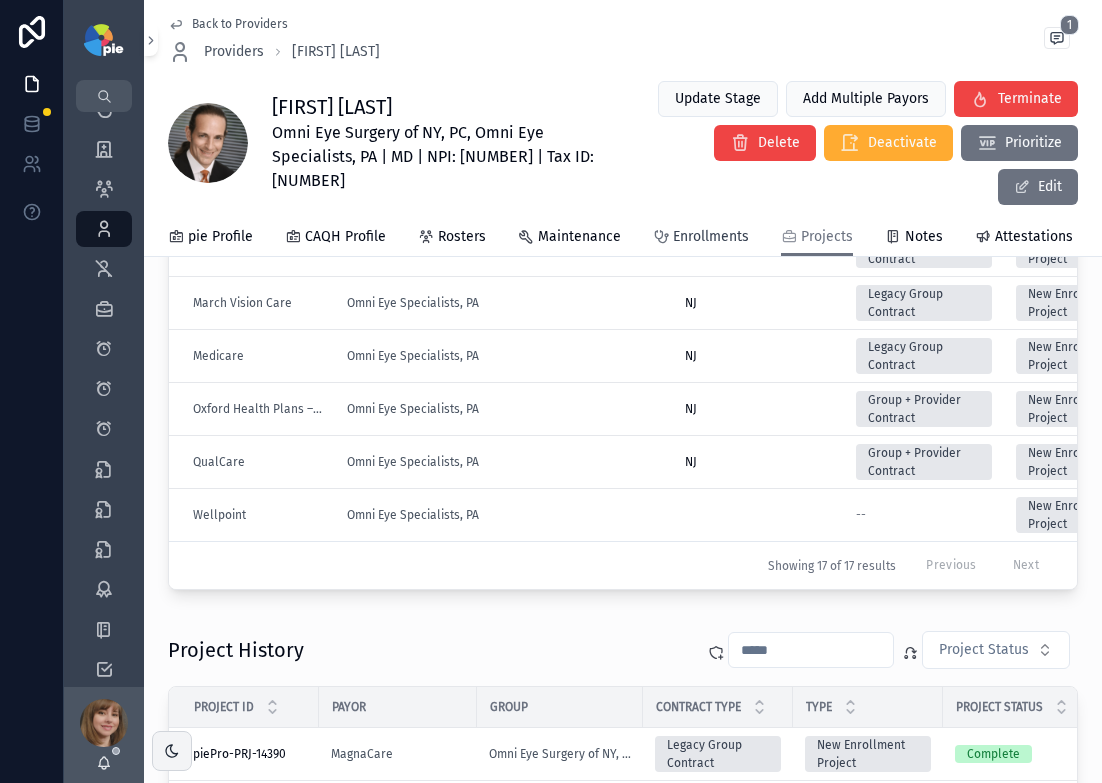 type 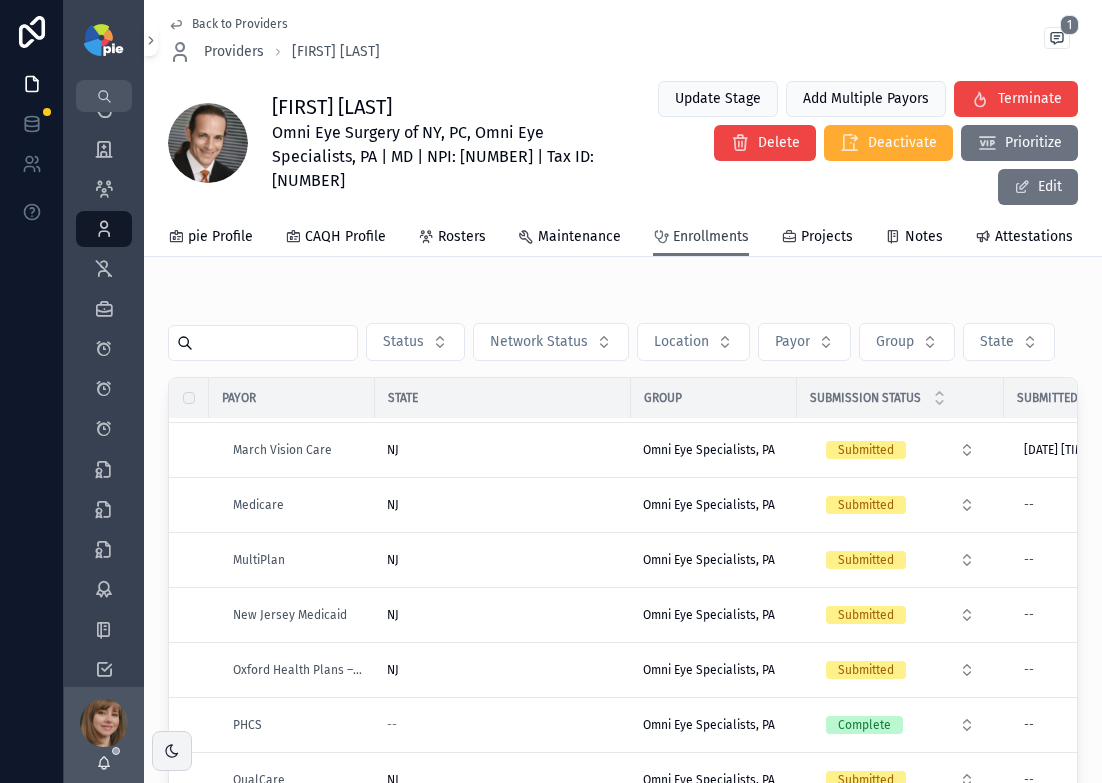 scroll, scrollTop: 1165, scrollLeft: 0, axis: vertical 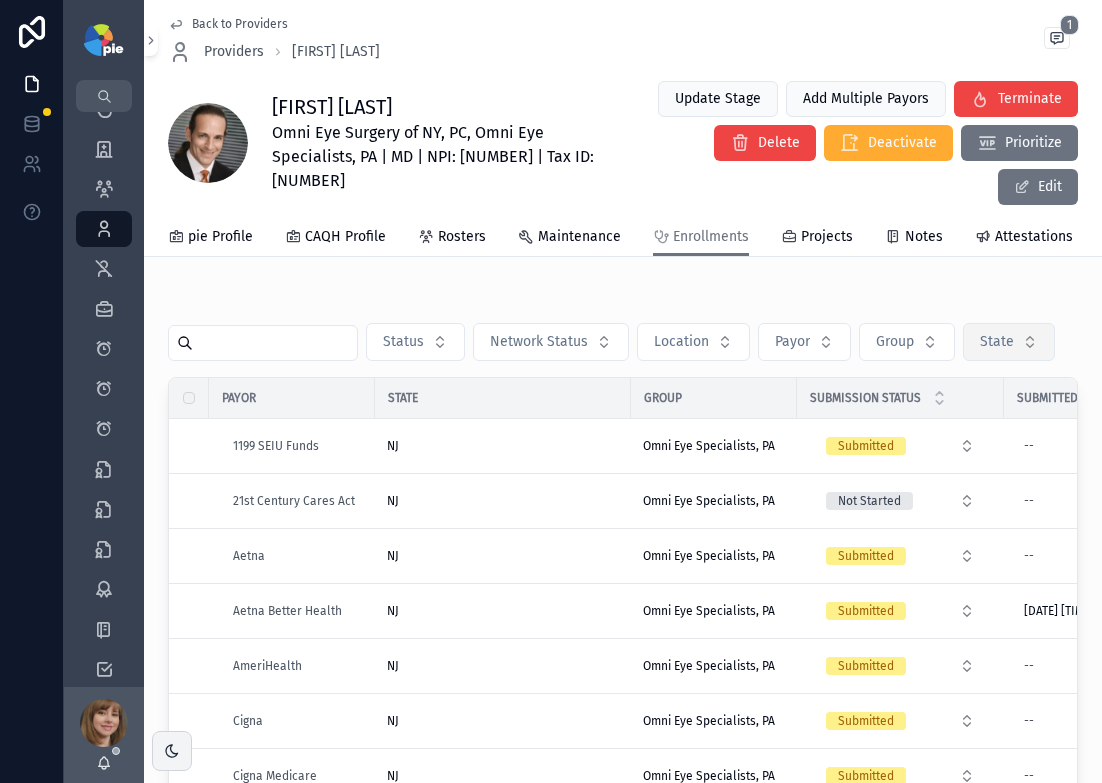 click on "State" at bounding box center [1009, 342] 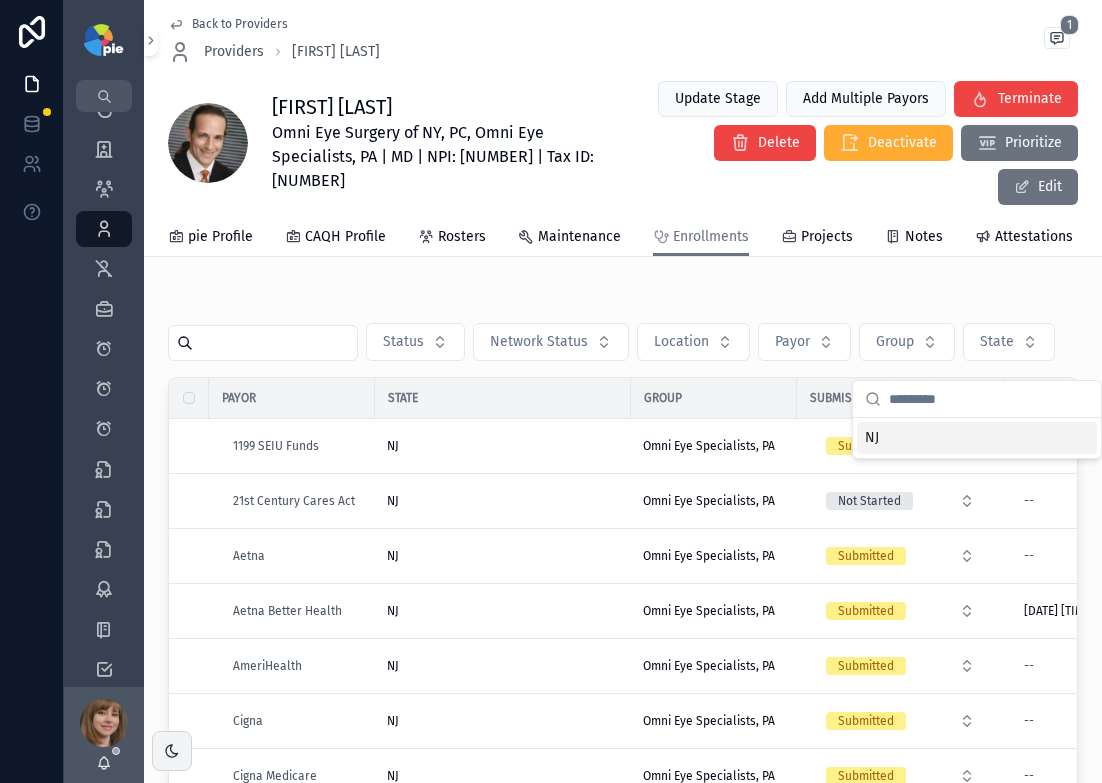 click on "Status Network Status Location Payor Group State Payor State Group Submission Status Submitted Network Effective Date Tracking Number Related Group Contract Type 1199 SEIU Funds NJ Omni Eye Specialists, PA Submitted -- None -- -- Legacy Group Contract Details Demographic Update Go To Group Contract Archive Terminate 21st Century Cares Act NJ Omni Eye Specialists, PA Not Started -- None -- -- Group + Provider Contract Details Demographic Update Go To Group Contract Archive Terminate Aetna NJ Omni Eye Specialists, PA Submitted -- PAR -- -- Legacy Group Contract Details Demographic Update Go To Group Contract Archive Terminate Aetna Better Health NJ Omni Eye Specialists, PA Submitted 9/24/2024 12:00 AM 9/24/2024 12:00 AM PAR 9/24/2024 9/24/2024 -- Group + Provider Contract Details Demographic Update Go To Group Contract Archive Terminate AmeriHealth NJ Omni Eye Specialists, PA Submitted -- None -- -- Legacy Group Contract Details Demographic Update Go To Group Contract Archive Terminate Cigna NJ Submitted -- PAR" at bounding box center (623, 631) 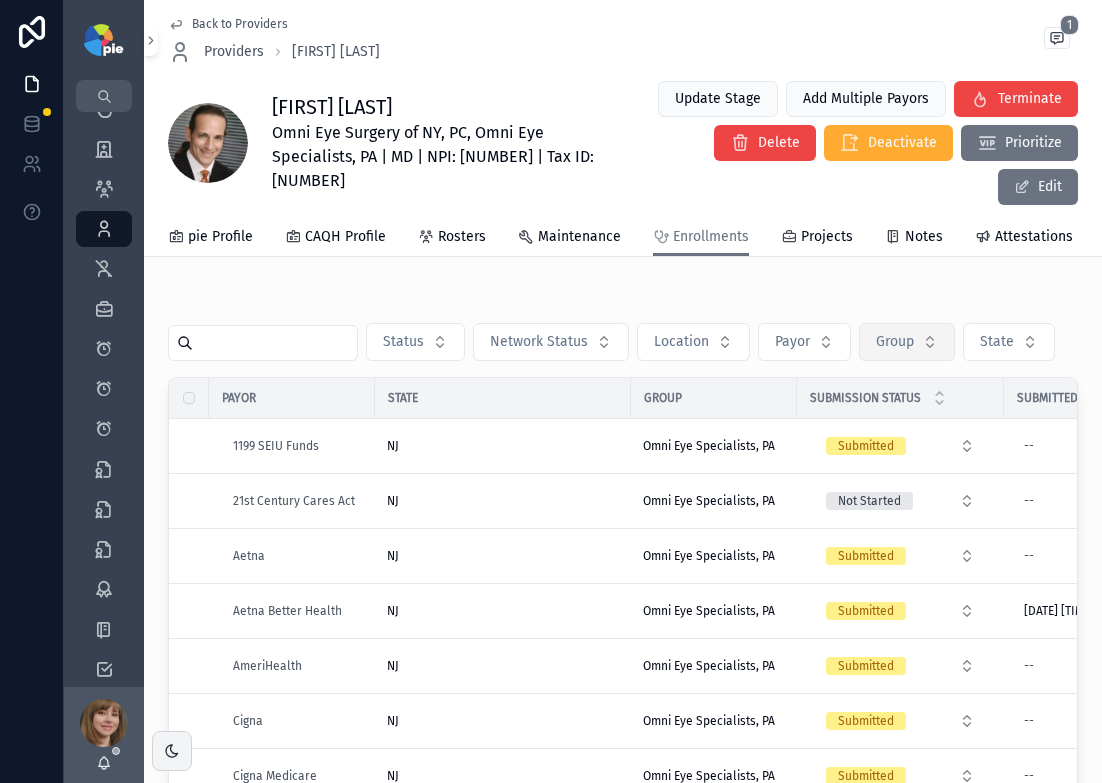 click on "Group" at bounding box center (907, 342) 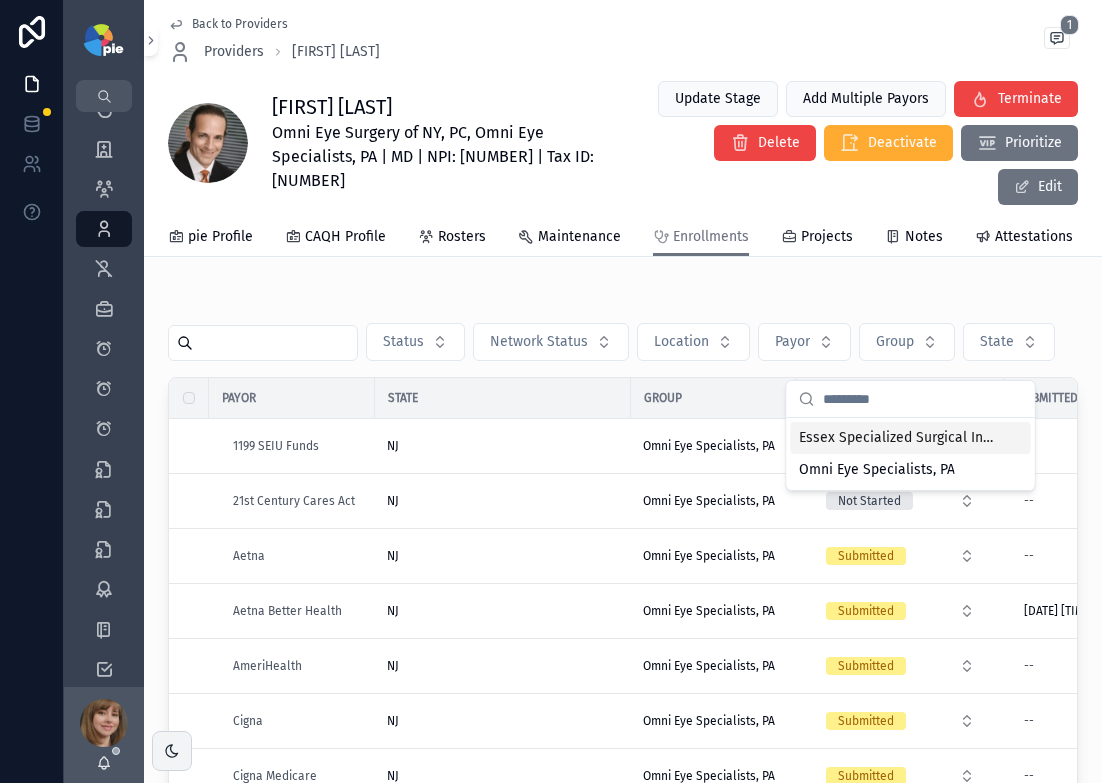 click on "Back to Providers Providers James Milite 1 James Milite Omni Eye Surgery of NY, PC, Omni Eye Specialists, PA | MD | NPI: 1144210873 | Tax ID: 22-374598022-3587595 Update Stage Add Multiple Payors Terminate Delete Deactivate Prioritize Edit Enrollments pie Profile CAQH Profile Rosters Maintenance Enrollments Projects Notes Attestations Tasks Onboarding Documents Comments Report Status Network Status Location Payor Group State Payor State Group Submission Status Submitted Network Effective Date Tracking Number Related Group Contract Type 1199 SEIU Funds NJ Omni Eye Specialists, PA Submitted -- None -- -- Legacy Group Contract Details Demographic Update Go To Group Contract Archive Terminate 21st Century Cares Act NJ Omni Eye Specialists, PA Not Started -- None -- -- Group + Provider Contract Details Demographic Update Go To Group Contract Archive Terminate Aetna NJ Omni Eye Specialists, PA Submitted -- PAR -- -- Legacy Group Contract Details Demographic Update Go To Group Contract Archive Terminate NJ Submitted" at bounding box center [623, 555] 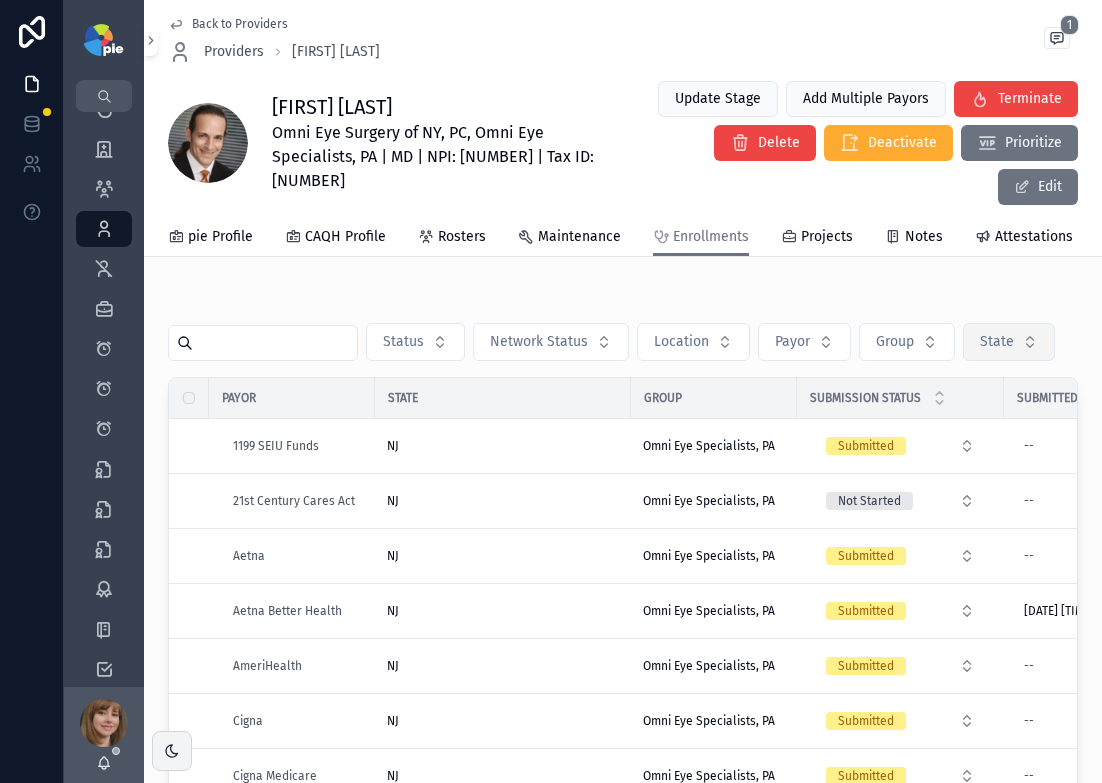click on "State" at bounding box center (997, 342) 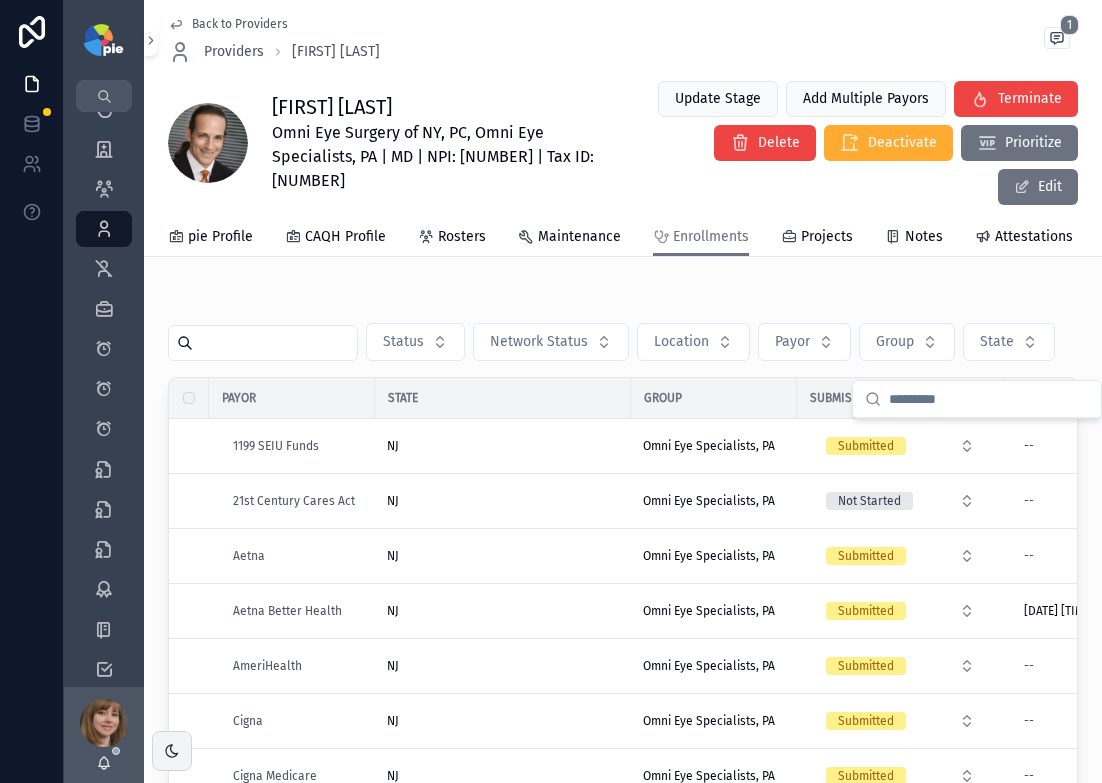click at bounding box center (623, 294) 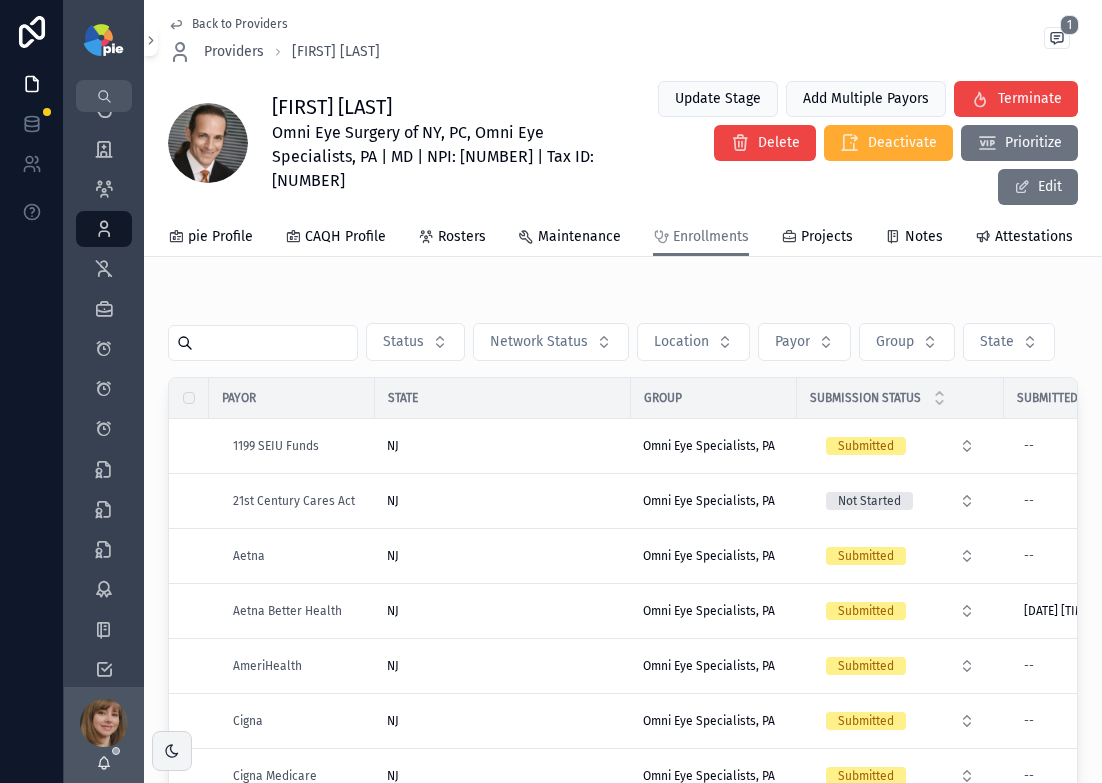 click at bounding box center [104, 229] 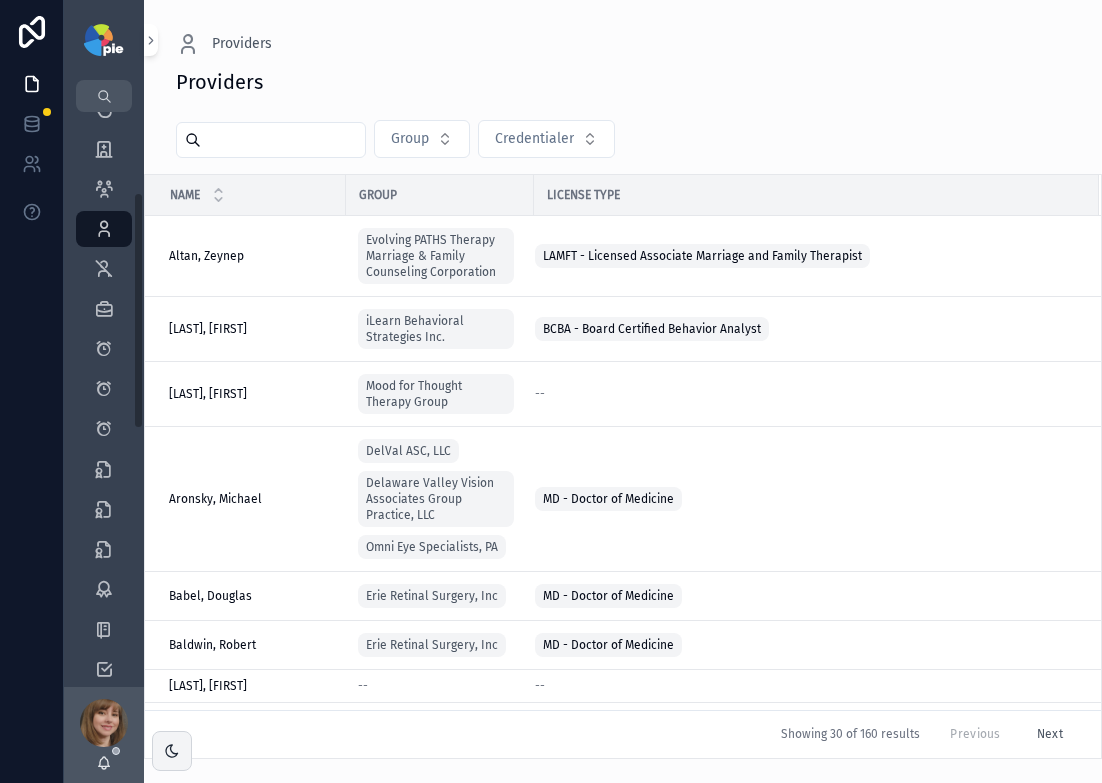 click at bounding box center [104, 229] 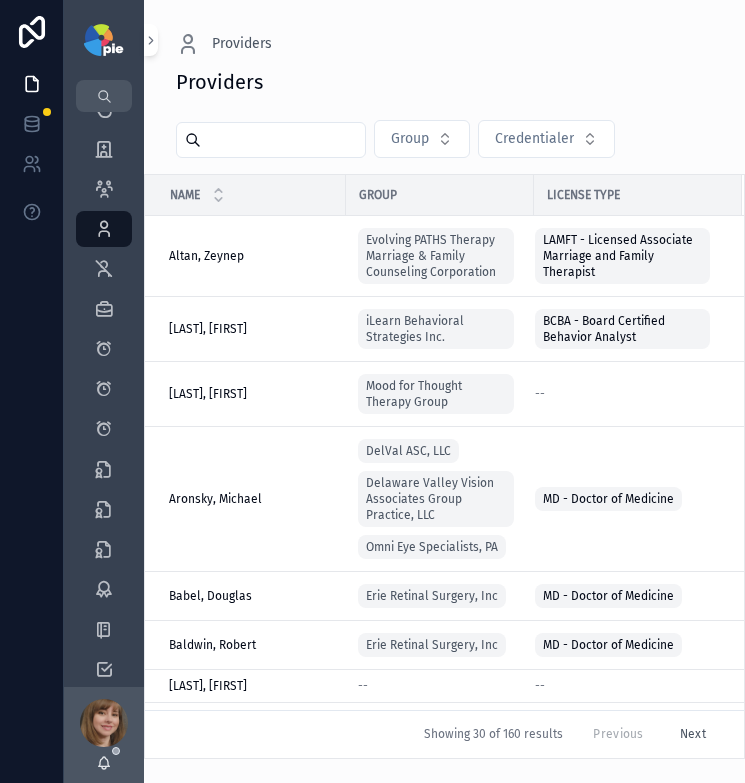 click at bounding box center (283, 140) 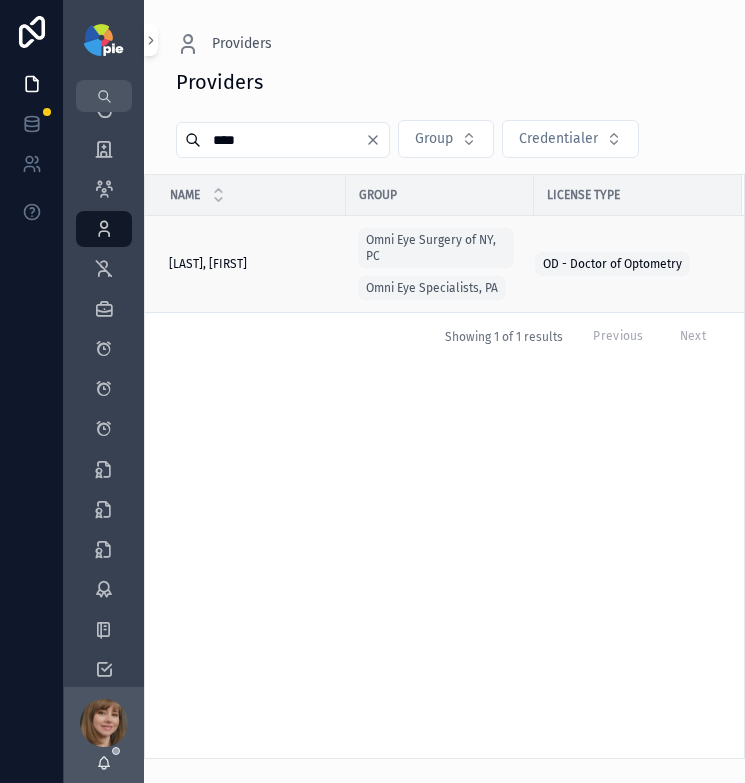 type on "****" 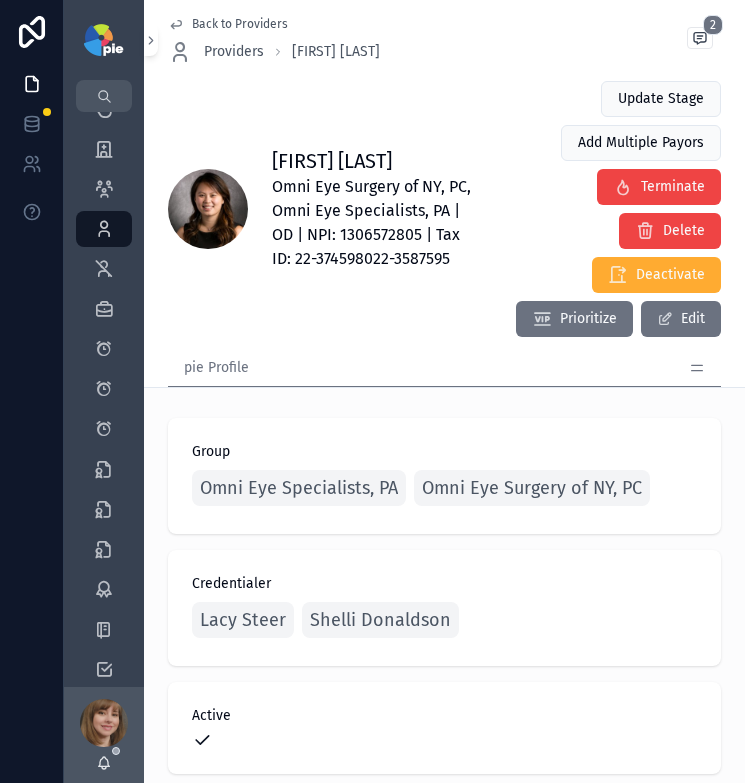 scroll, scrollTop: 4, scrollLeft: 0, axis: vertical 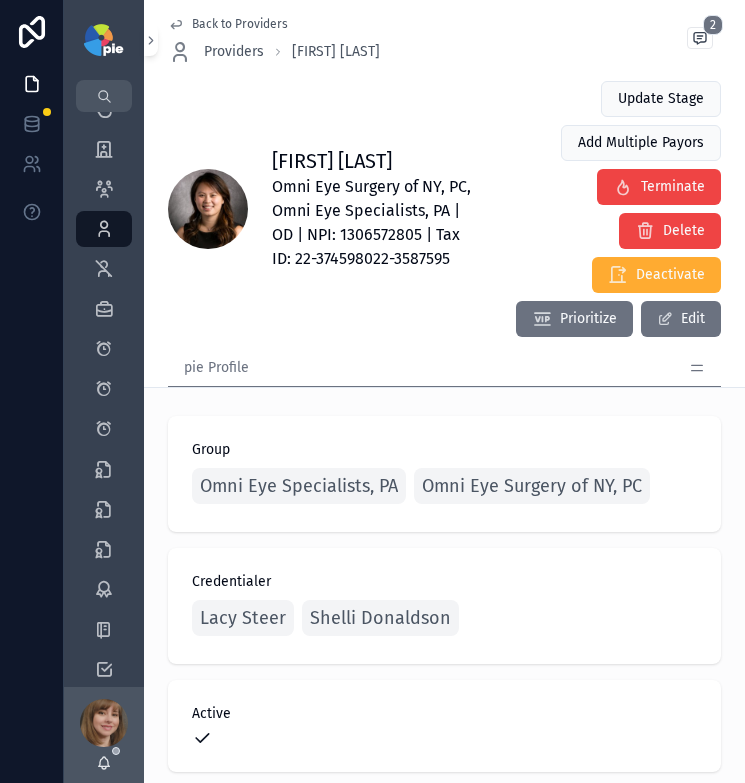 click 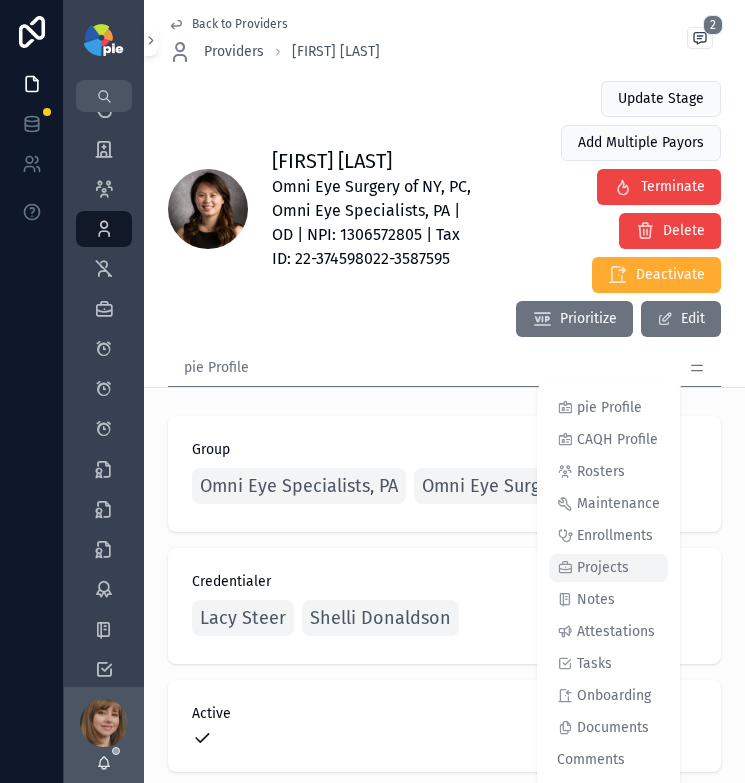 click on "Projects" at bounding box center (603, 568) 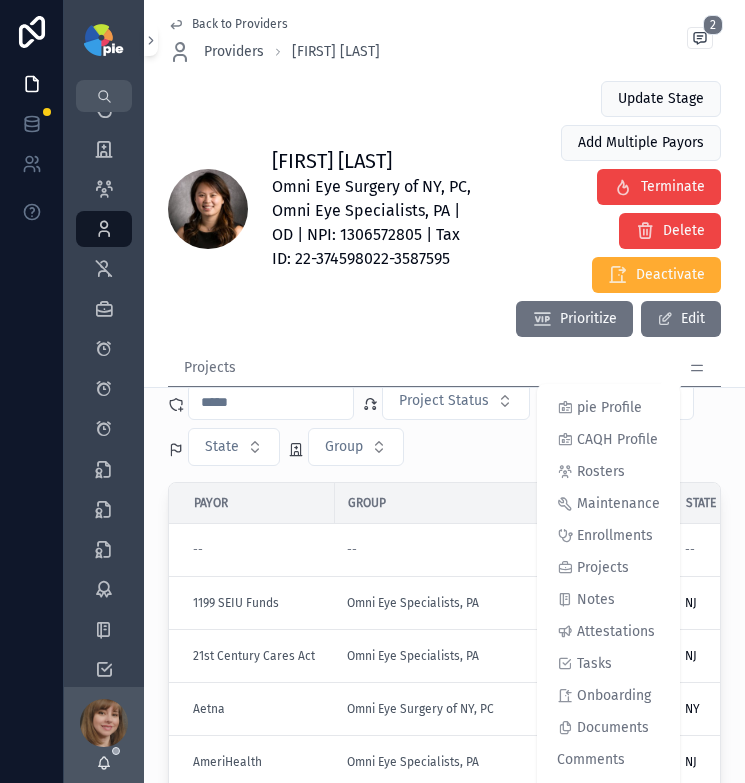 scroll, scrollTop: 0, scrollLeft: 0, axis: both 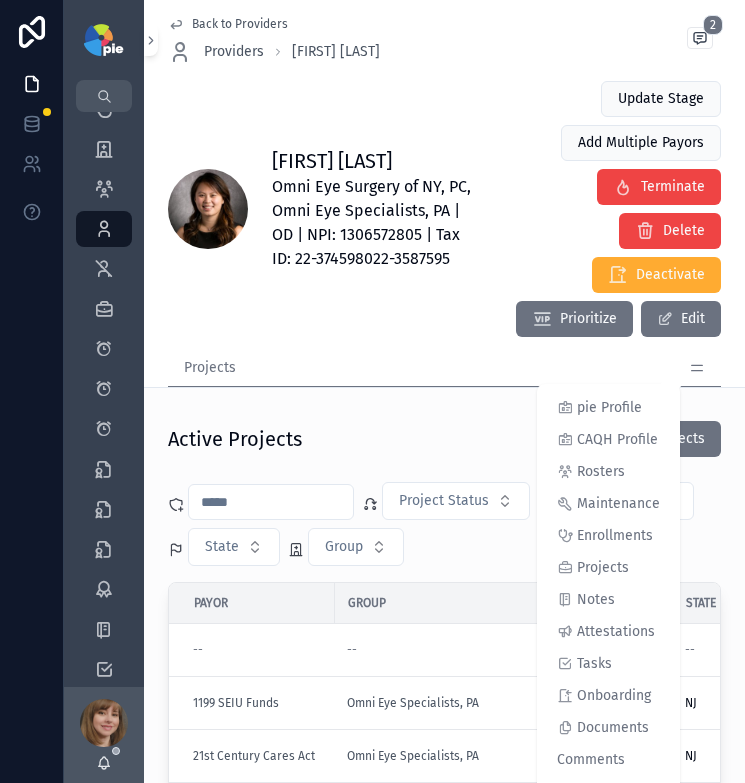 click on "Active Projects New Projects" at bounding box center [444, 439] 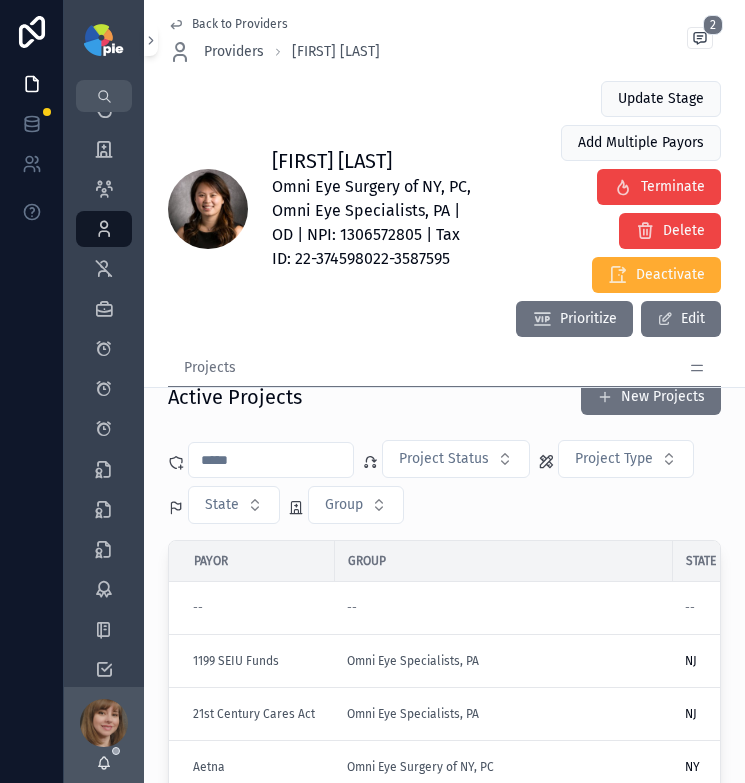 scroll, scrollTop: 340, scrollLeft: 0, axis: vertical 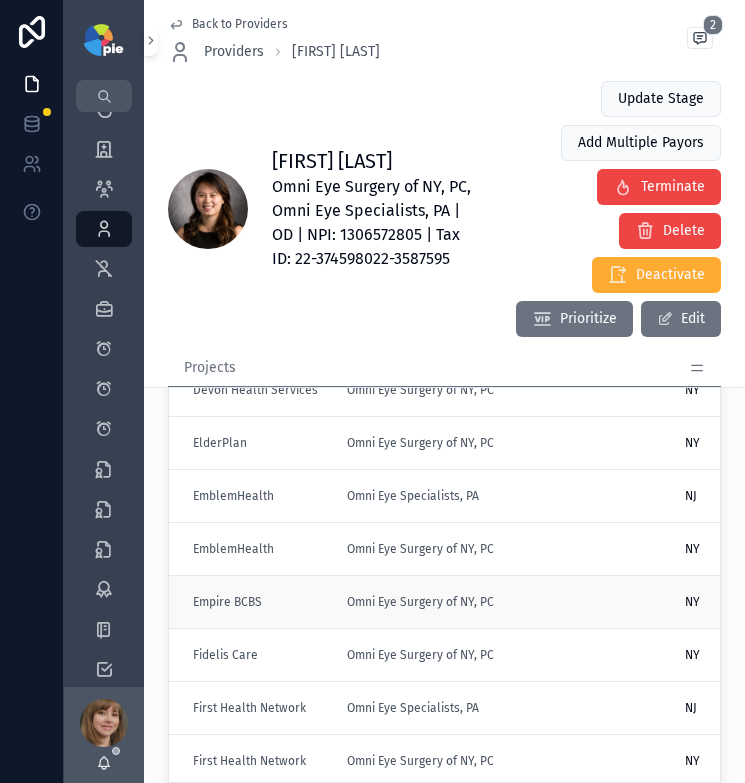 click on "Empire BCBS" at bounding box center (258, 602) 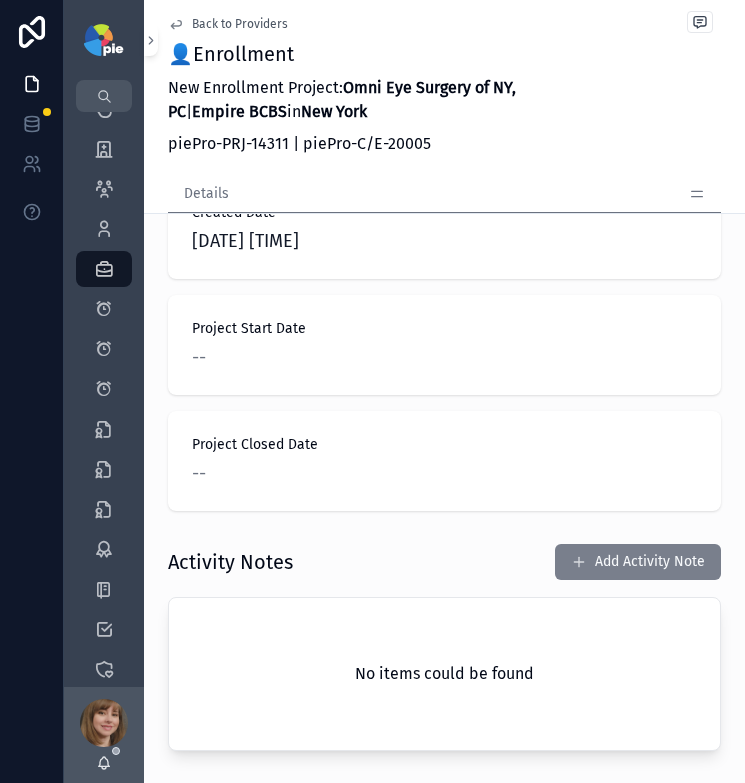 scroll, scrollTop: 1412, scrollLeft: 0, axis: vertical 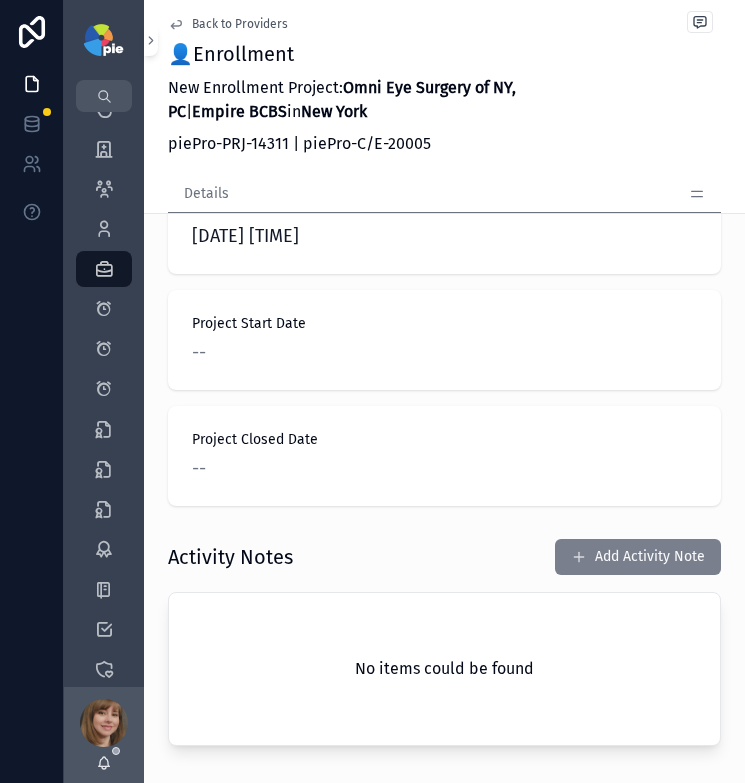 click on "Add Activity Note" at bounding box center (638, 557) 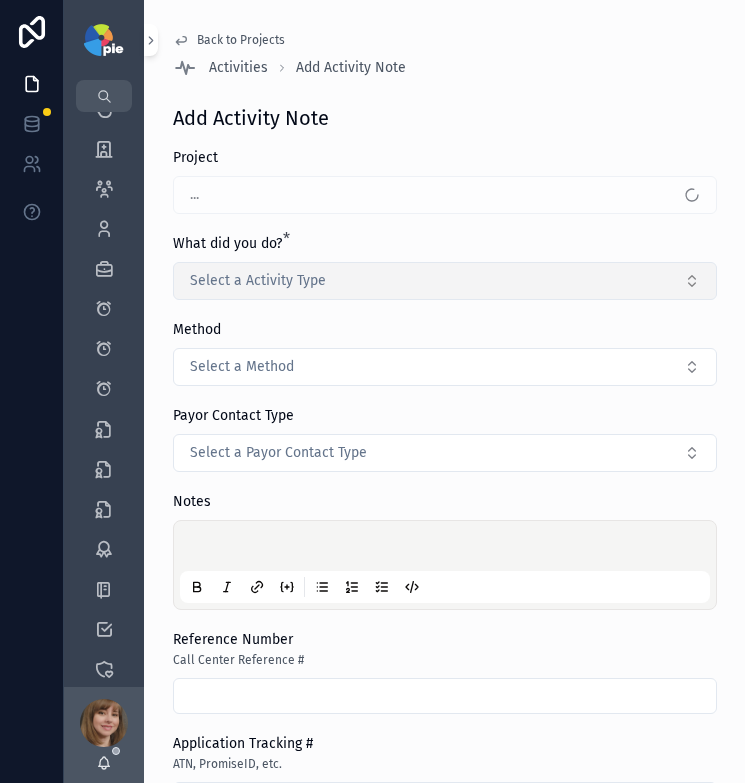 click on "Select a Activity Type" at bounding box center (258, 281) 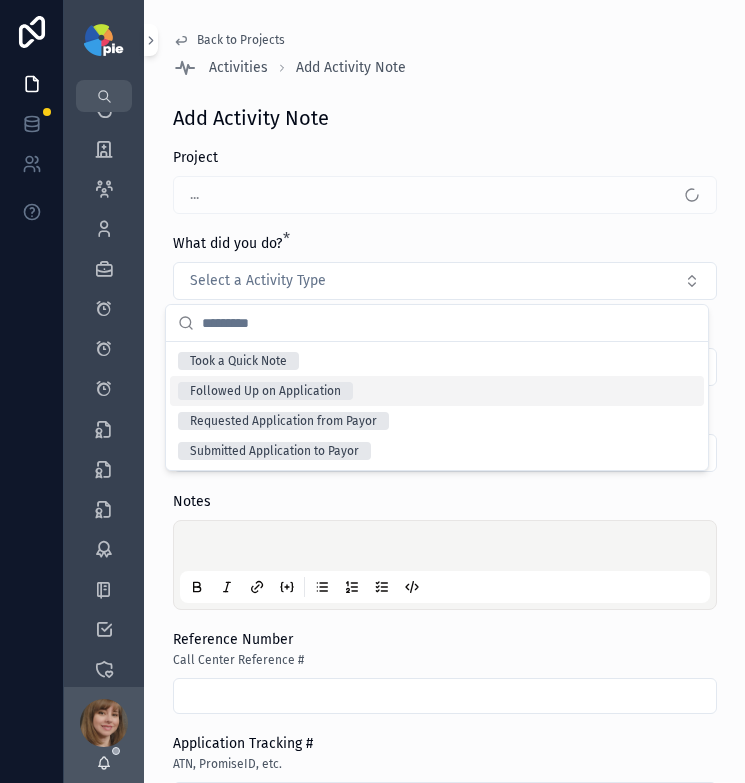 click on "Followed Up on Application" at bounding box center (265, 391) 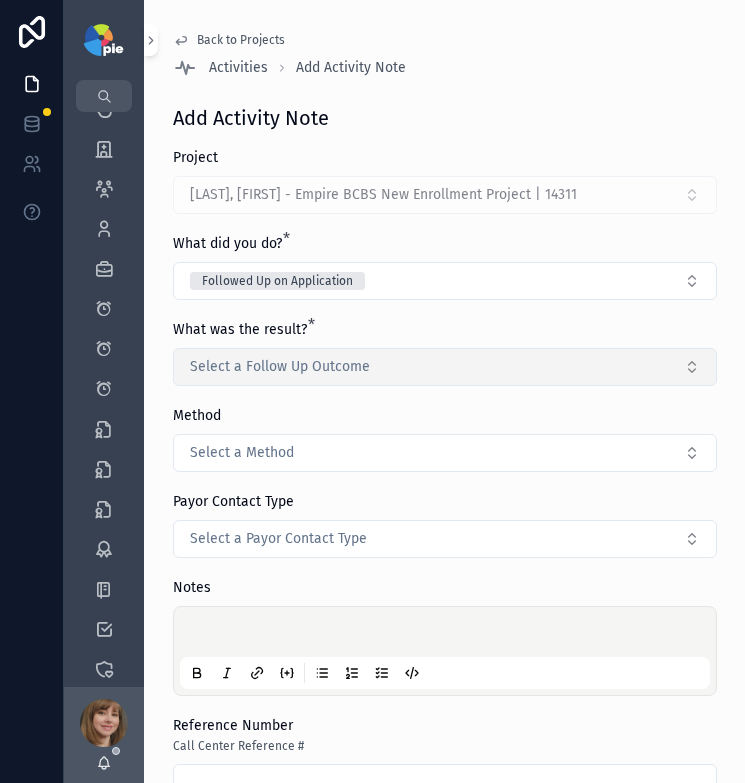 click on "Select a Follow Up Outcome" at bounding box center [280, 367] 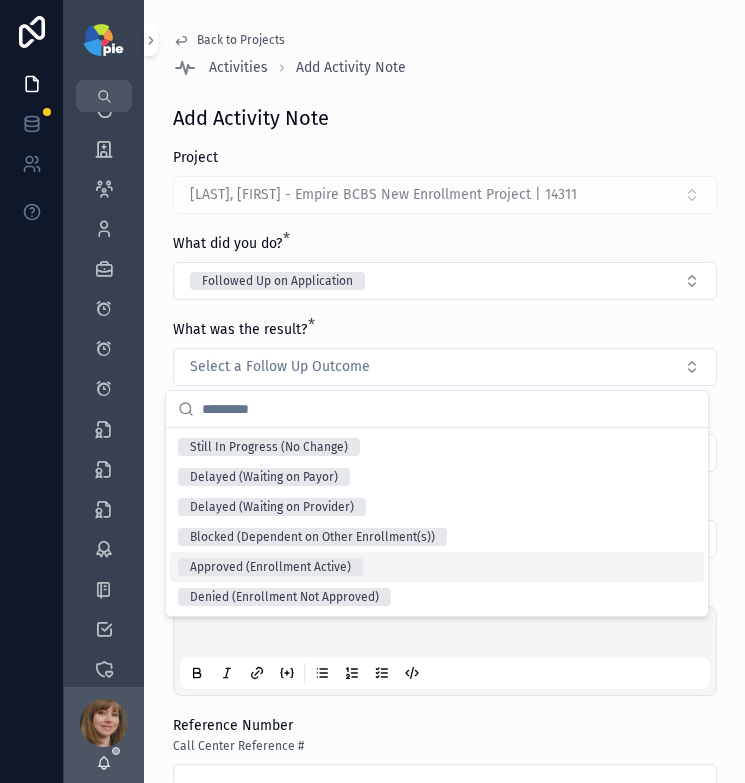 click on "Approved (Enrollment Active)" at bounding box center (270, 567) 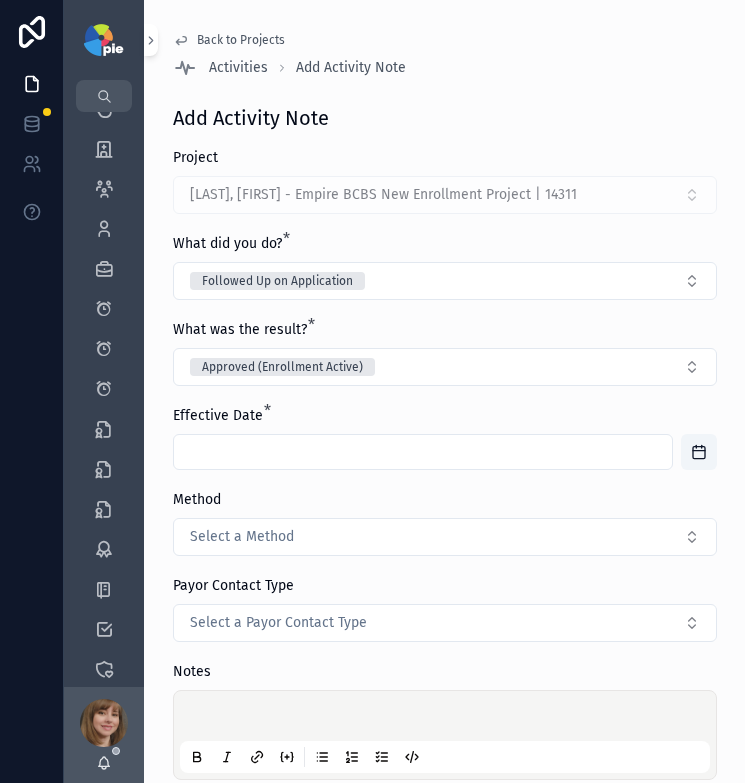 click at bounding box center [423, 452] 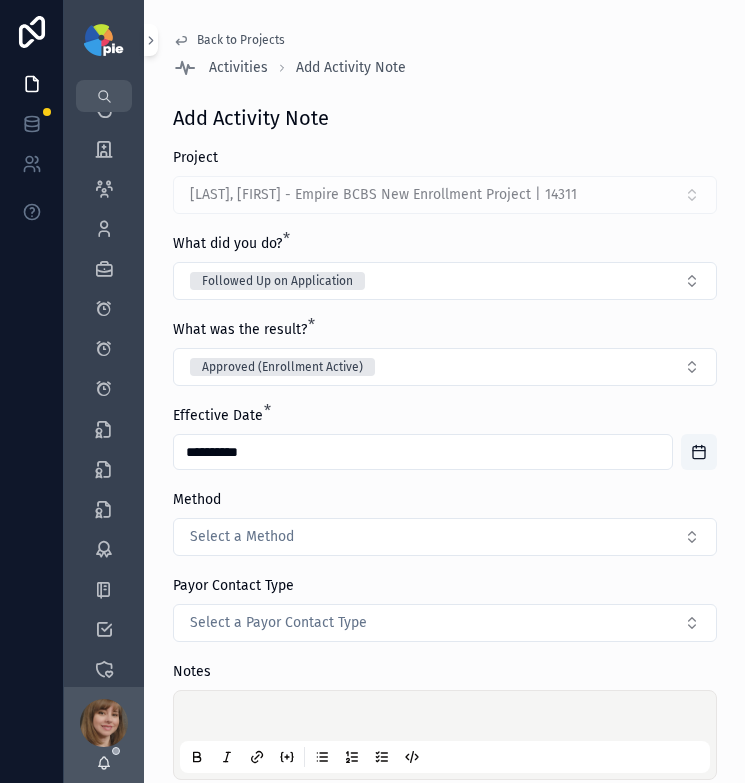 type on "**********" 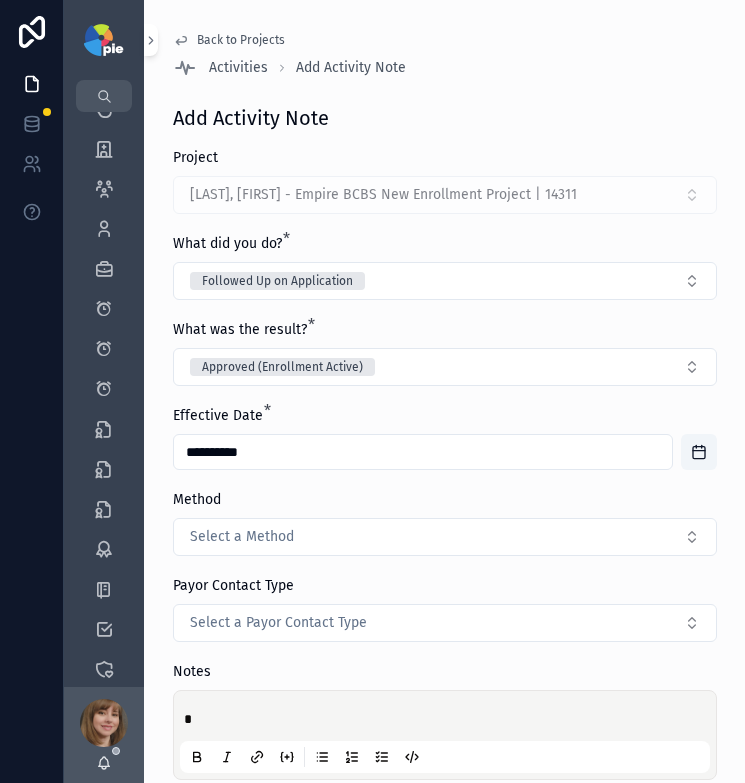 type 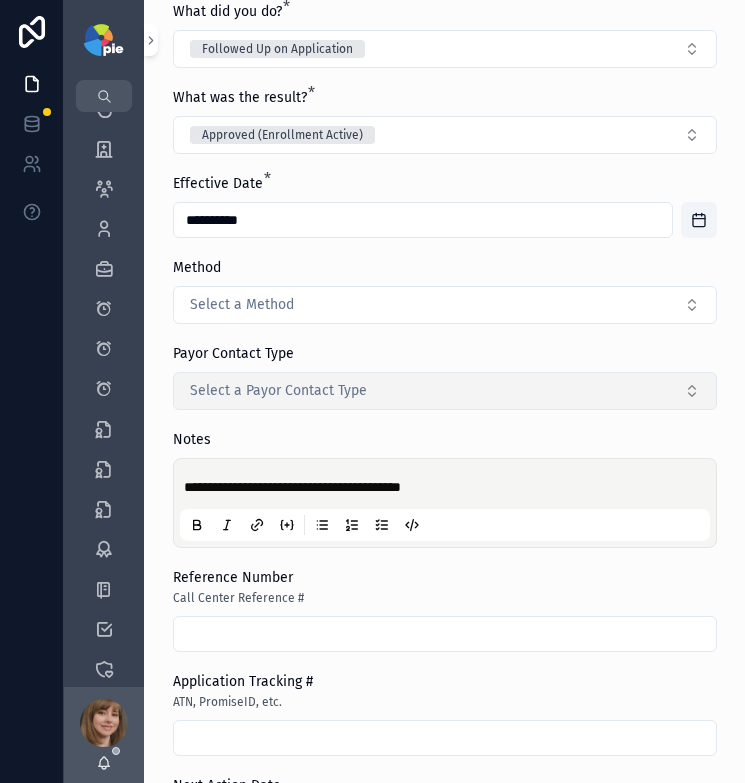 scroll, scrollTop: 468, scrollLeft: 0, axis: vertical 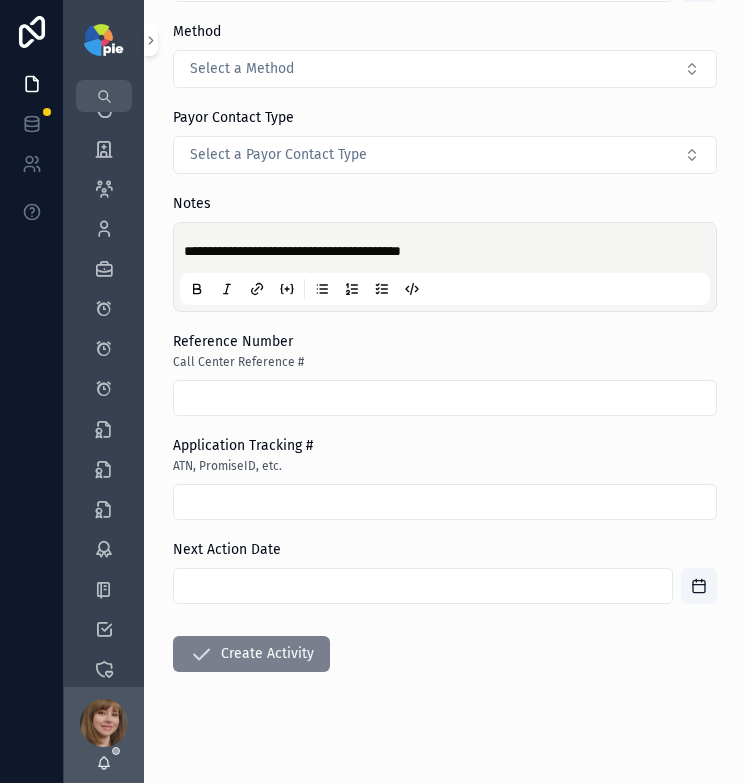 click on "Create Activity" at bounding box center (251, 654) 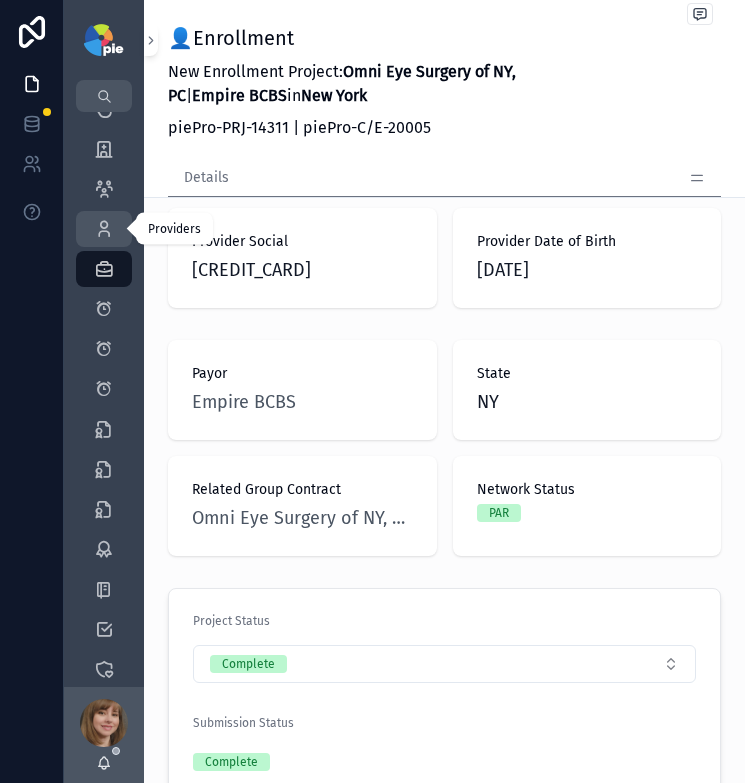 drag, startPoint x: 102, startPoint y: 215, endPoint x: 115, endPoint y: 210, distance: 13.928389 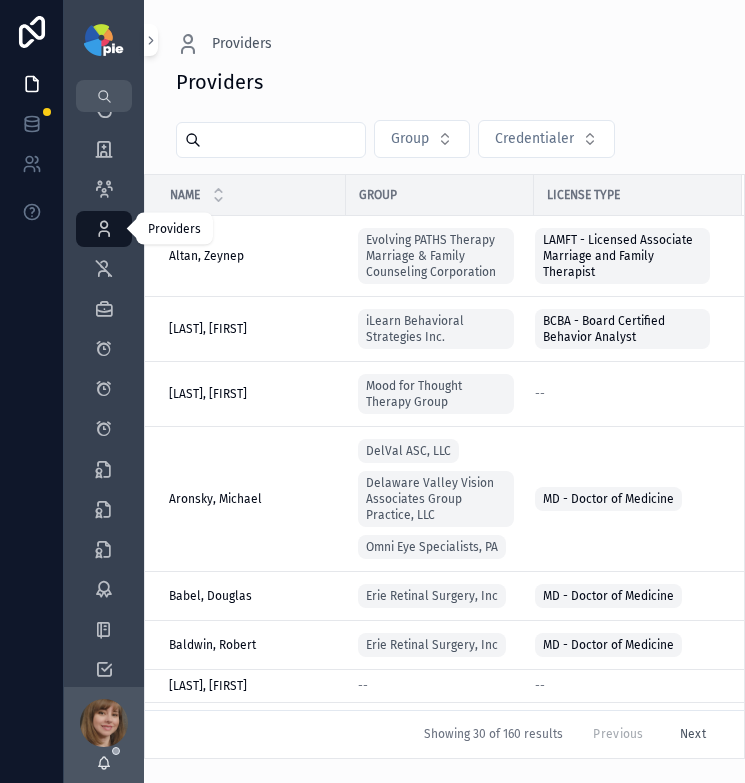 scroll, scrollTop: 0, scrollLeft: 0, axis: both 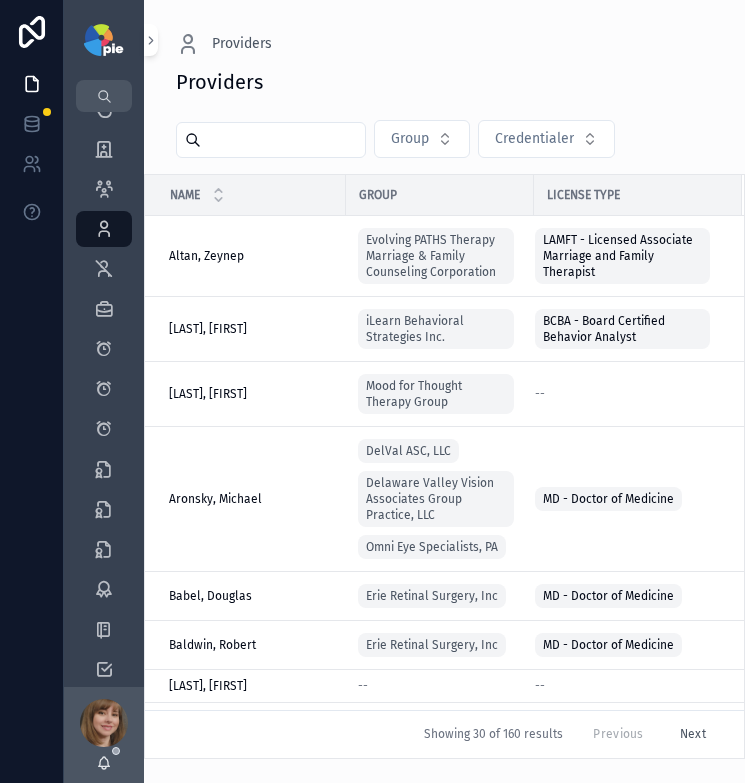 click at bounding box center (283, 140) 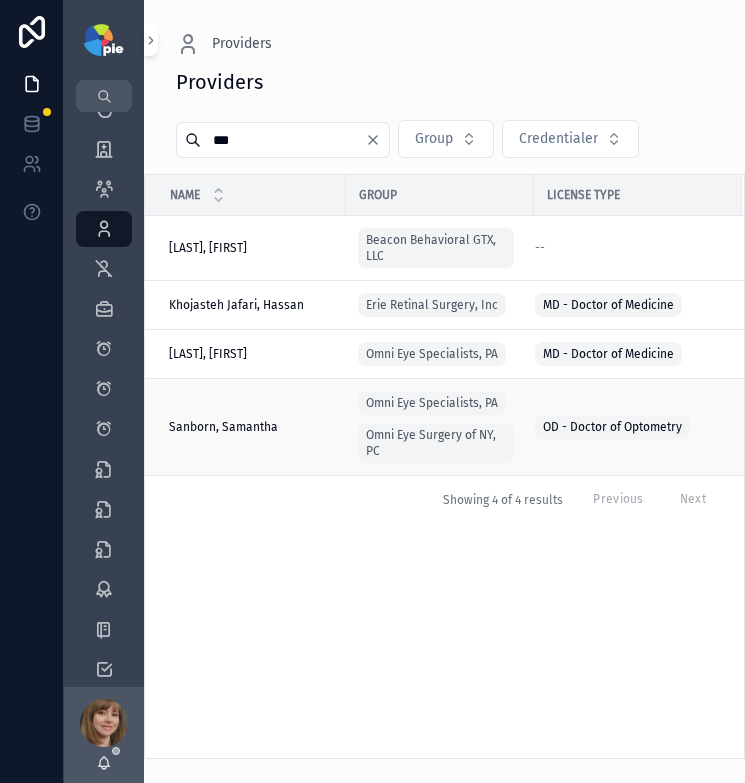 type on "***" 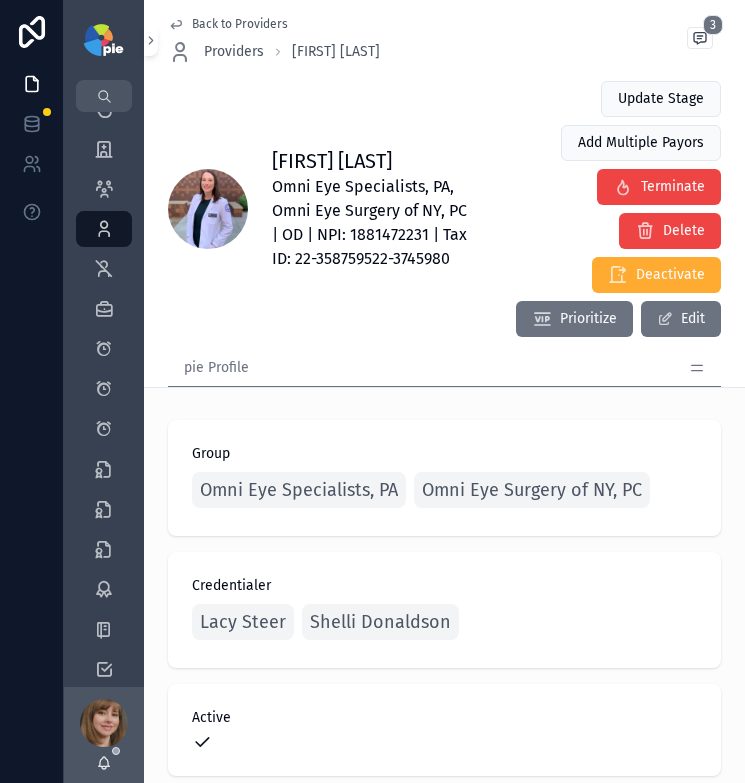 click 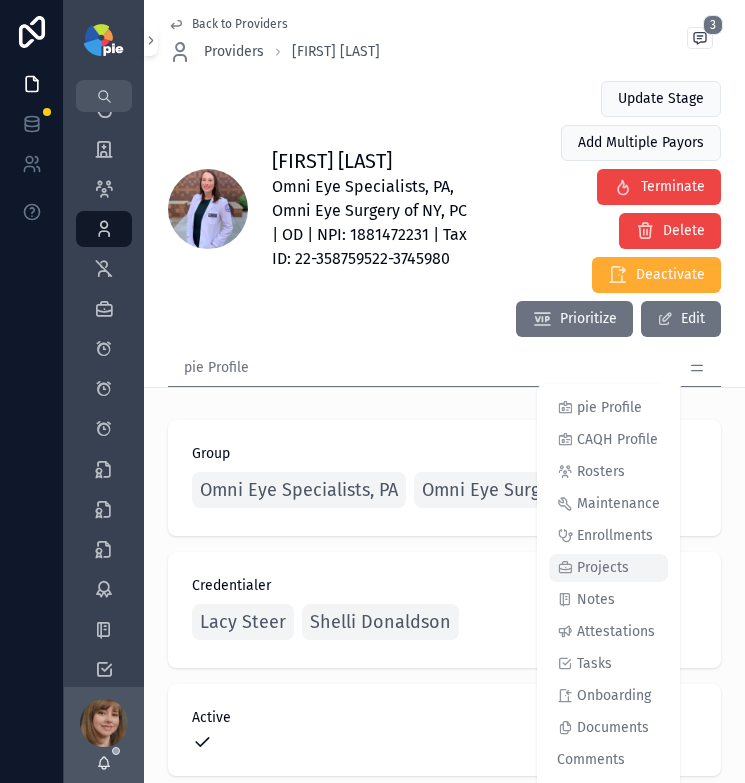 click on "Projects" at bounding box center (603, 568) 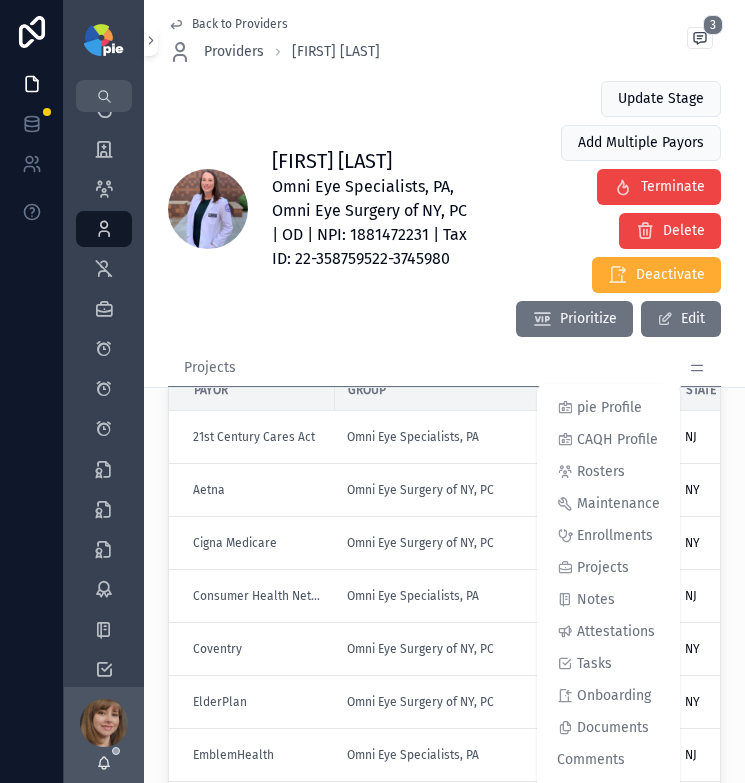 scroll, scrollTop: 288, scrollLeft: 0, axis: vertical 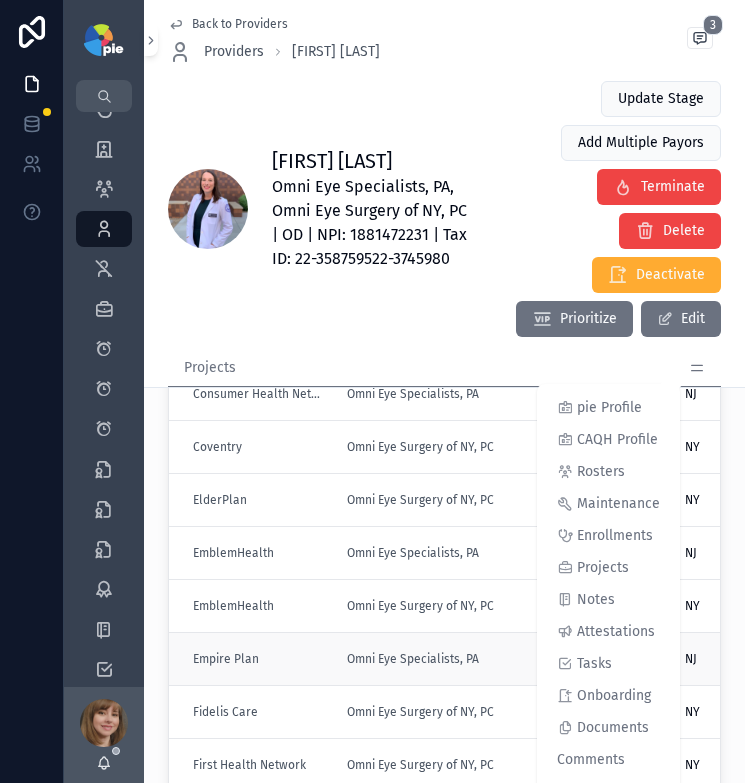 click on "Empire Plan" at bounding box center (258, 659) 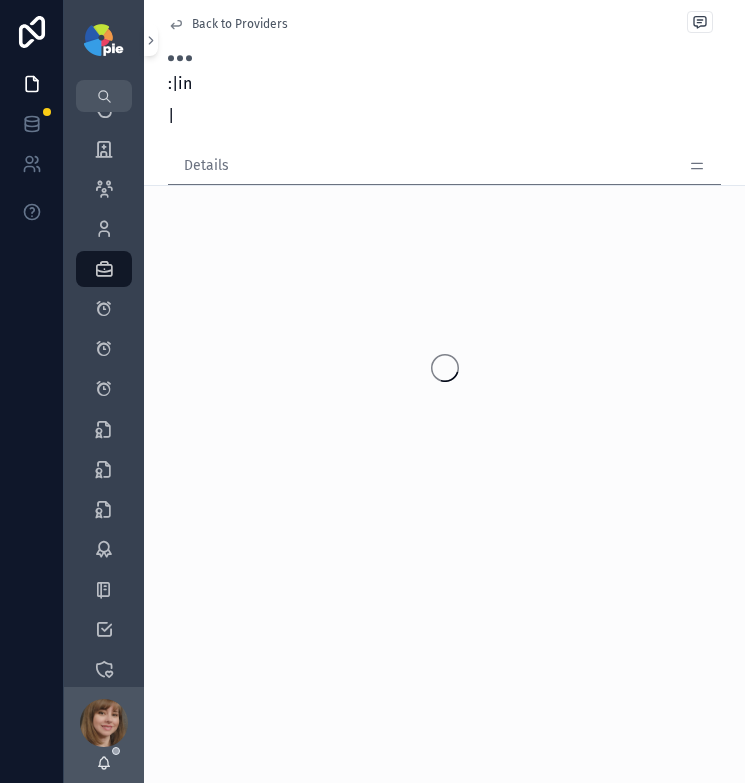 scroll, scrollTop: 0, scrollLeft: 0, axis: both 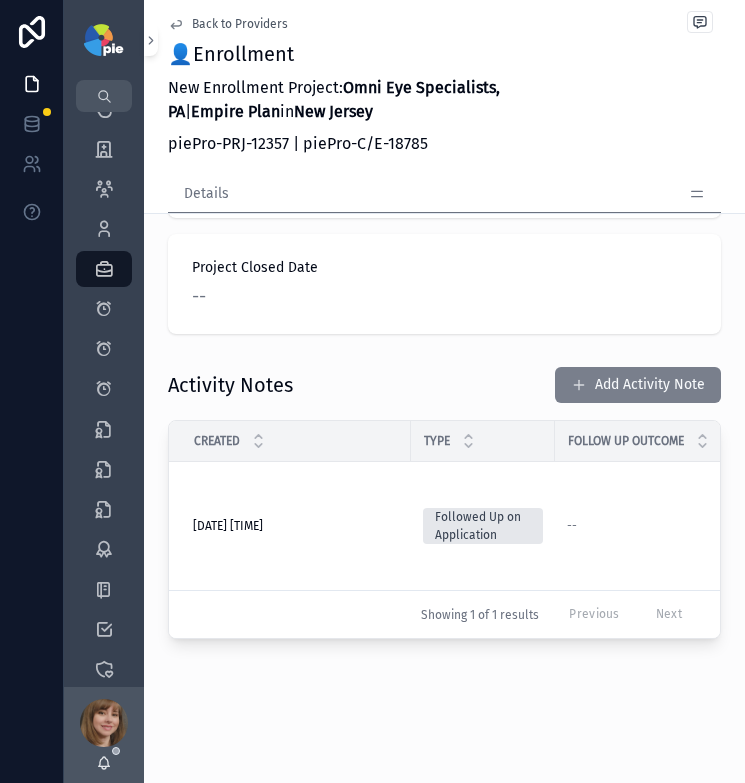 click on "Add Activity Note" at bounding box center [638, 385] 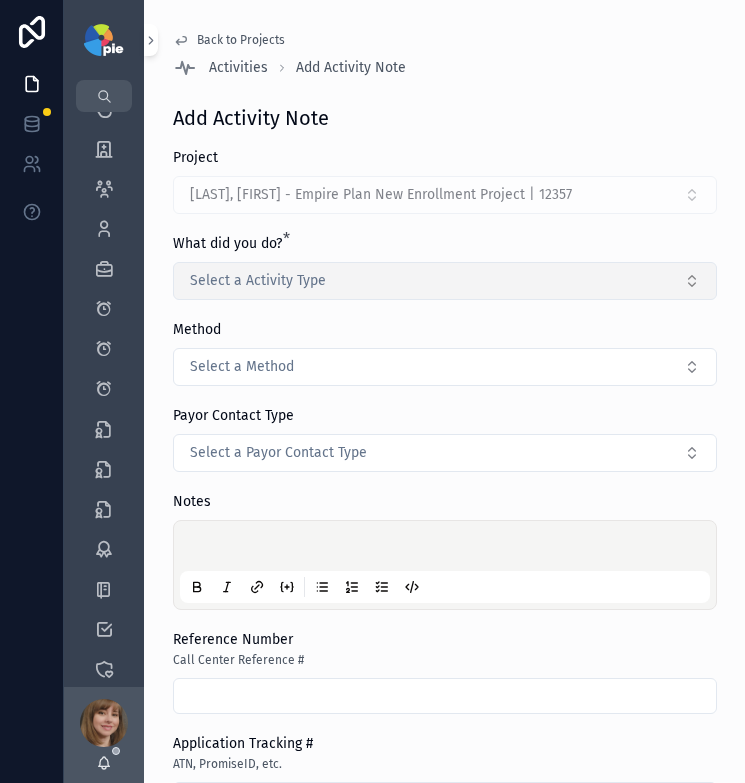 click on "Select a Activity Type" at bounding box center [445, 281] 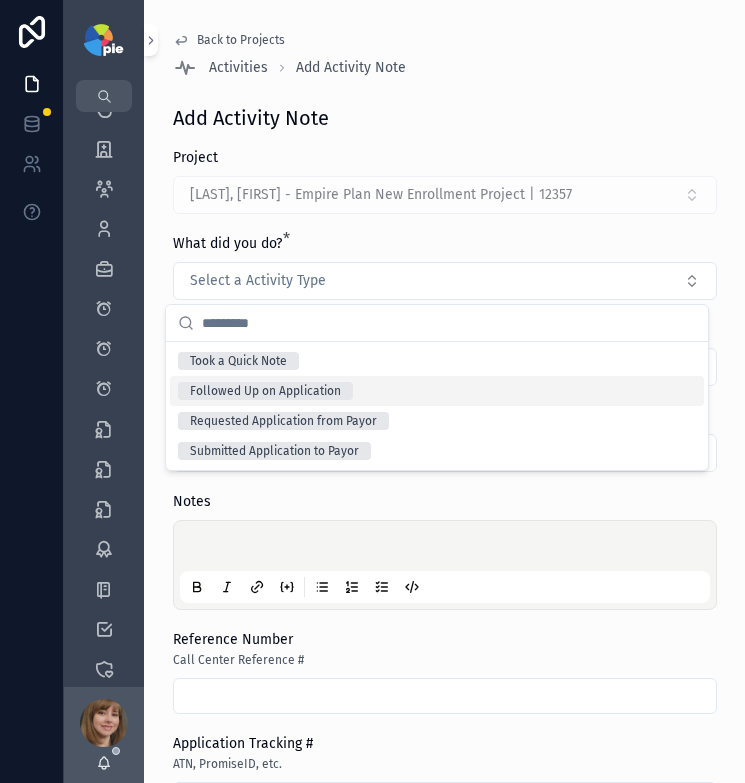 click on "Followed Up on Application" at bounding box center [437, 391] 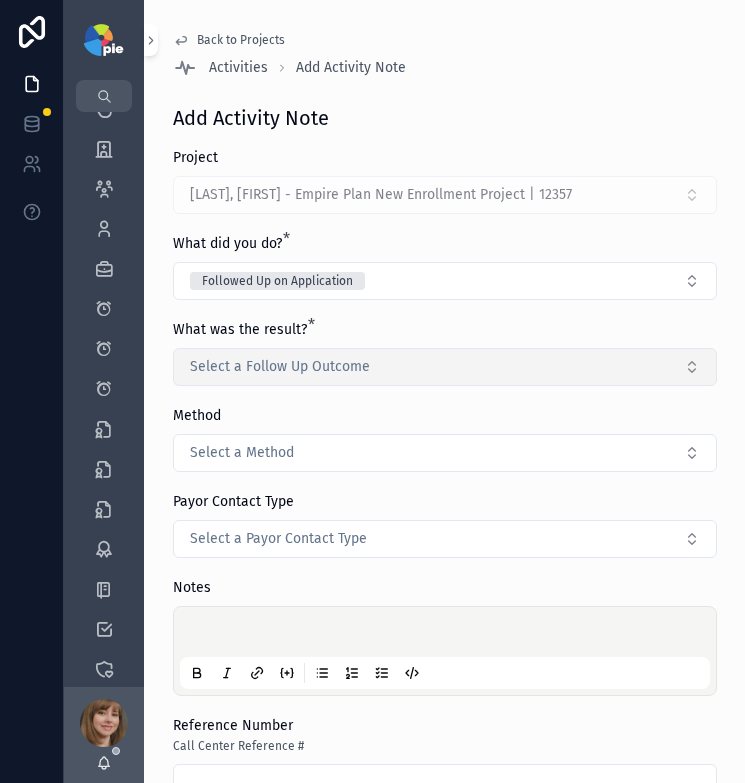 click on "Select a Follow Up Outcome" at bounding box center (445, 367) 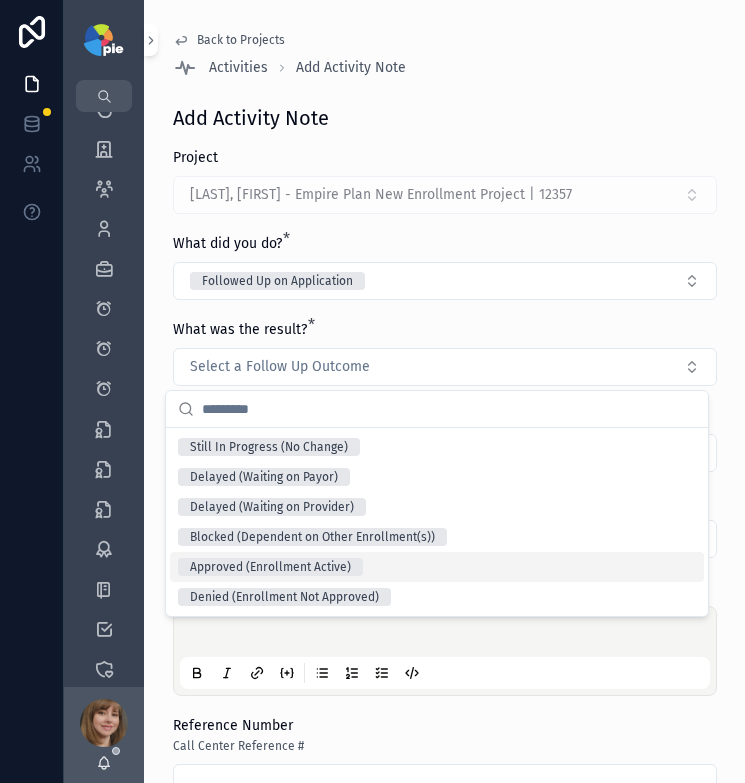 click on "Approved (Enrollment Active)" at bounding box center [437, 567] 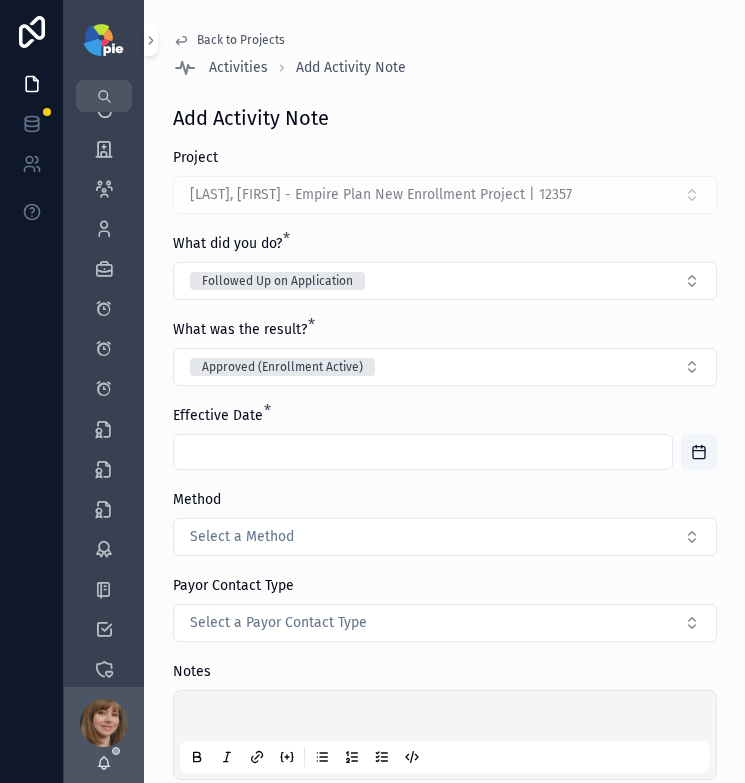 click at bounding box center [423, 452] 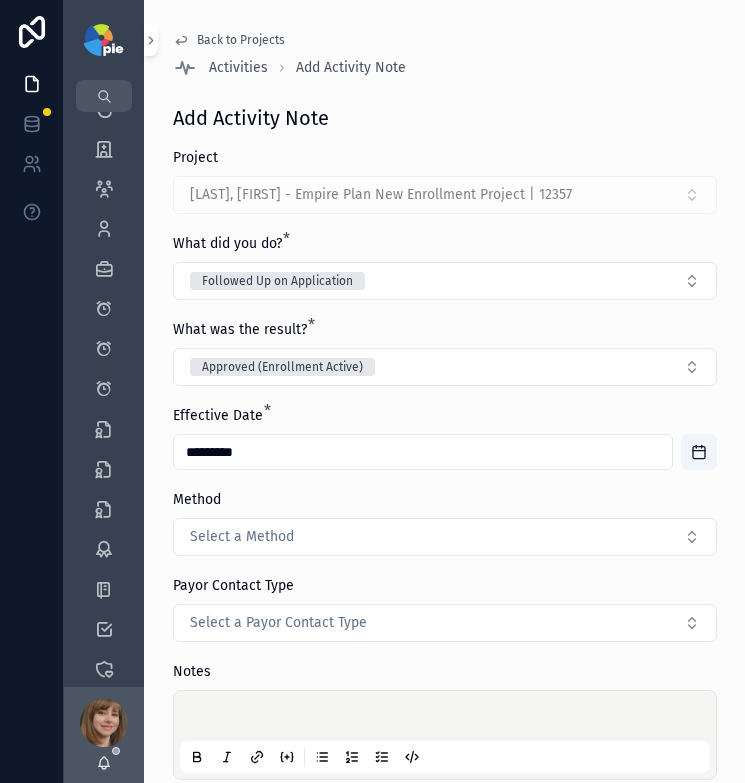 type on "*********" 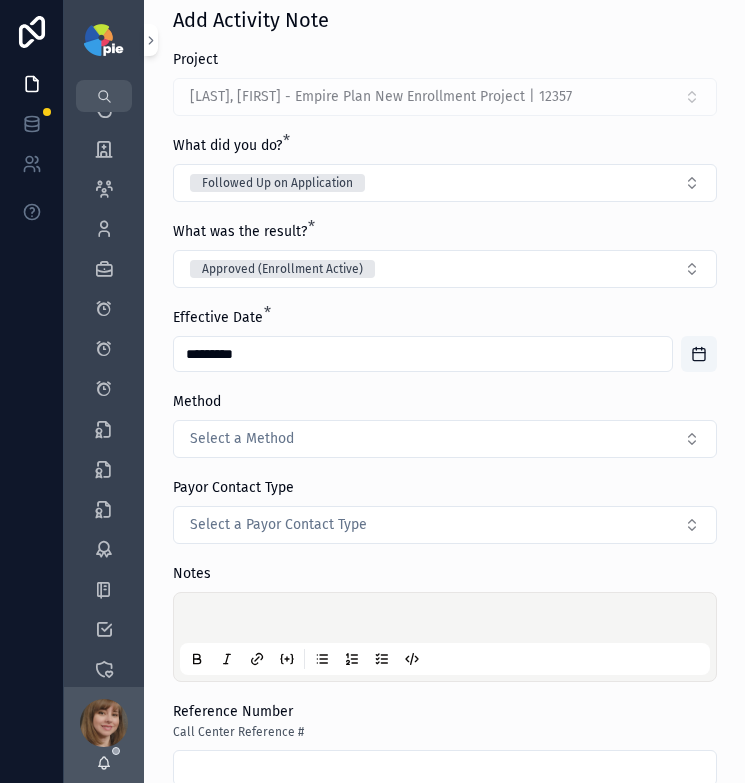 scroll, scrollTop: 200, scrollLeft: 0, axis: vertical 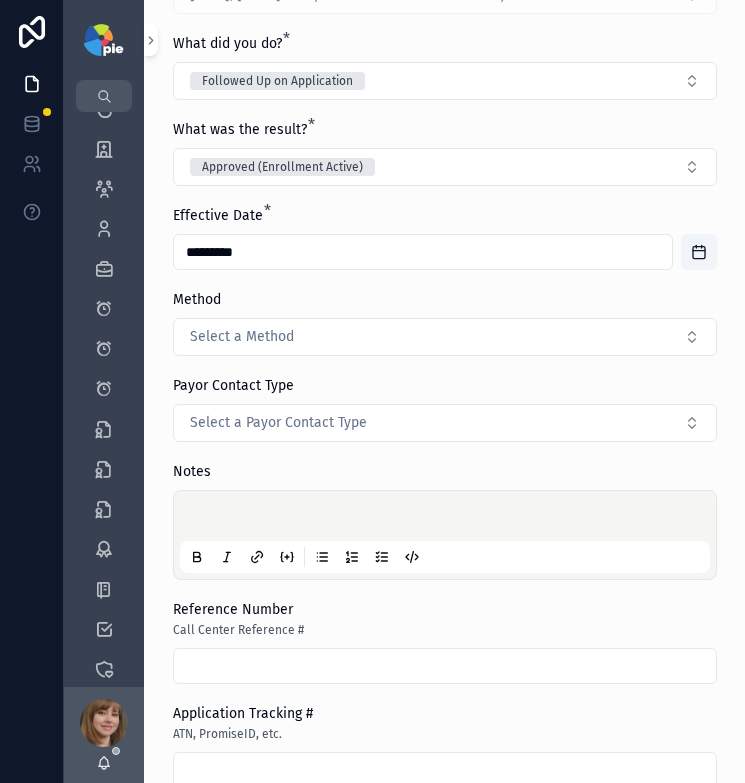 click at bounding box center [449, 519] 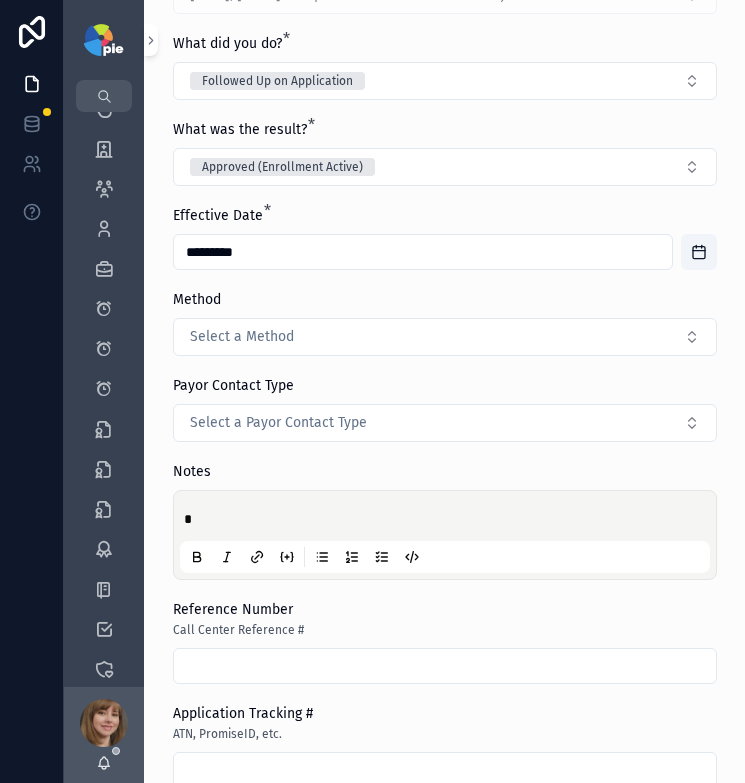 type 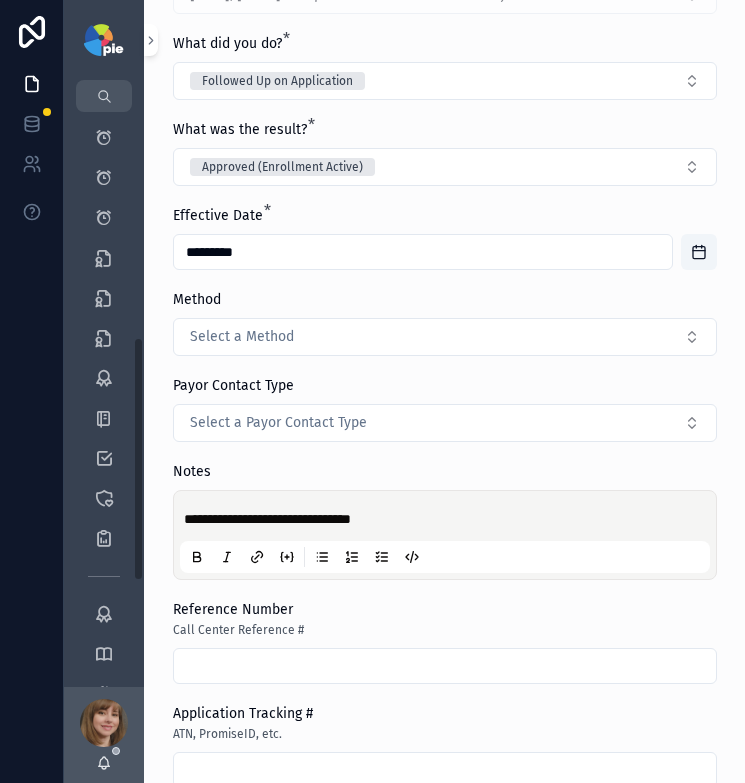 scroll, scrollTop: 644, scrollLeft: 0, axis: vertical 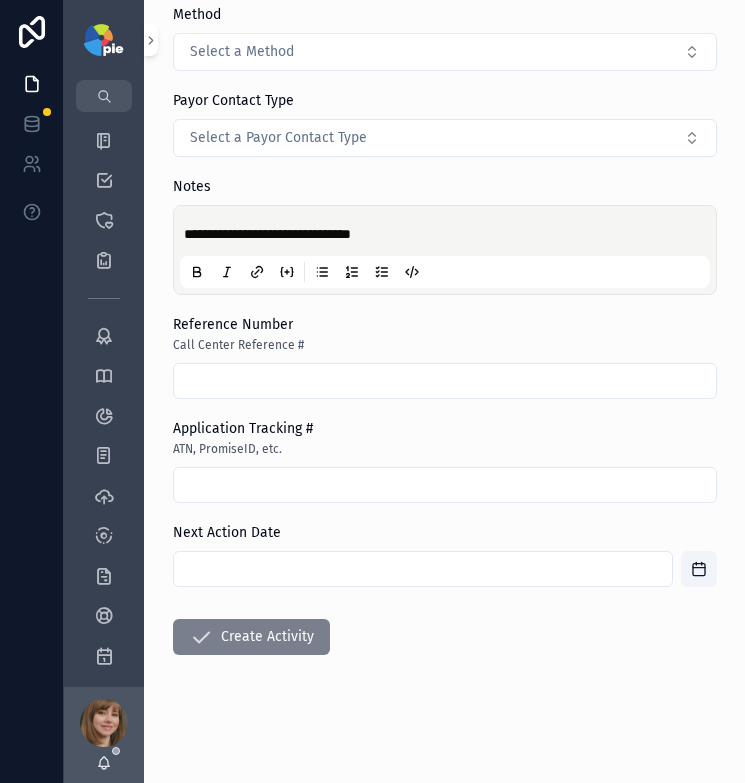 click on "Create Activity" at bounding box center (251, 637) 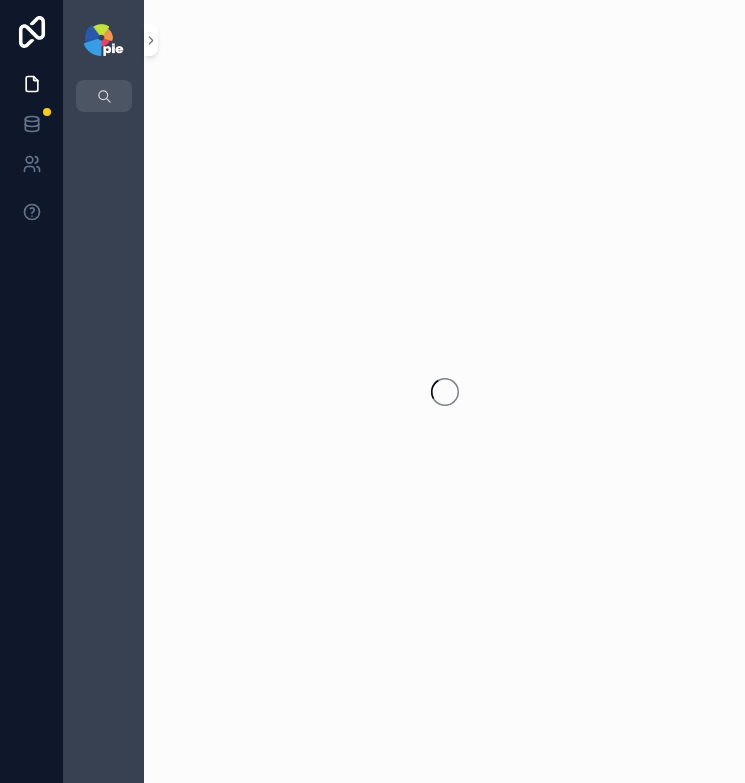 scroll, scrollTop: 0, scrollLeft: 0, axis: both 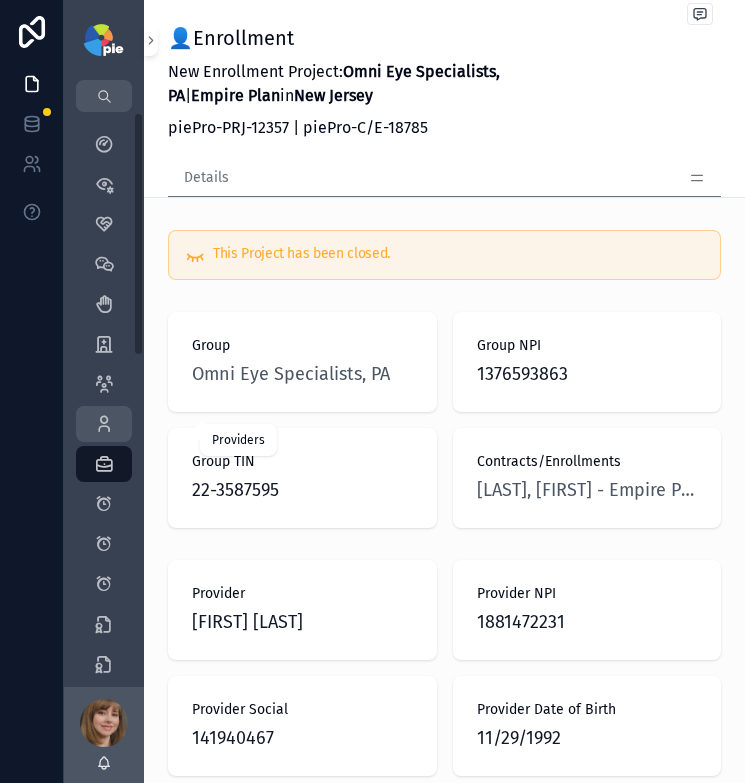 click at bounding box center [104, 424] 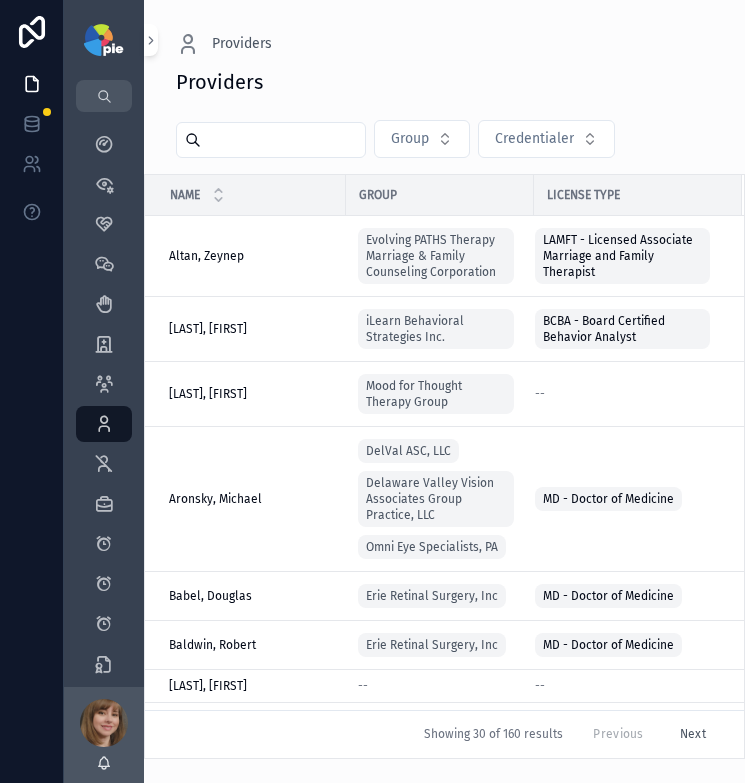 click at bounding box center [283, 140] 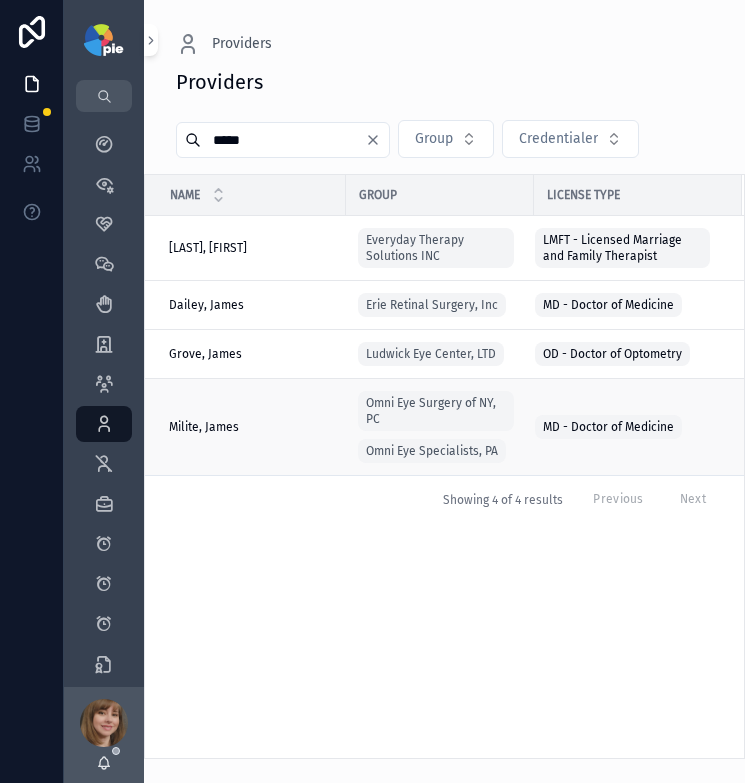 type on "*****" 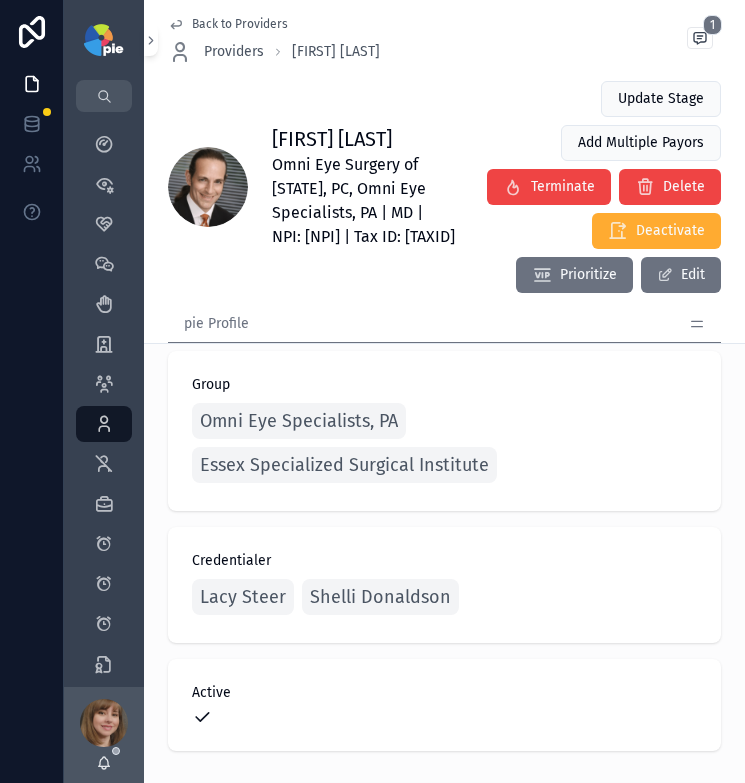 scroll, scrollTop: 28, scrollLeft: 0, axis: vertical 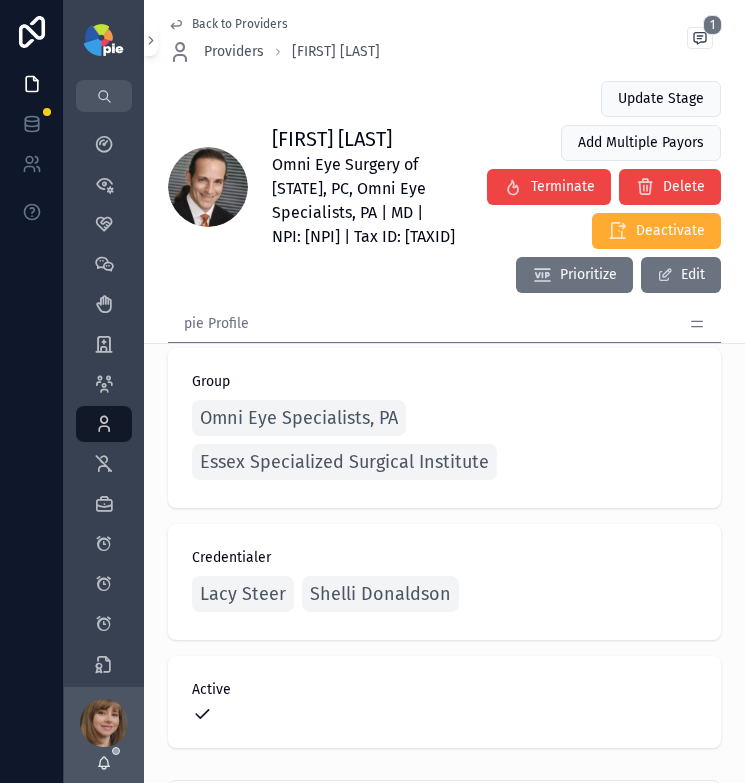 click 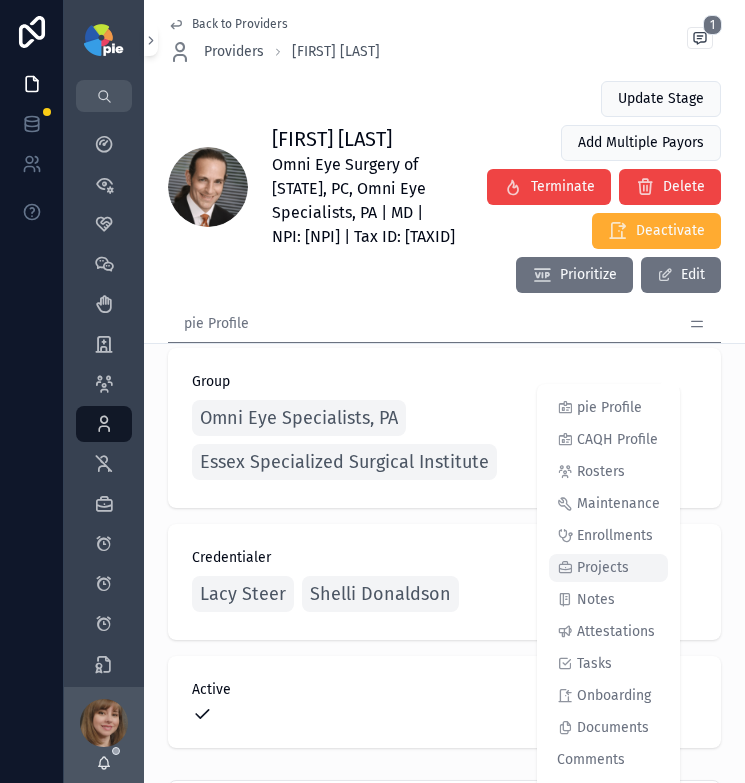 click on "Projects" at bounding box center [608, 568] 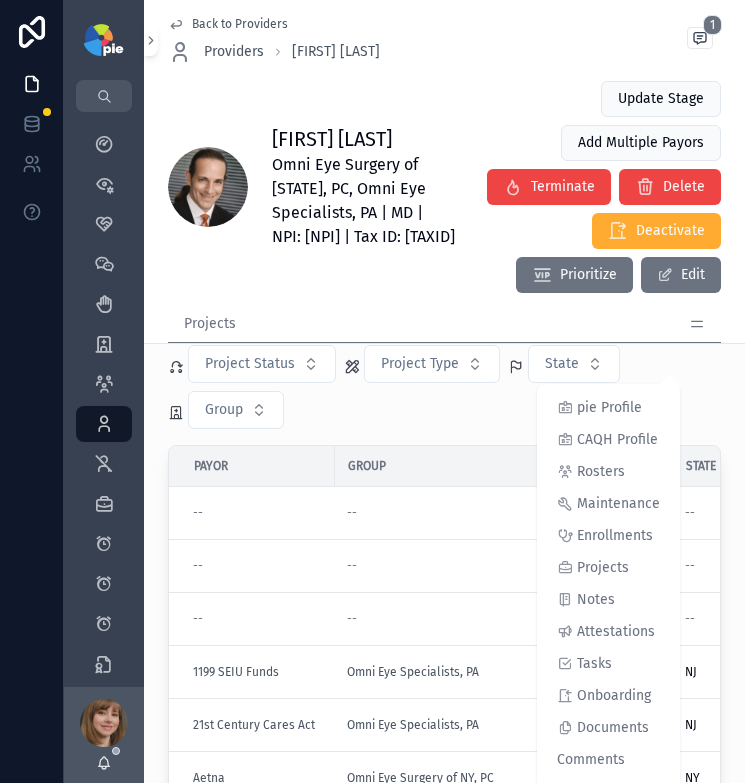 scroll, scrollTop: 127, scrollLeft: 0, axis: vertical 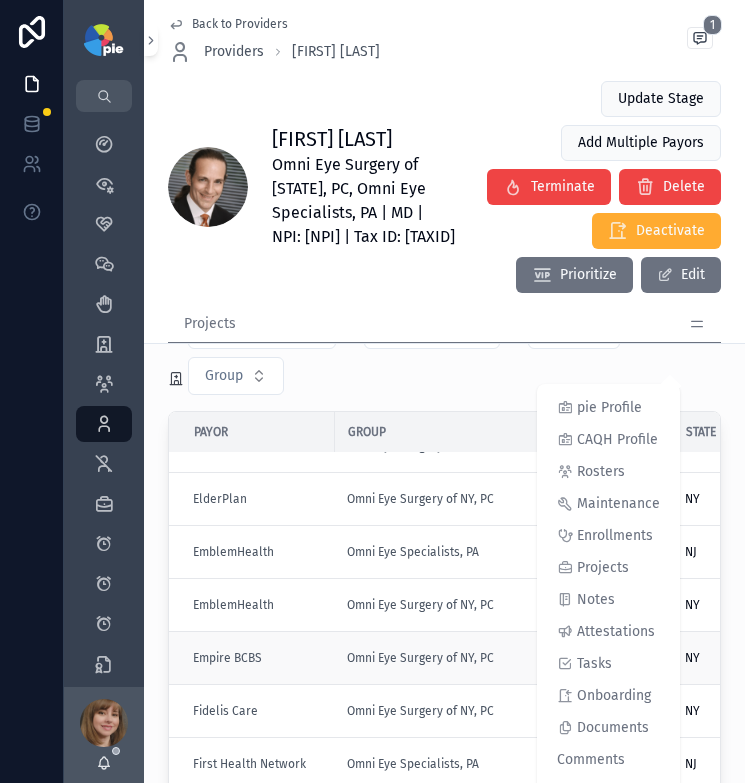 click on "Empire BCBS" at bounding box center (258, 658) 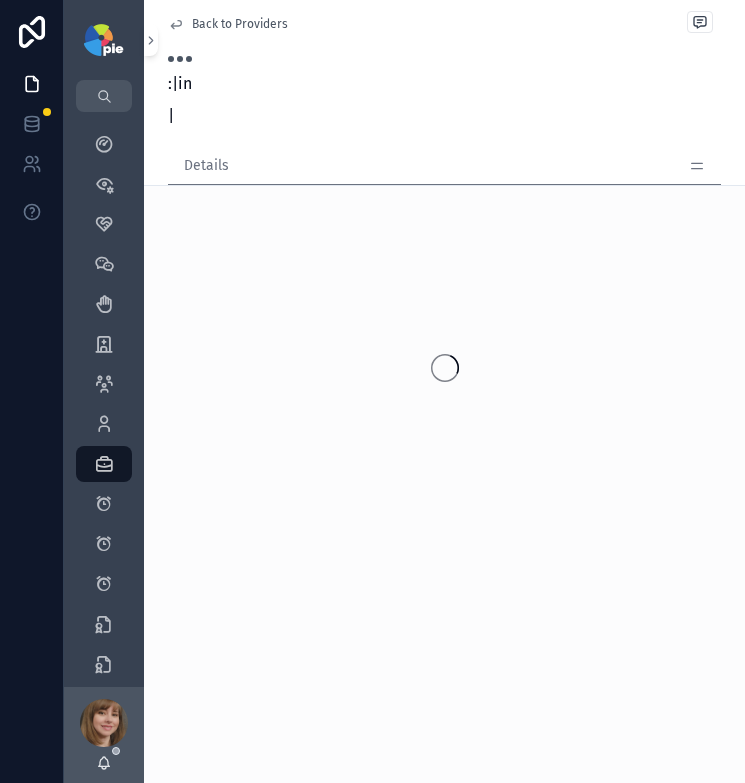 scroll, scrollTop: 0, scrollLeft: 0, axis: both 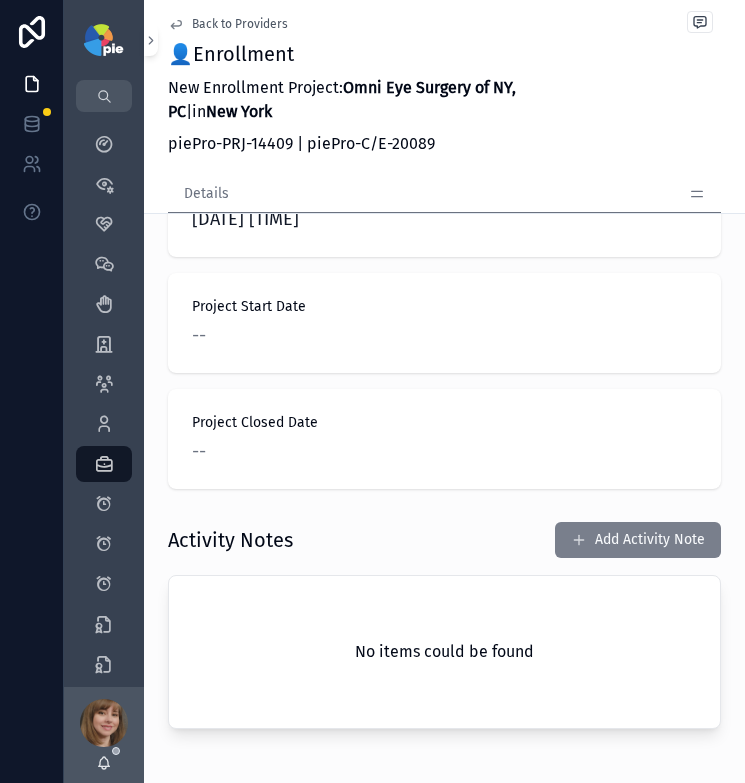 click on "Add Activity Note" at bounding box center [638, 540] 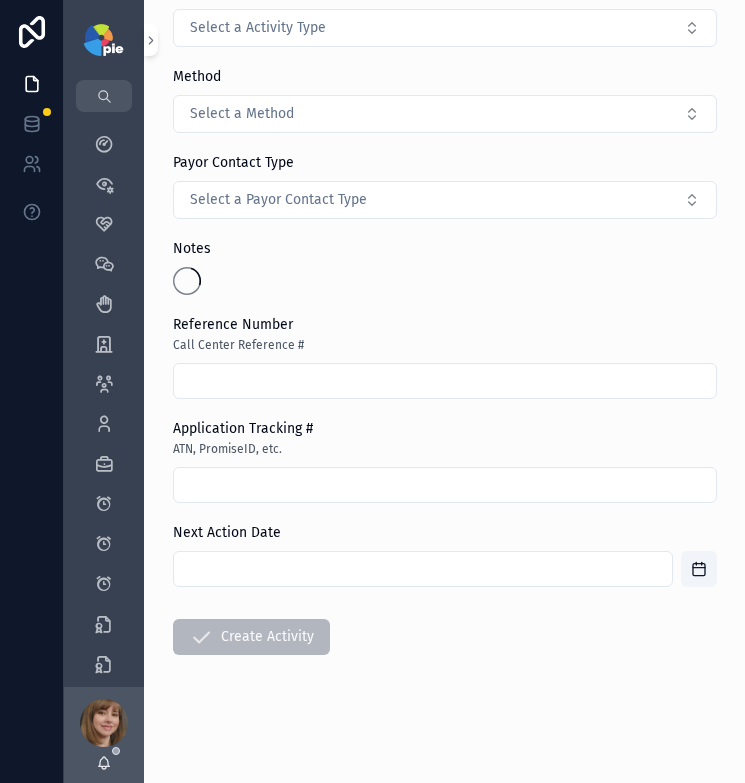 scroll, scrollTop: 0, scrollLeft: 0, axis: both 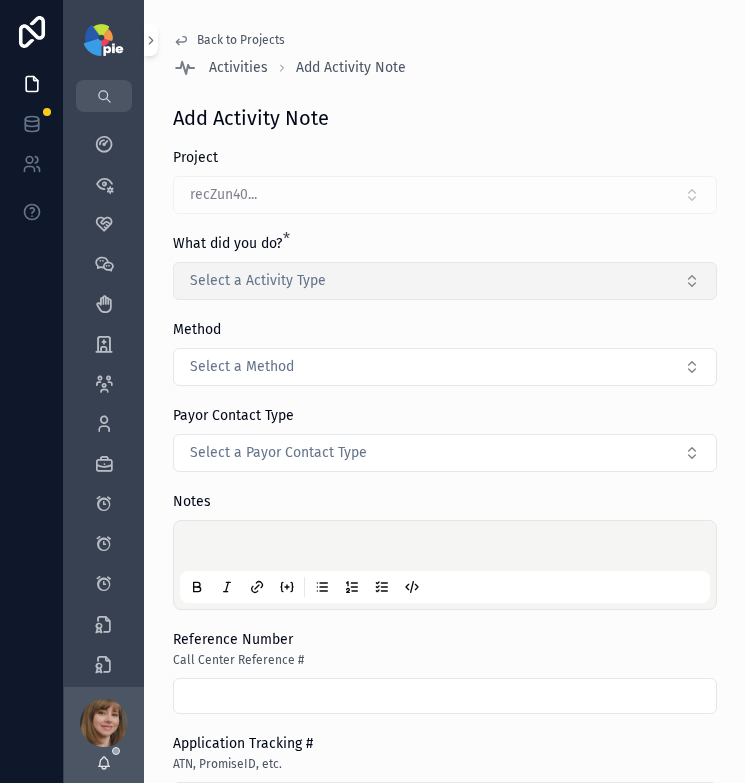 click on "Select a Activity Type" at bounding box center [445, 281] 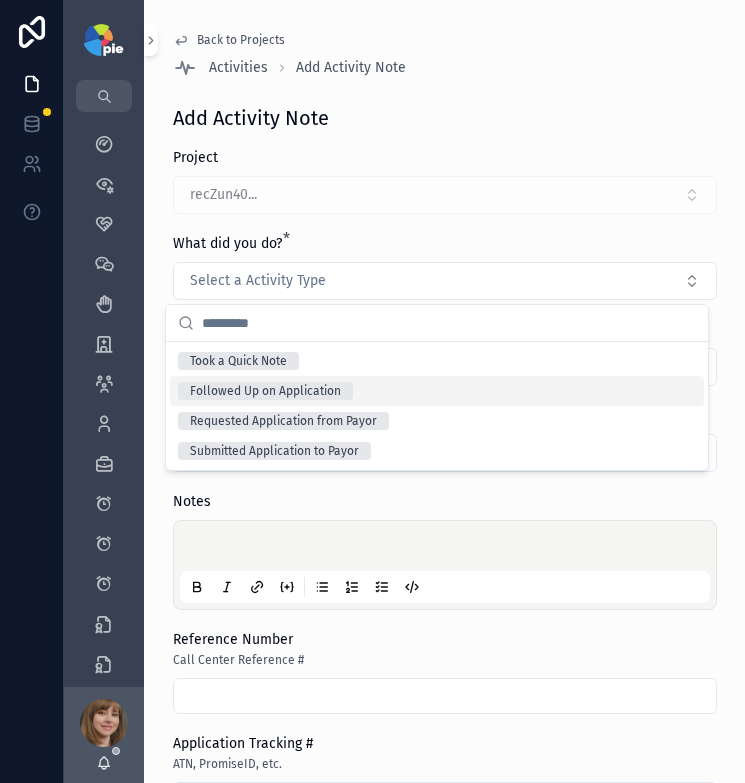 click on "Followed Up on Application" at bounding box center [437, 391] 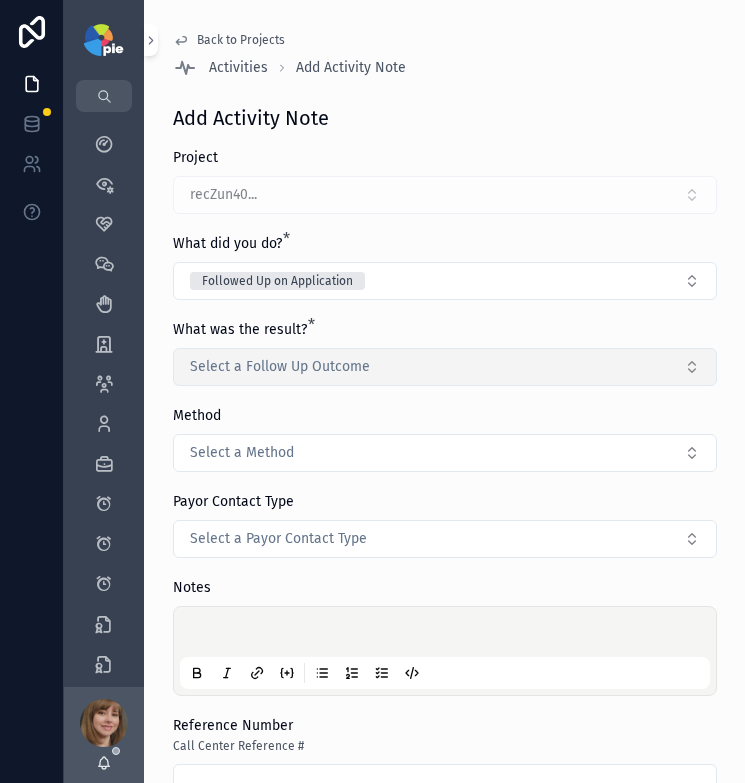 click on "Select a Follow Up Outcome" at bounding box center (280, 367) 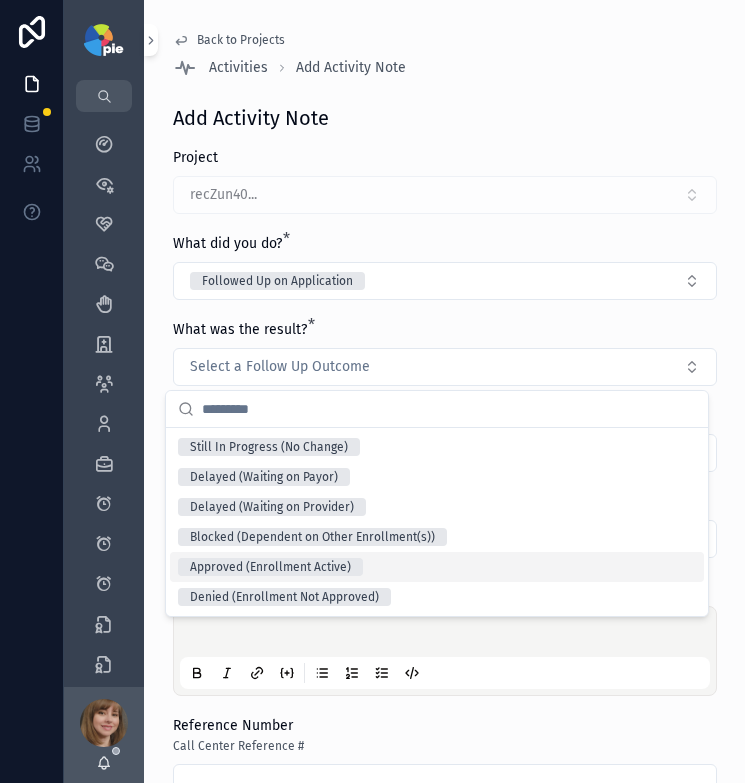 click on "Approved (Enrollment Active)" at bounding box center (270, 567) 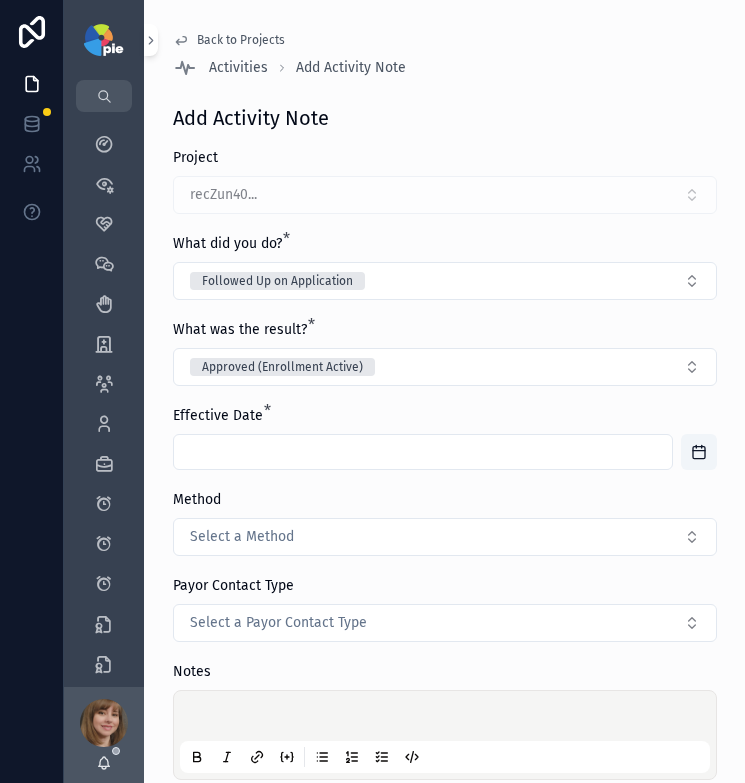 click at bounding box center [423, 452] 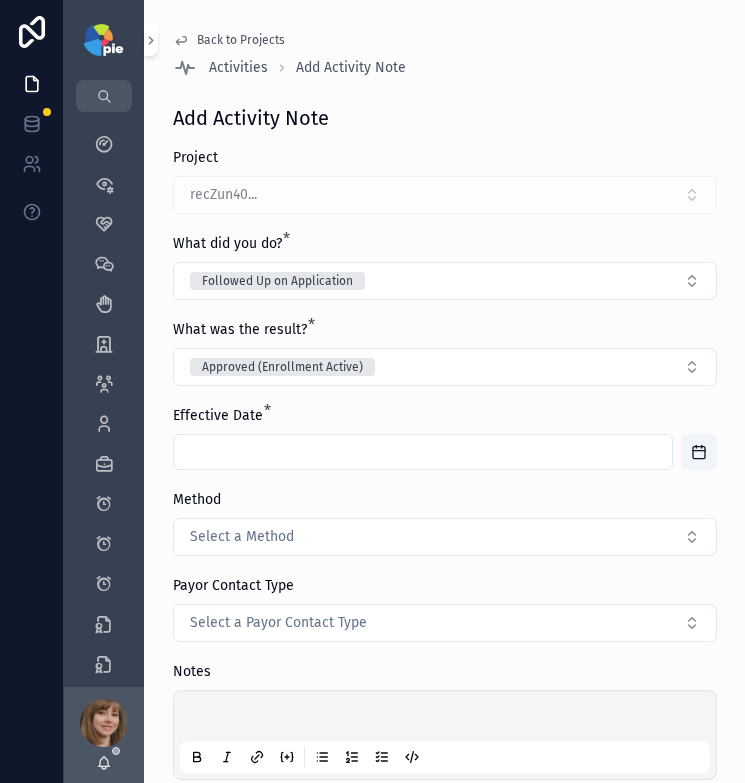 paste on "**********" 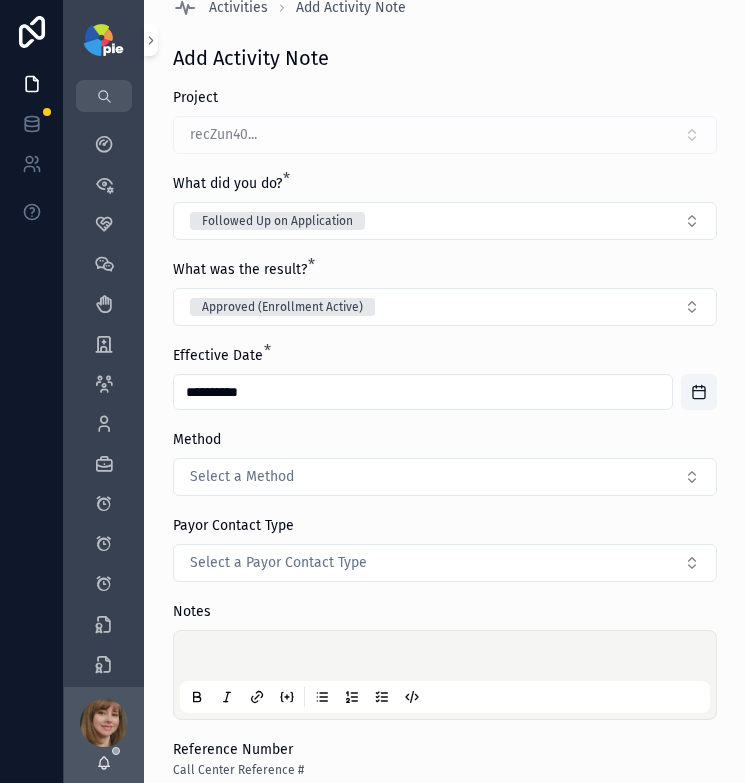 scroll, scrollTop: 179, scrollLeft: 0, axis: vertical 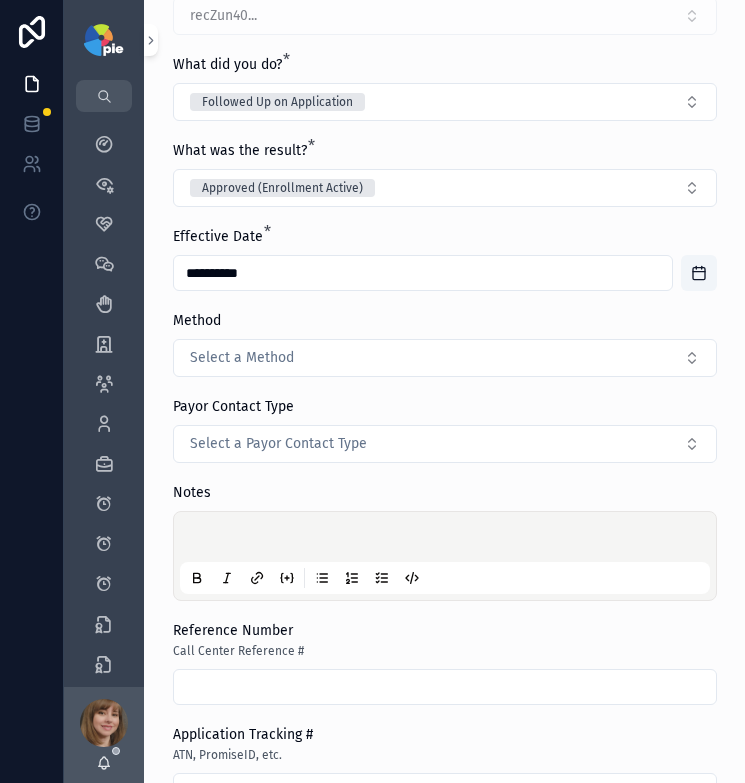 type on "**********" 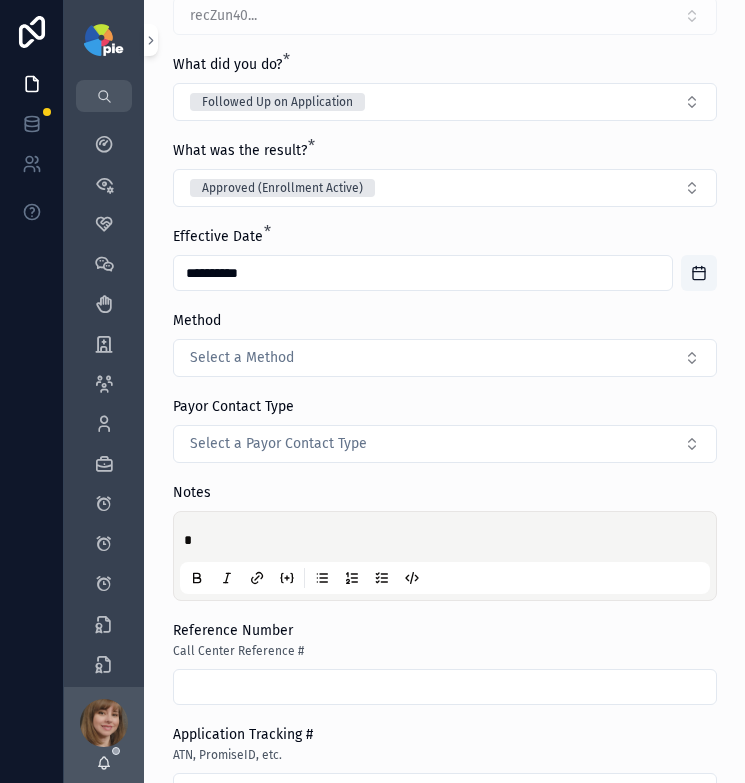 type 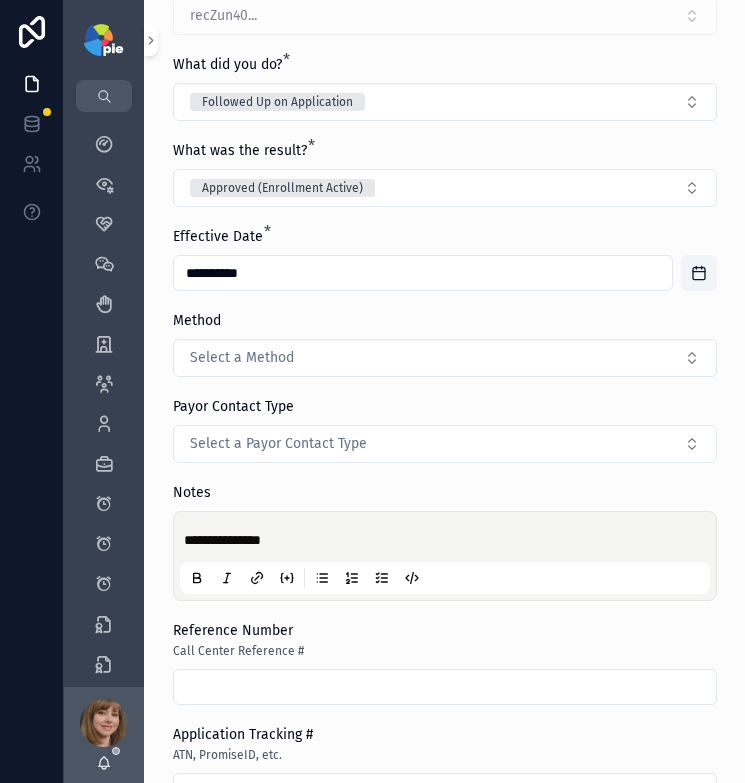 click on "**********" at bounding box center (445, 529) 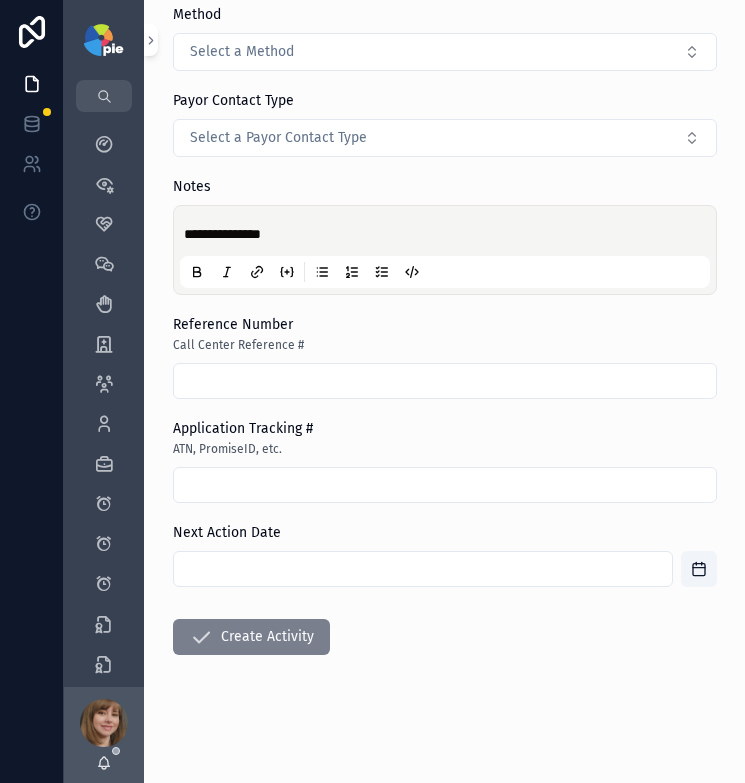 click on "Create Activity" at bounding box center (251, 637) 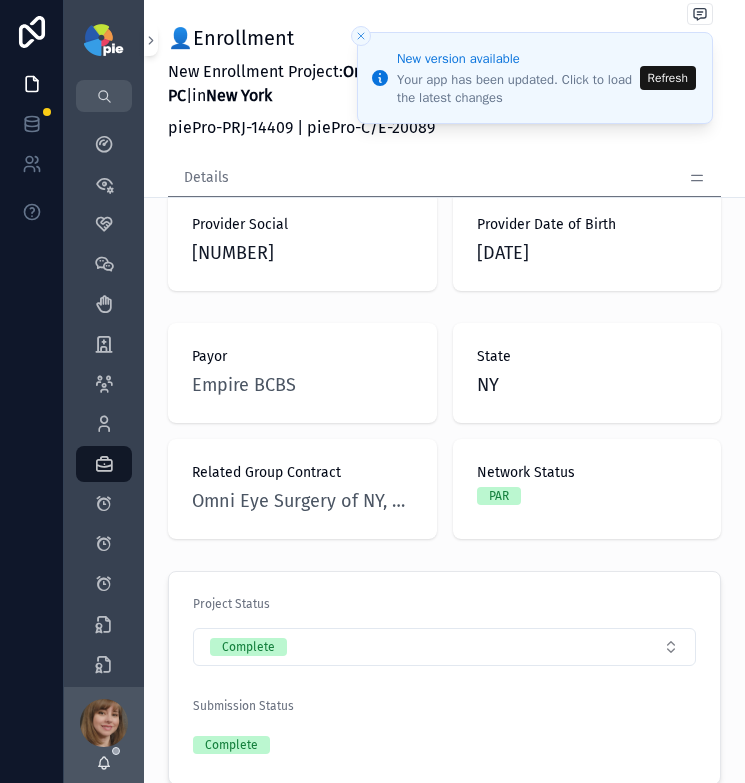 click on "Refresh" at bounding box center [668, 78] 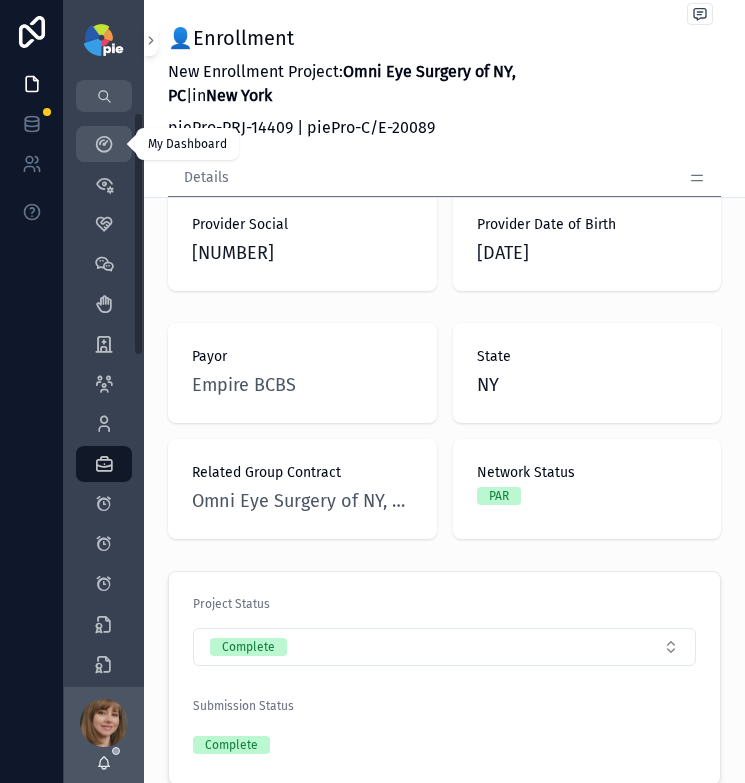 click on "My Dashboard" at bounding box center (104, 144) 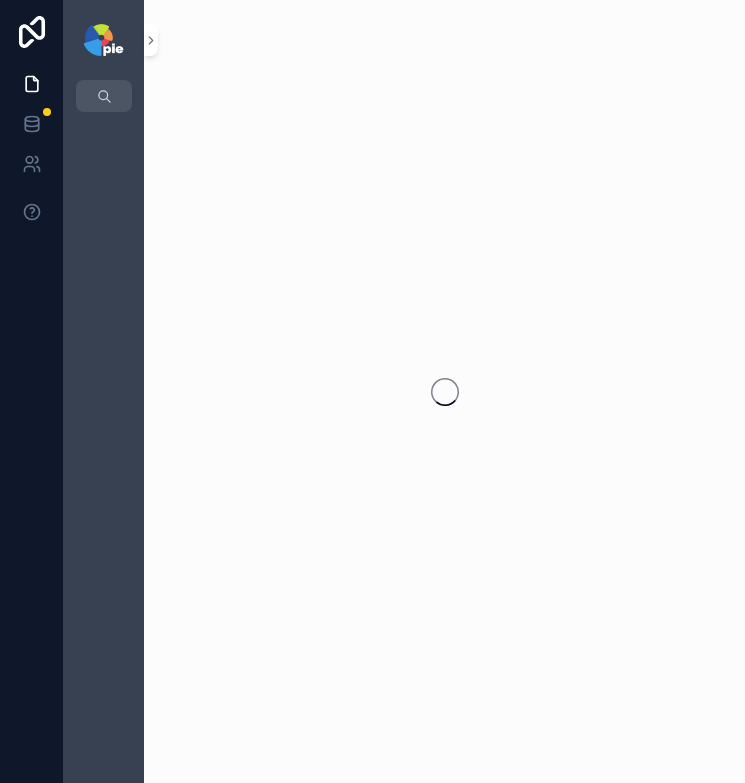 scroll, scrollTop: 0, scrollLeft: 0, axis: both 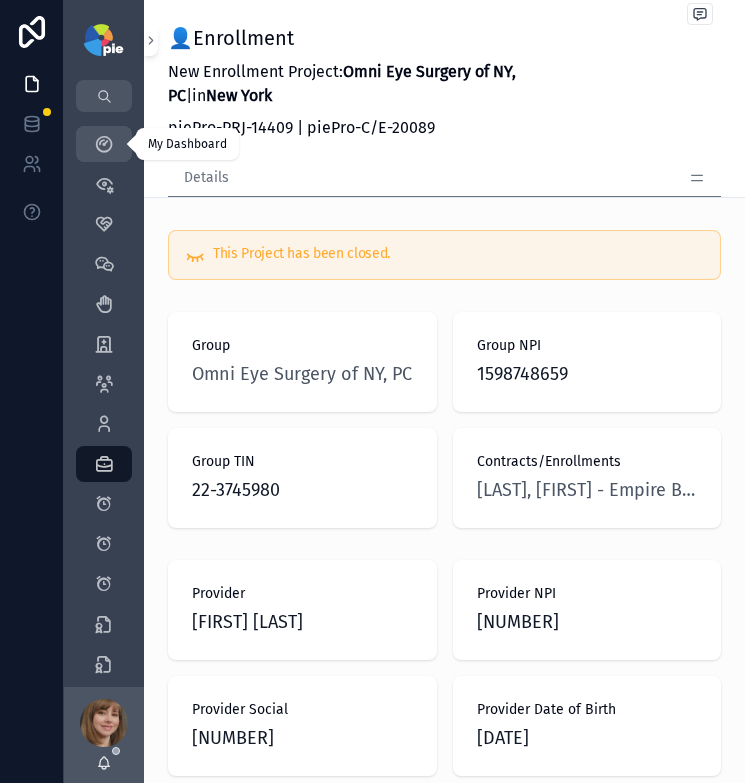 click at bounding box center [104, 144] 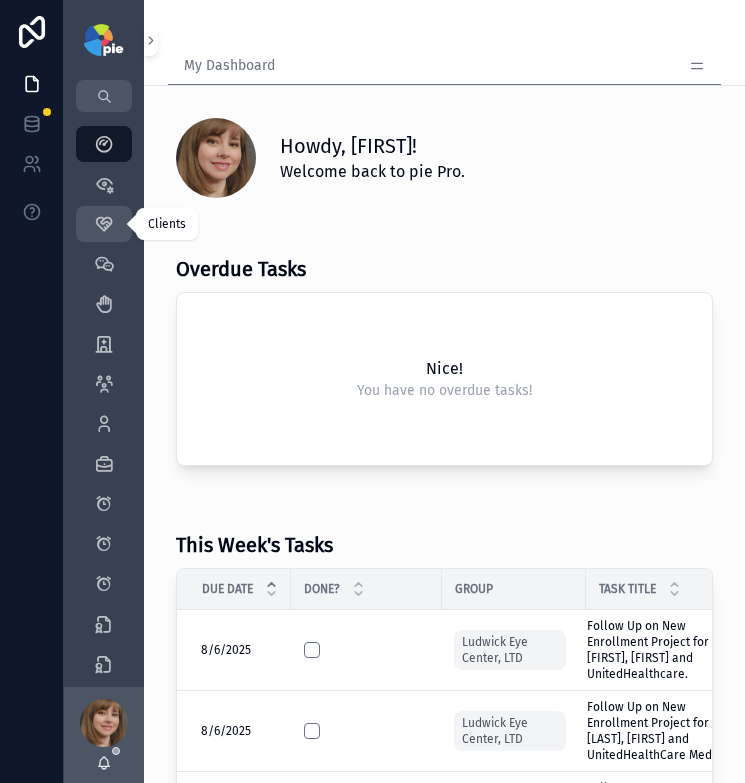 click at bounding box center [104, 224] 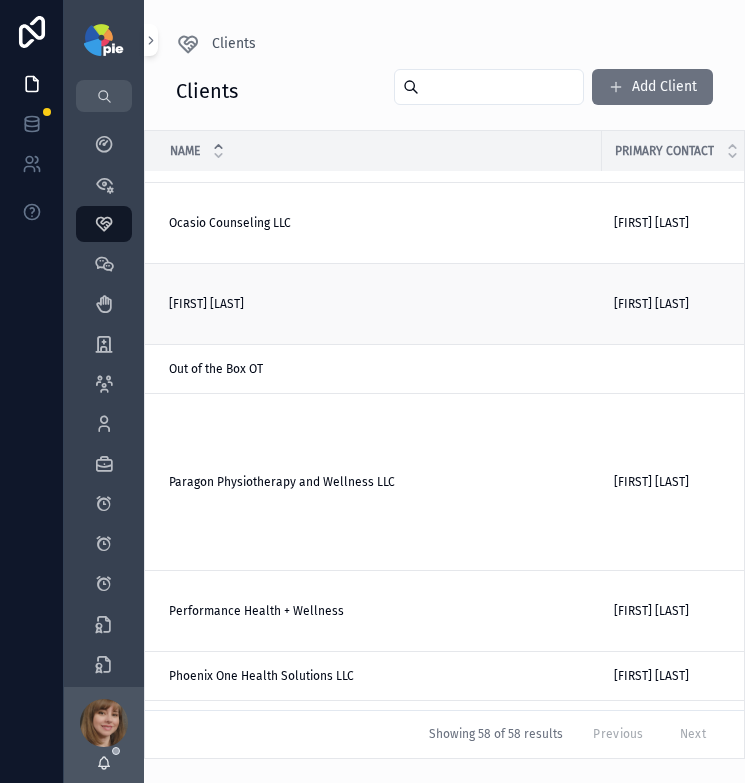 scroll, scrollTop: 2996, scrollLeft: 0, axis: vertical 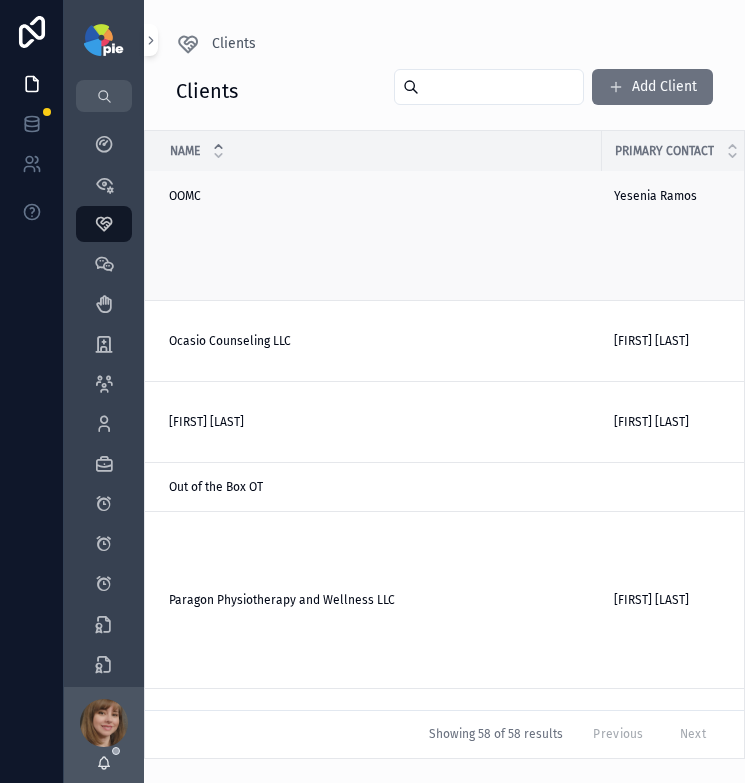 click on "OOMC OOMC" at bounding box center [373, 196] 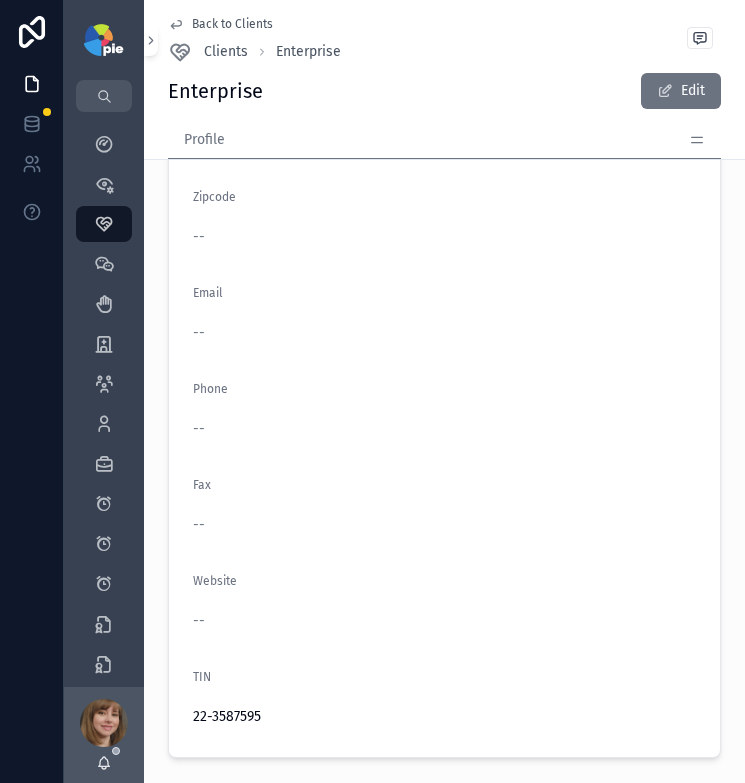 scroll, scrollTop: 539, scrollLeft: 0, axis: vertical 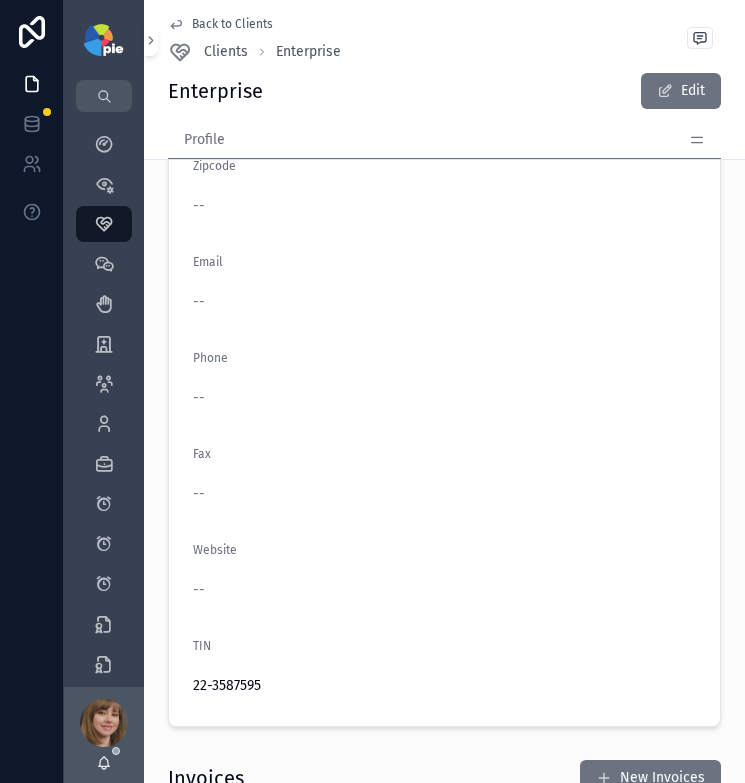click 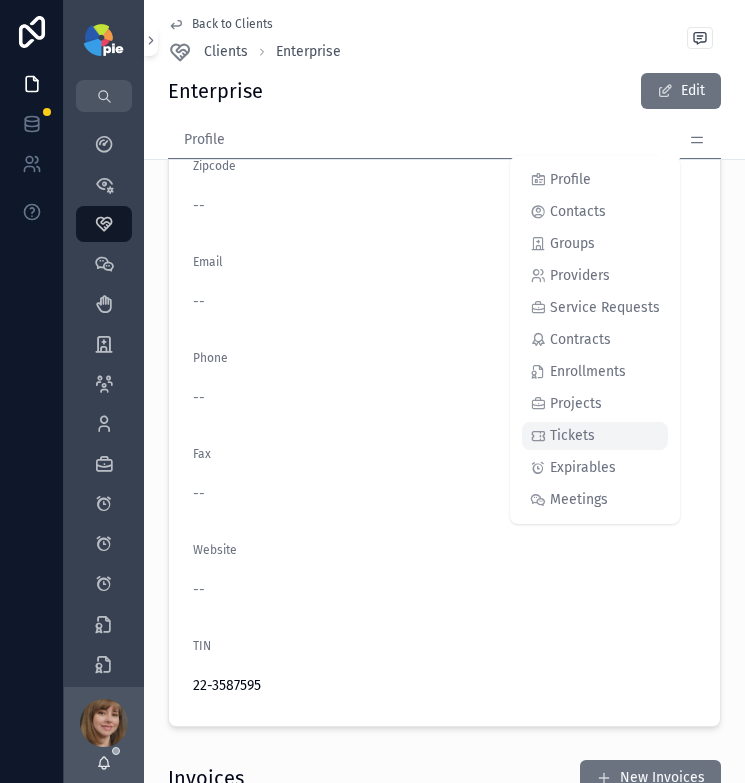 click on "Tickets" at bounding box center [572, 436] 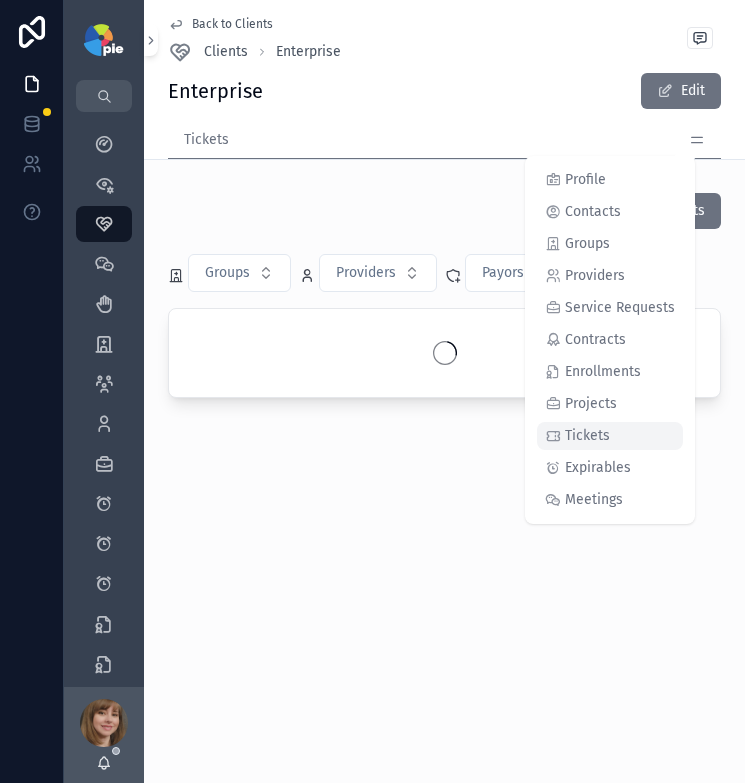 scroll, scrollTop: 0, scrollLeft: 0, axis: both 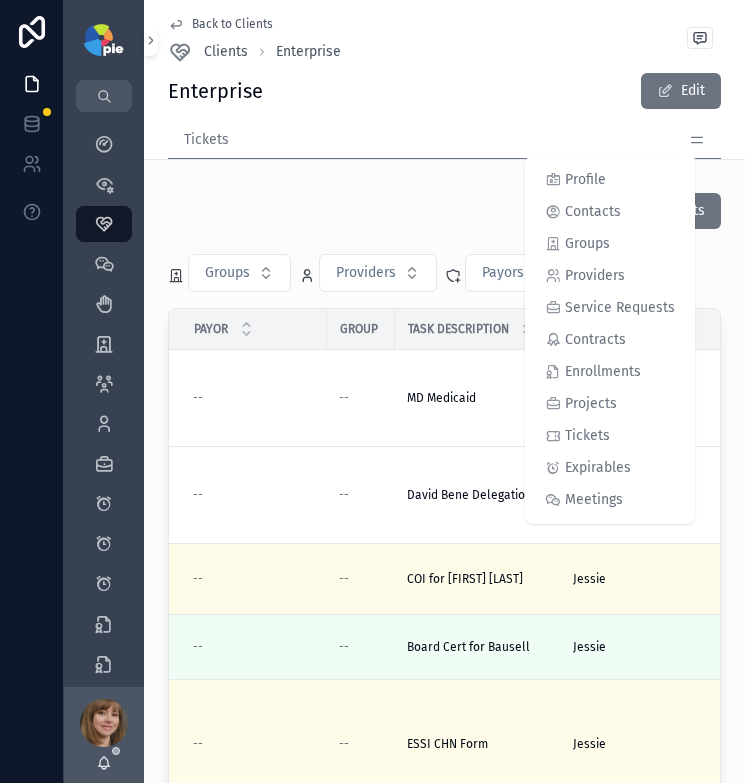 click on "New Tickets" at bounding box center [444, 211] 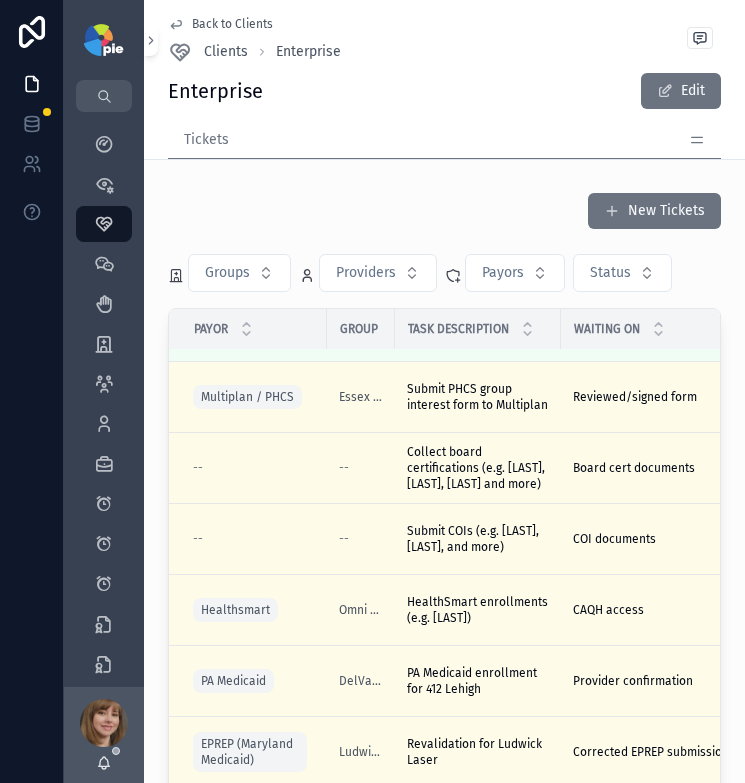 scroll, scrollTop: 1549, scrollLeft: 0, axis: vertical 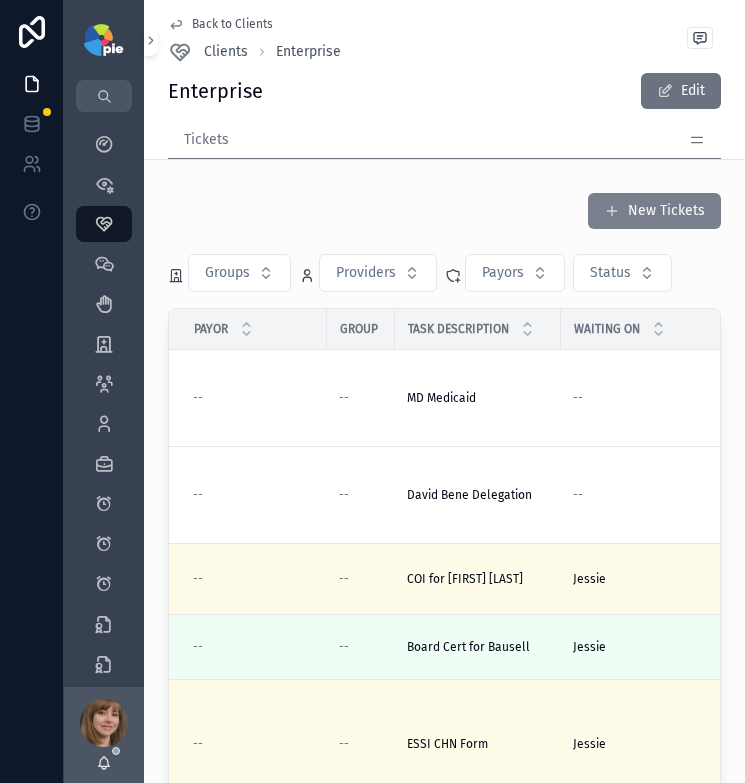 click on "New Tickets" at bounding box center (654, 211) 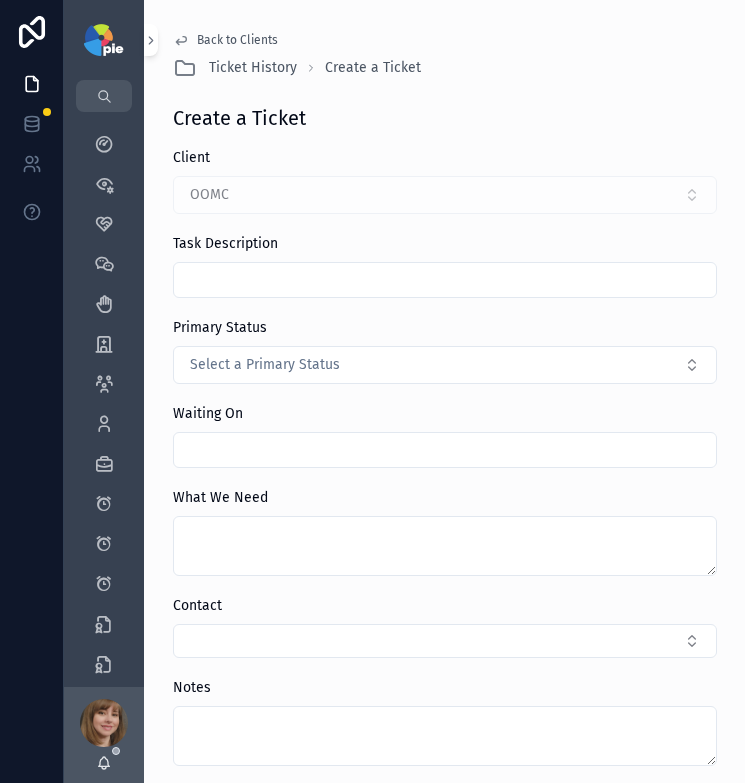 click at bounding box center [445, 280] 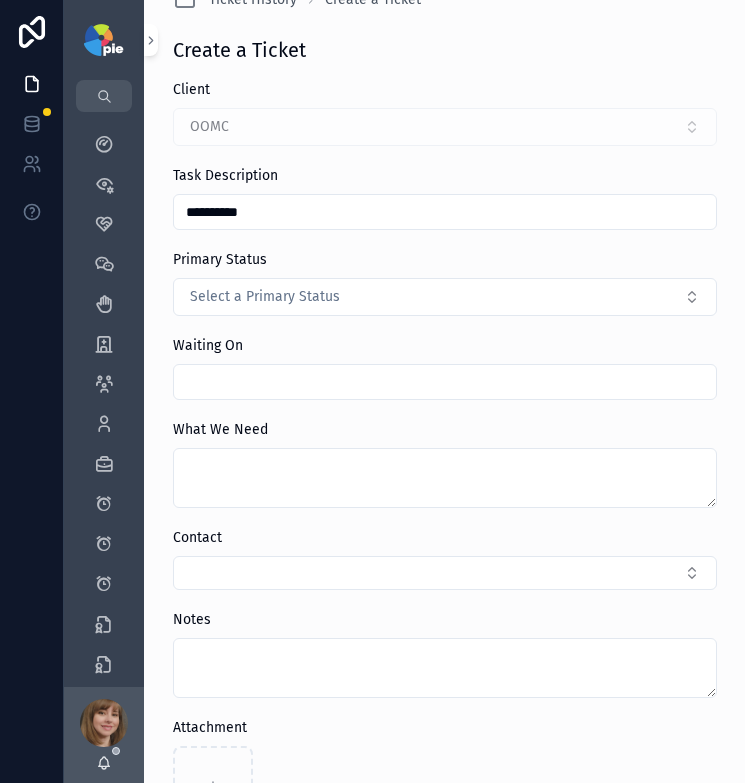 scroll, scrollTop: 70, scrollLeft: 0, axis: vertical 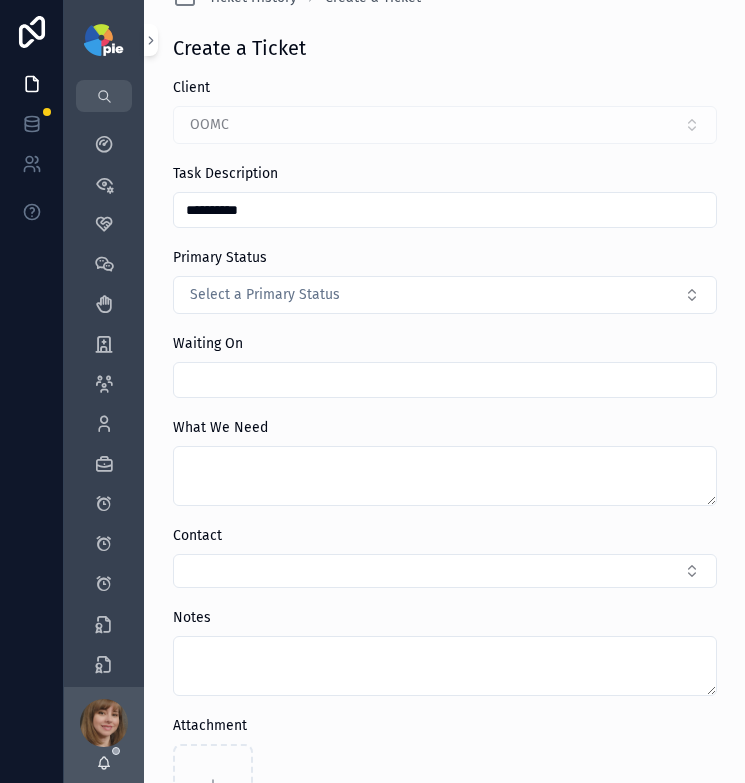type on "**********" 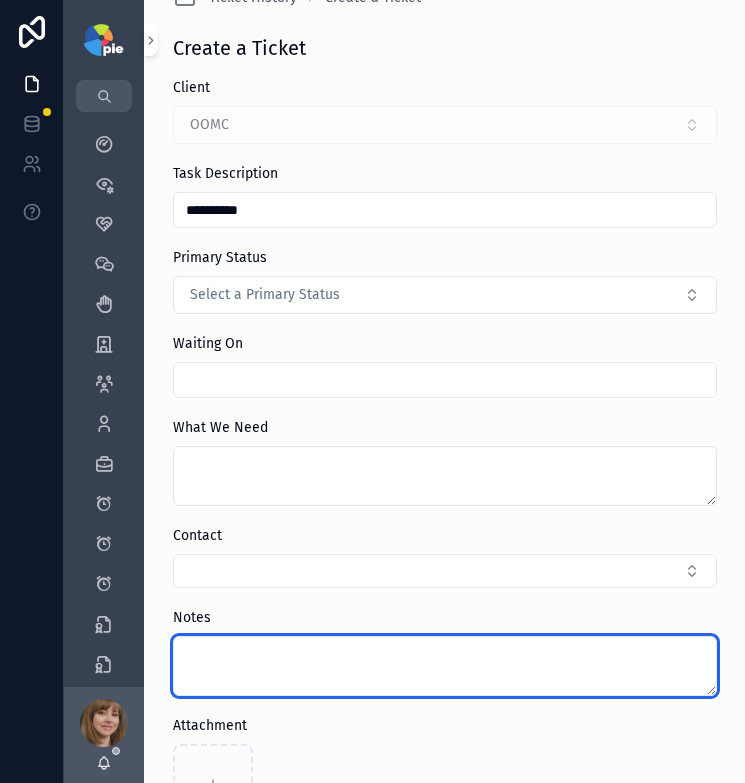 click at bounding box center (445, 666) 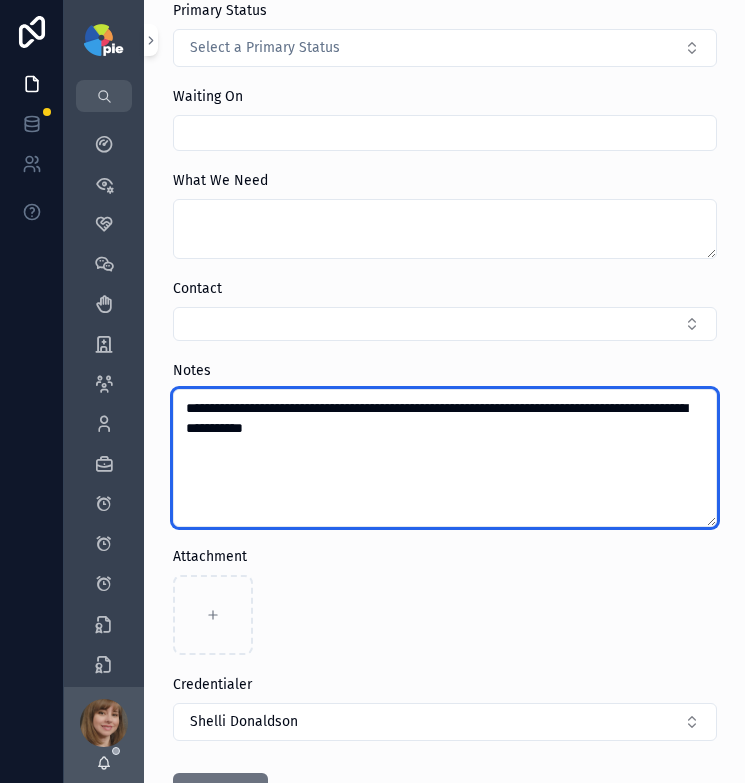 scroll, scrollTop: 408, scrollLeft: 0, axis: vertical 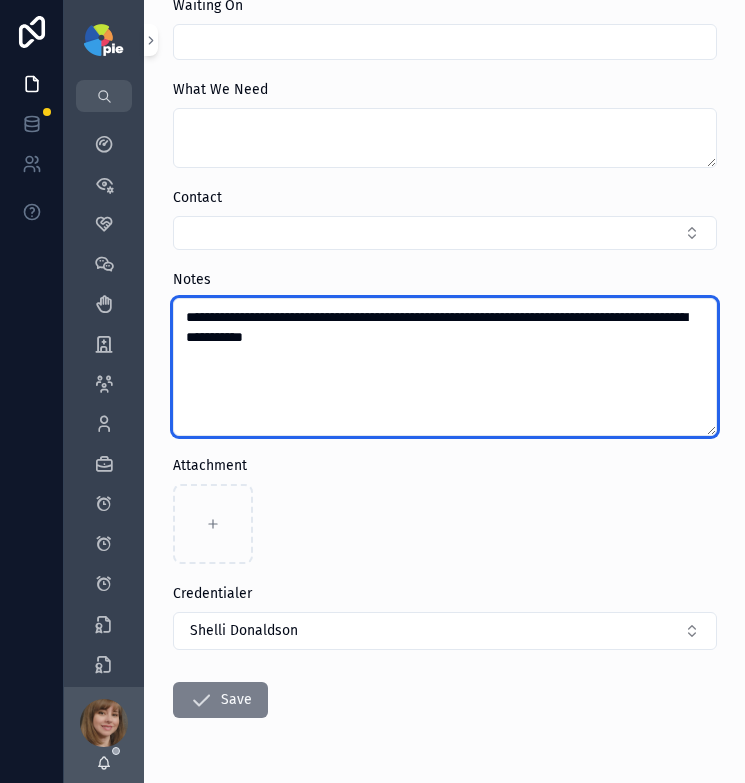type on "**********" 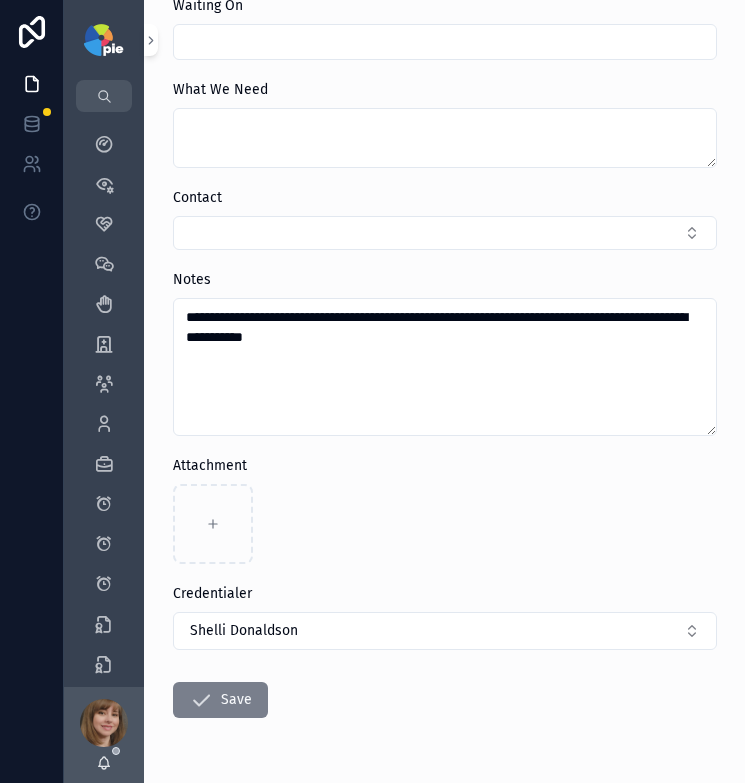 click on "Save" at bounding box center (220, 700) 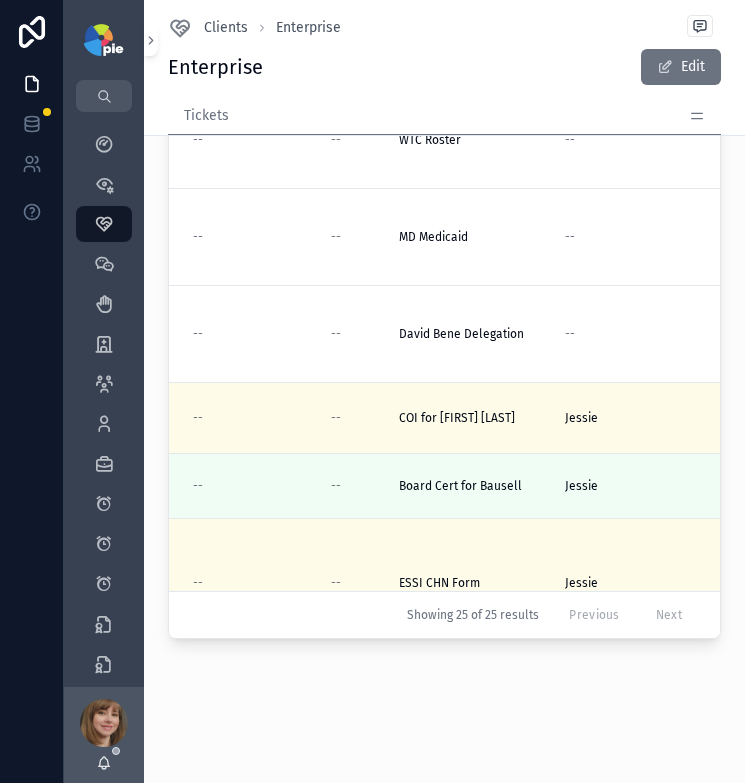 scroll, scrollTop: 234, scrollLeft: 0, axis: vertical 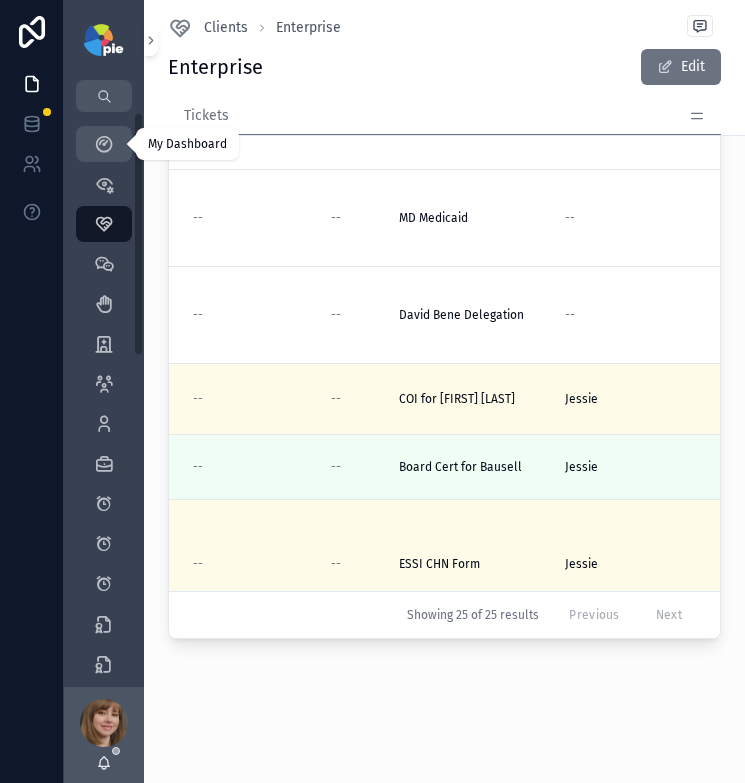 click on "My Dashboard" at bounding box center (104, 144) 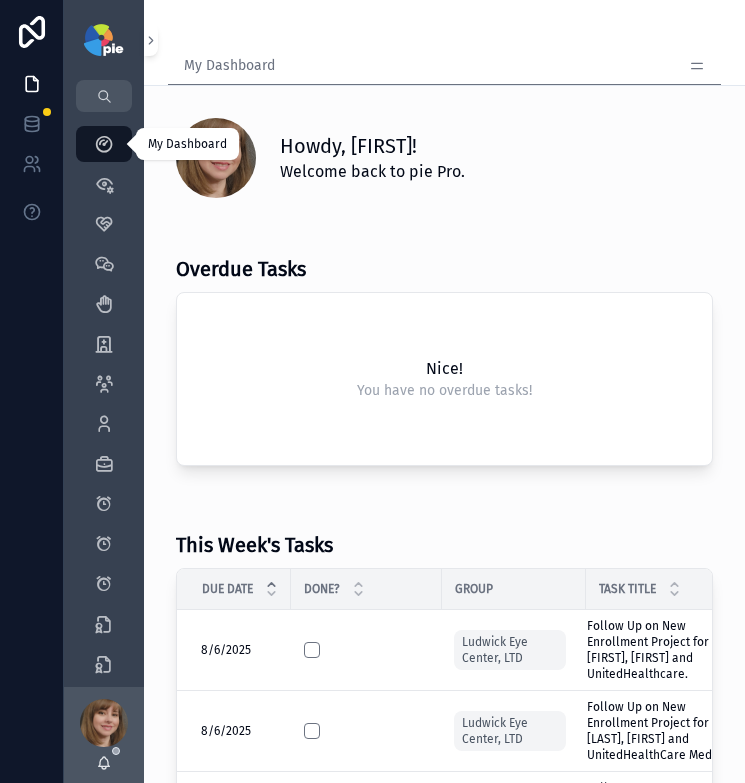 scroll, scrollTop: 123, scrollLeft: 0, axis: vertical 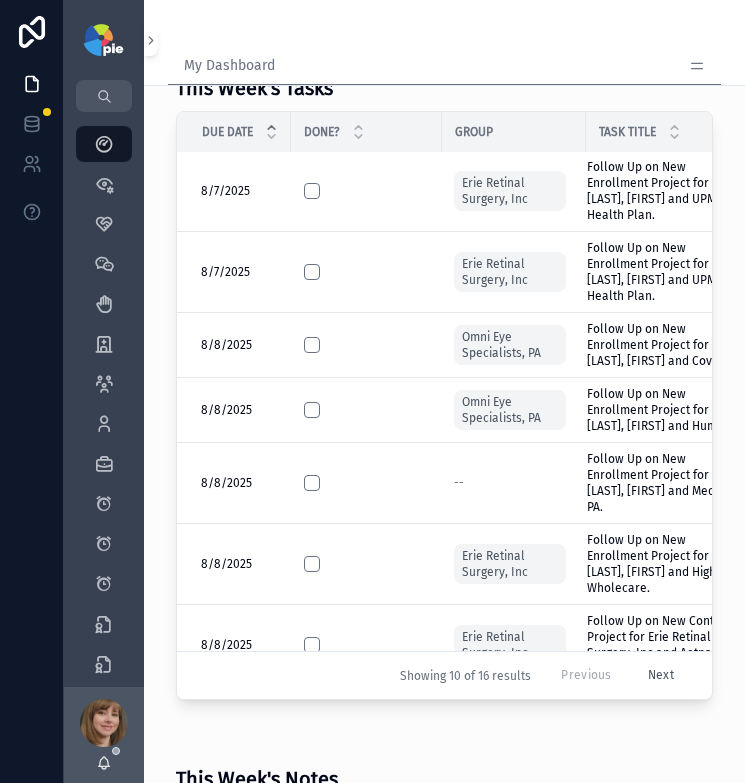 click on "Howdy, Shelli! Welcome back to pie Pro. Overdue Tasks Nice! You have no overdue tasks! This Week's Tasks Due Date Done? Group Task Title 8/6/2025 8/6/2025 Ludwick Eye Center, LTD Follow Up on New Enrollment Project for Grove, James and UnitedHealthcare. Follow Up on New Enrollment Project for Grove, James and UnitedHealthcare. Mark All As Done Delete 8/6/2025 8/6/2025 Ludwick Eye Center, LTD Follow Up on New Enrollment Project for Grove, James and UnitedHealthCare Medicare. Follow Up on New Enrollment Project for Grove, James and UnitedHealthCare Medicare. Mark All As Done Delete 8/7/2025 8/7/2025 Erie Retinal Surgery, Inc Follow Up on New Enrollment Project for Kulits, John and Humana. Follow Up on New Enrollment Project for Kulits, John and Humana. Mark All As Done Delete 8/7/2025 8/7/2025 Erie Retinal Surgery, Inc Follow Up on New Enrollment Project for Mousa, Raed and UPMC Health Plan. Follow Up on New Enrollment Project for Mousa, Raed and UPMC Health Plan. Mark All As Done Delete 8/7/2025 8/7/2025 -- --" at bounding box center [444, 582] 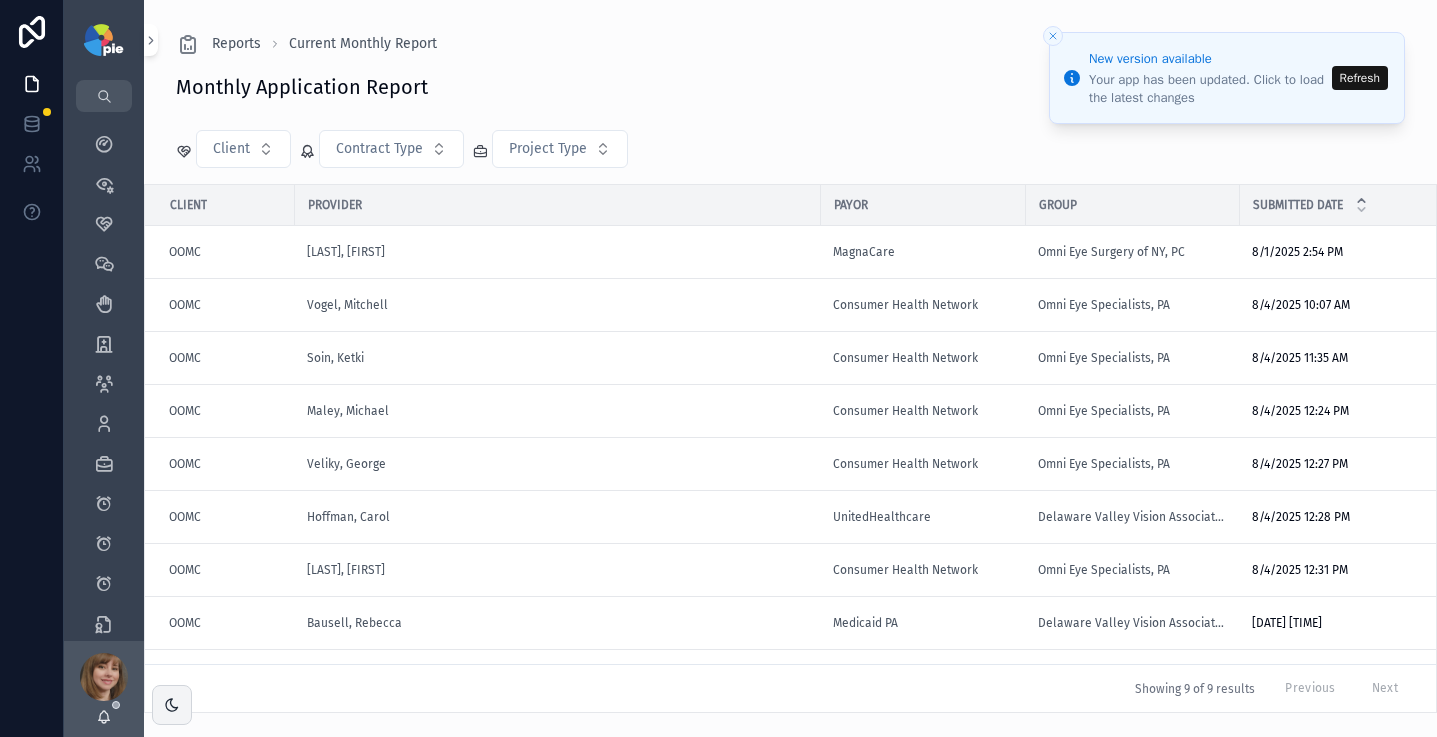 scroll, scrollTop: 0, scrollLeft: 0, axis: both 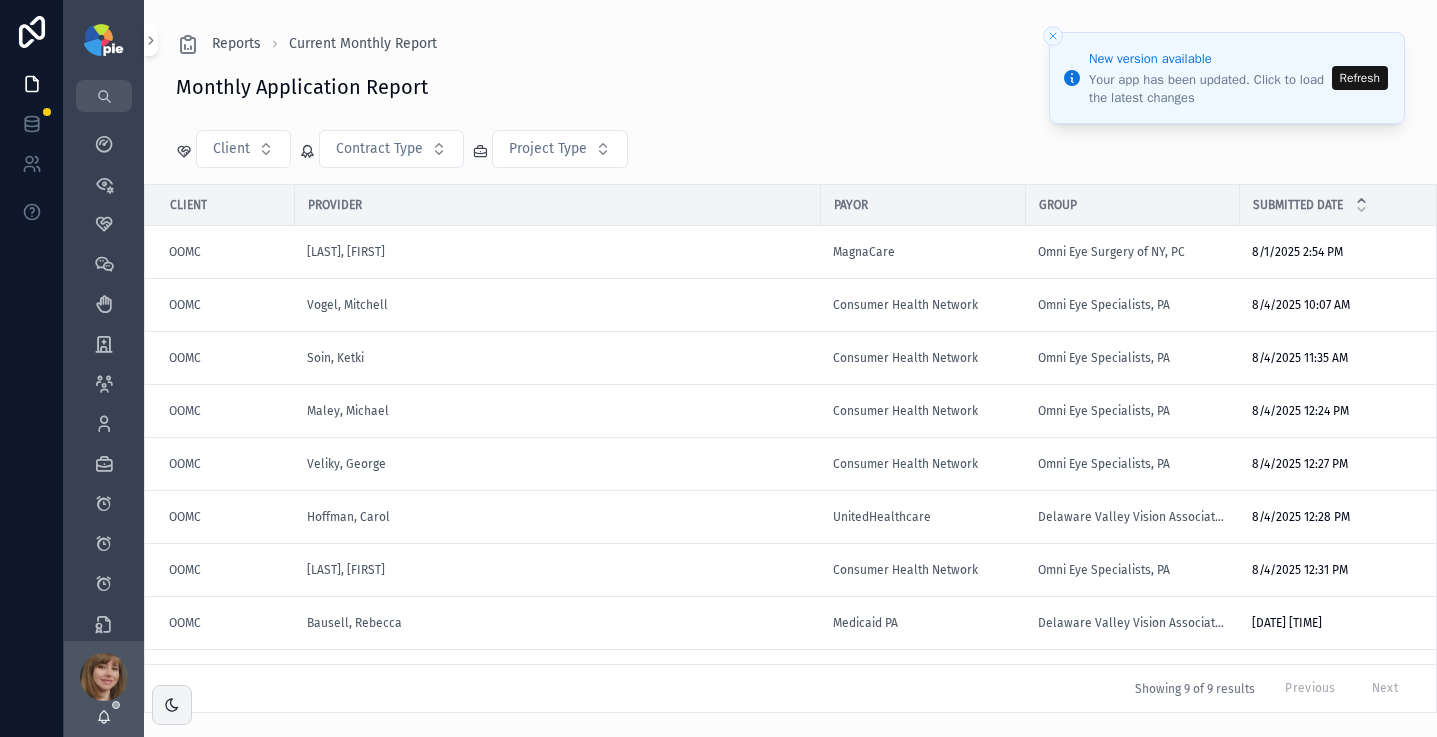 click on "Refresh" at bounding box center (1360, 78) 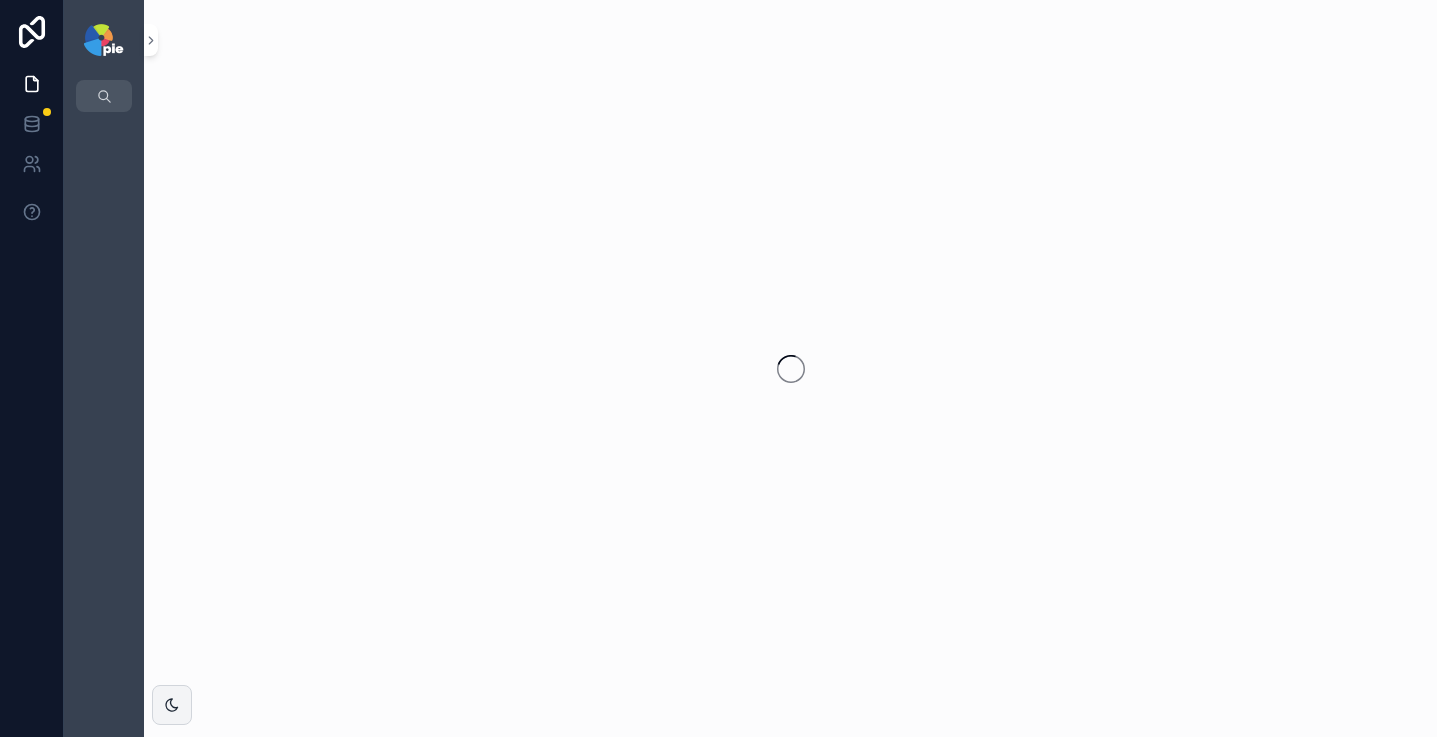 scroll, scrollTop: 0, scrollLeft: 0, axis: both 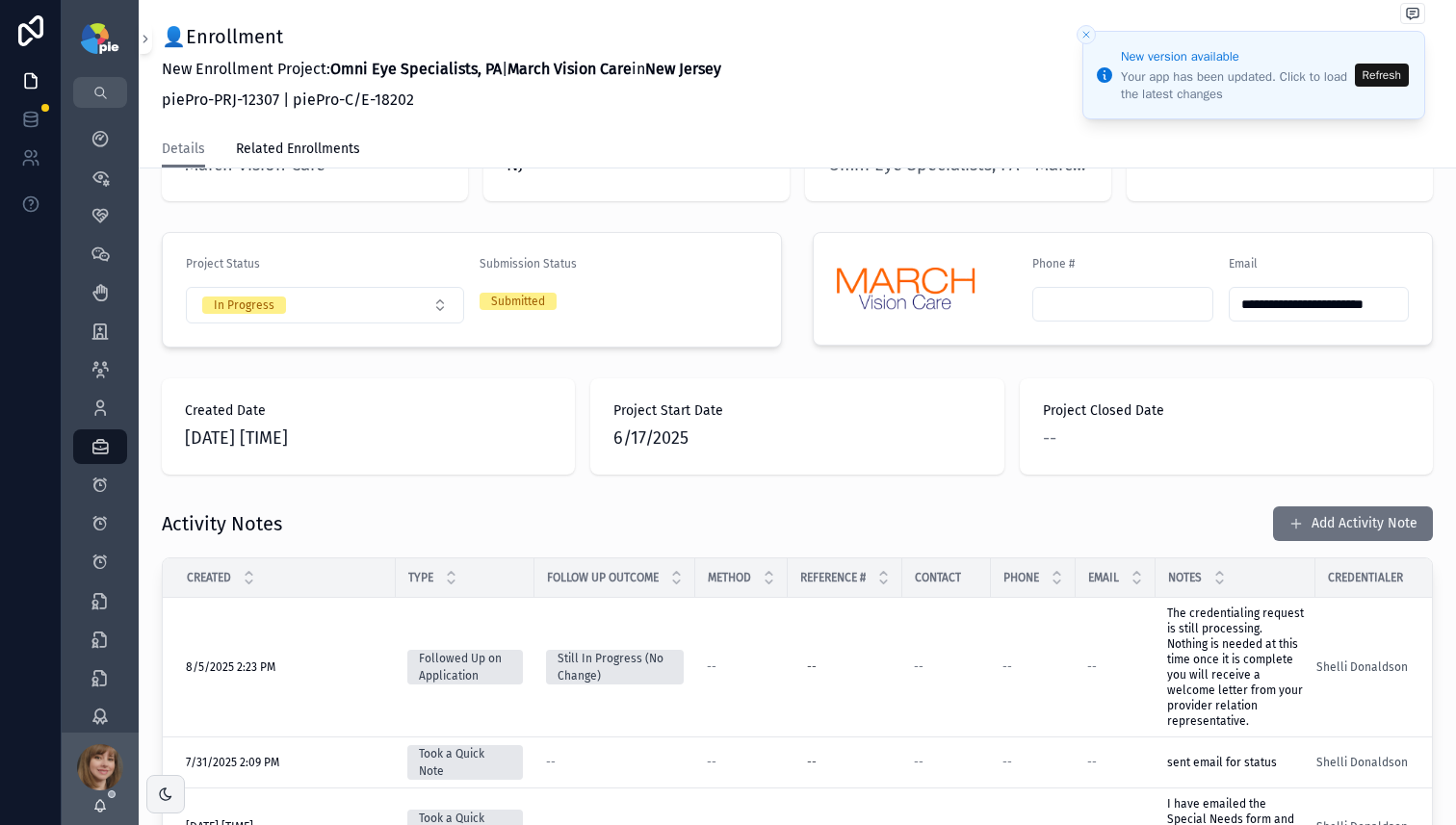 click on "Refresh" at bounding box center [1382, 75] 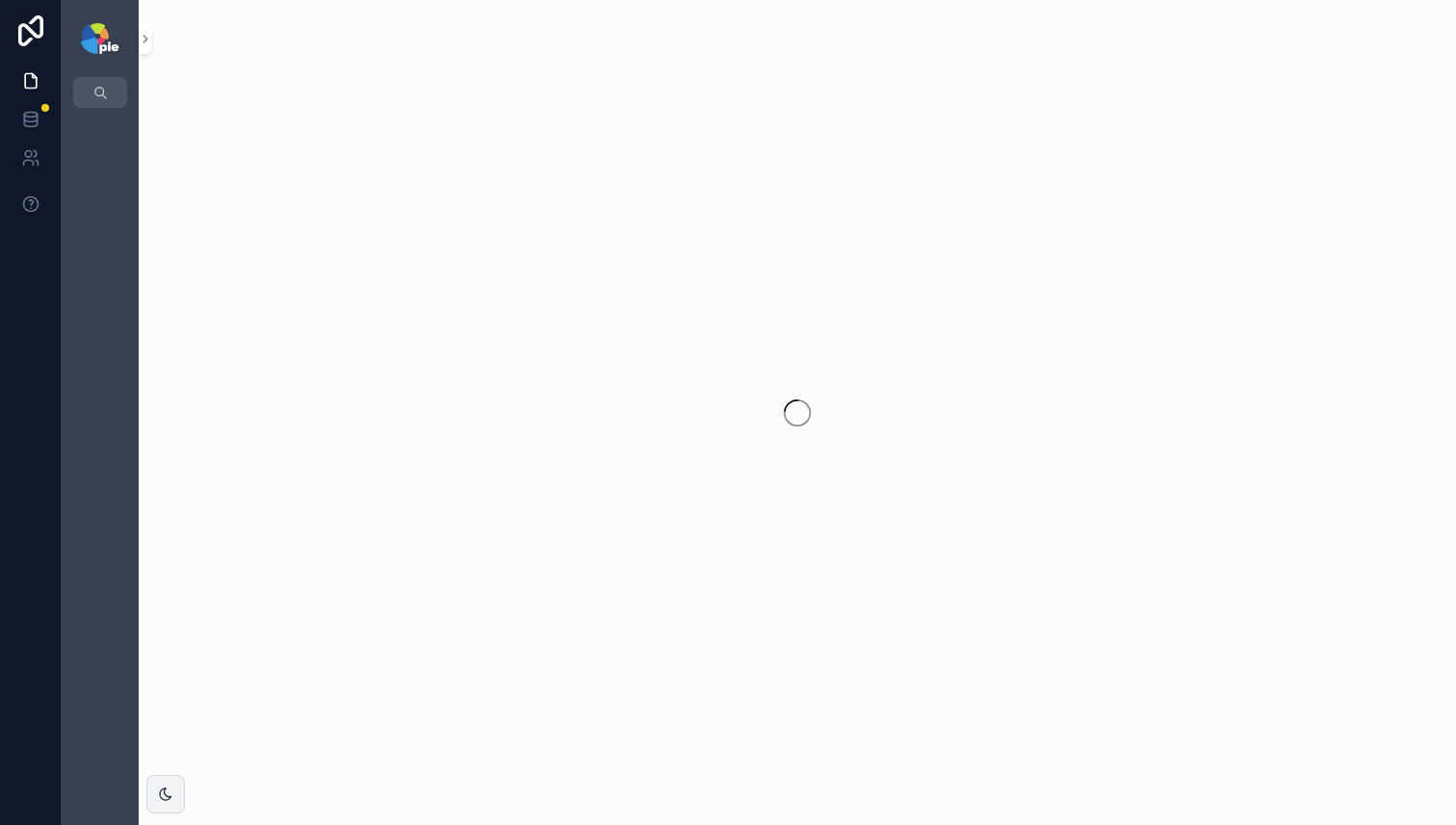 scroll, scrollTop: 0, scrollLeft: 0, axis: both 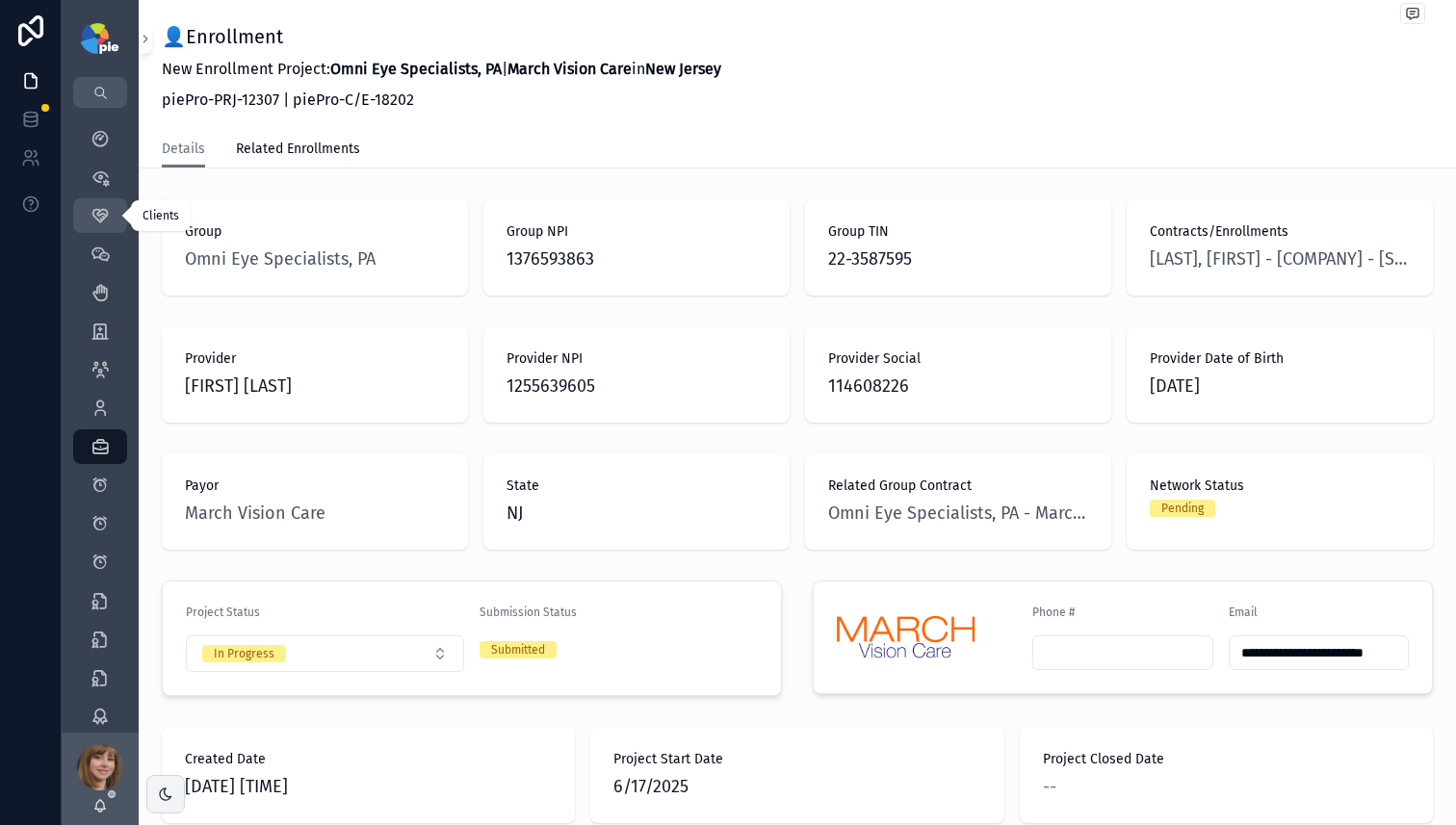 click on "Clients 58" at bounding box center [100, 216] 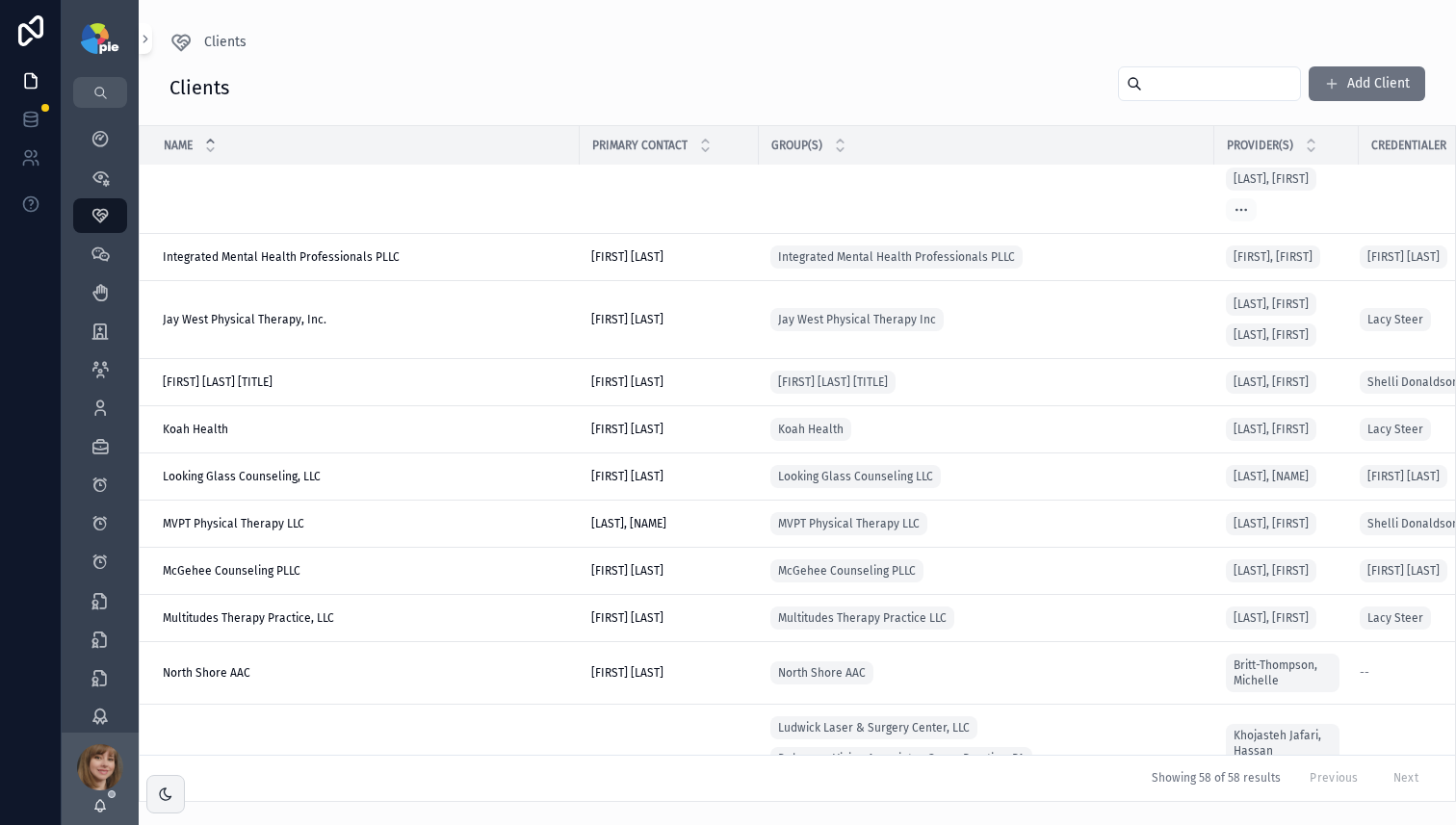 scroll, scrollTop: 2532, scrollLeft: 0, axis: vertical 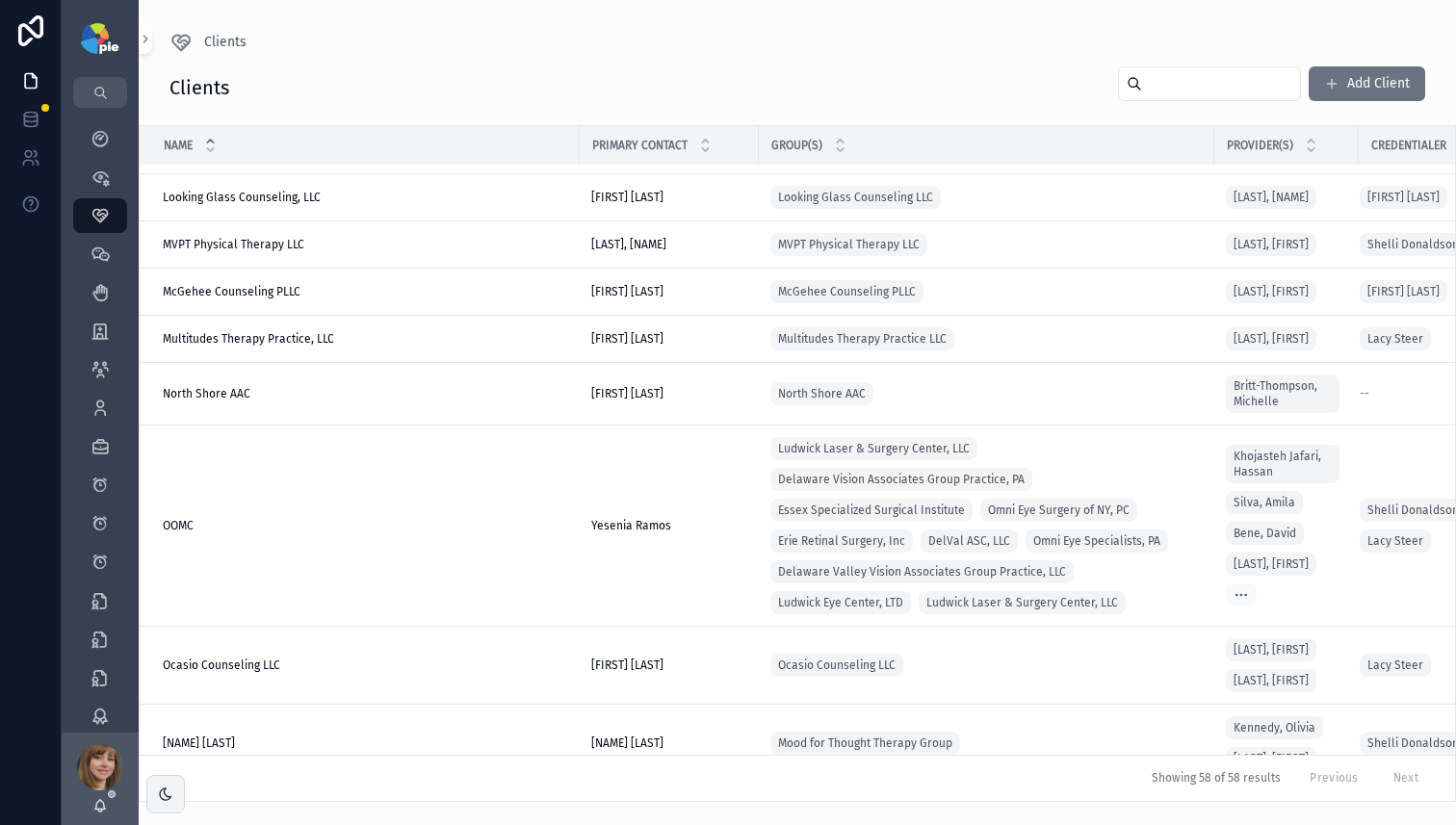 click on "OOMC OOMC" at bounding box center (365, 526) 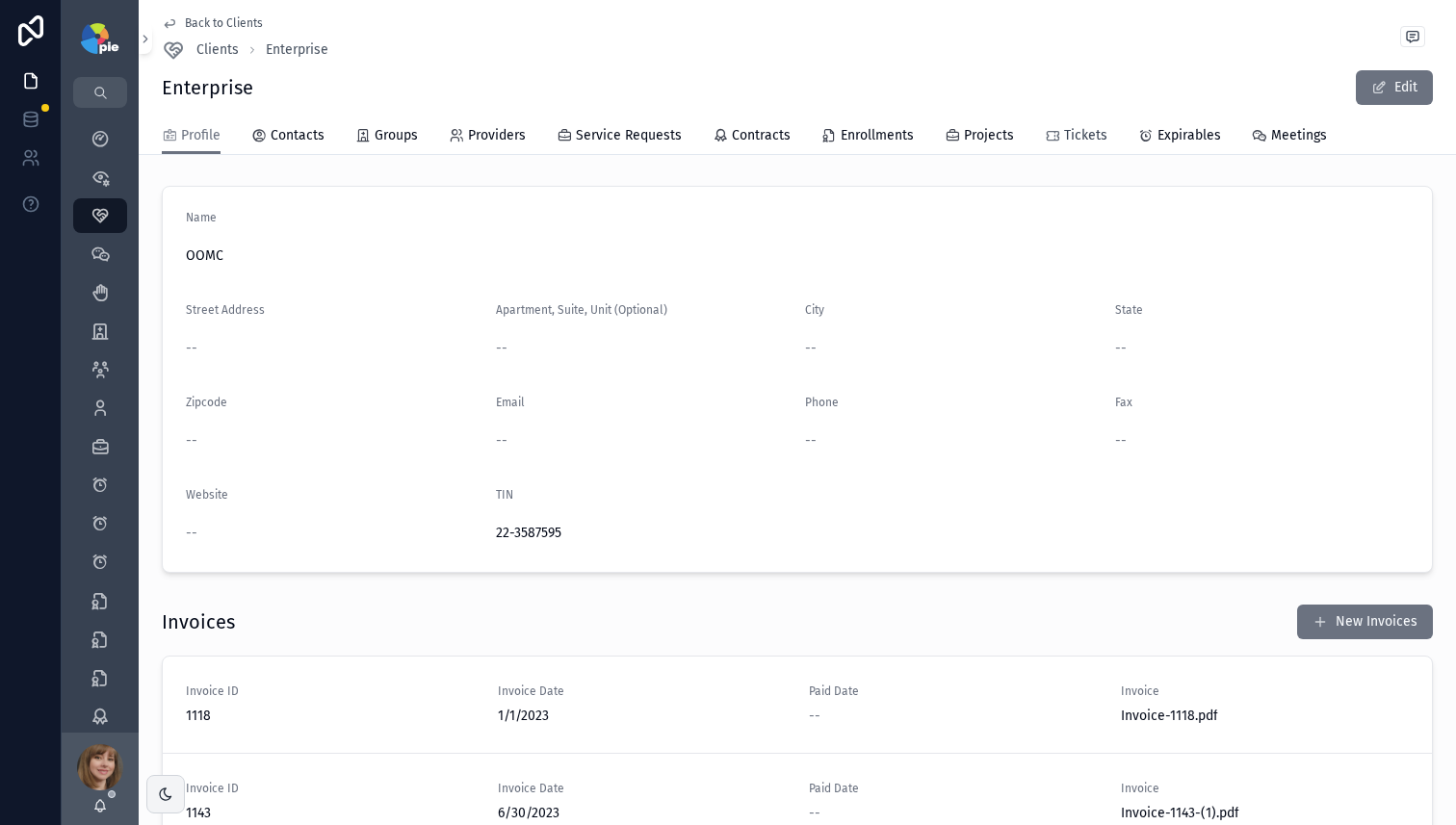 click on "Tickets" at bounding box center [1085, 136] 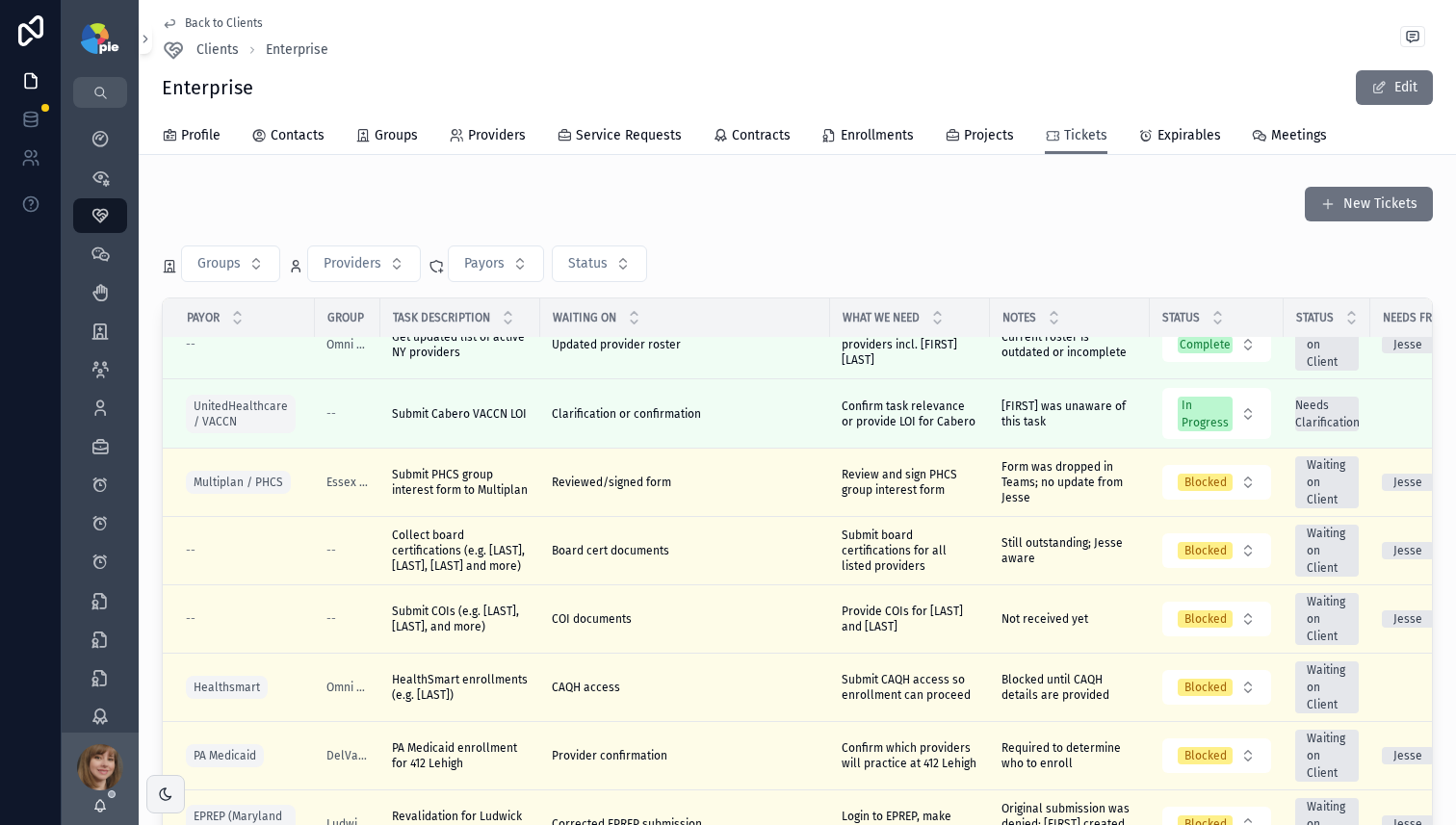 scroll, scrollTop: 1531, scrollLeft: 0, axis: vertical 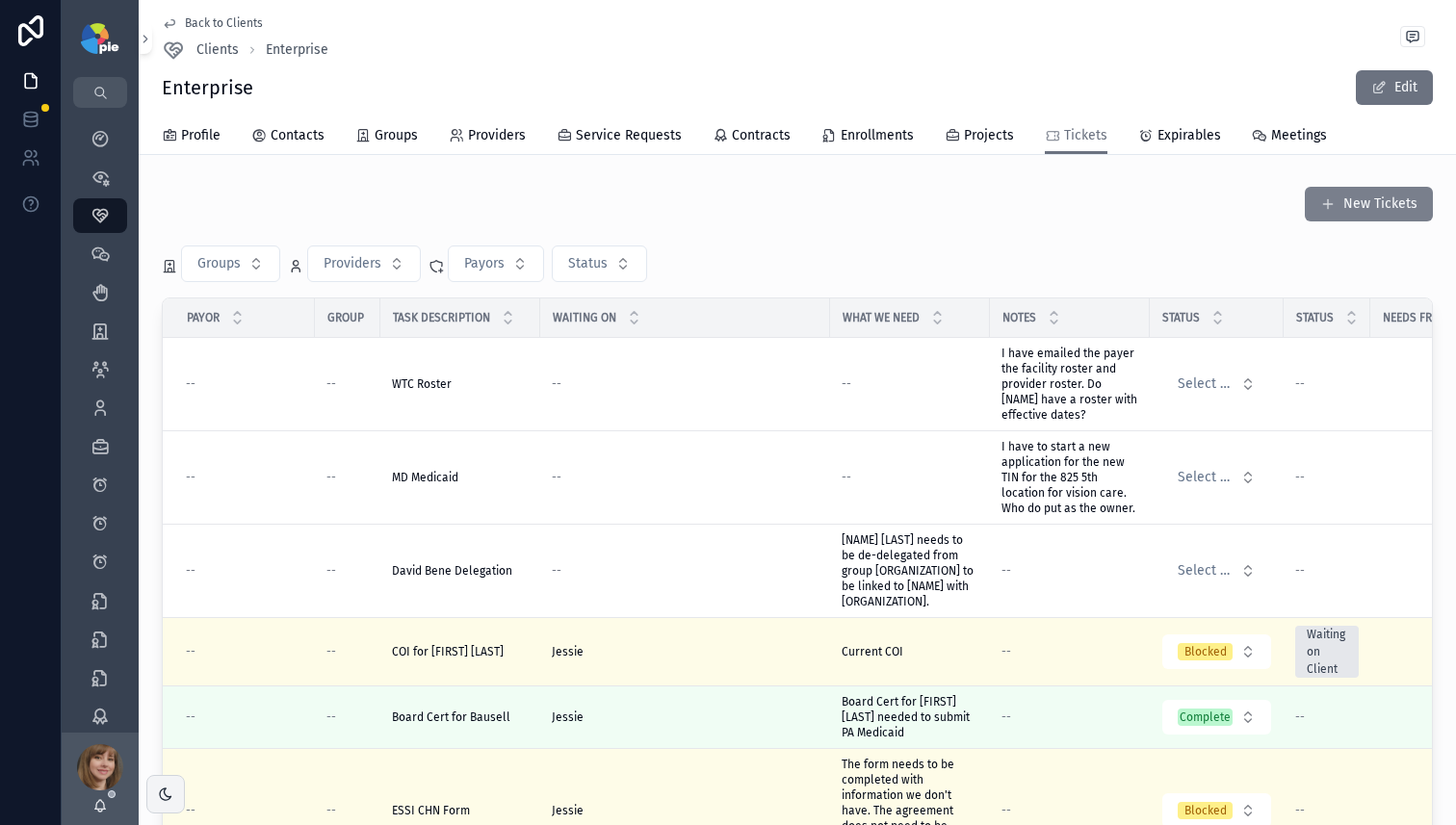 click on "New Tickets" at bounding box center (1368, 204) 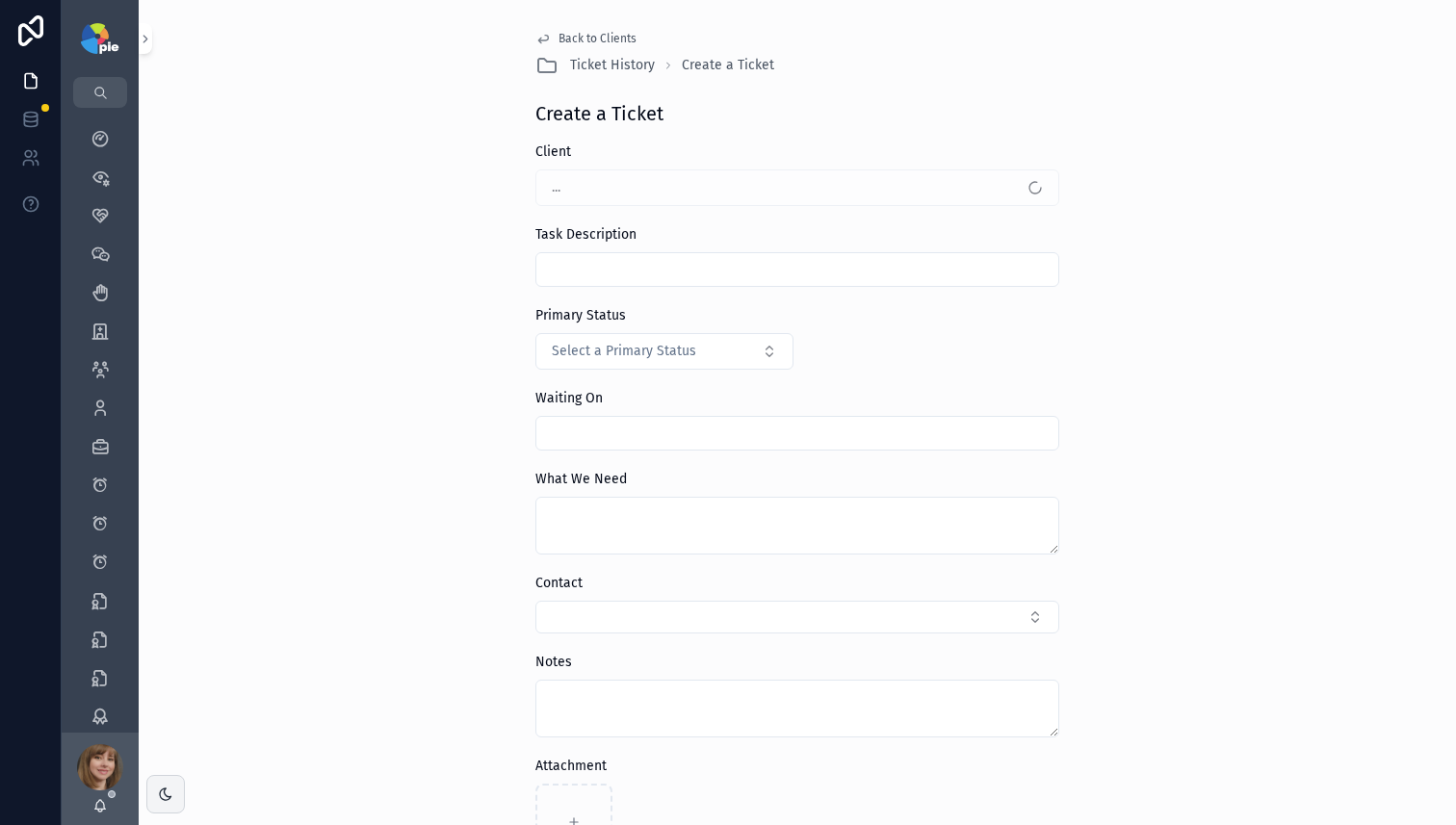 click at bounding box center (797, 270) 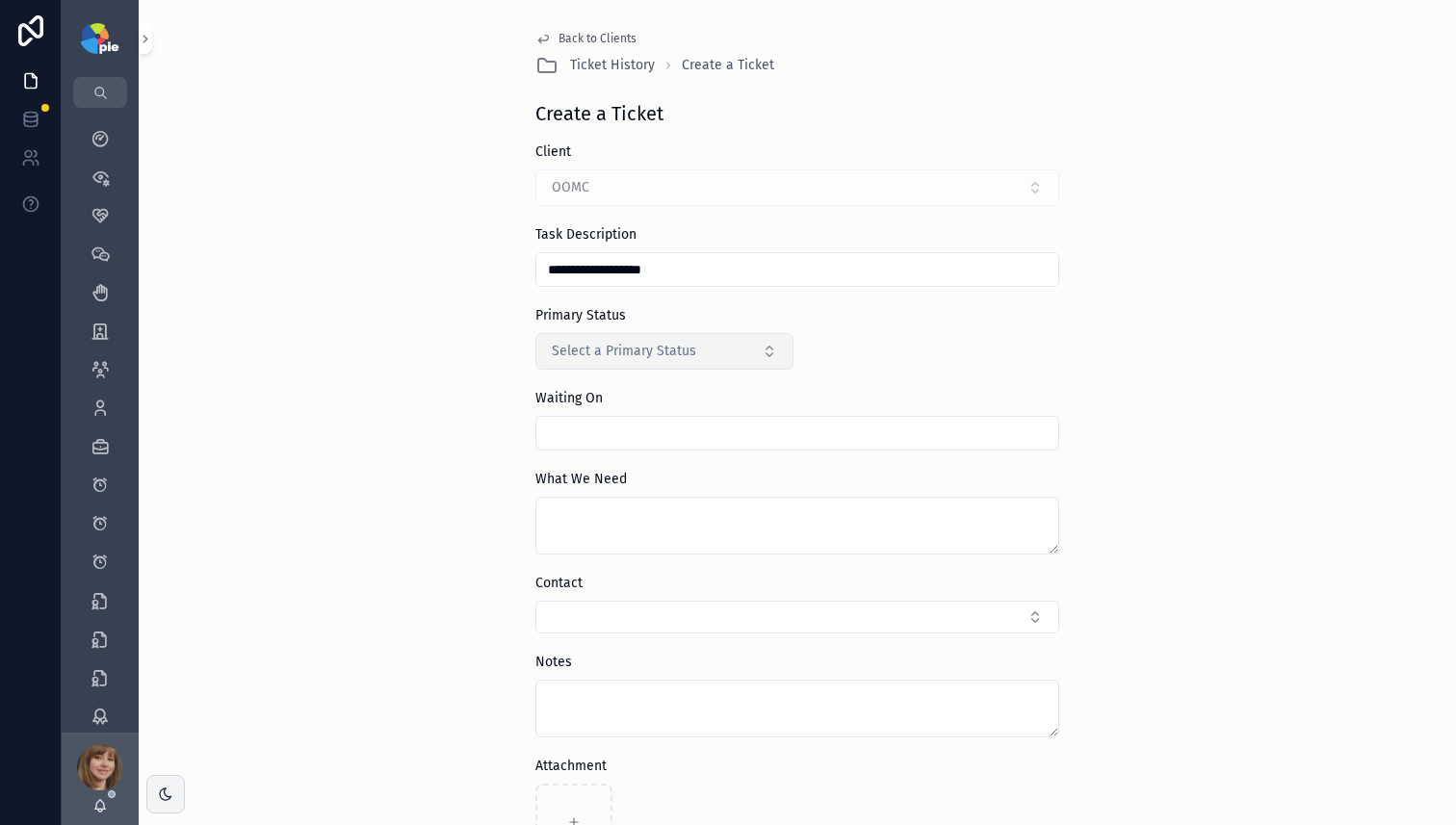 type on "**********" 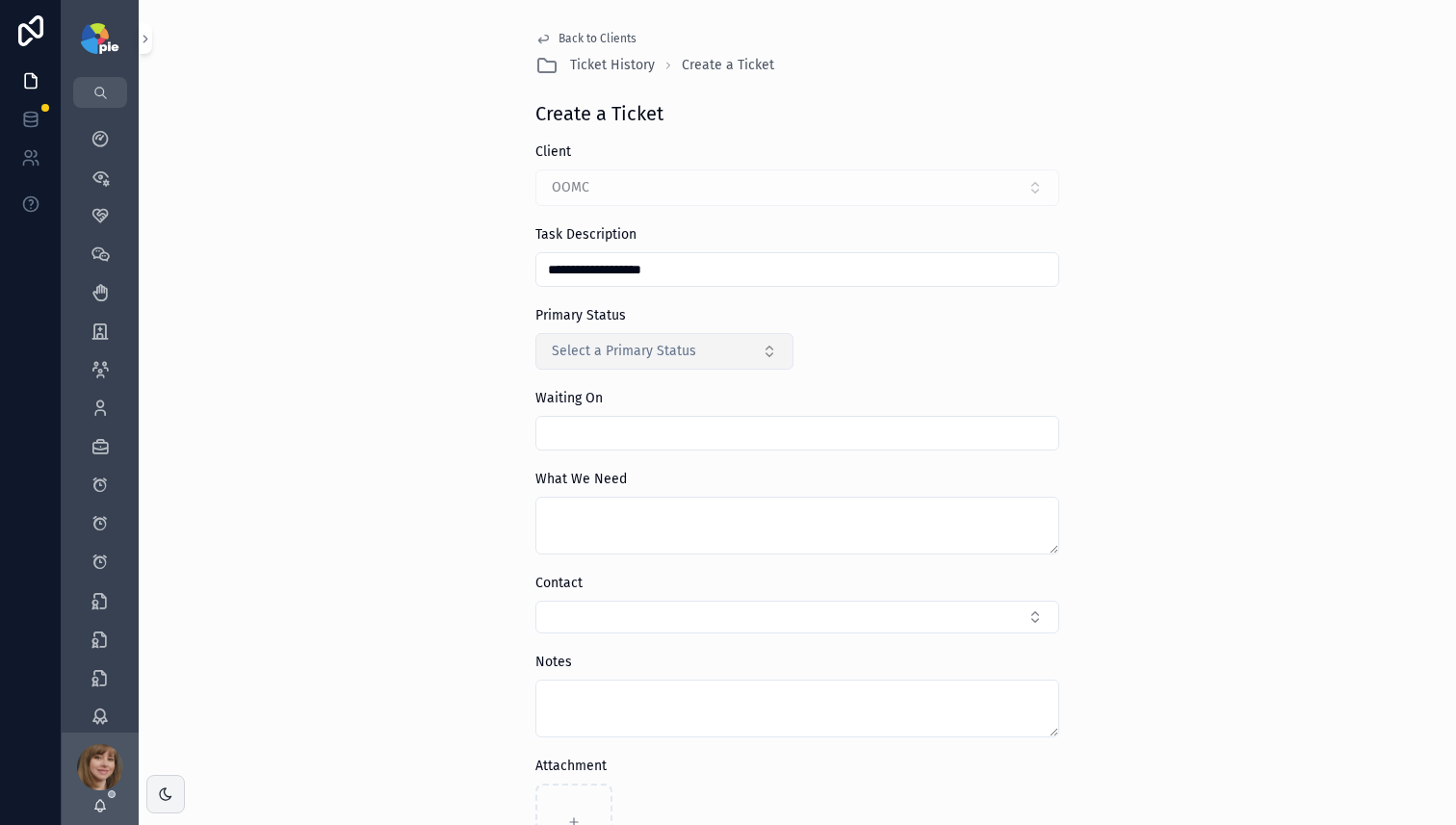click on "Select a Primary Status" at bounding box center (624, 351) 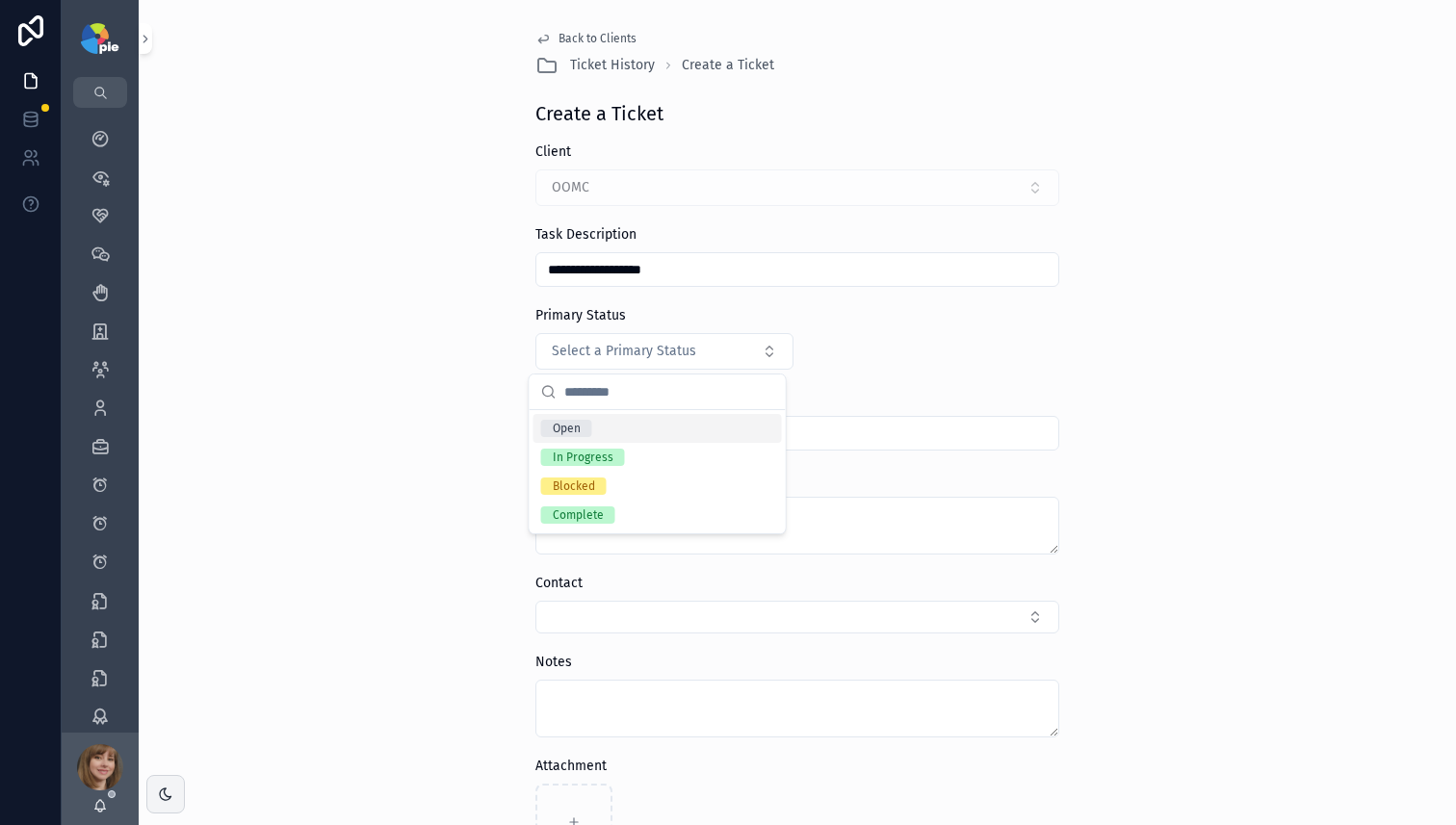 click on "**********" at bounding box center [797, 637] 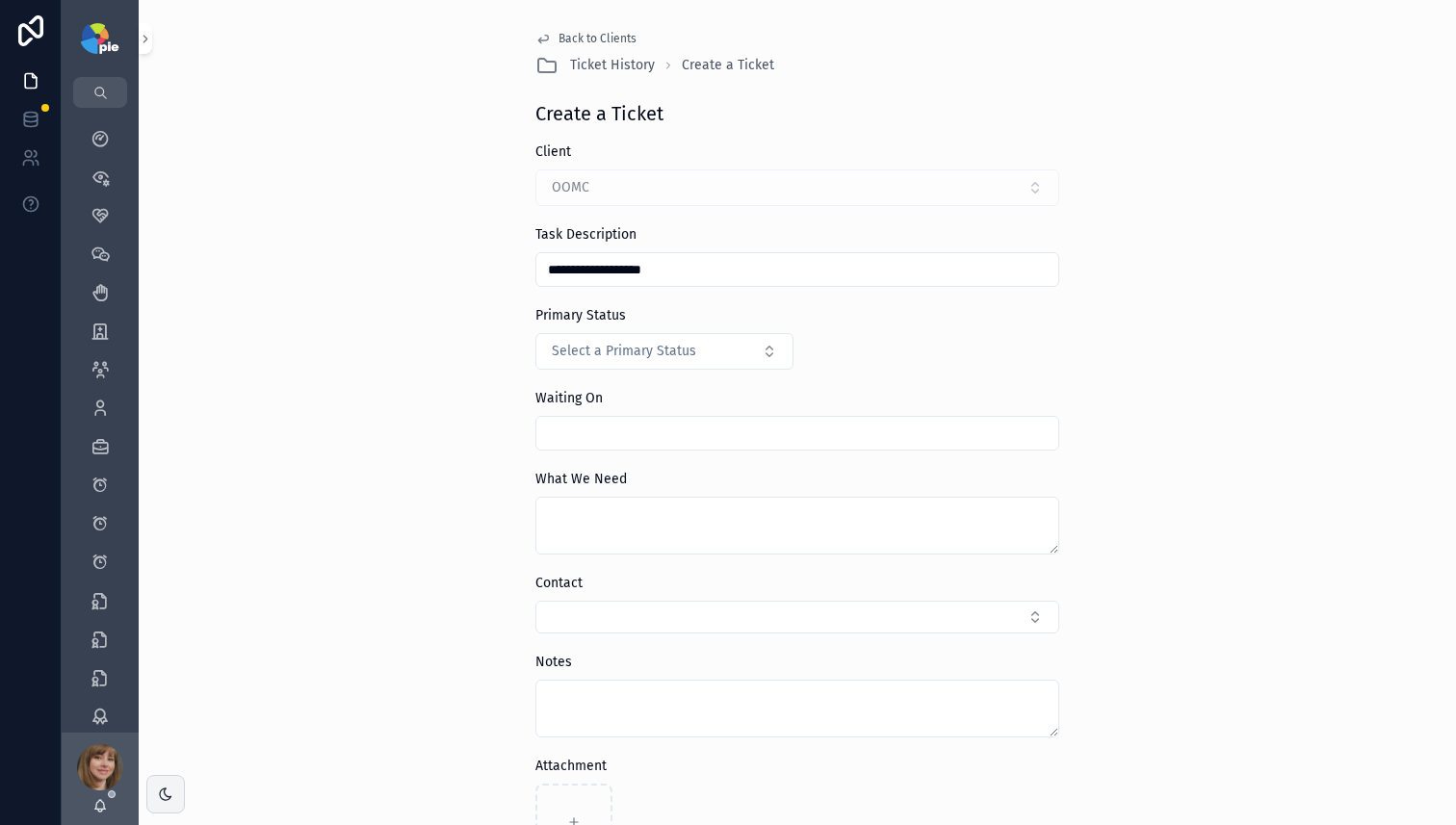 click at bounding box center [797, 433] 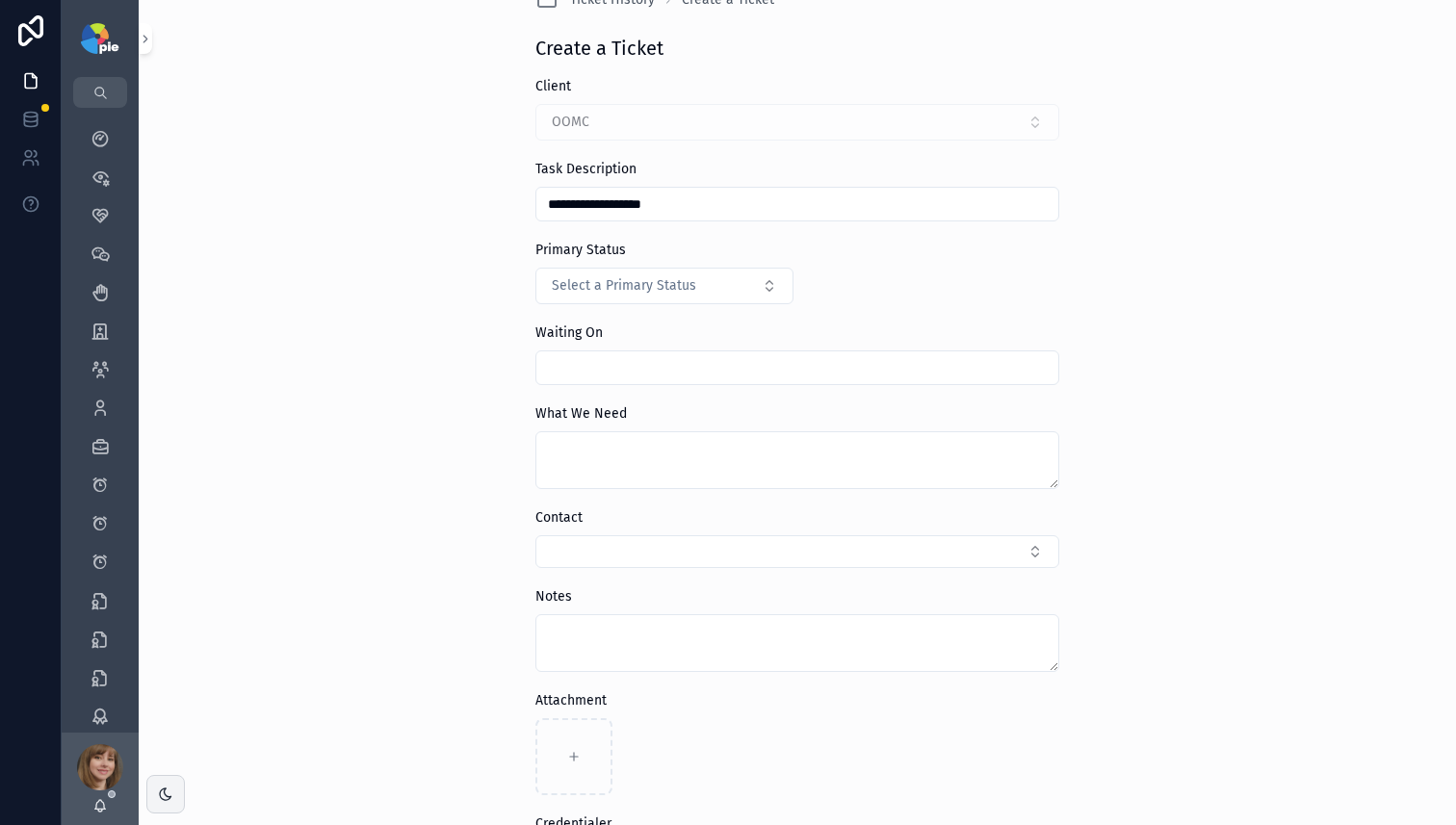scroll, scrollTop: 130, scrollLeft: 0, axis: vertical 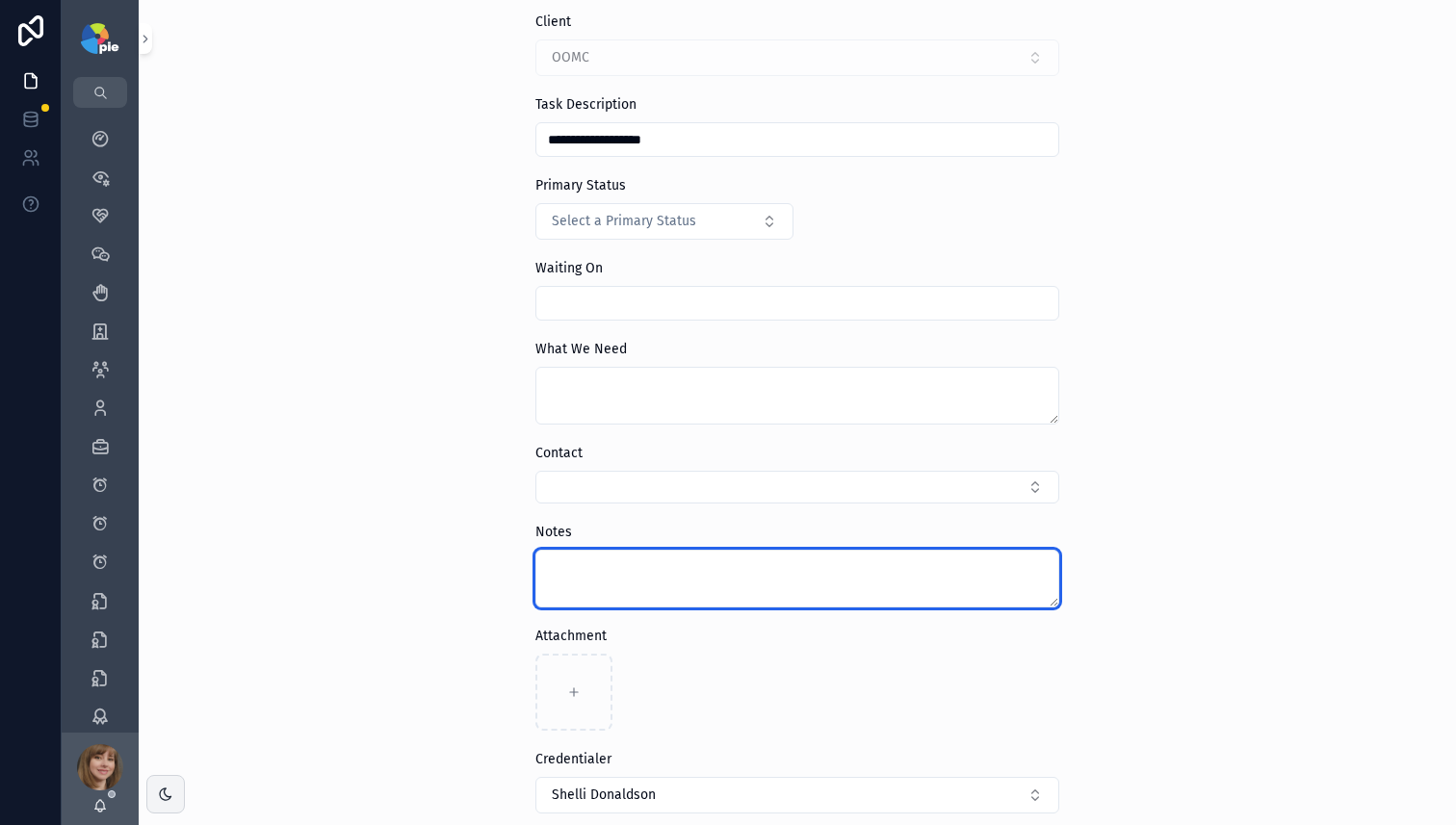 click at bounding box center [797, 579] 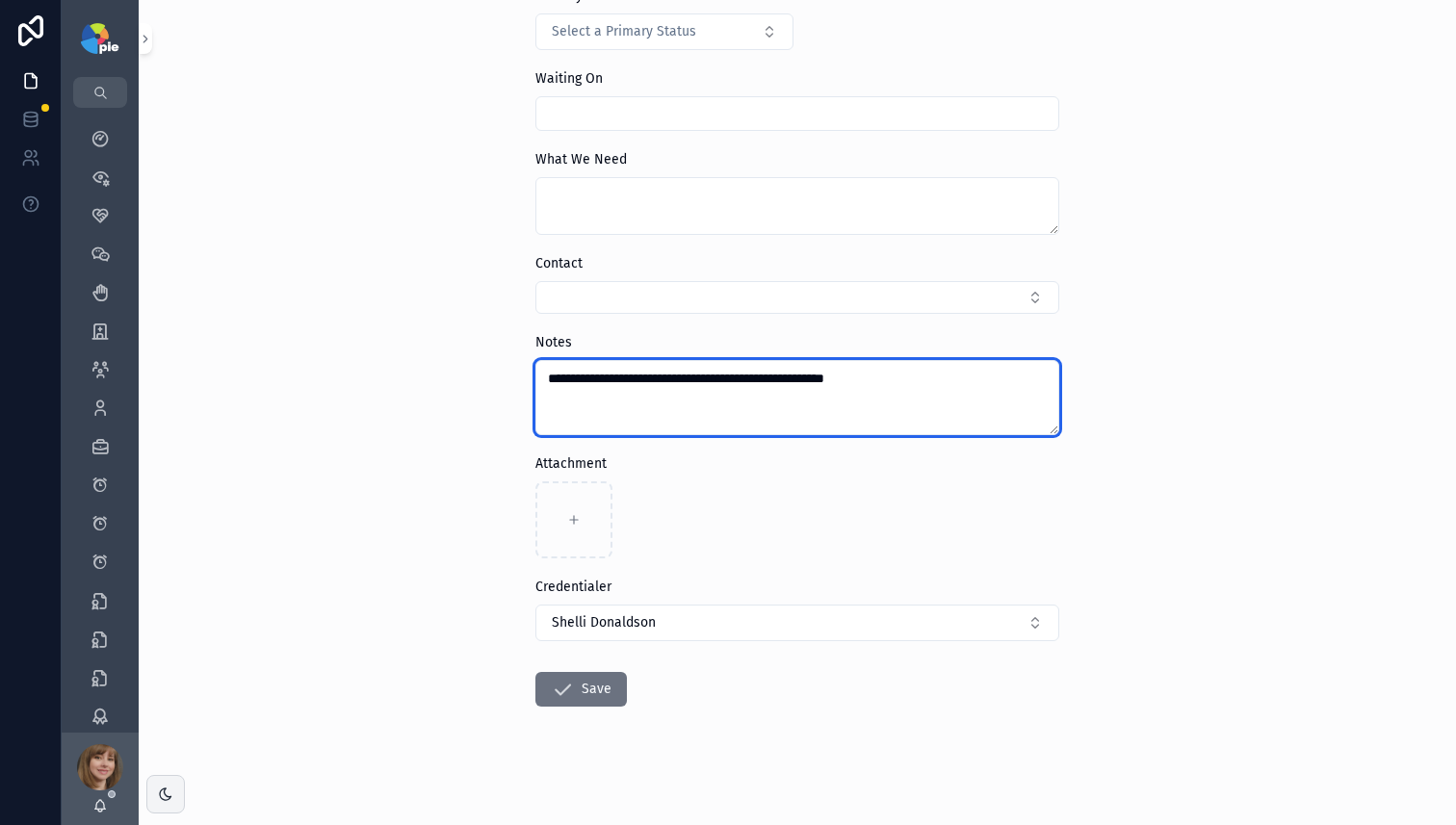 scroll, scrollTop: 323, scrollLeft: 0, axis: vertical 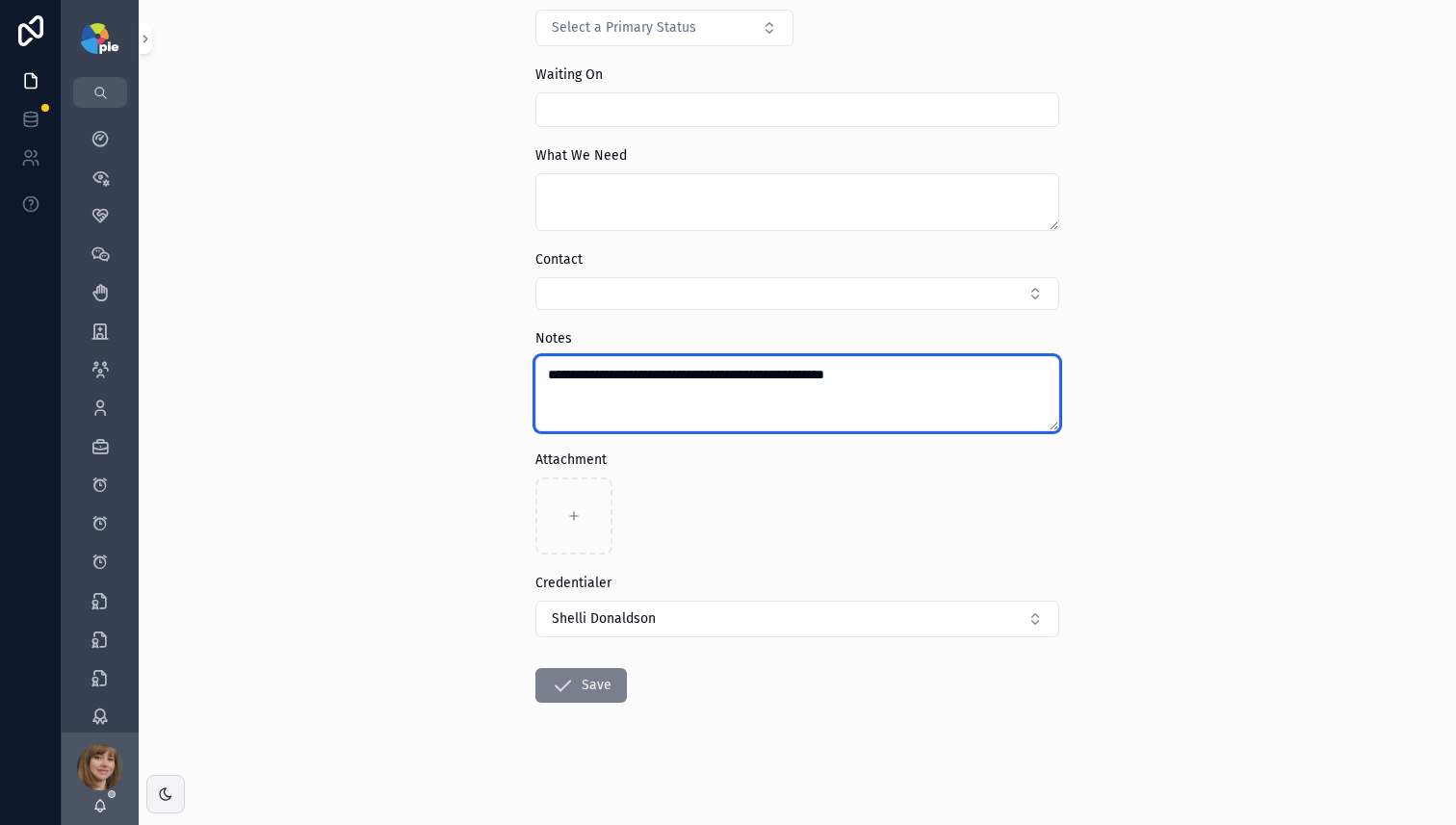 type on "**********" 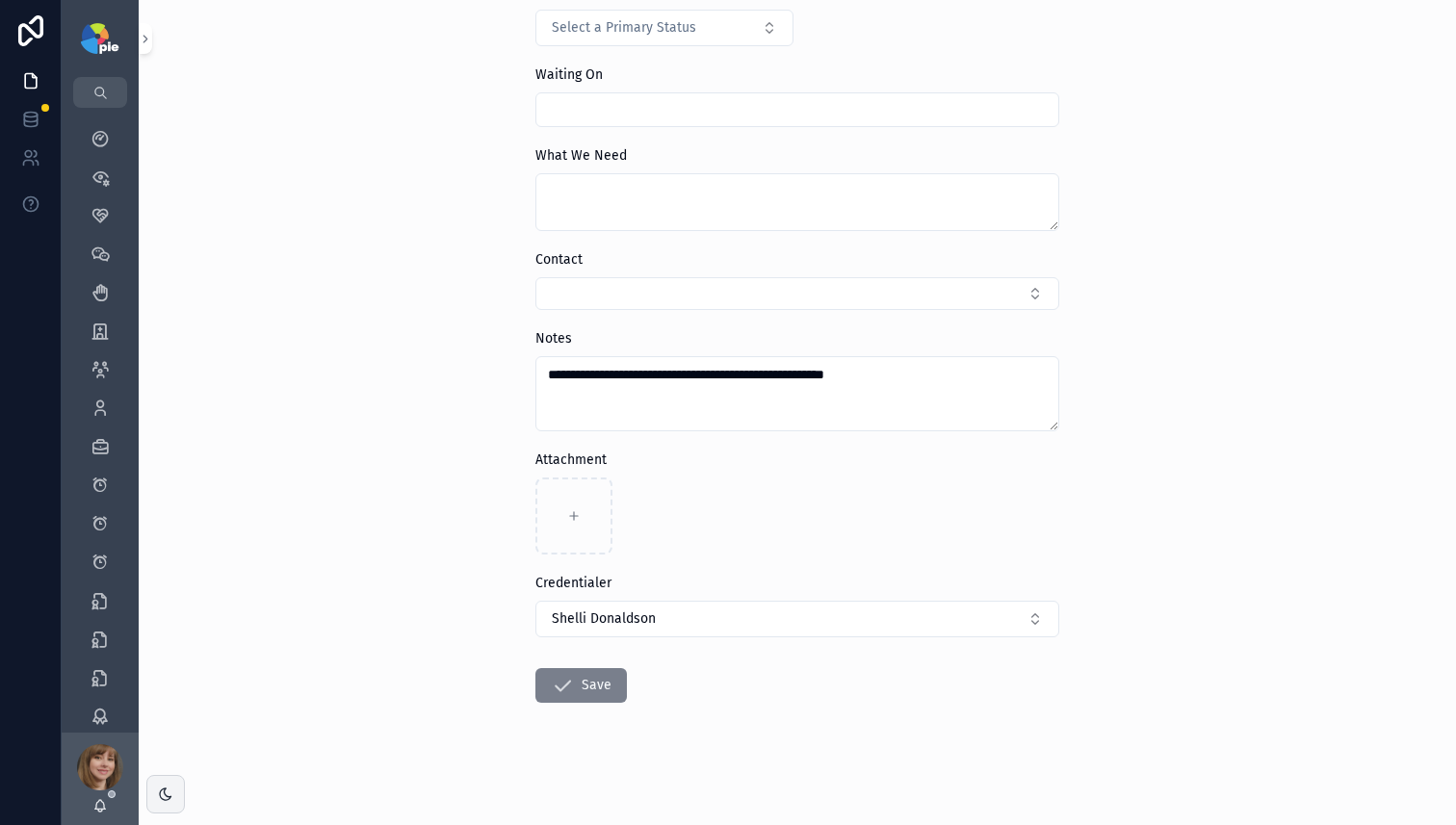 click on "Save" at bounding box center (581, 685) 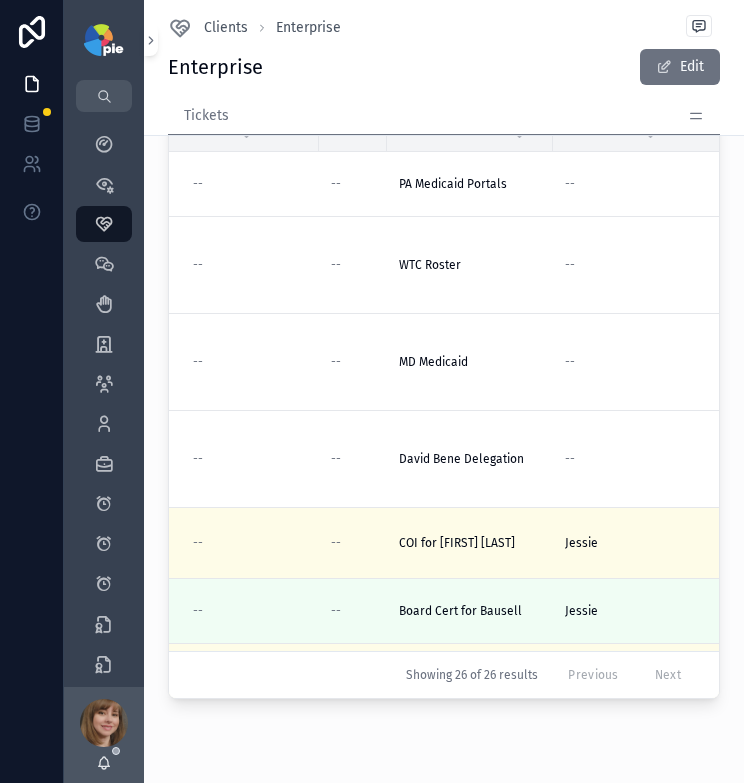 scroll, scrollTop: 0, scrollLeft: 0, axis: both 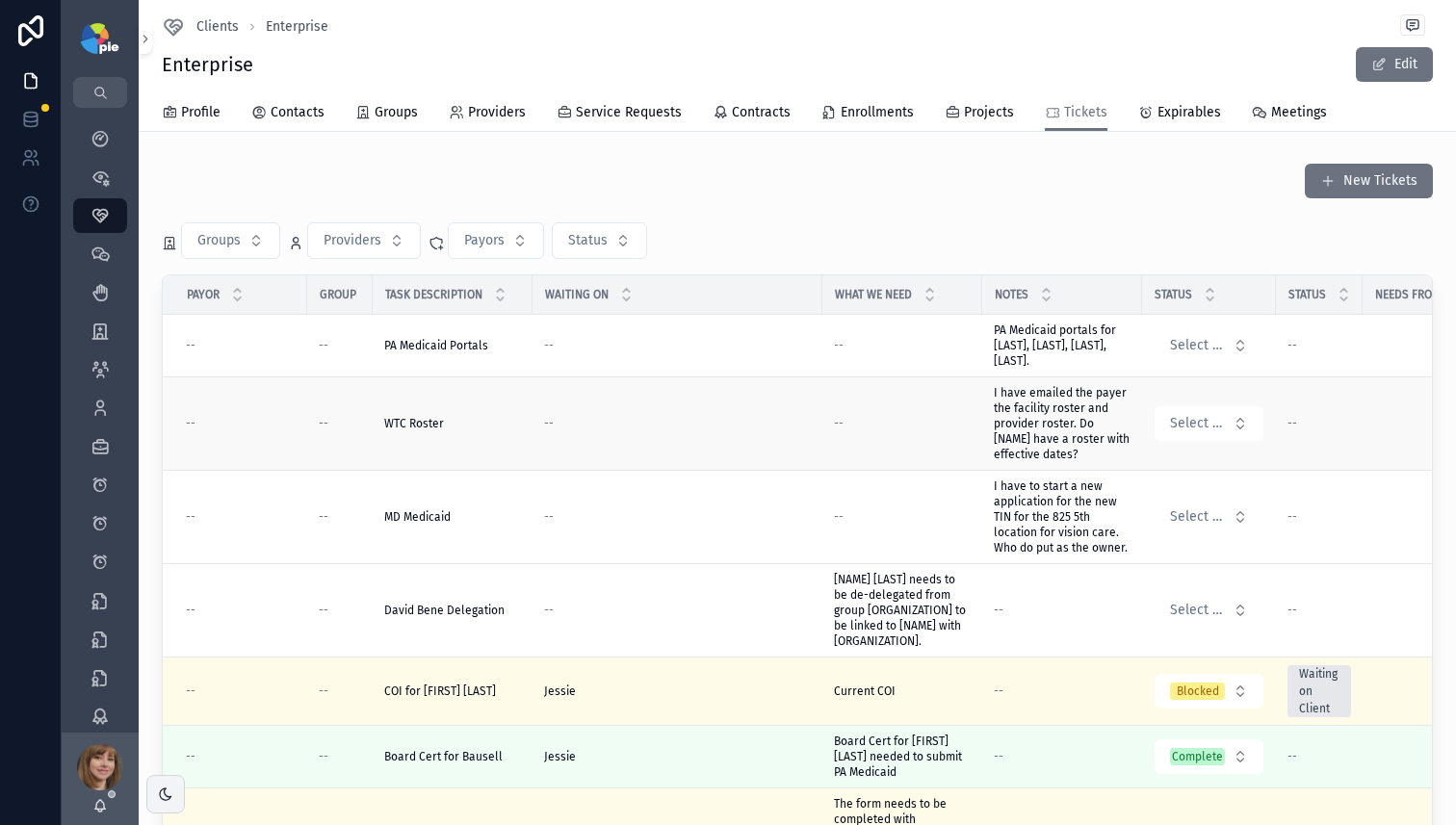 click on "--" at bounding box center (902, 424) 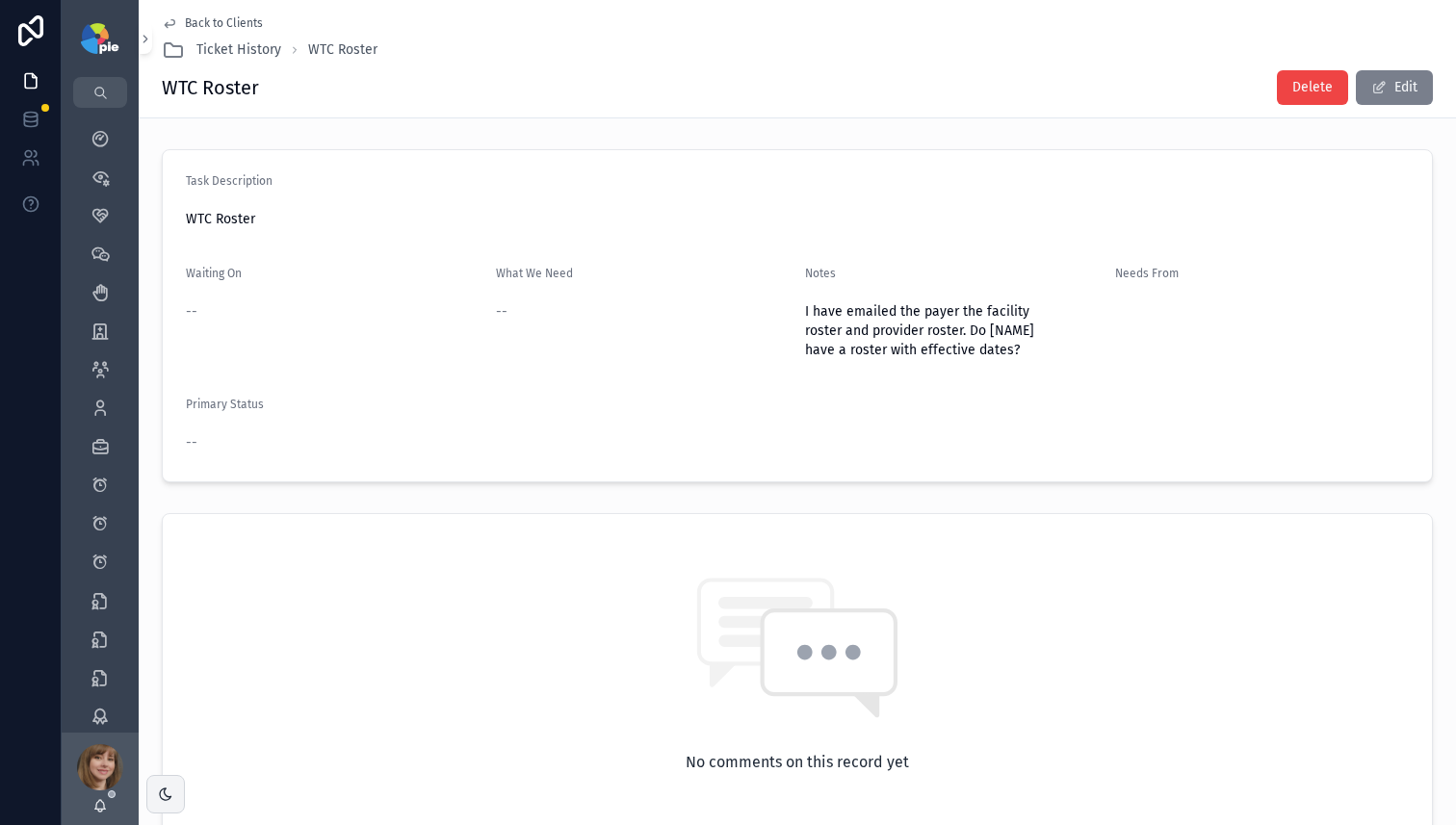 click on "Edit" at bounding box center [1394, 88] 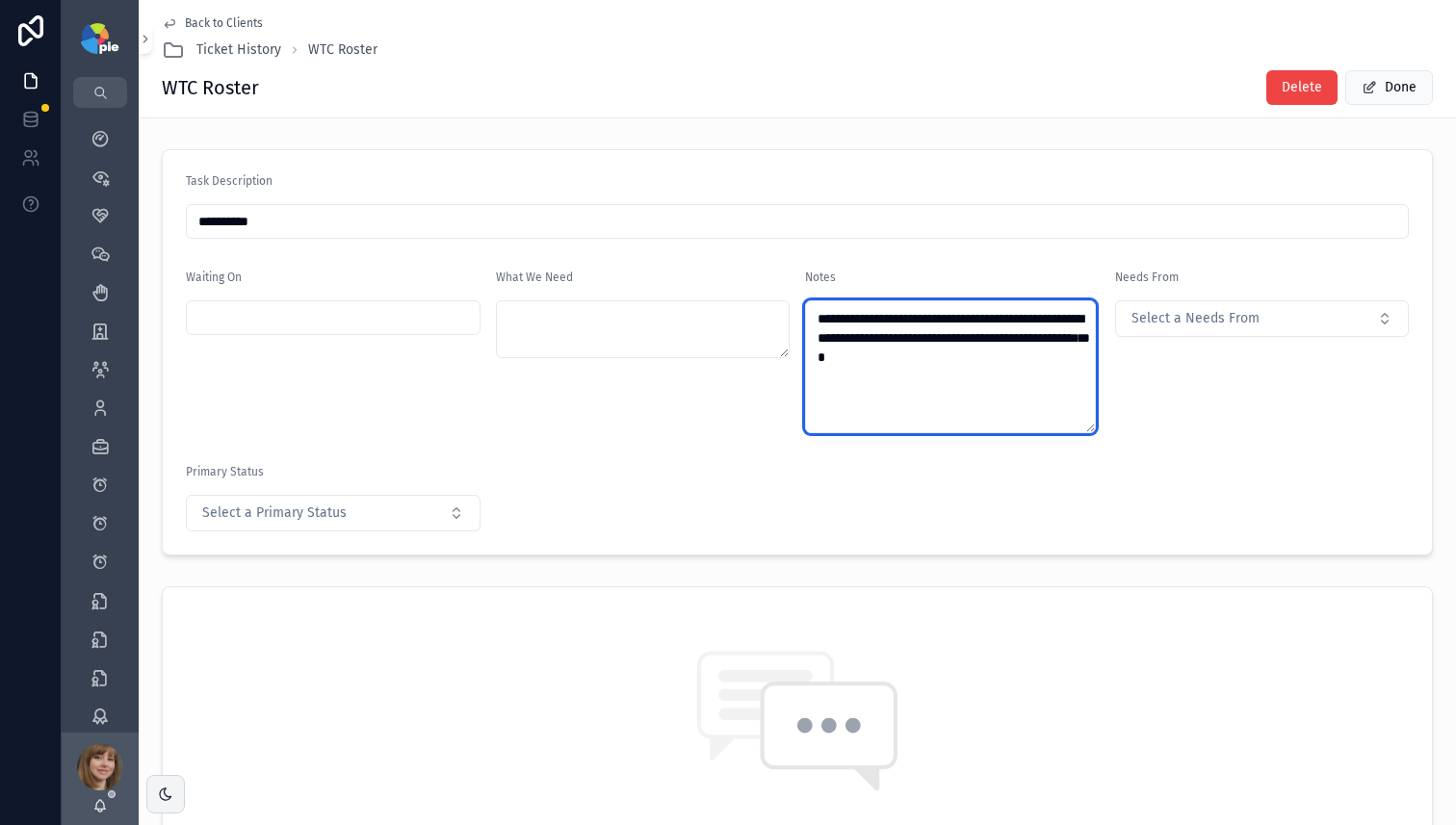 click on "**********" at bounding box center (950, 367) 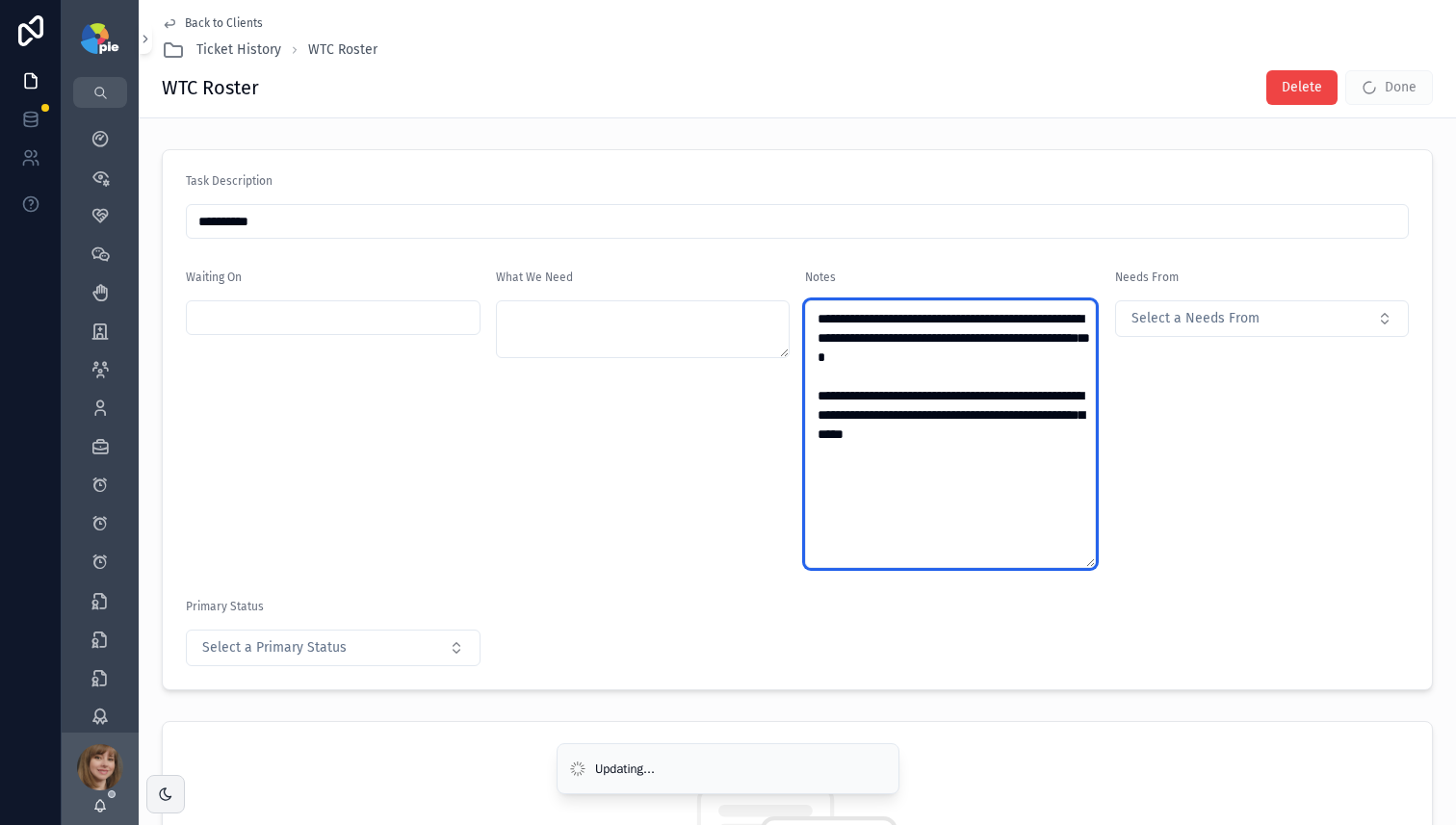 type on "**********" 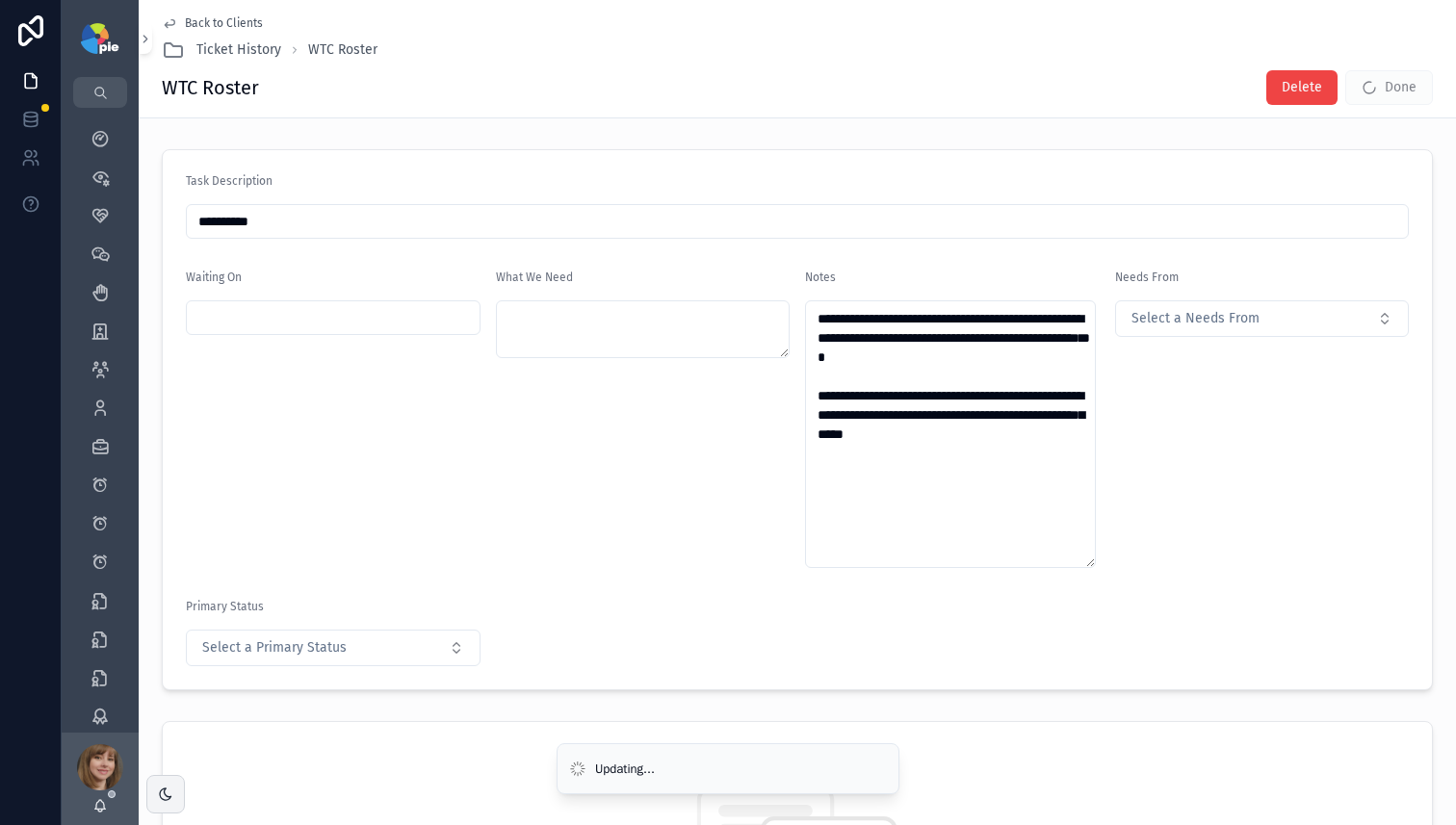 click at bounding box center (333, 318) 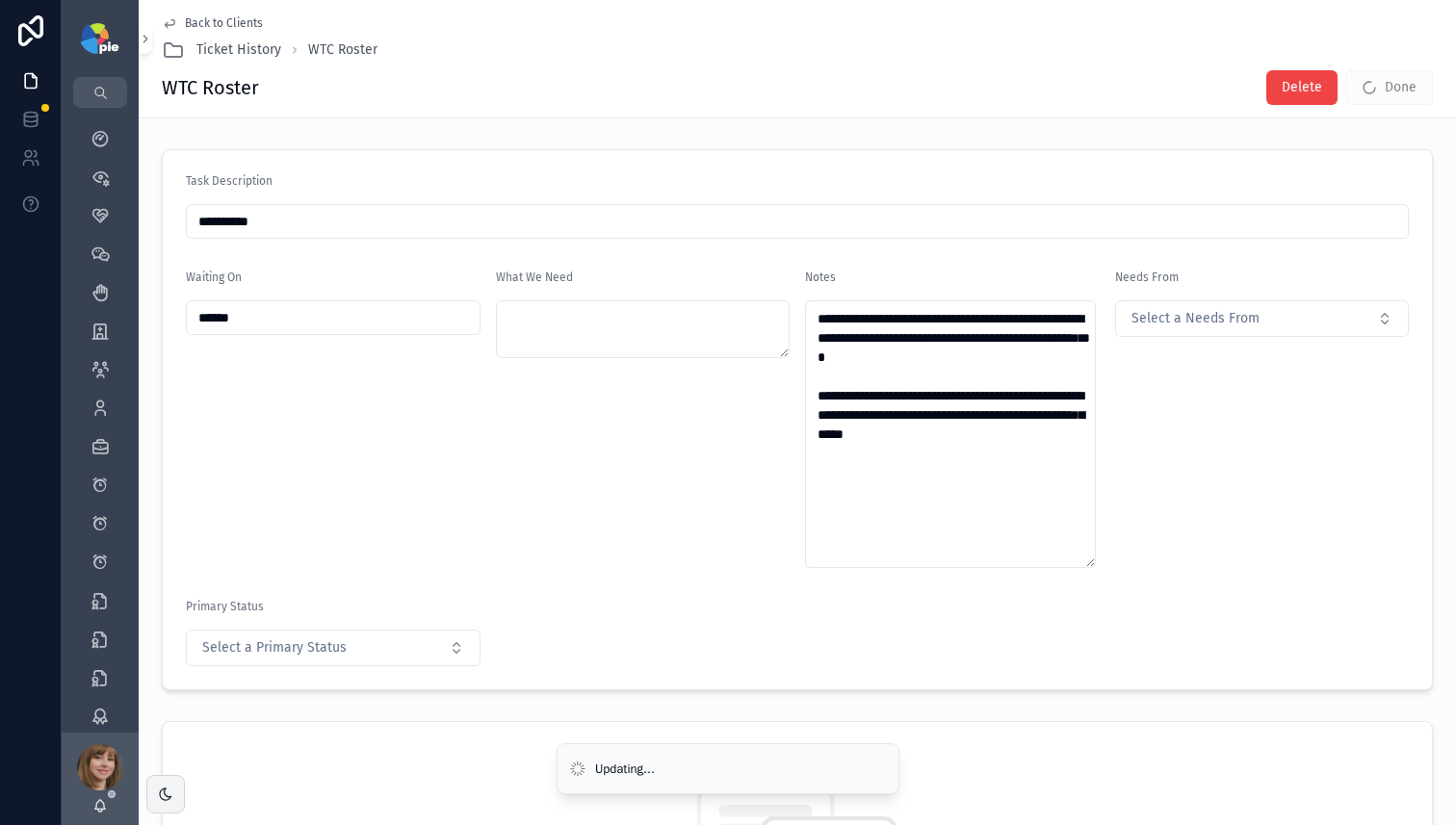 type on "******" 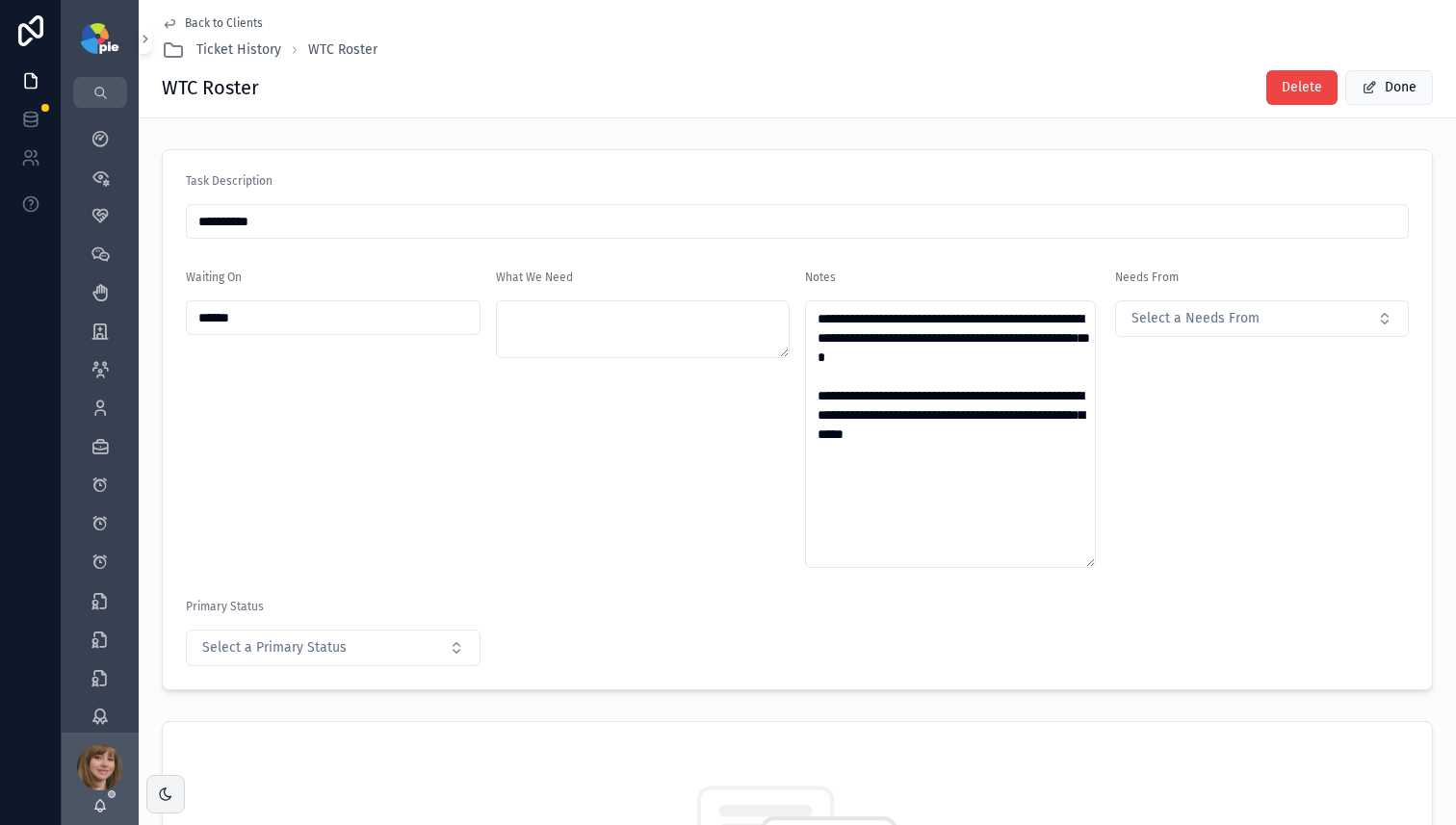 click on "Done" at bounding box center (1389, 88) 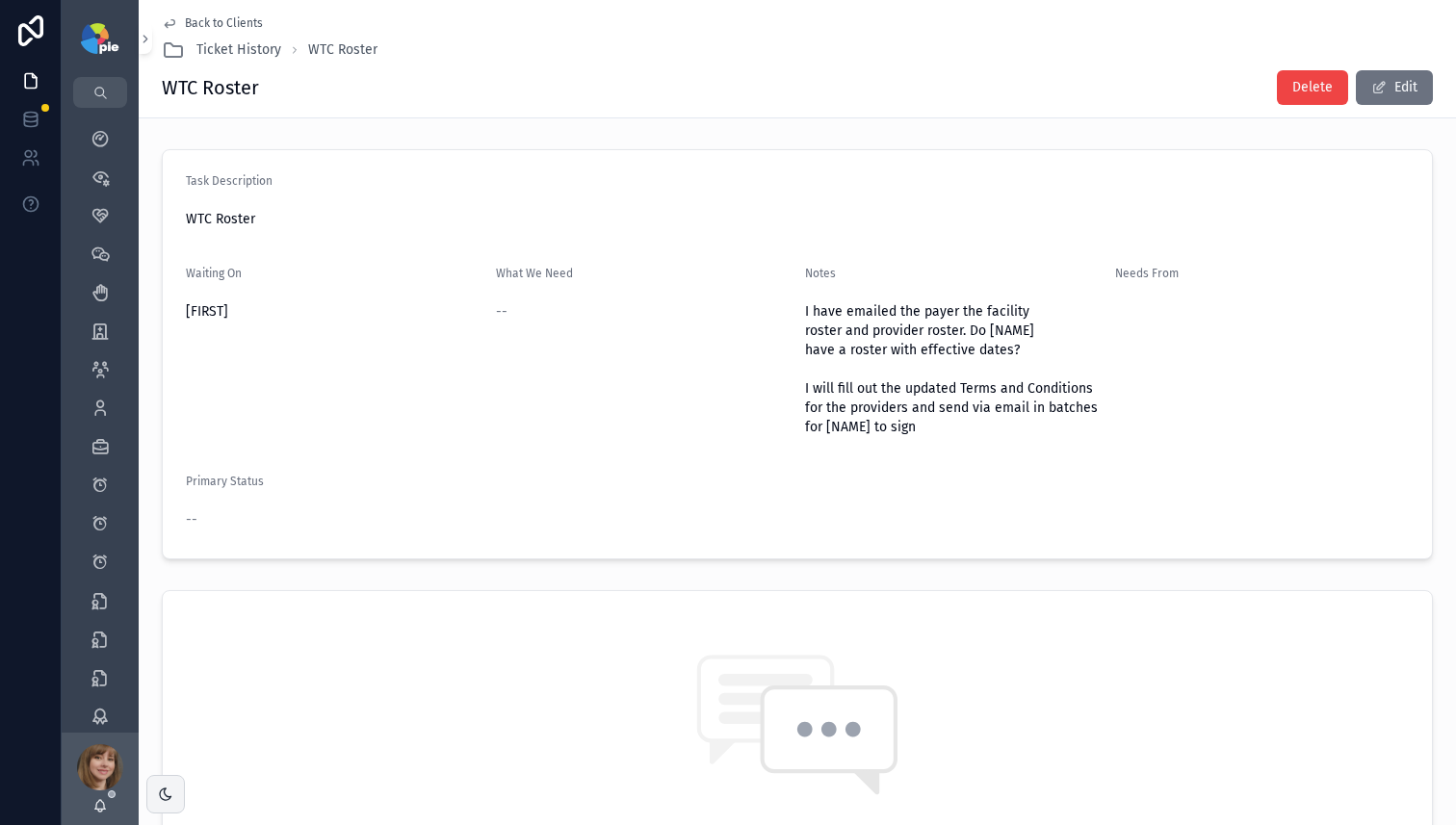 click on "Back to Clients" at bounding box center [223, 23] 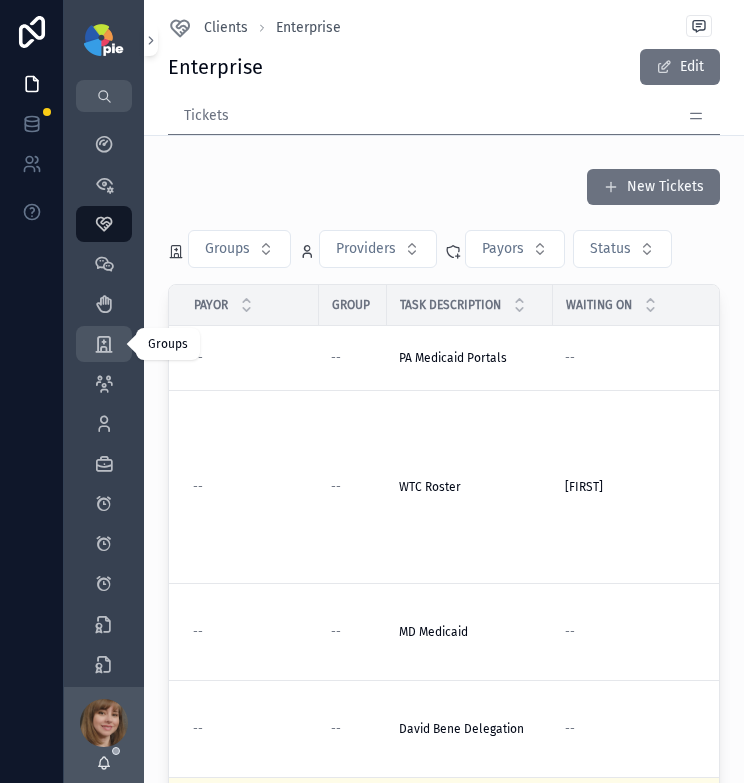 click at bounding box center [104, 344] 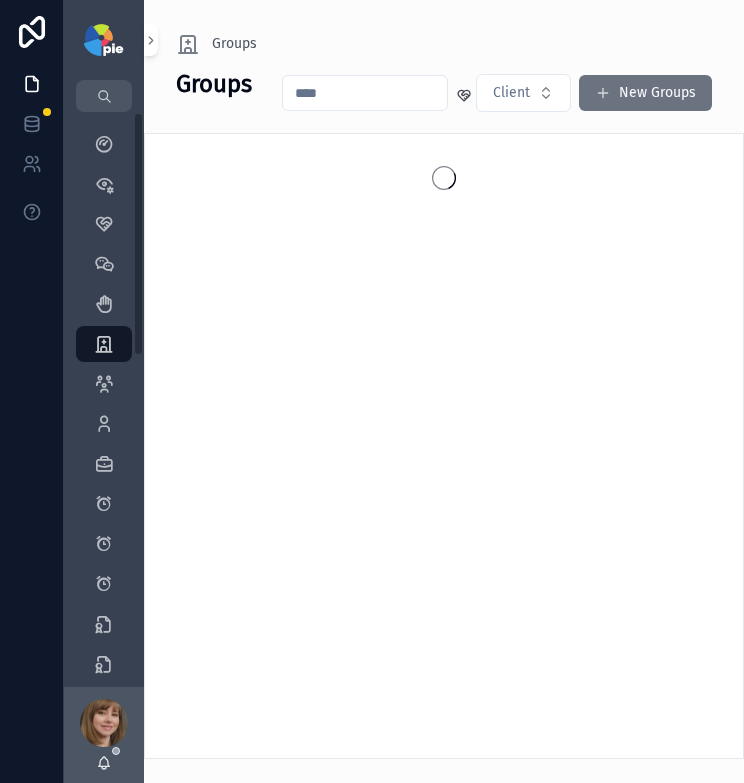click at bounding box center [365, 93] 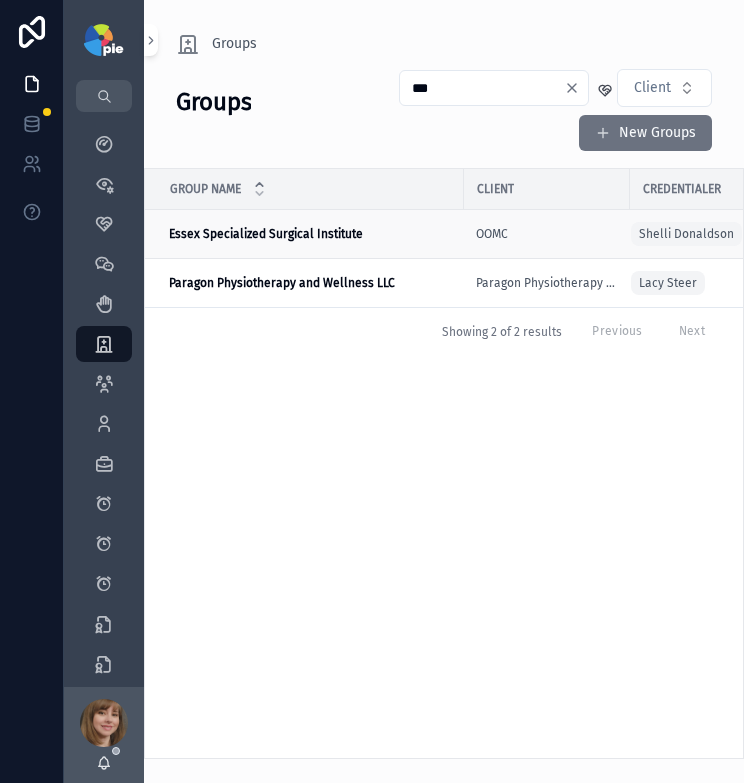 type on "***" 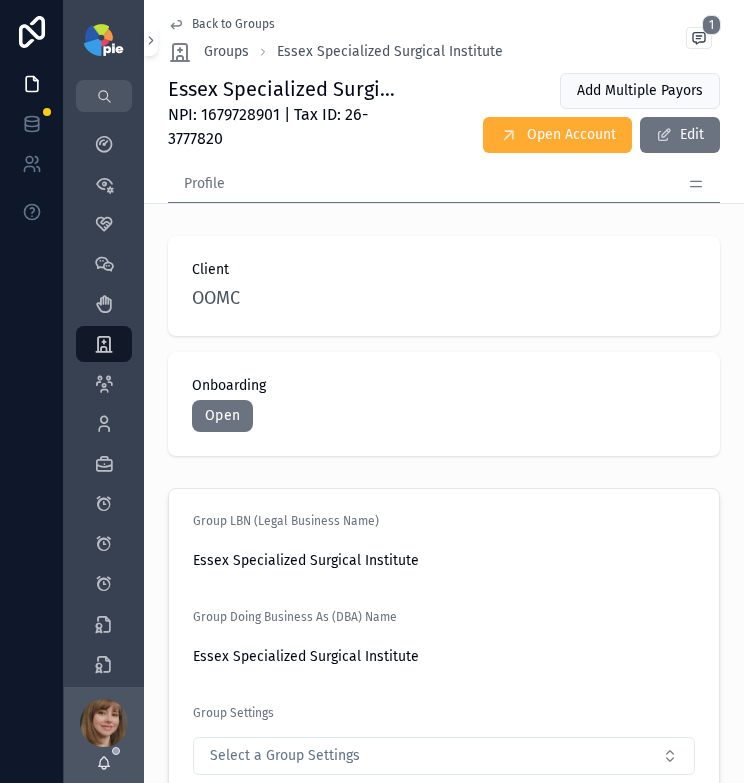 click on "Client OOMC Onboarding Open" at bounding box center [444, 346] 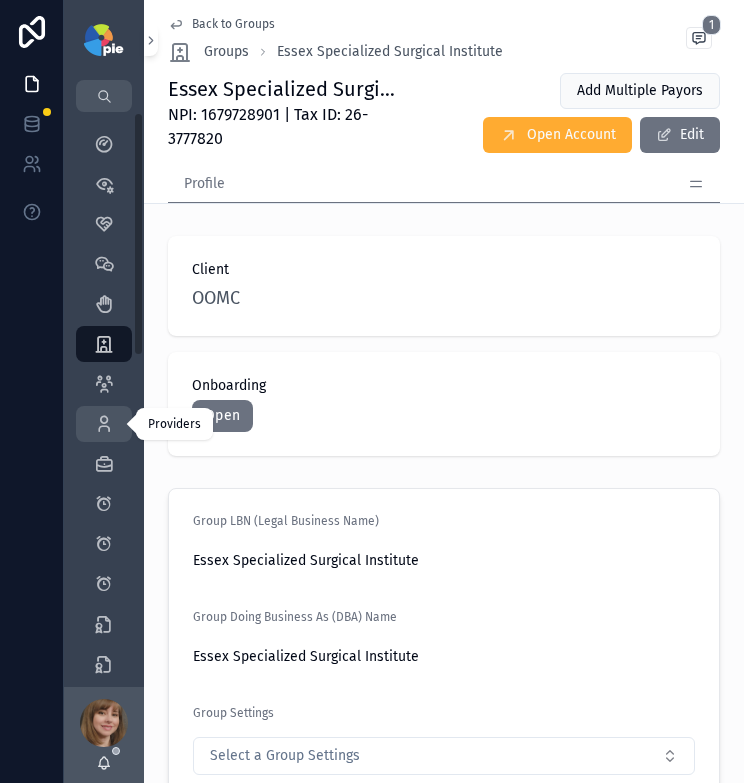 click at bounding box center (104, 424) 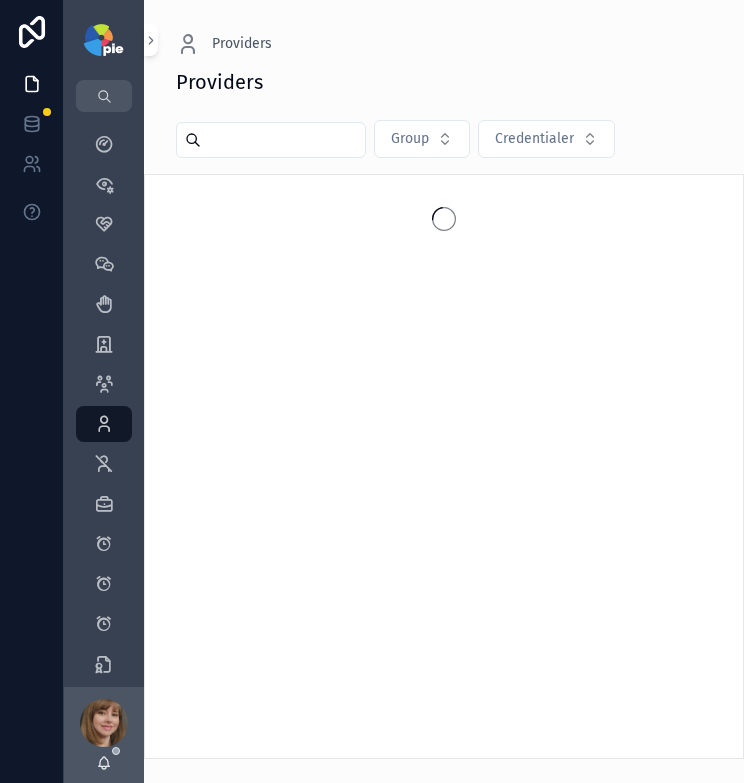 click at bounding box center (283, 140) 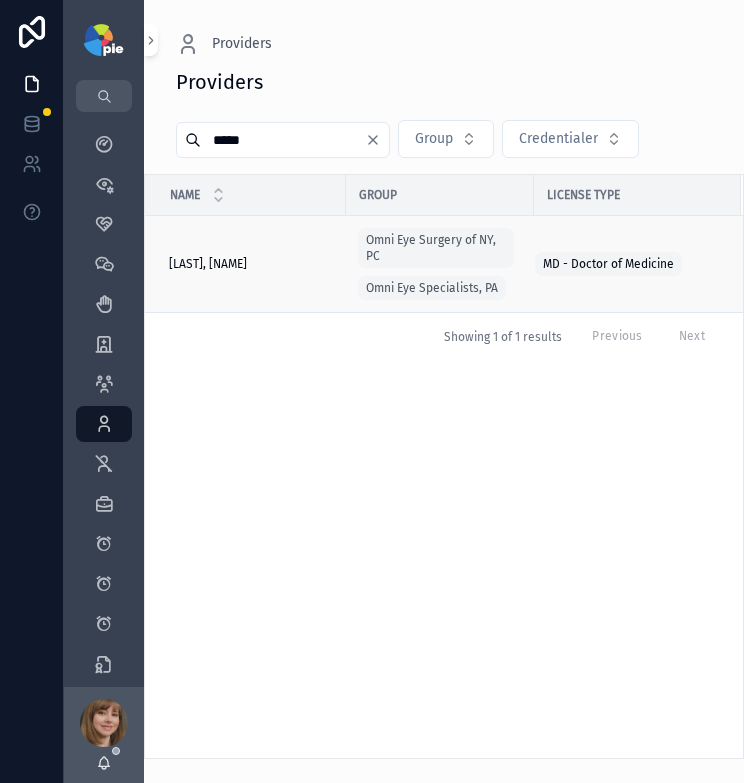 type on "*****" 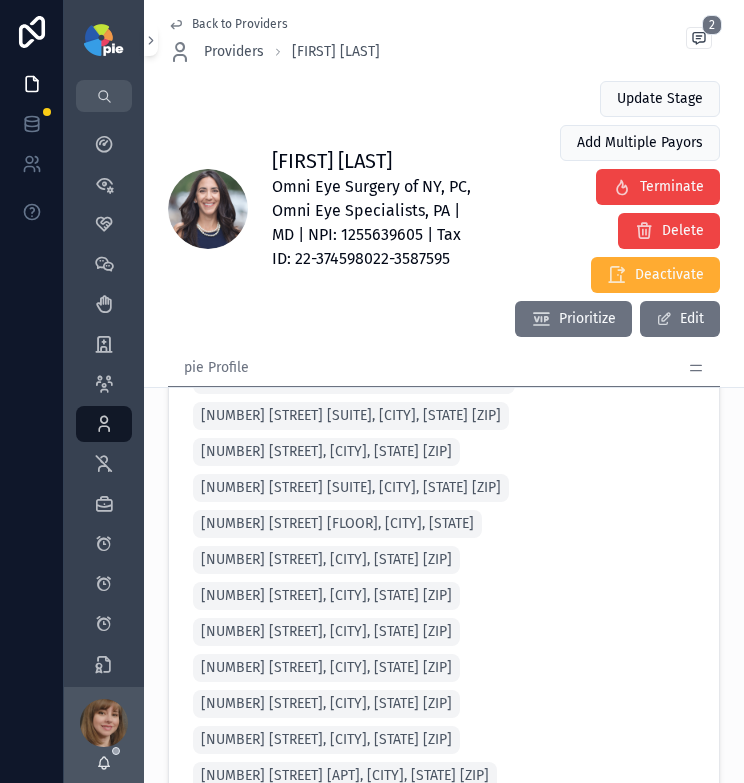 scroll, scrollTop: 4289, scrollLeft: 0, axis: vertical 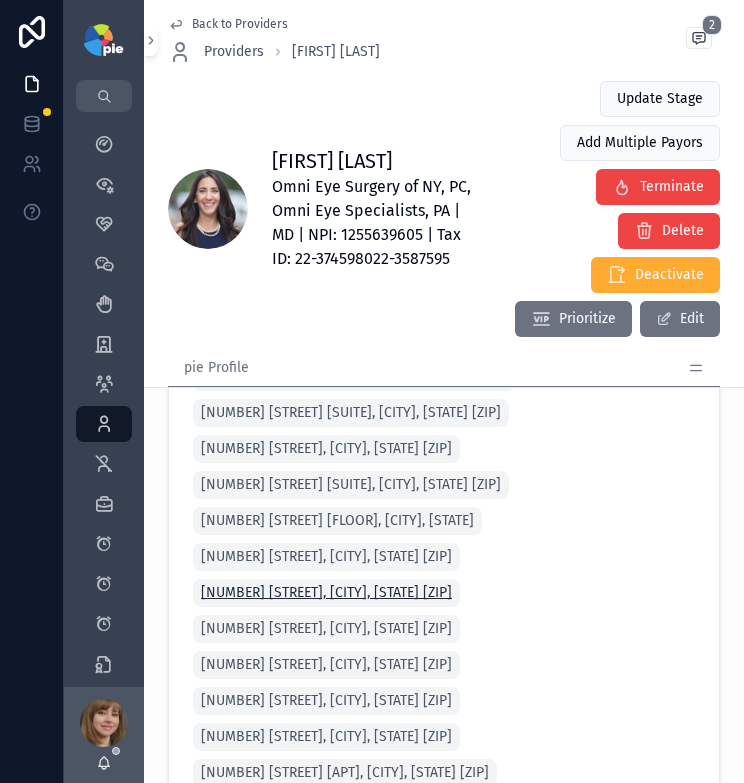 click on "310 E 14th St, New York, NY 10003-4284" at bounding box center [326, 593] 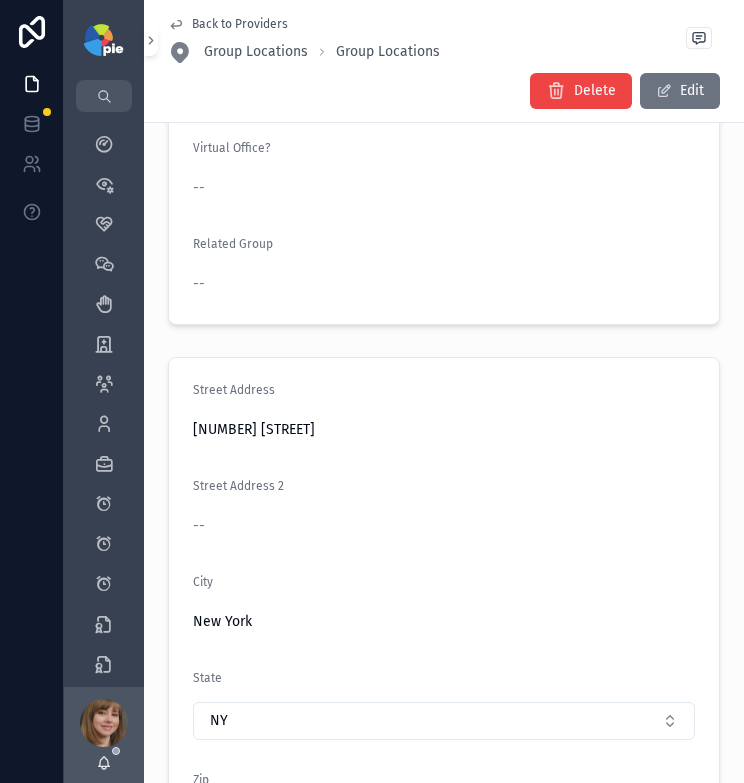 scroll, scrollTop: 442, scrollLeft: 0, axis: vertical 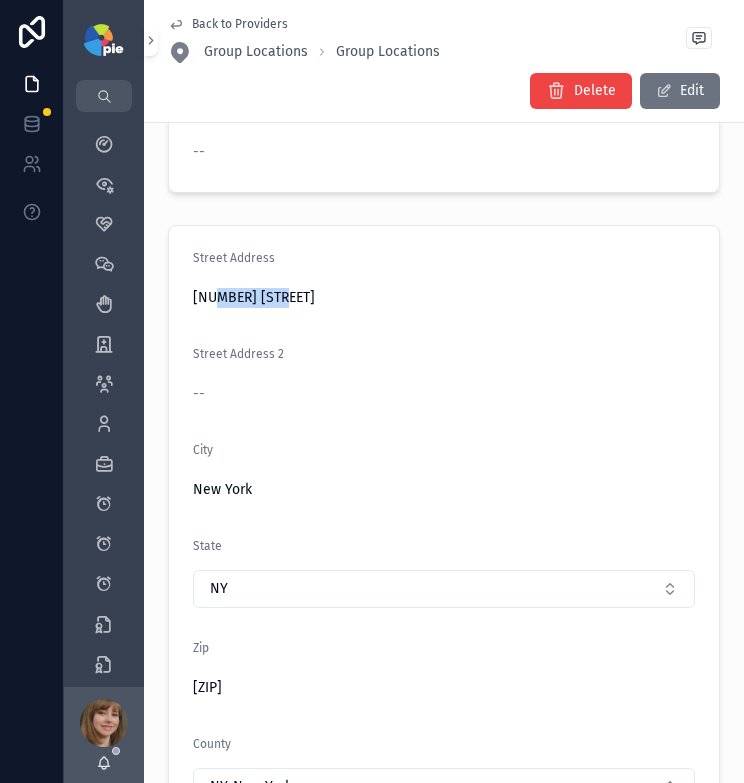 drag, startPoint x: 304, startPoint y: 295, endPoint x: 215, endPoint y: 291, distance: 89.08984 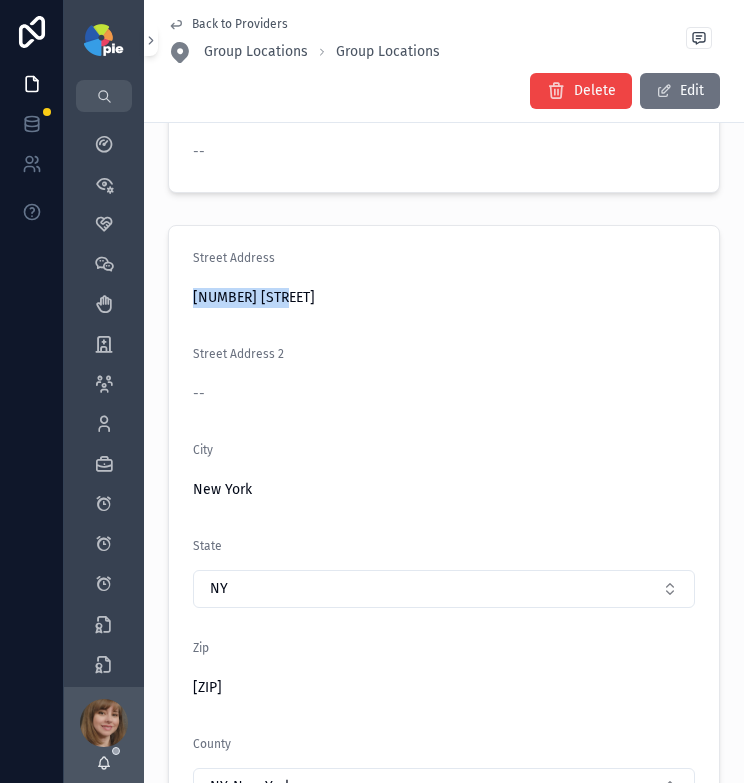 drag, startPoint x: 302, startPoint y: 299, endPoint x: 155, endPoint y: 292, distance: 147.16656 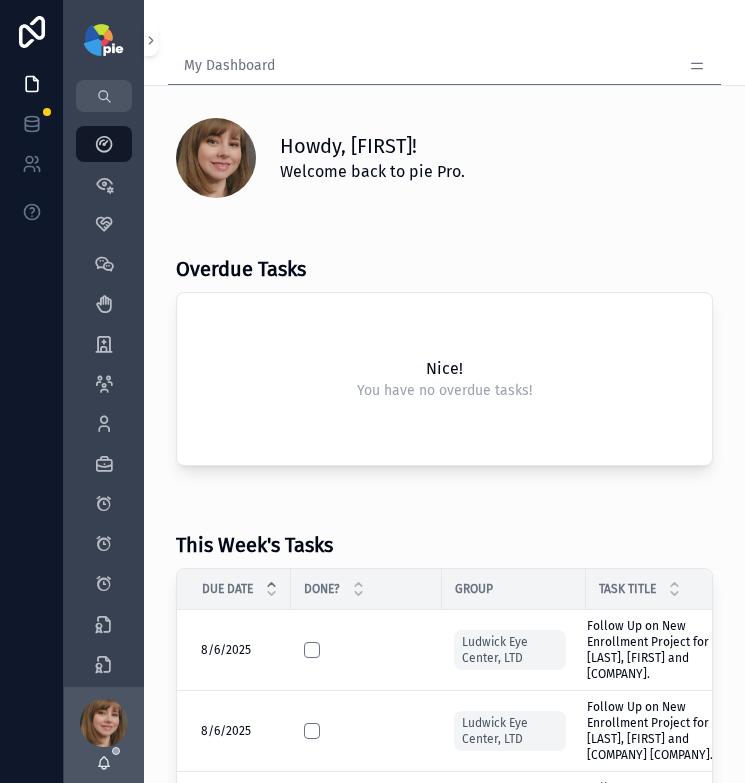 scroll, scrollTop: 0, scrollLeft: 0, axis: both 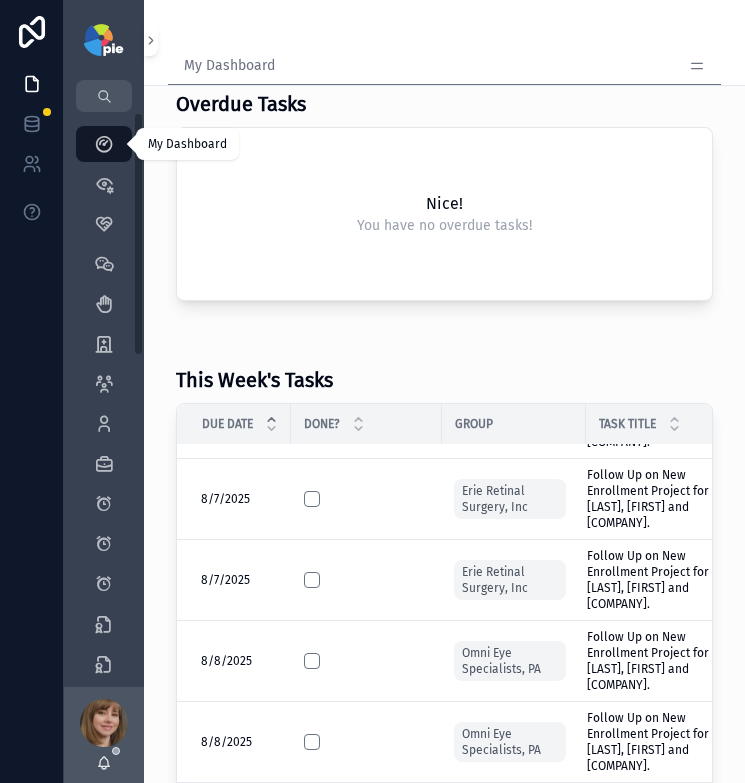 click at bounding box center [104, 144] 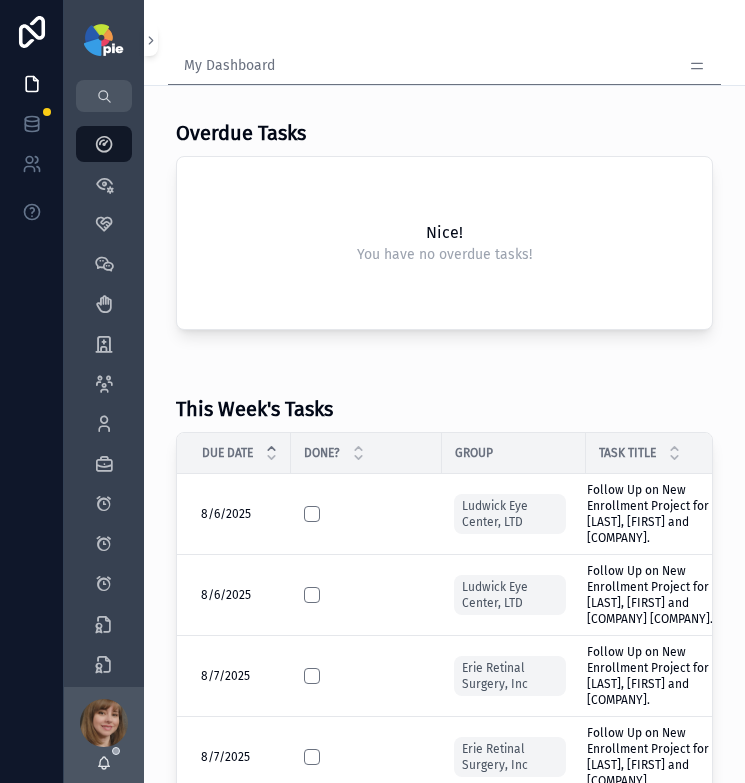 scroll, scrollTop: 143, scrollLeft: 0, axis: vertical 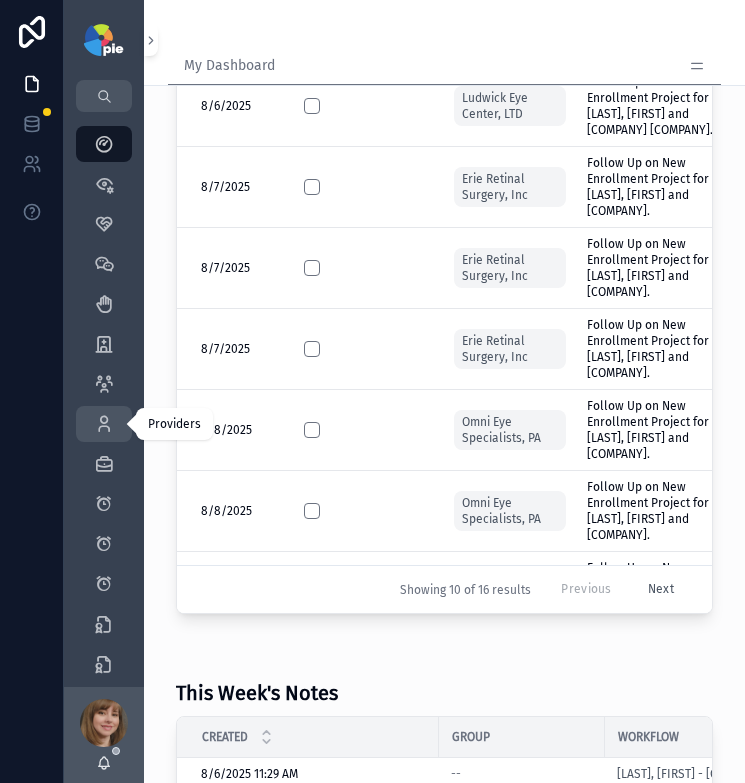 click at bounding box center (104, 424) 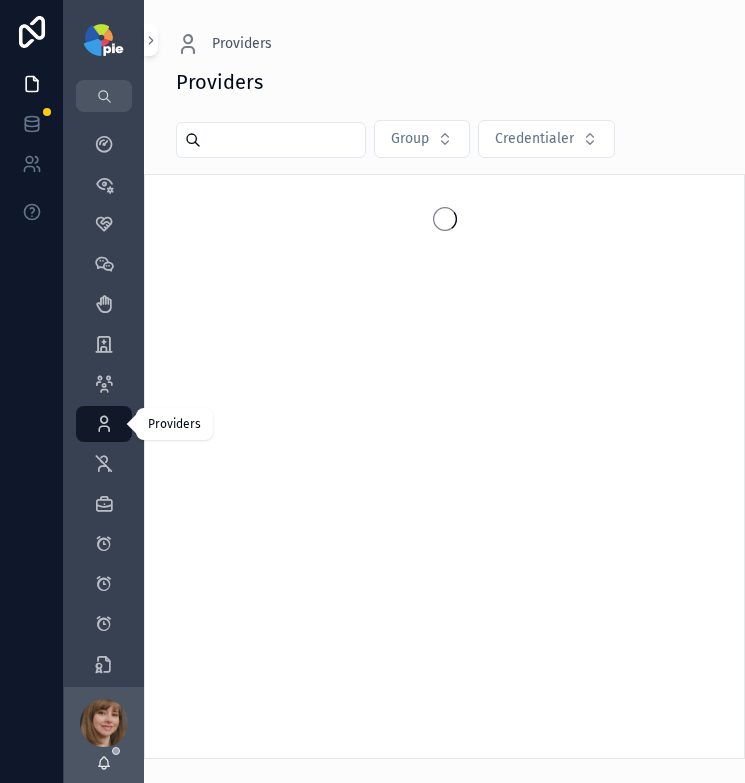 scroll, scrollTop: 0, scrollLeft: 0, axis: both 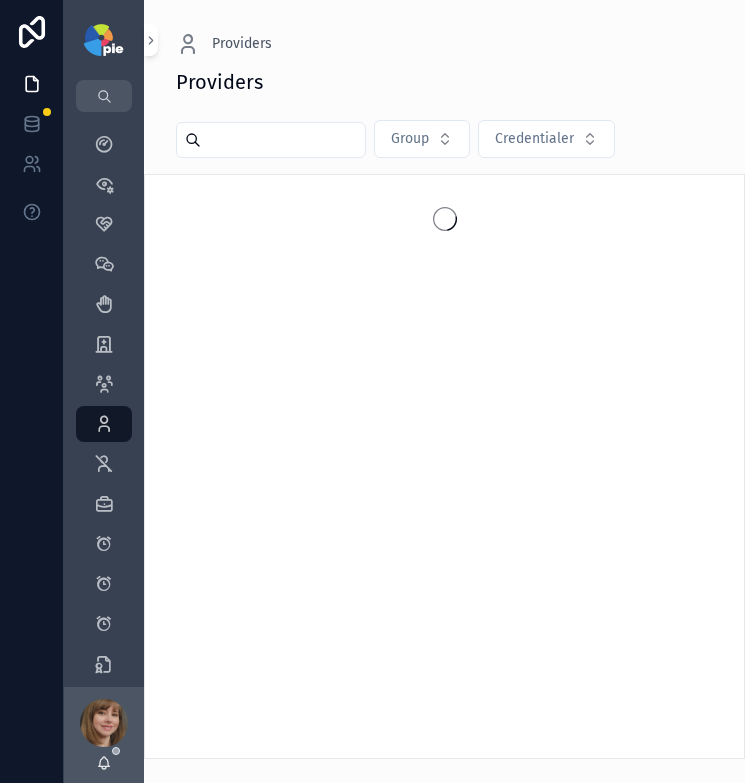 click at bounding box center (283, 140) 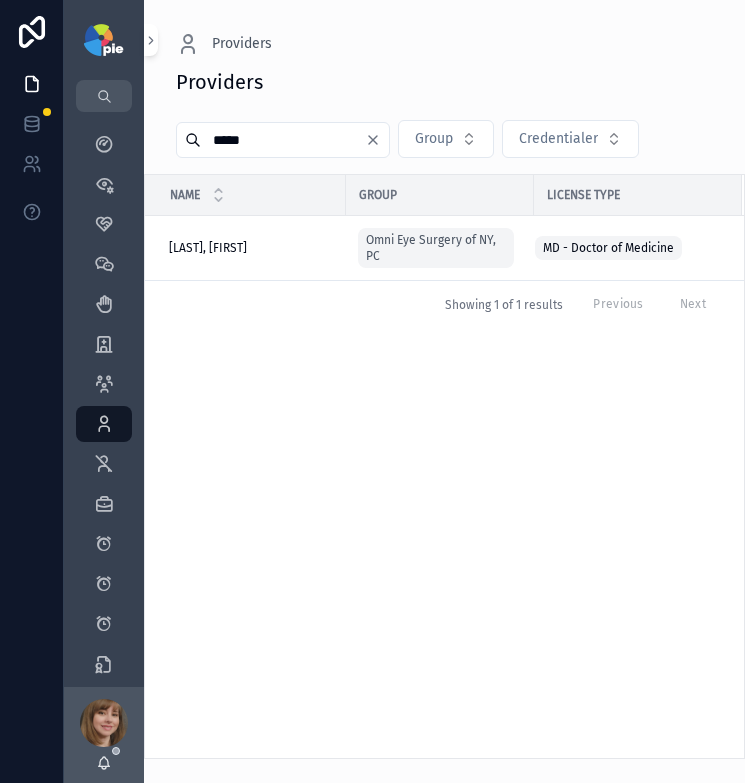 type on "*****" 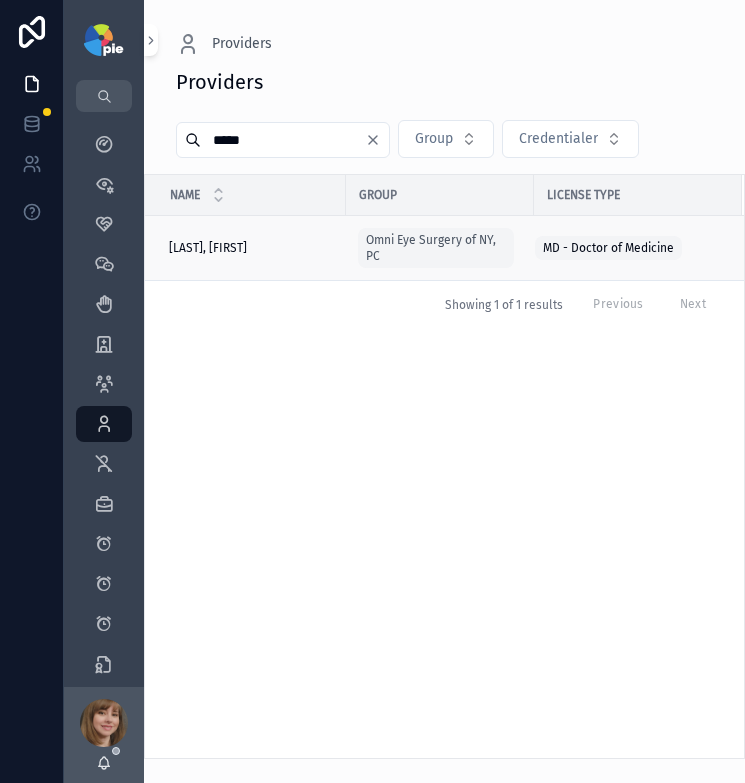 click on "Maher, Elizabeth Maher, Elizabeth" at bounding box center [245, 248] 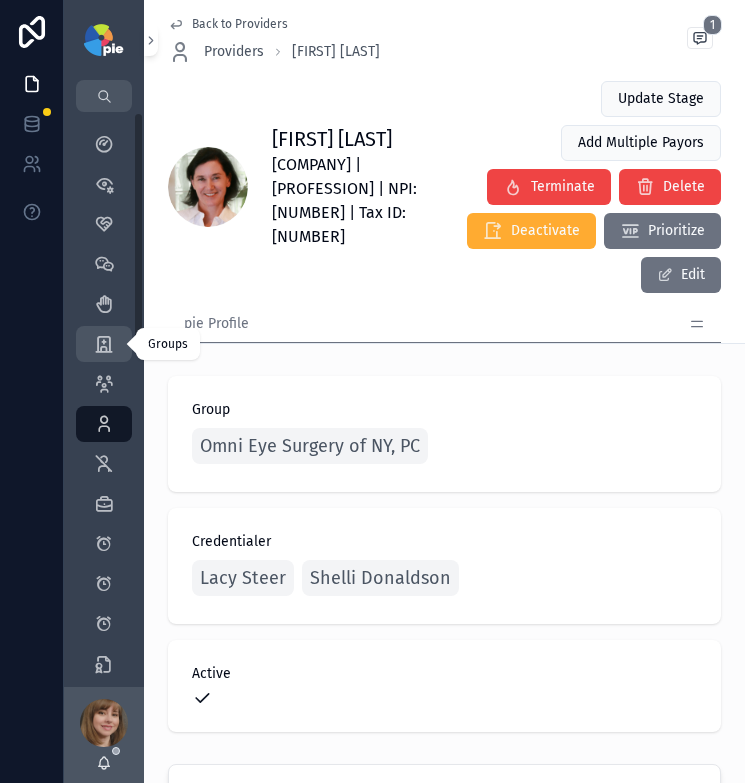 click on "Groups 52" at bounding box center [104, 344] 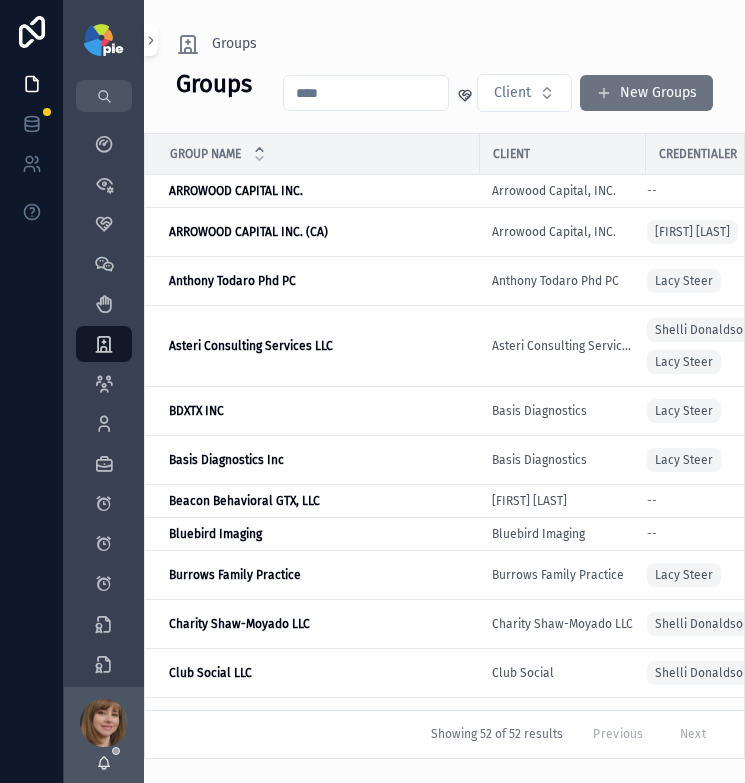 click at bounding box center [366, 93] 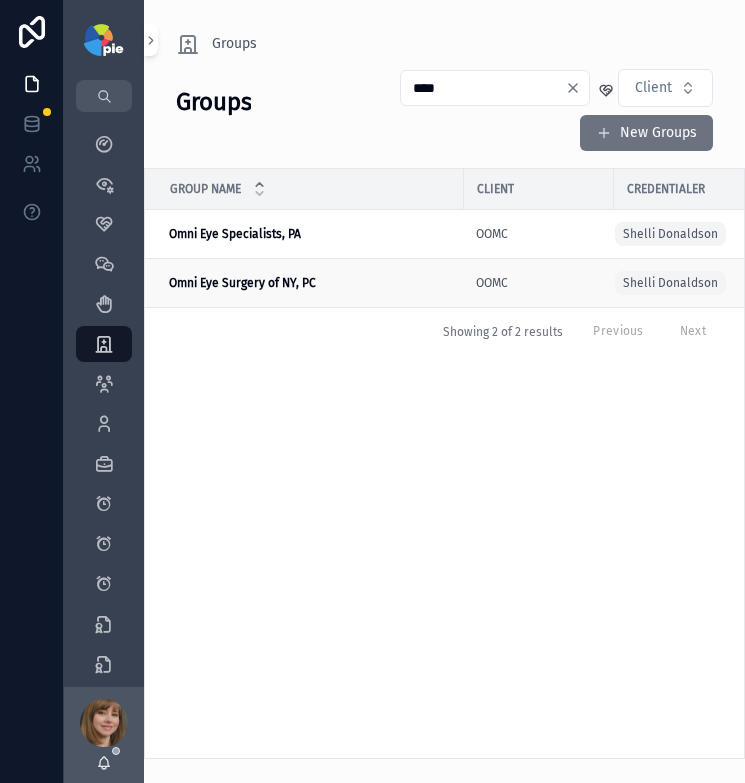 type on "****" 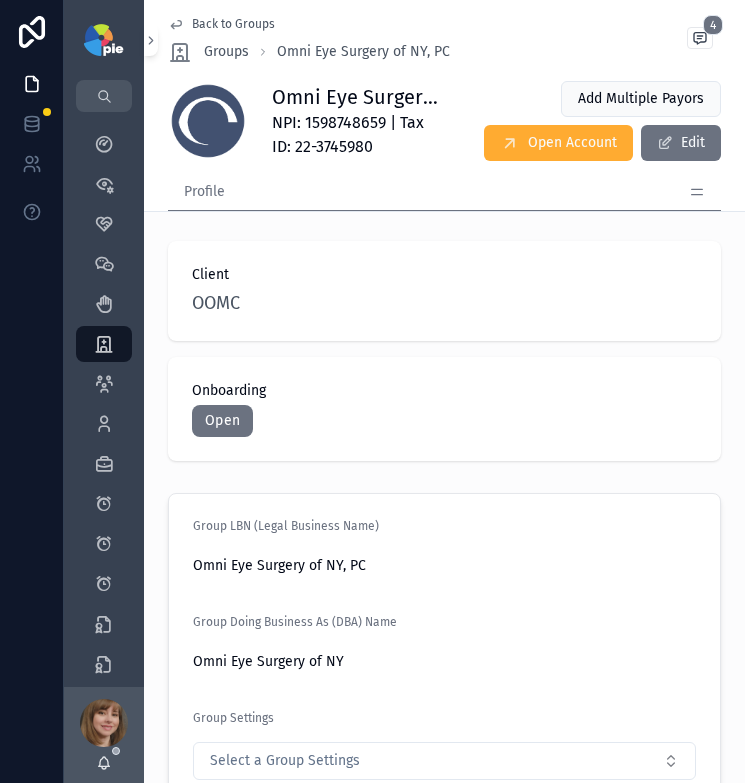 scroll, scrollTop: 4, scrollLeft: 0, axis: vertical 